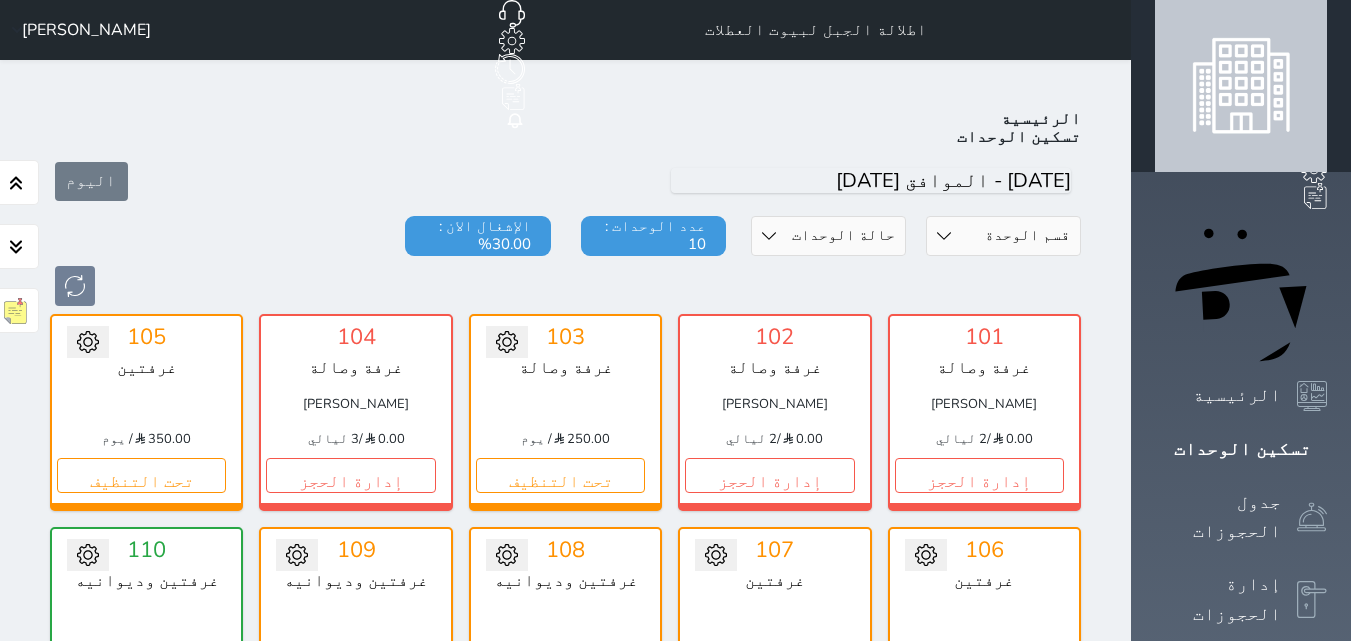 scroll, scrollTop: 78, scrollLeft: 0, axis: vertical 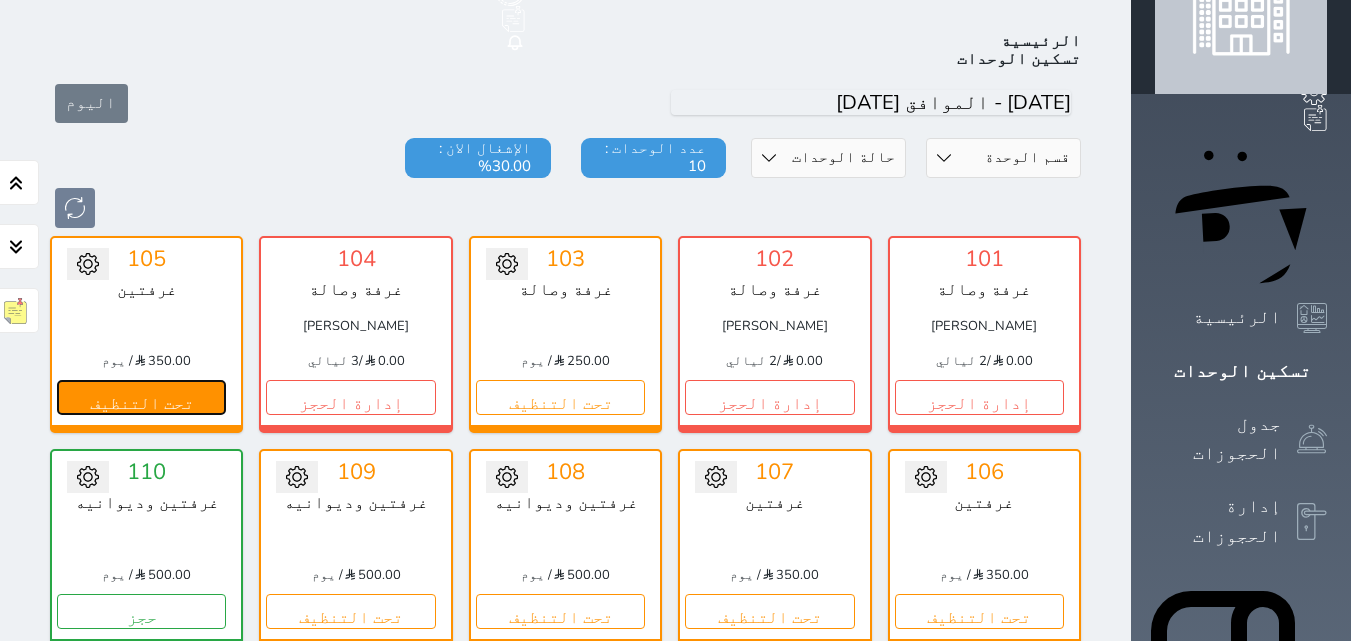 click on "تحت التنظيف" at bounding box center (141, 397) 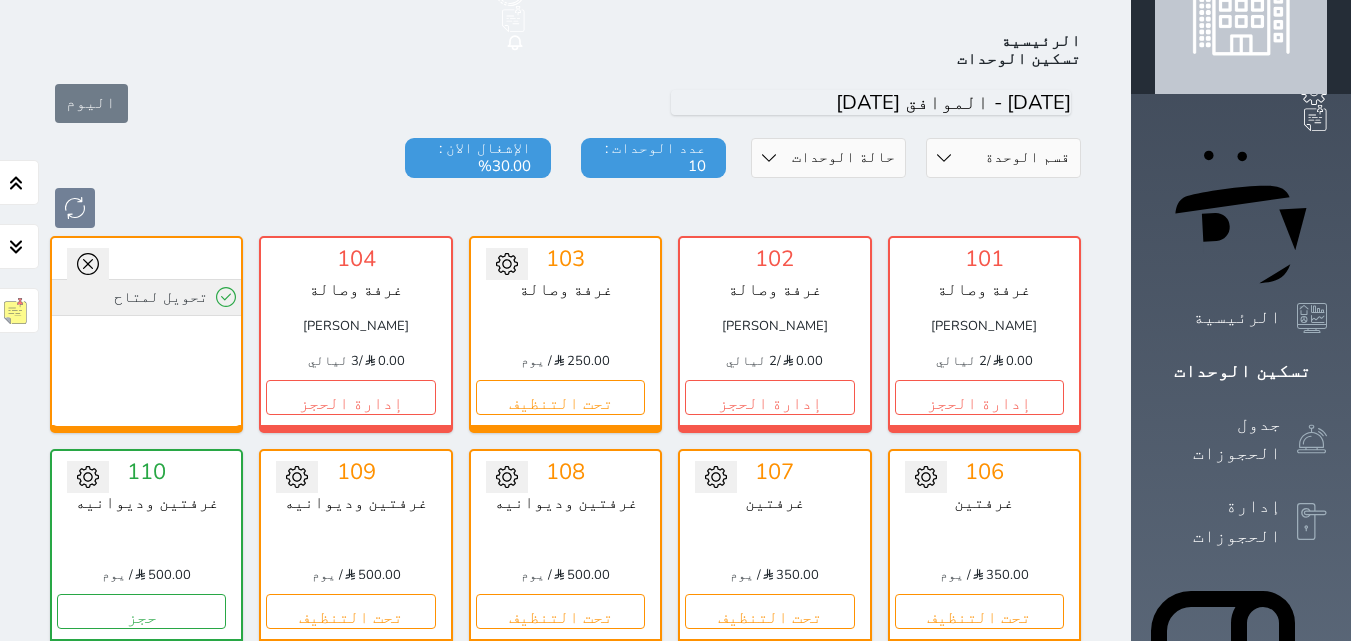click on "تحويل لمتاح" at bounding box center (146, 297) 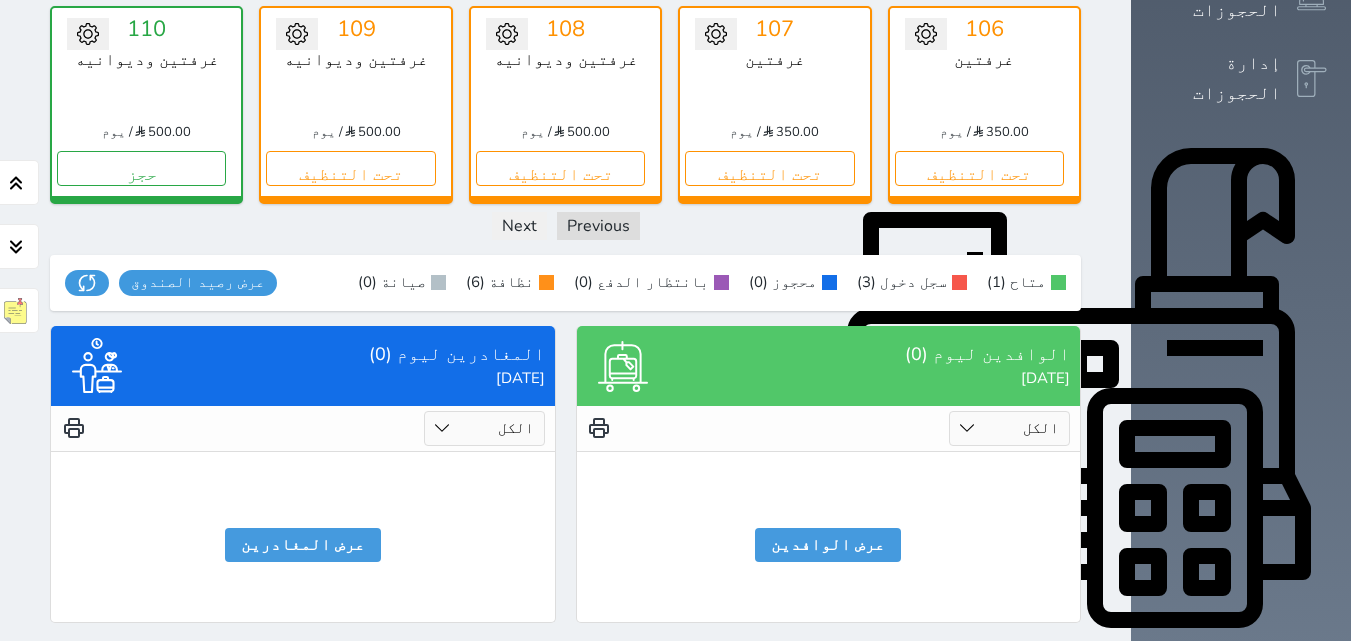 scroll, scrollTop: 523, scrollLeft: 0, axis: vertical 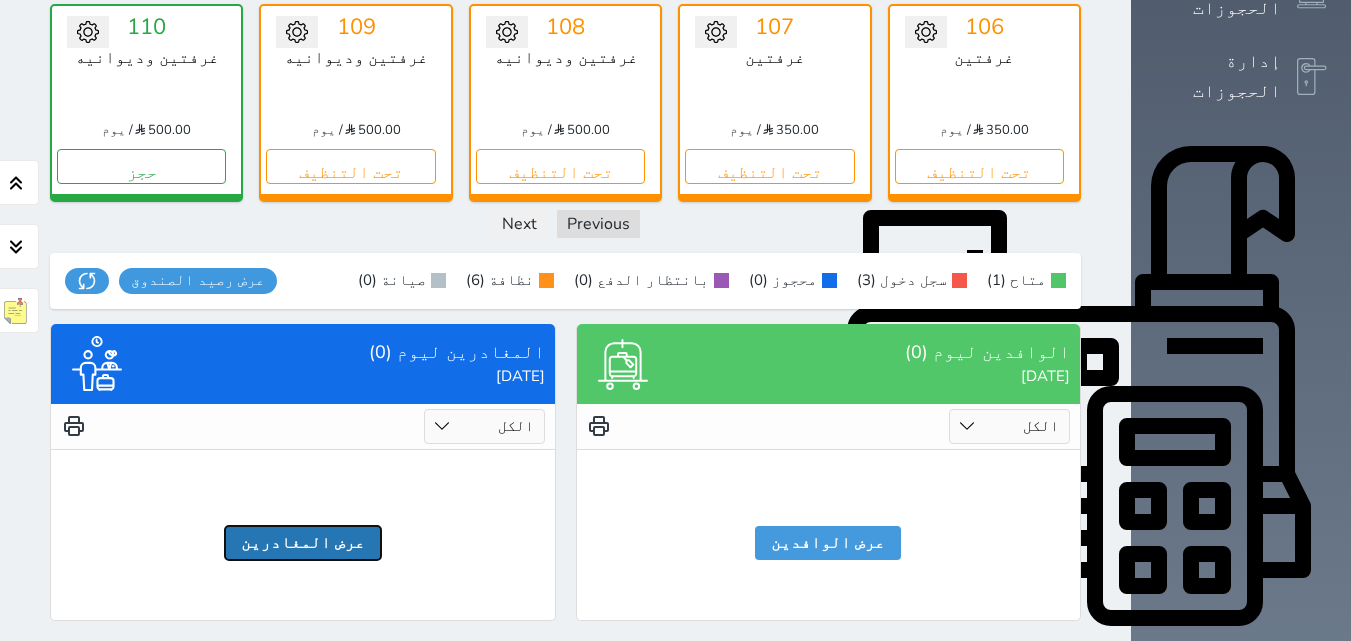 click on "عرض المغادرين" at bounding box center [303, 543] 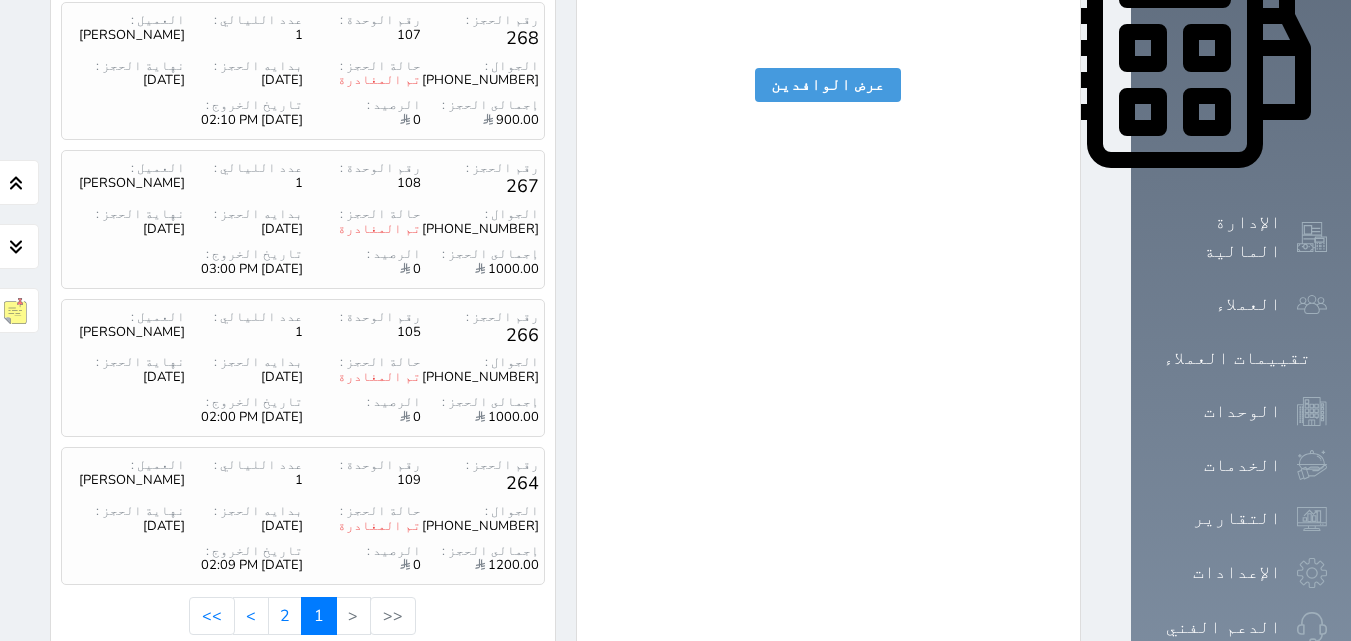 scroll, scrollTop: 985, scrollLeft: 0, axis: vertical 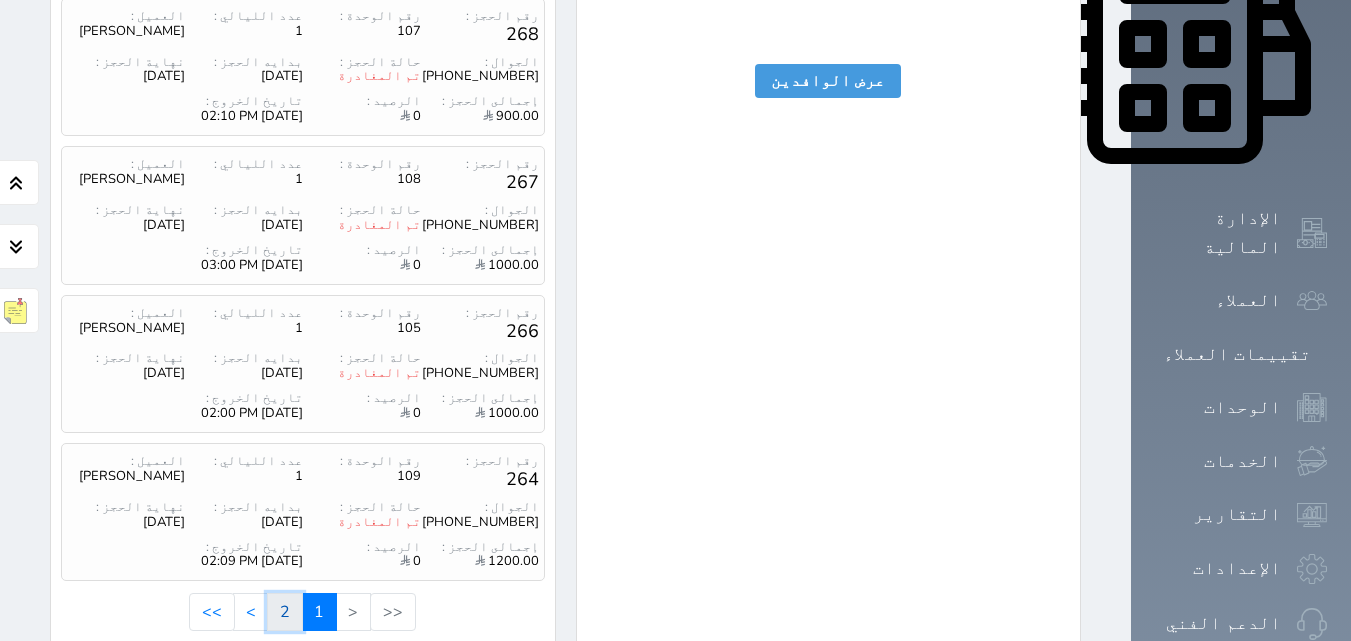 click on "2" at bounding box center (285, 612) 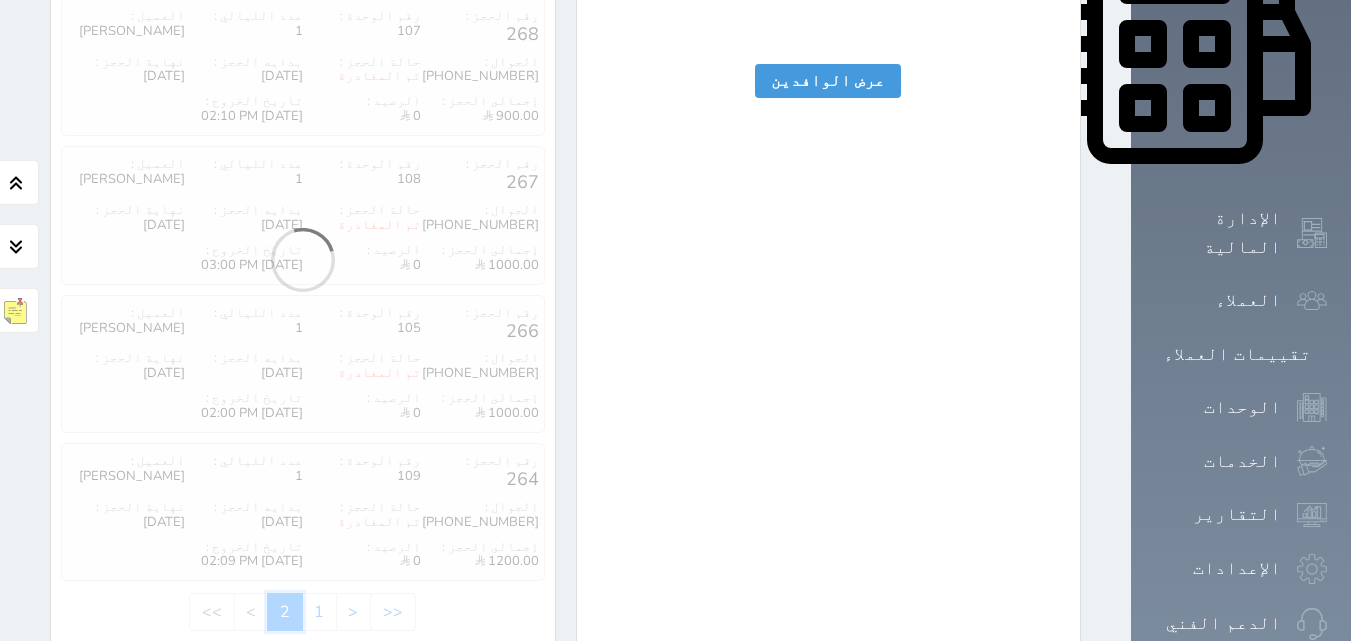 scroll, scrollTop: 545, scrollLeft: 0, axis: vertical 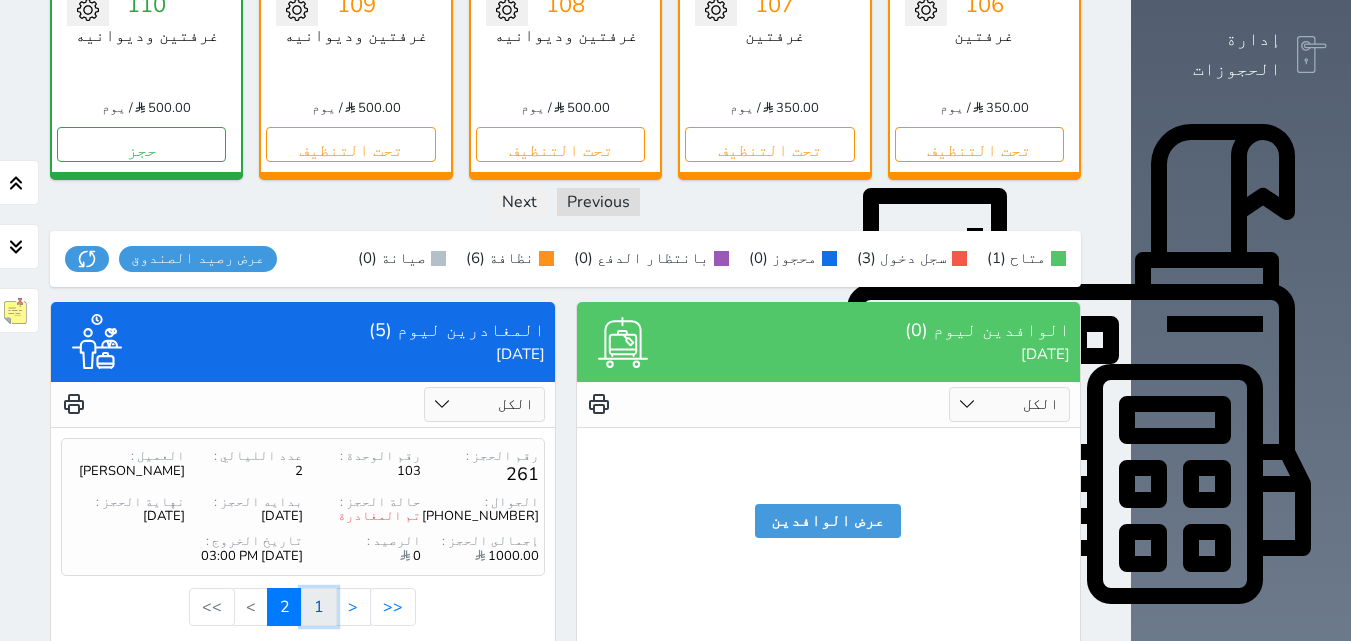 click on "1" at bounding box center [319, 607] 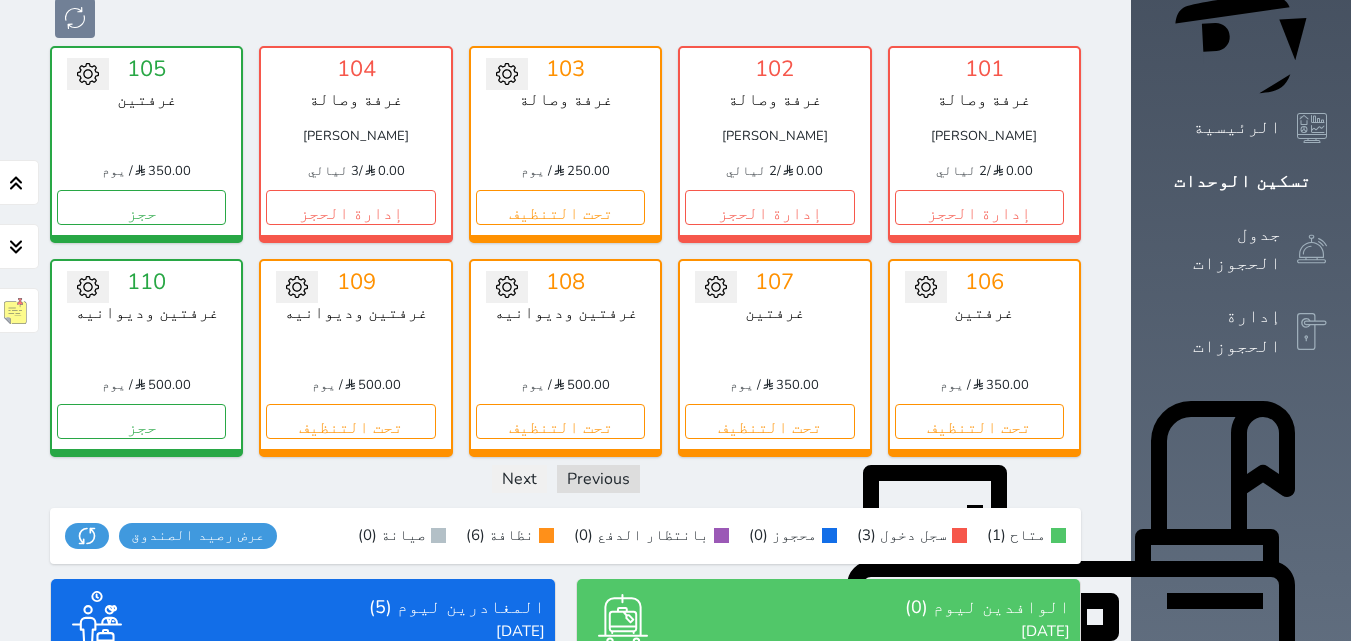 scroll, scrollTop: 238, scrollLeft: 0, axis: vertical 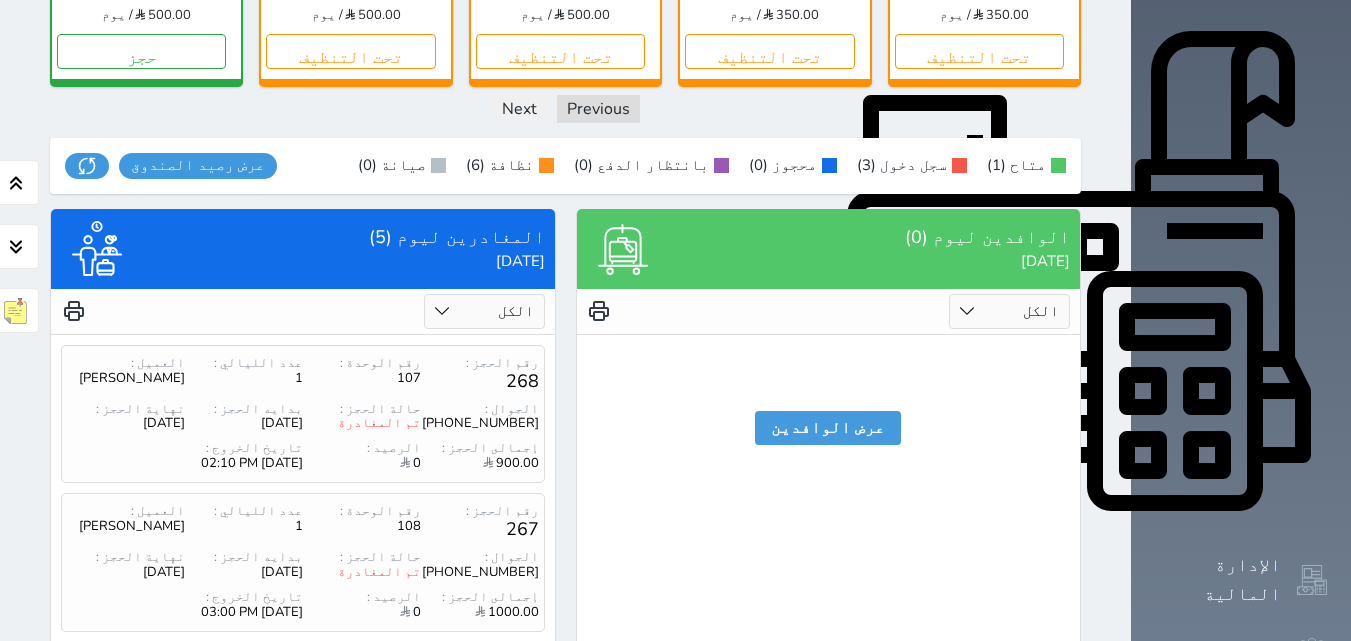 click on "الكل   تم الدخول   تم المغادرة" at bounding box center (484, 311) 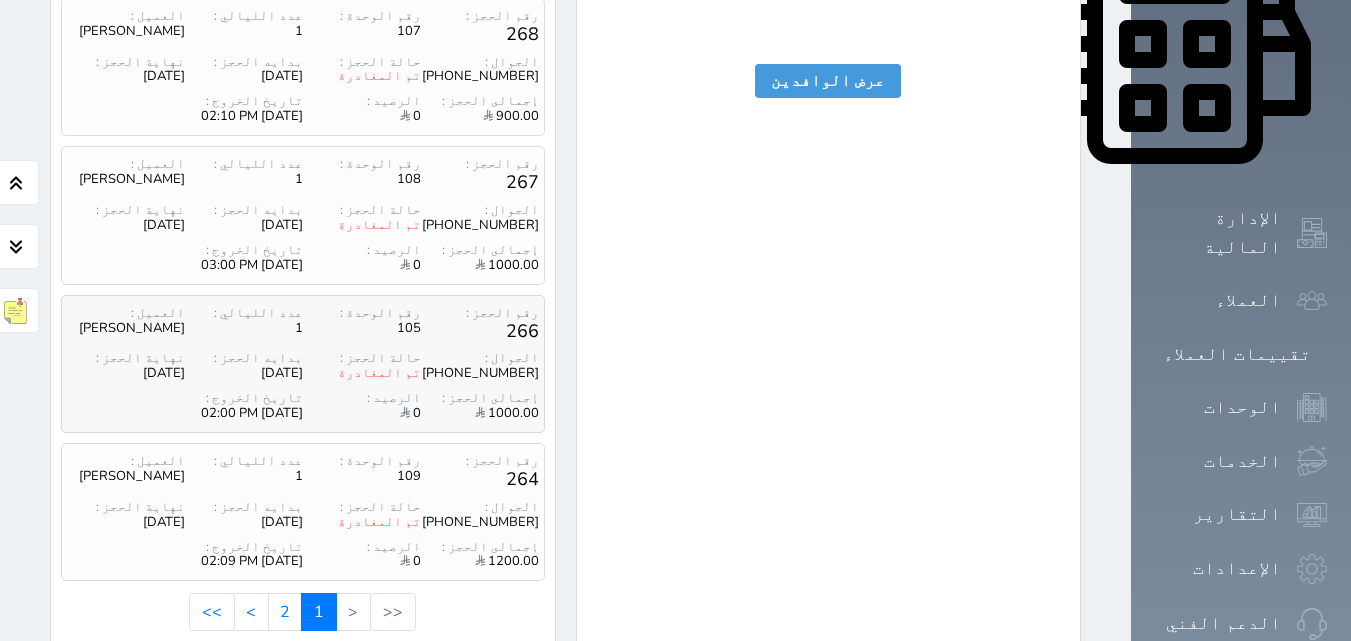 scroll, scrollTop: 985, scrollLeft: 0, axis: vertical 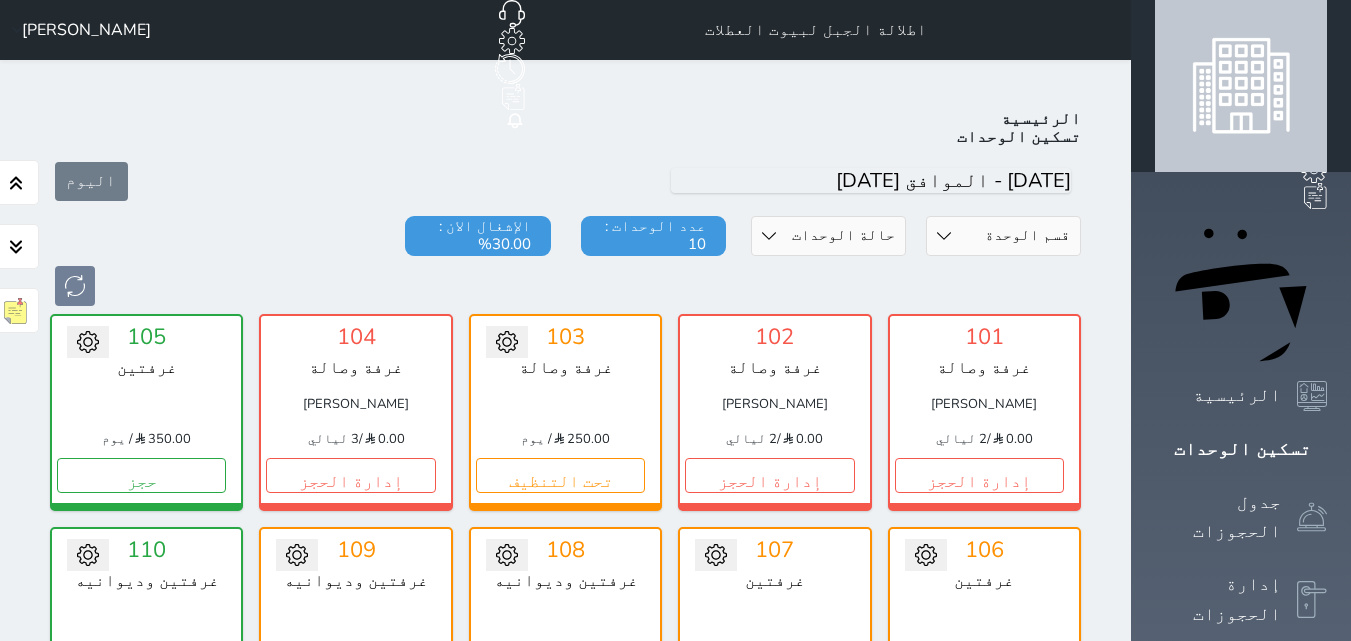 click on "تحت التنظيف" at bounding box center (979, 689) 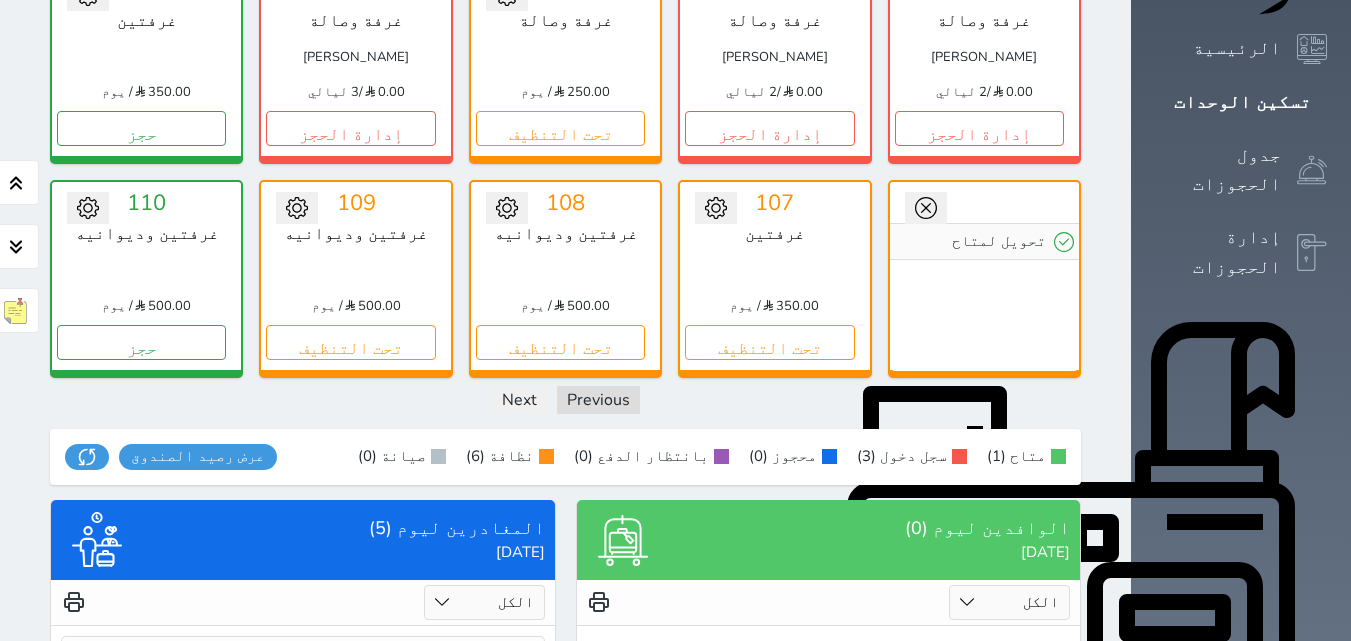 scroll, scrollTop: 377, scrollLeft: 0, axis: vertical 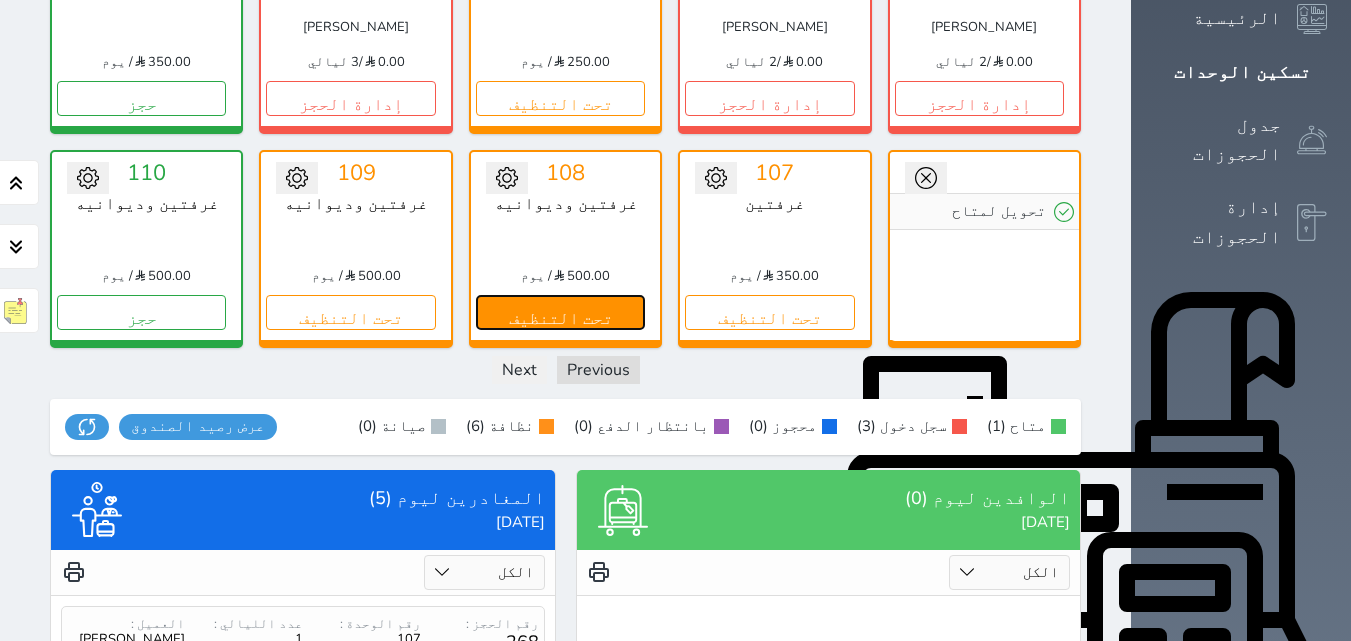 click on "تحت التنظيف" at bounding box center (560, 312) 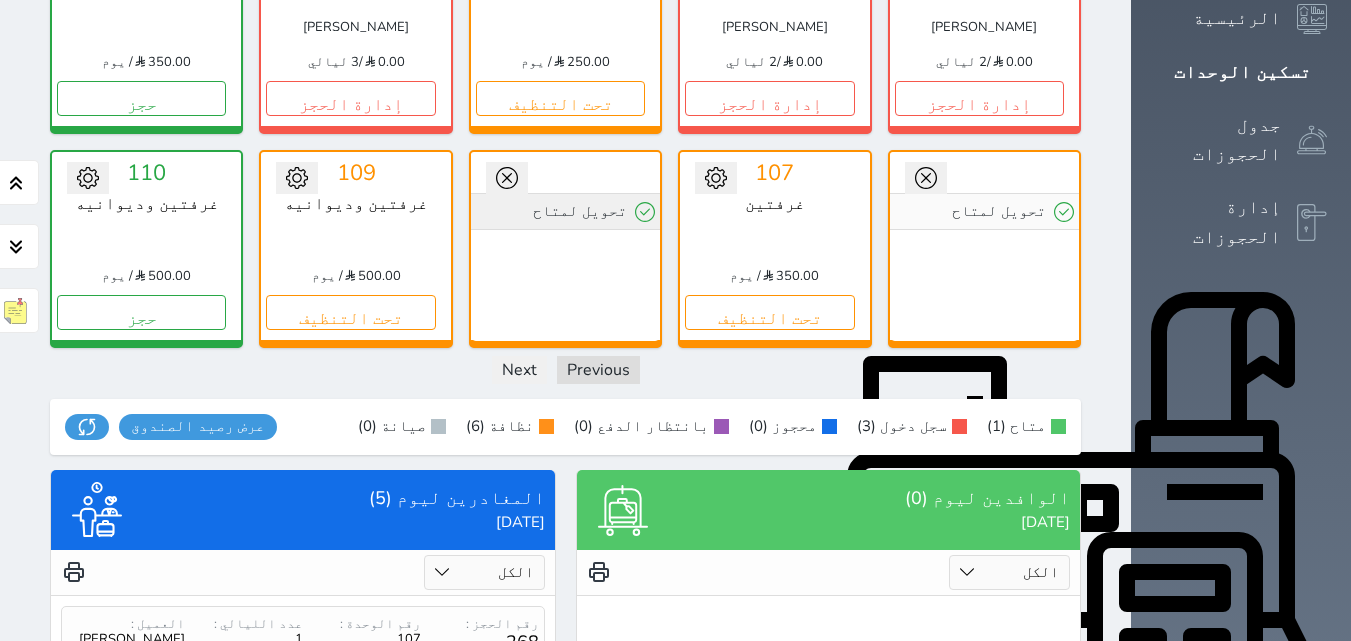 click 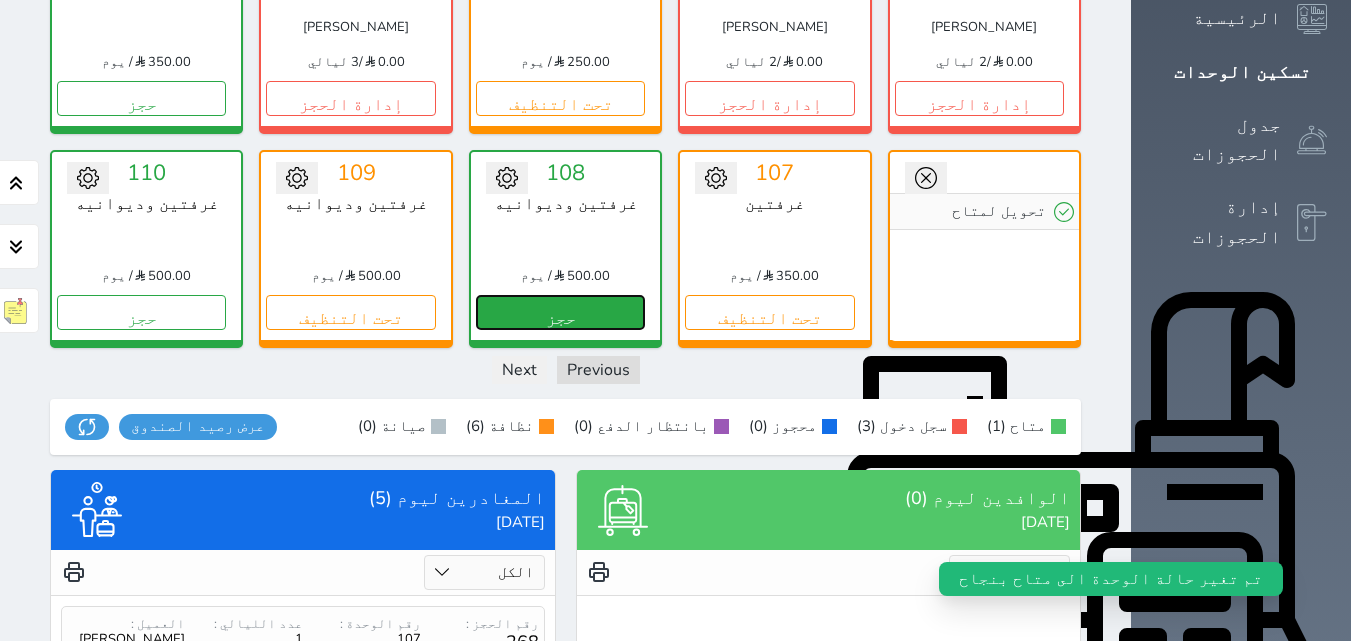 click on "حجز" at bounding box center [560, 312] 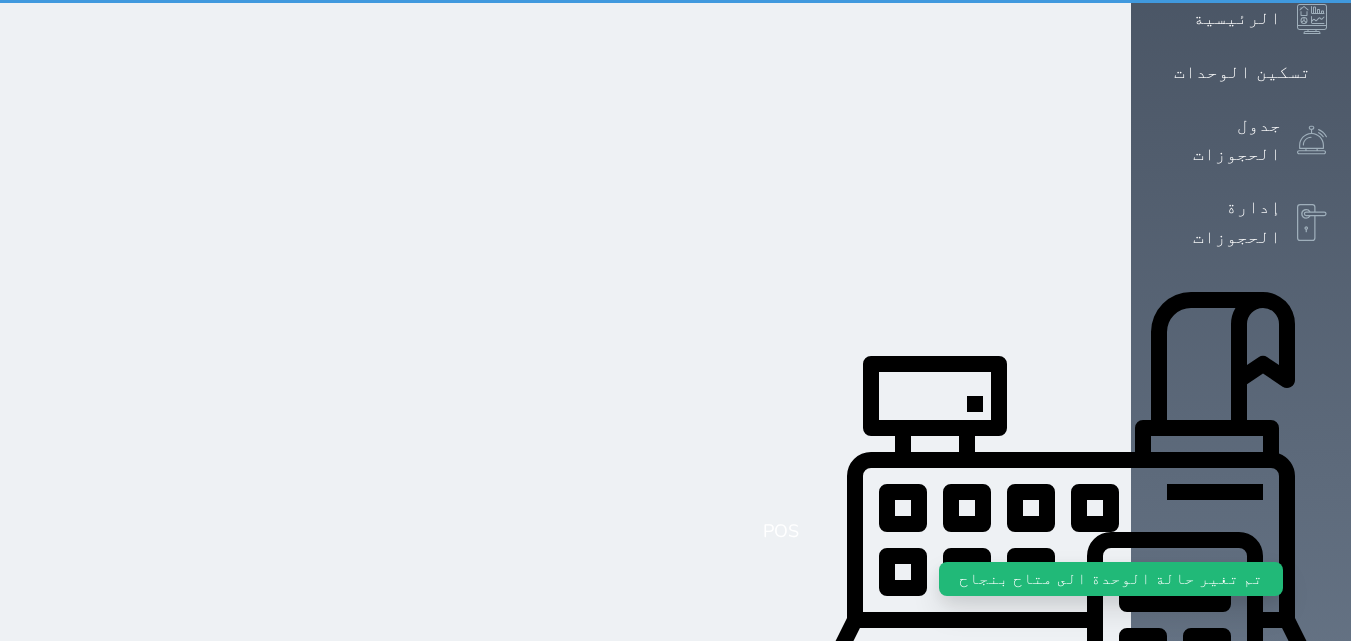 scroll, scrollTop: 313, scrollLeft: 0, axis: vertical 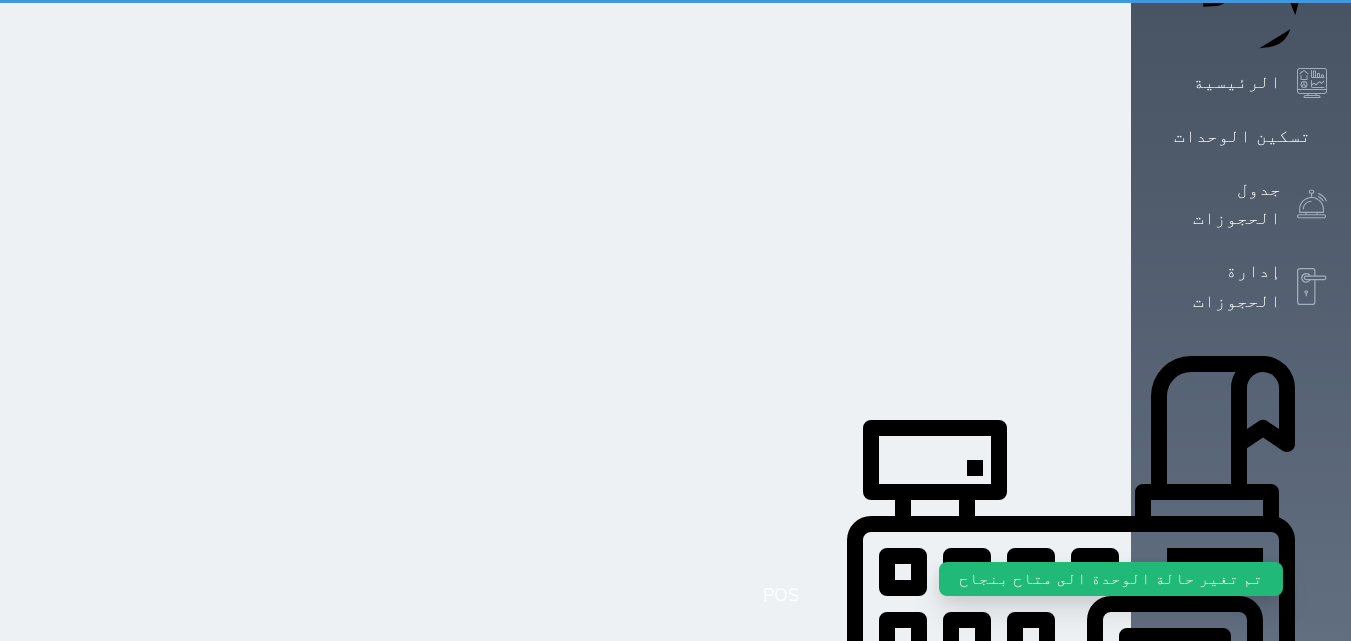 select on "1" 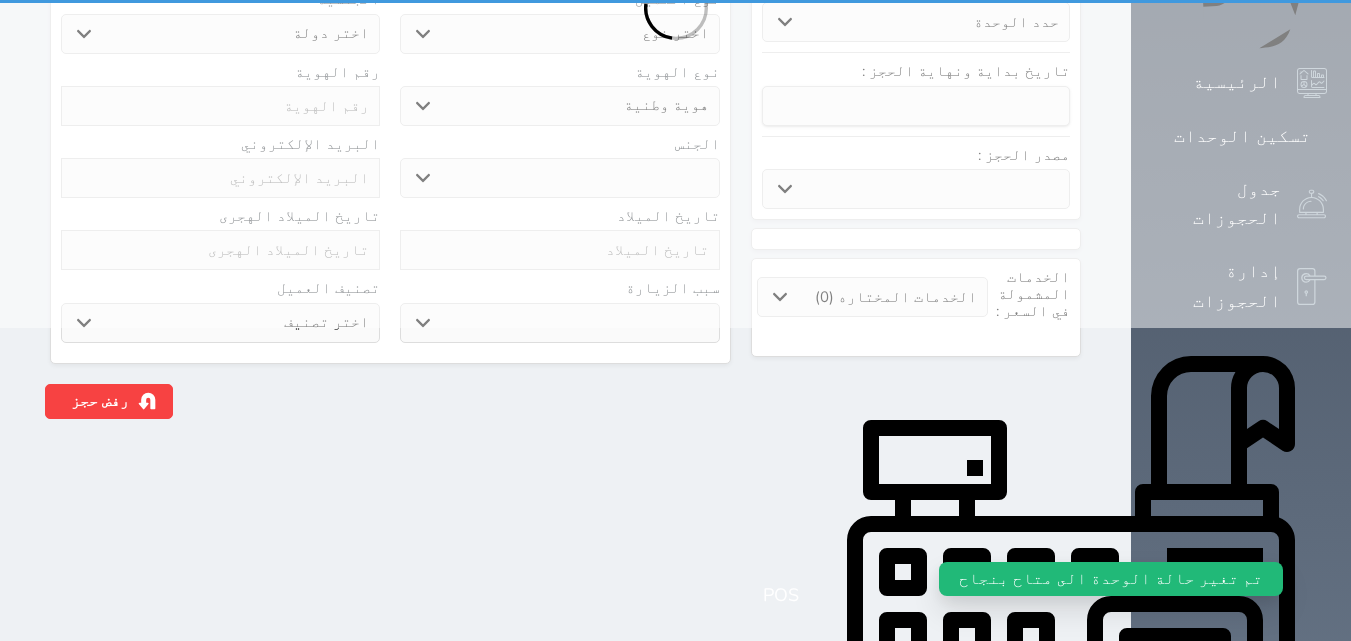 scroll, scrollTop: 0, scrollLeft: 0, axis: both 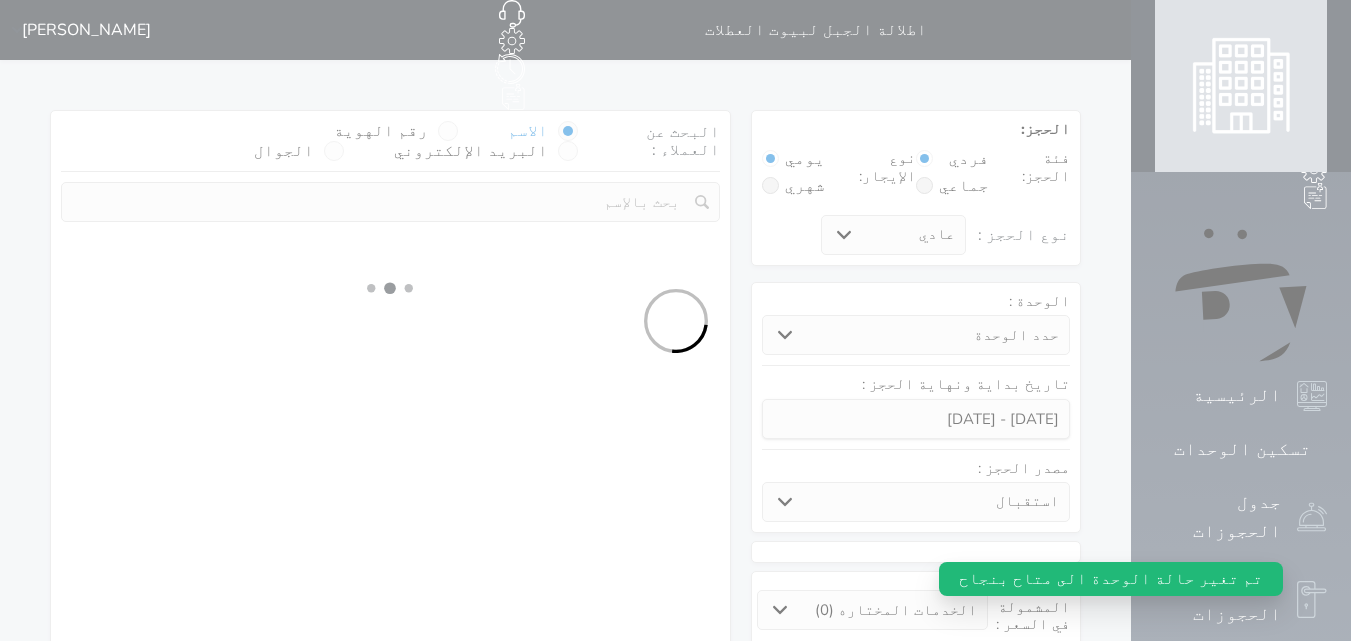 select on "74829" 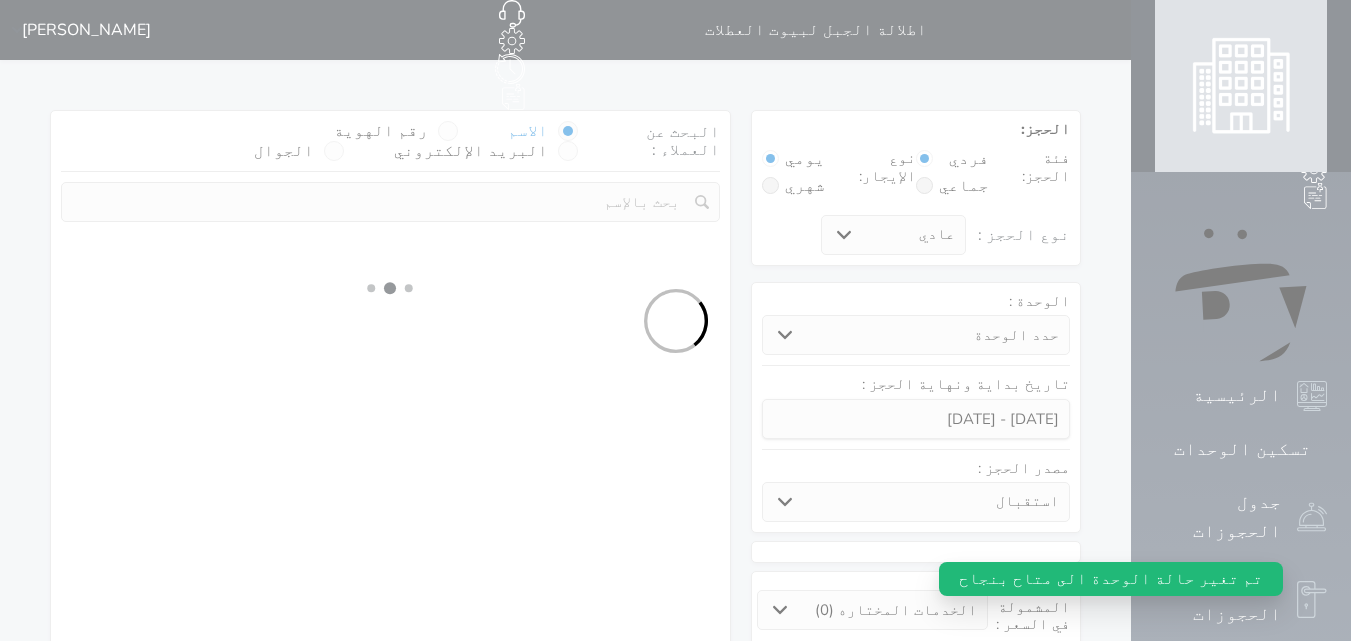 select on "1" 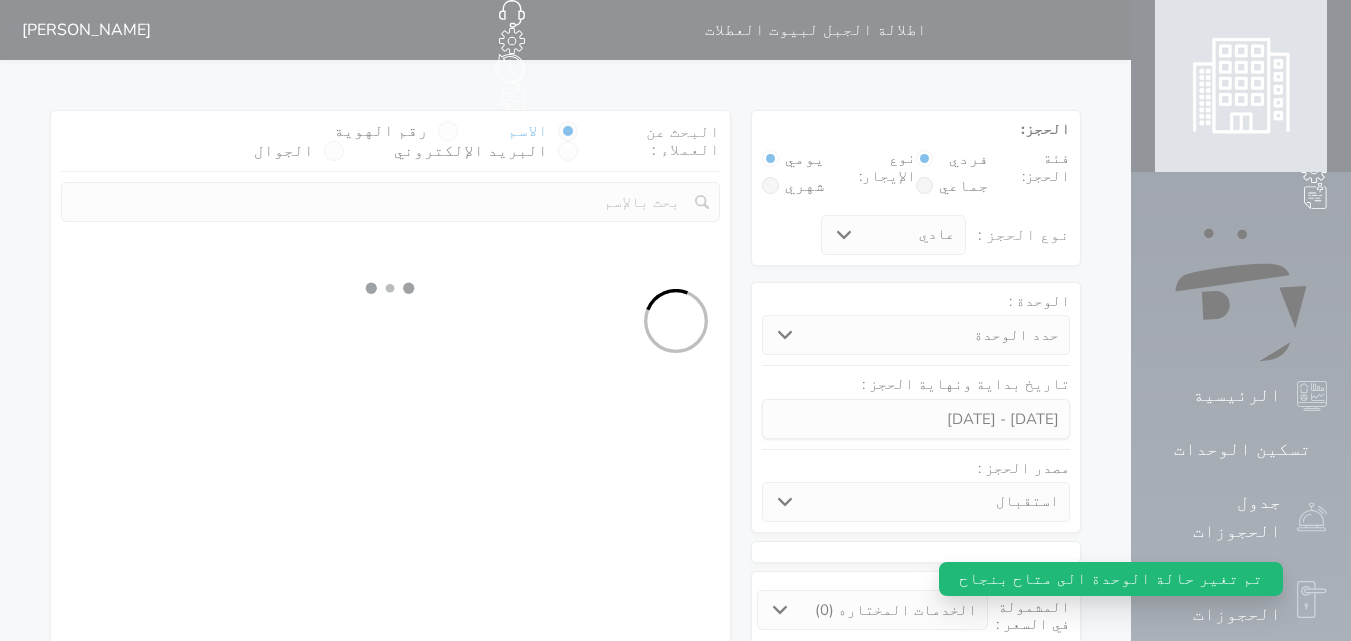 select on "113" 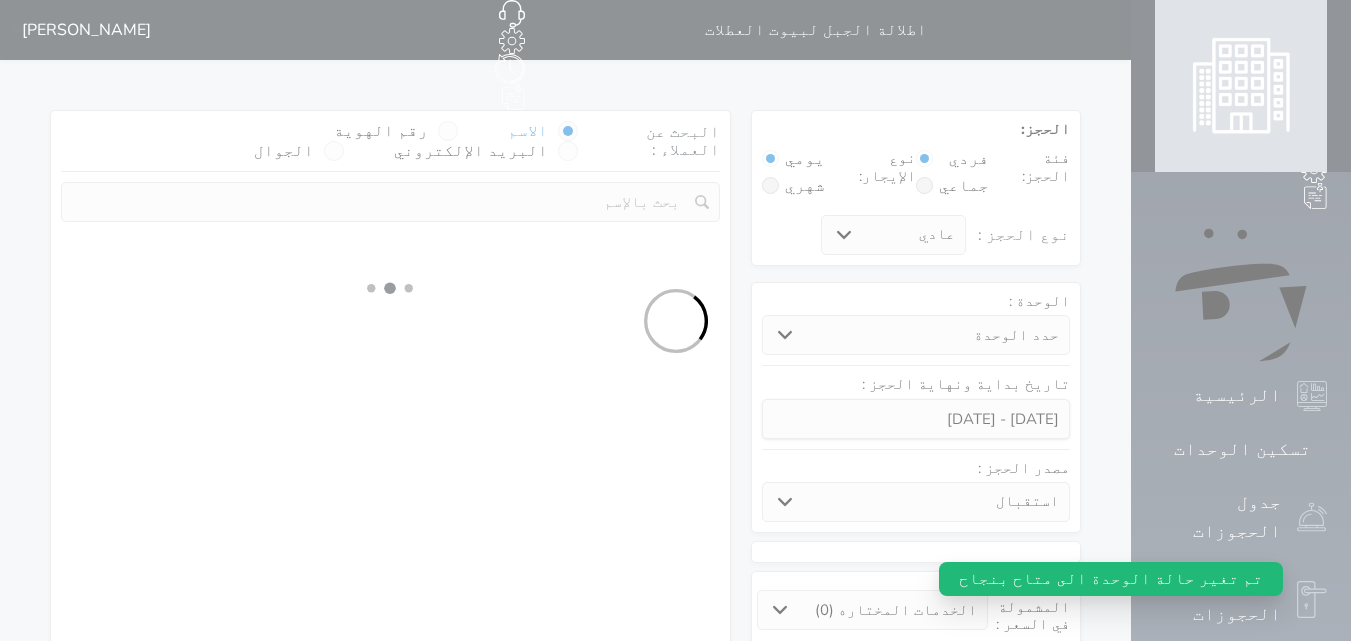 select on "1" 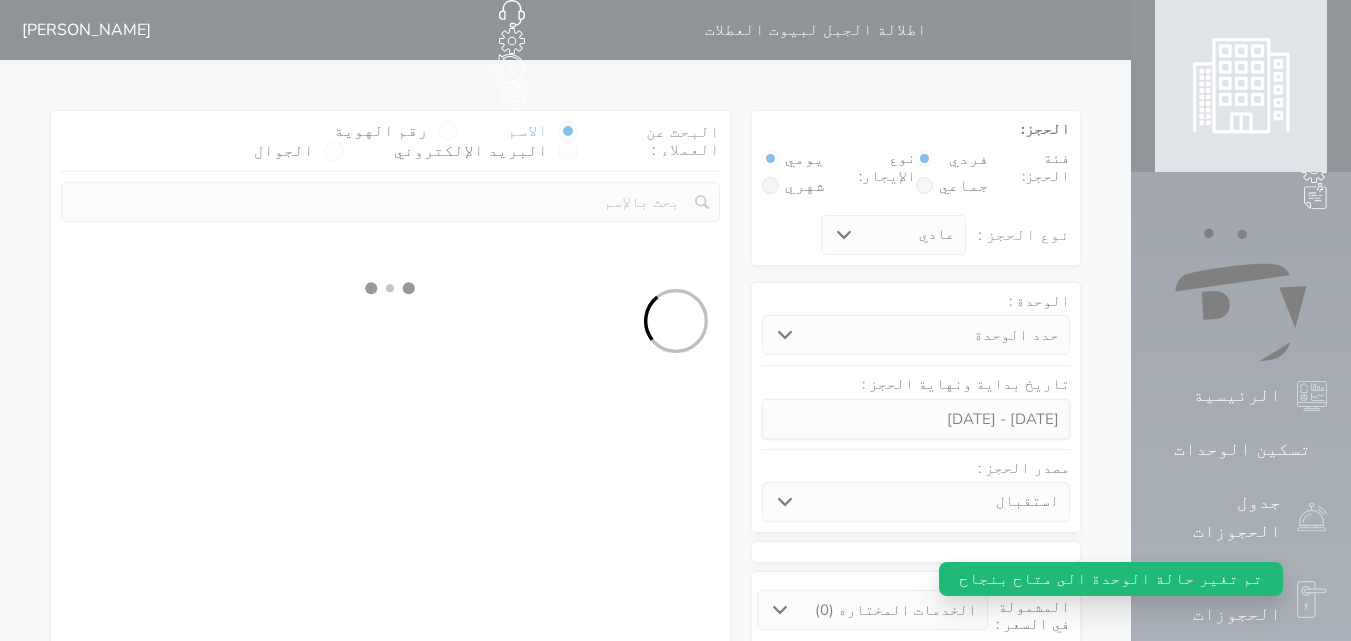 select 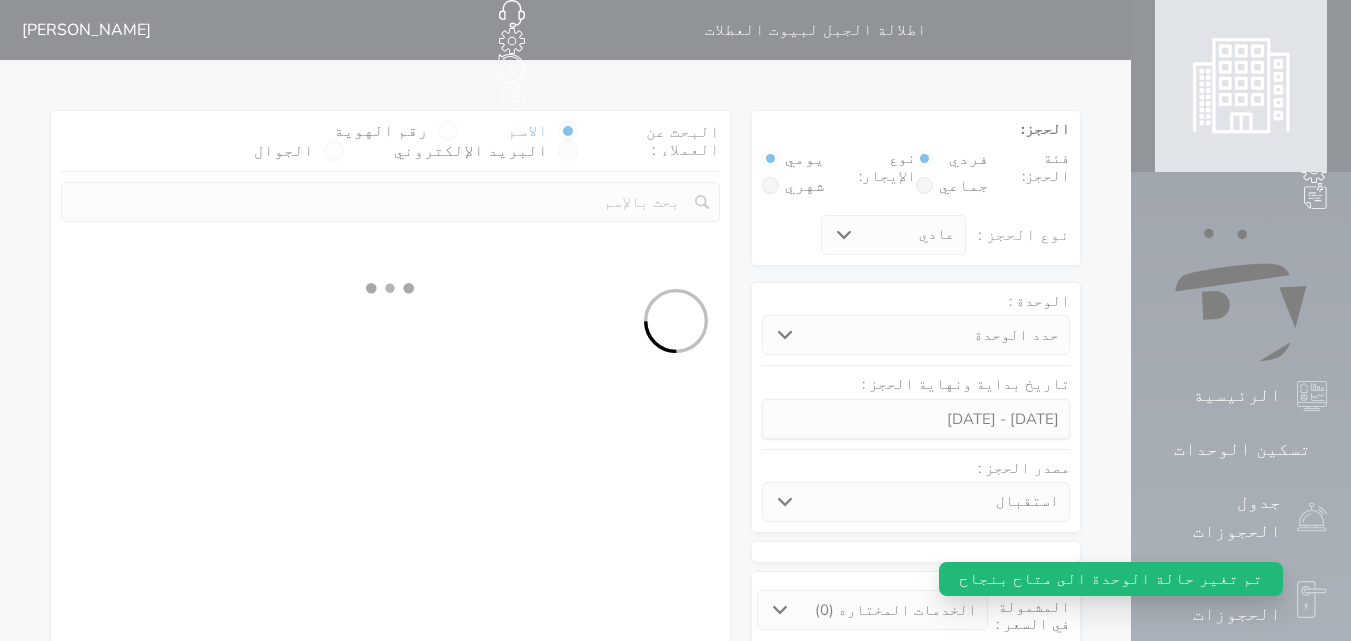 select on "7" 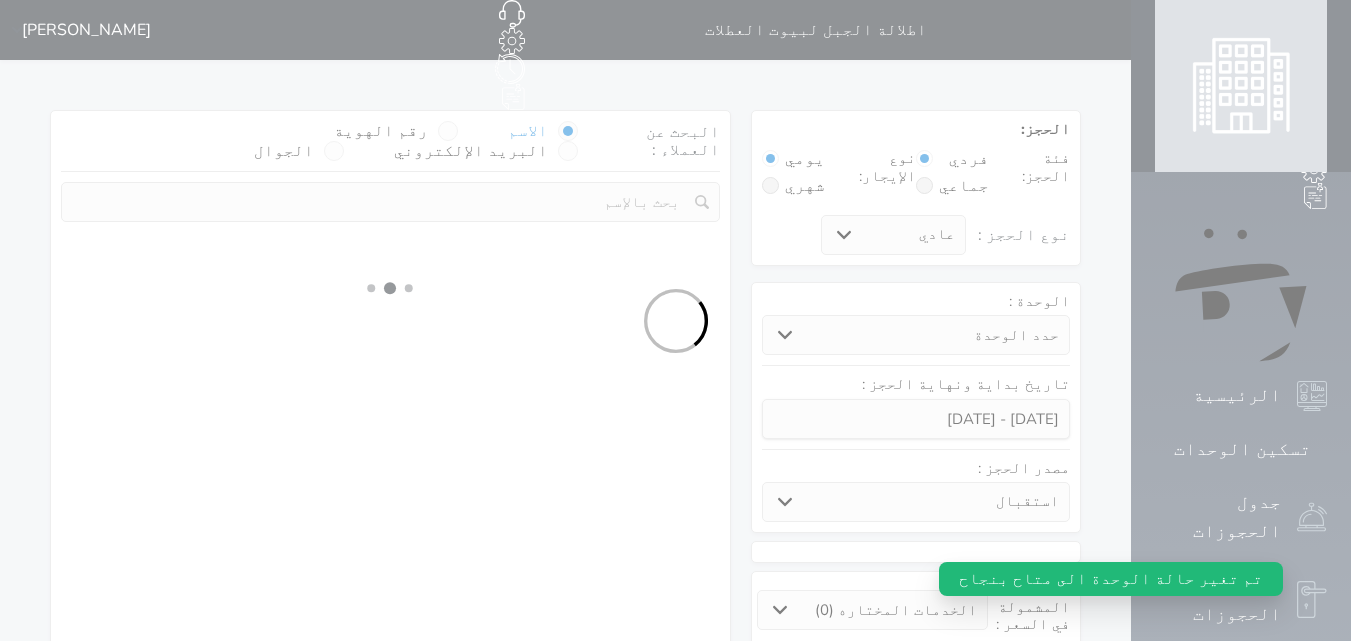 select 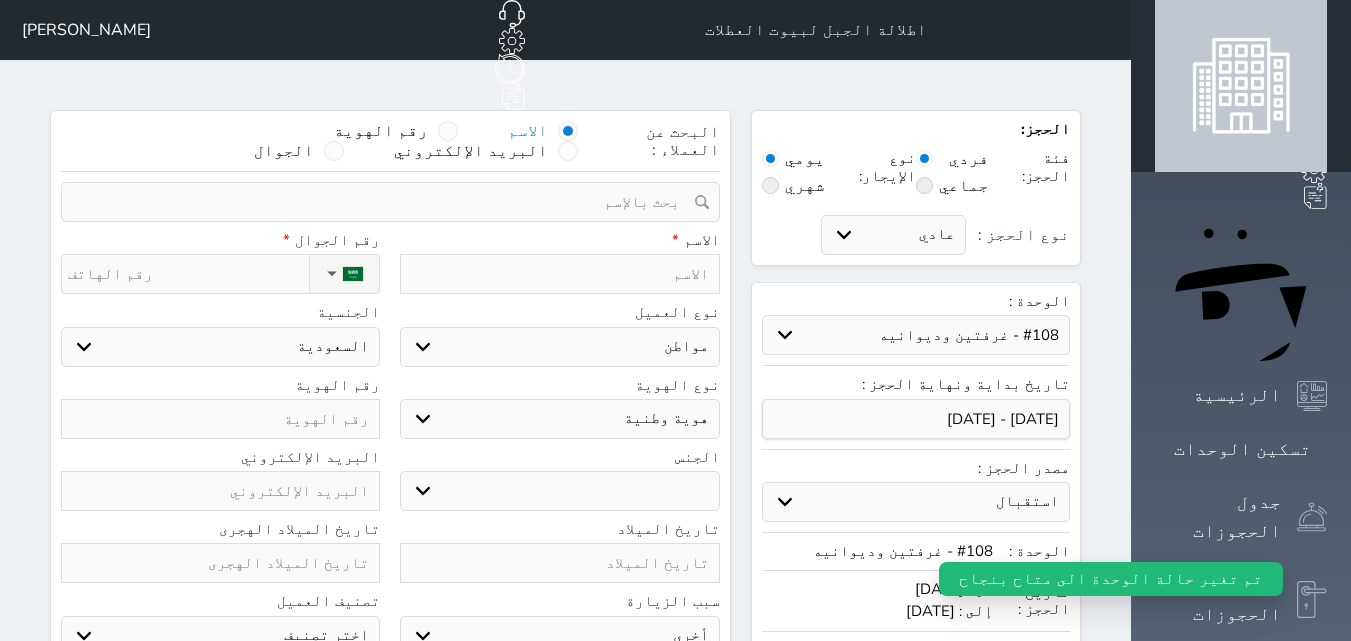select 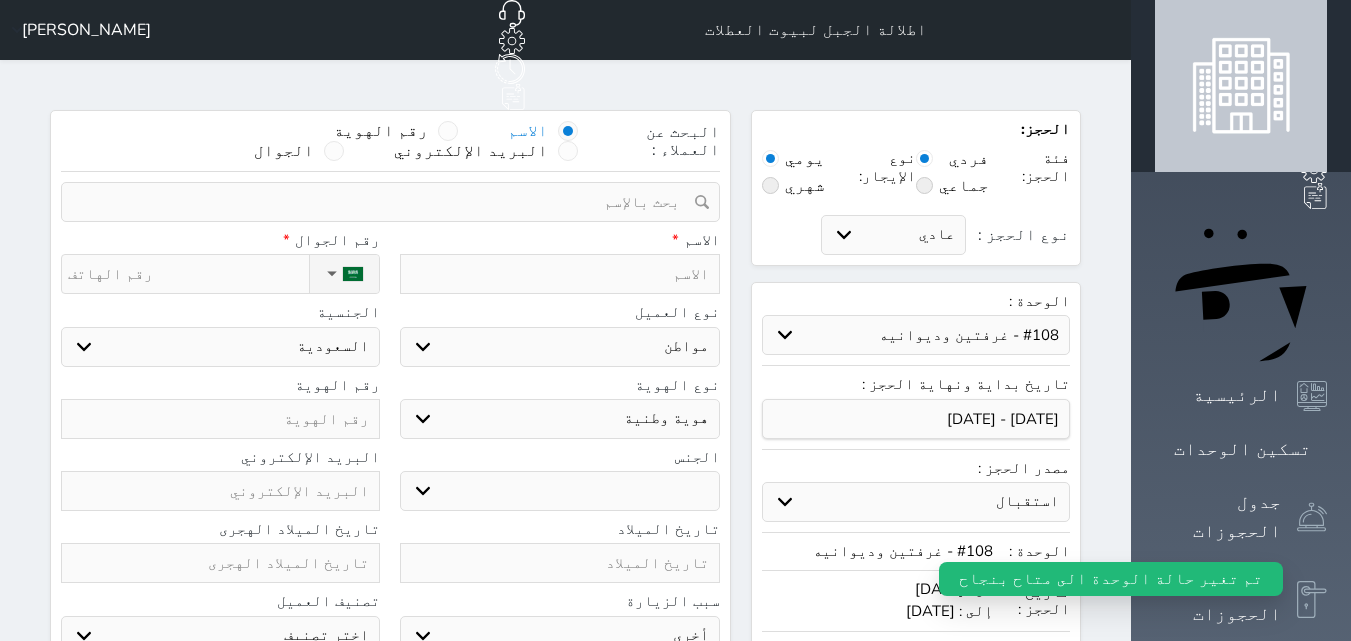 select 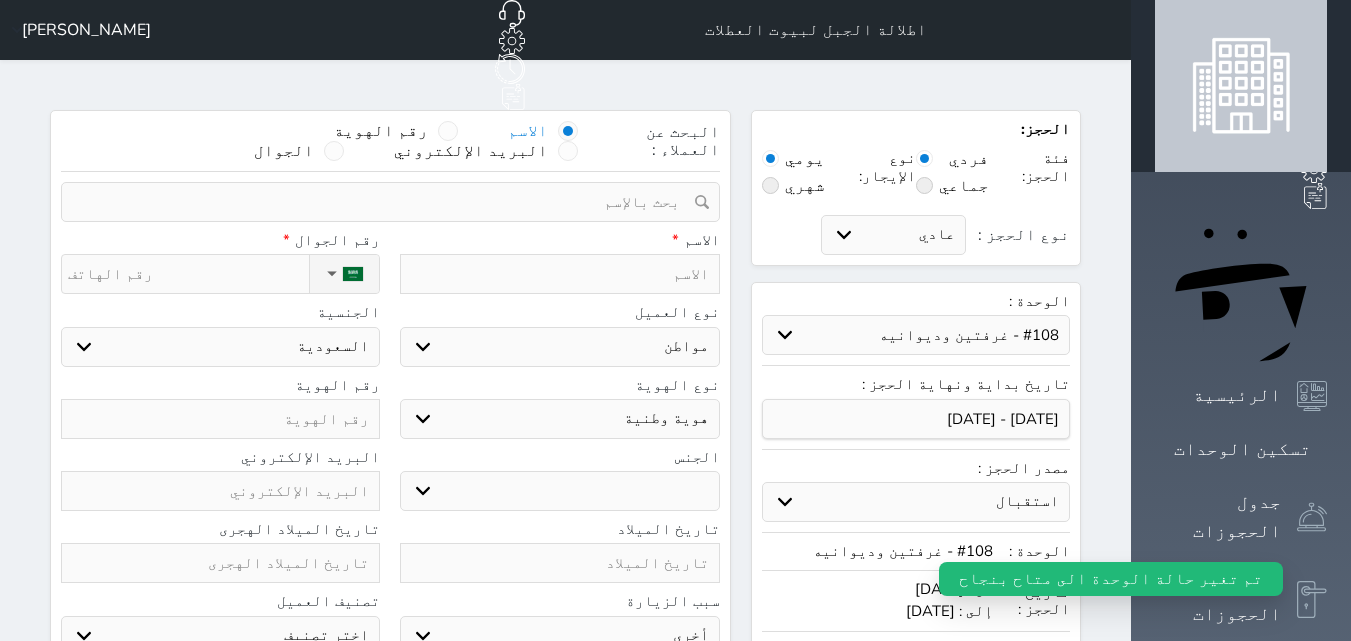 select 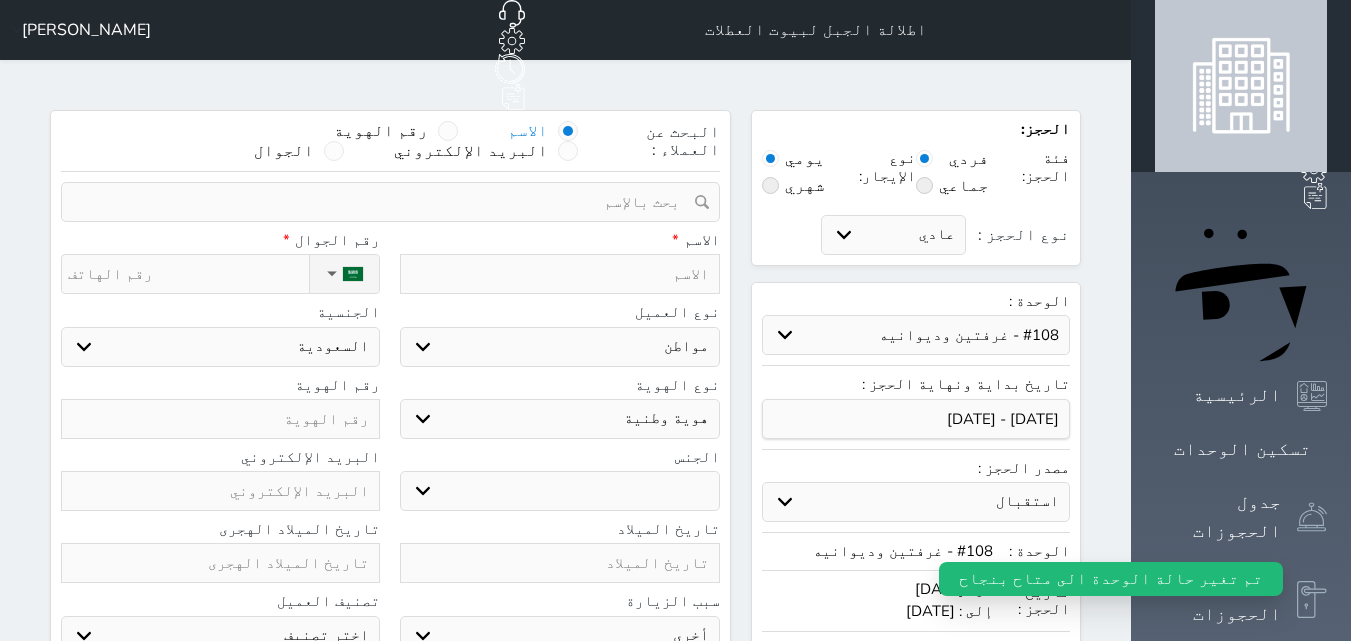 select 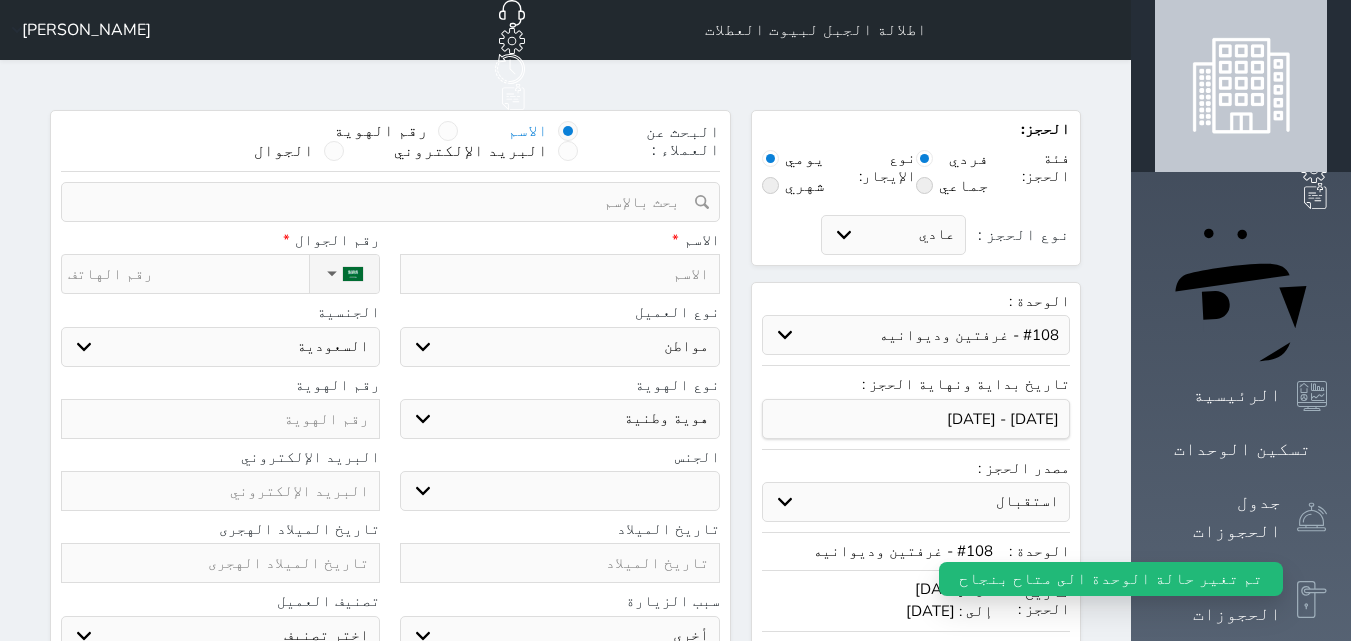 click at bounding box center (559, 274) 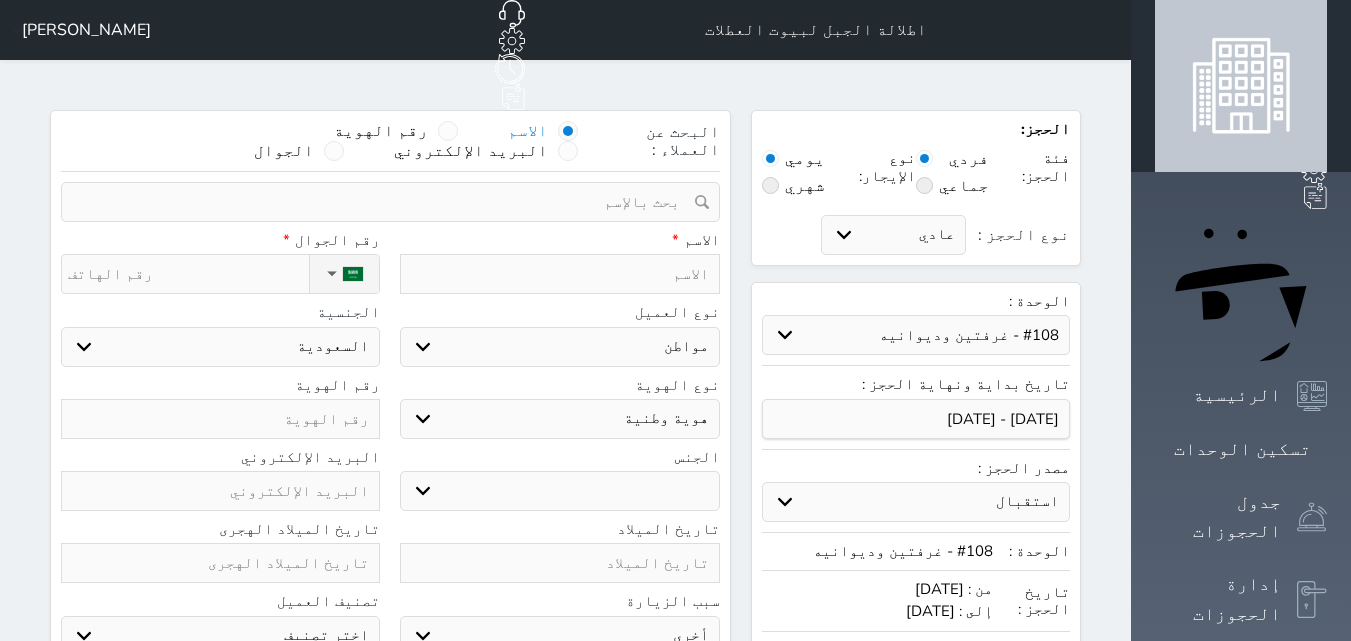 type on "ب" 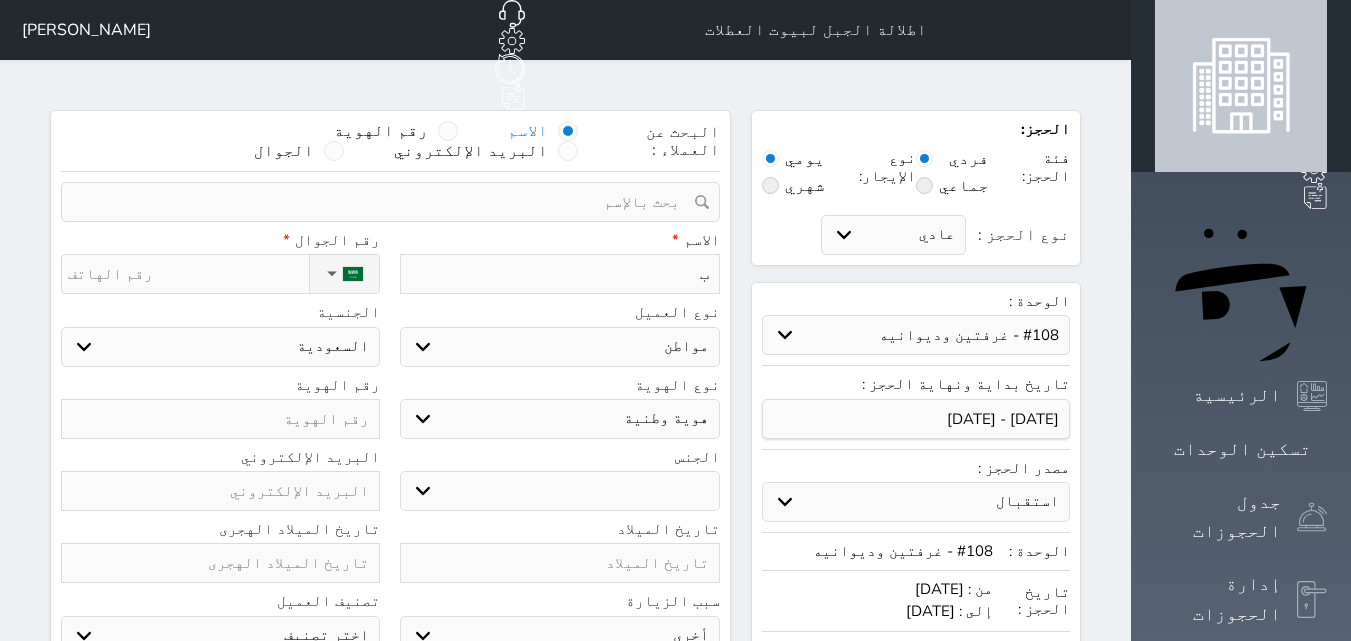 type on "بن" 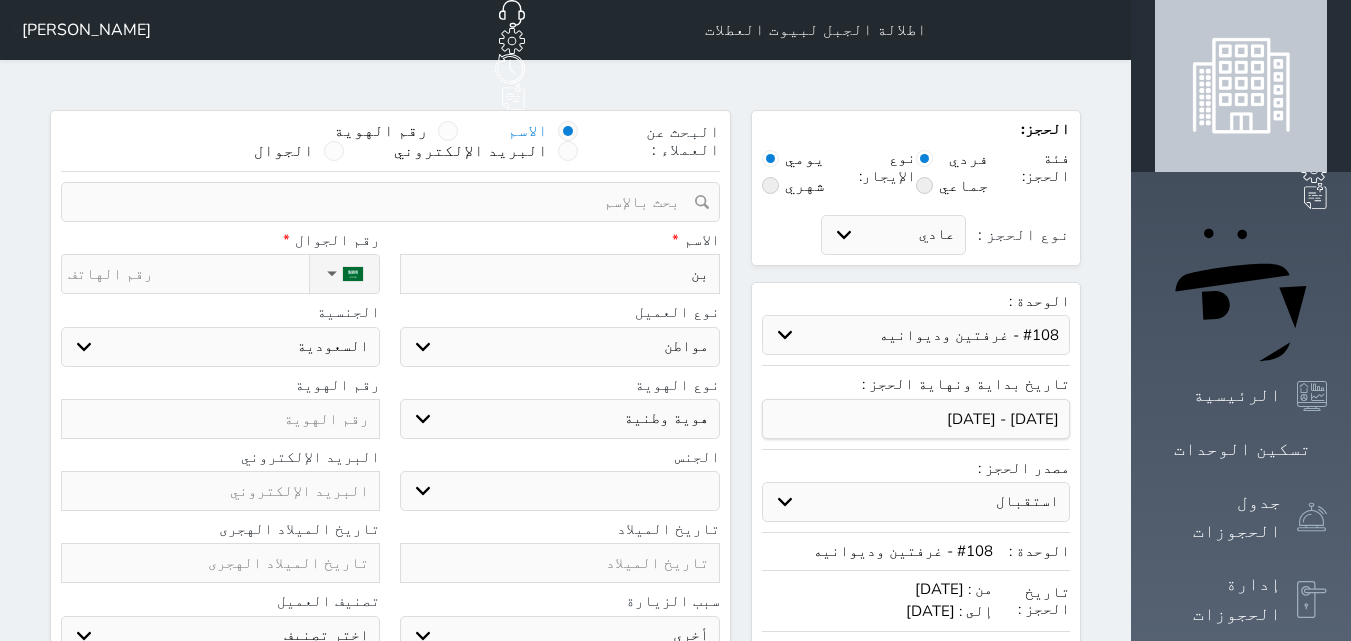 type on "بند" 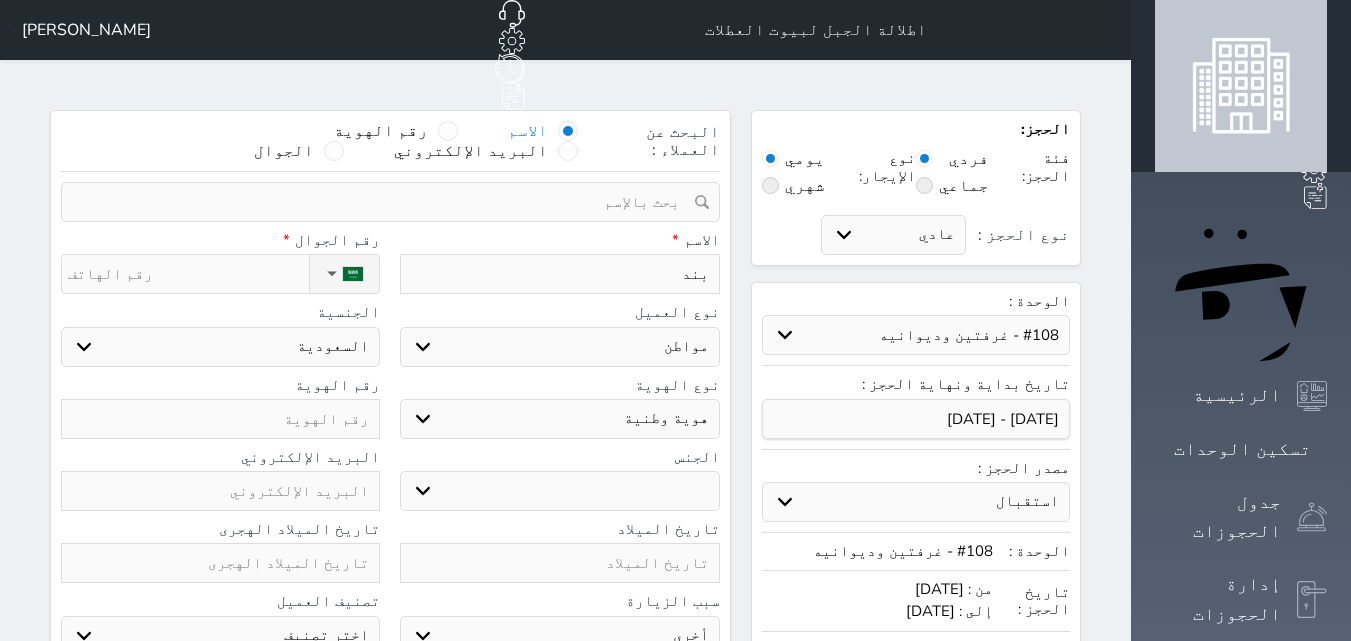 type on "بندر" 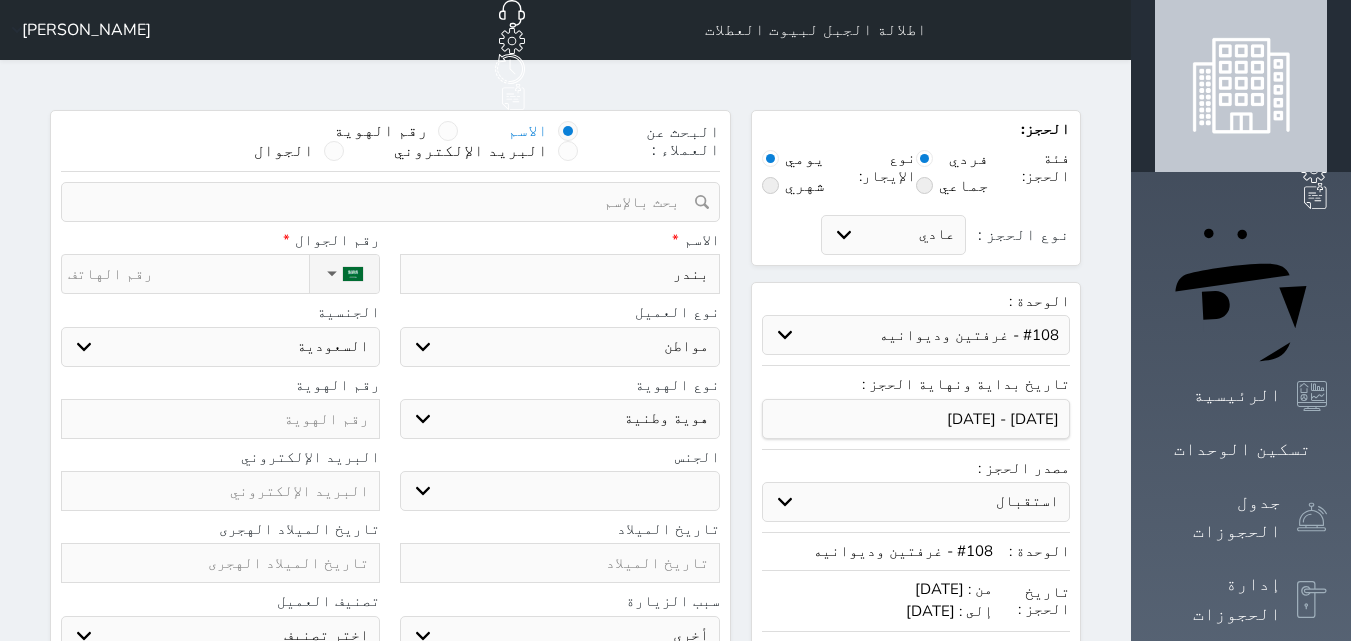 type on "بندر" 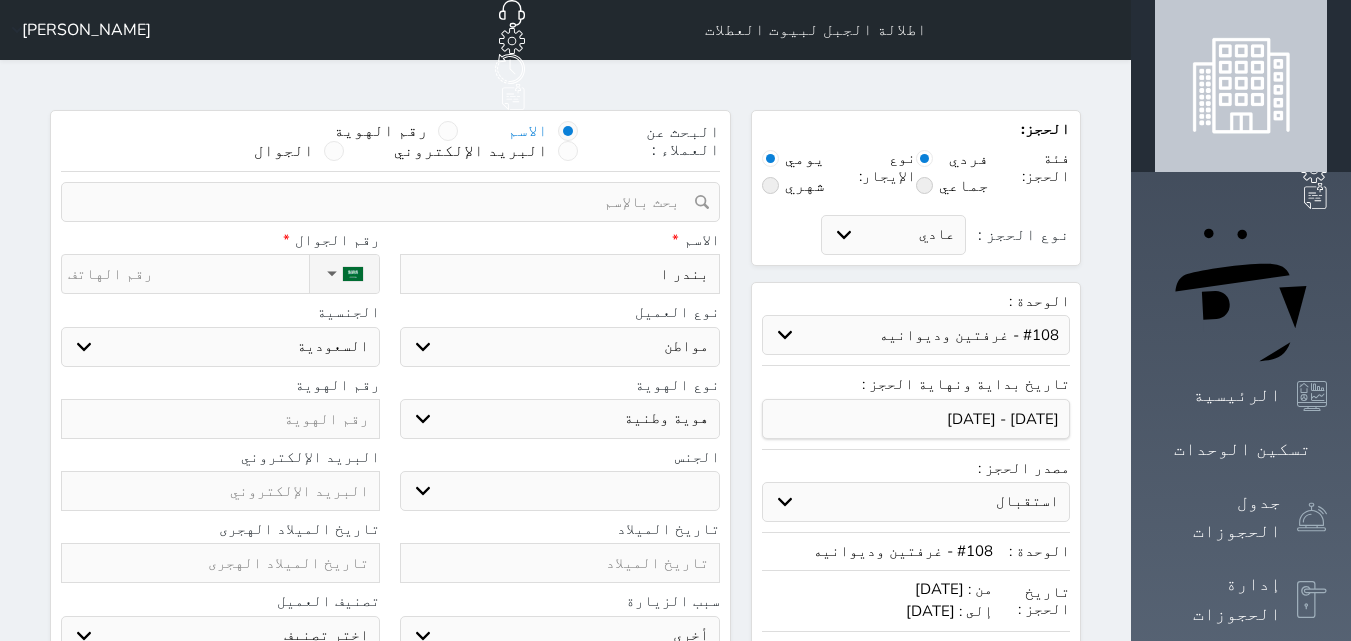 type on "بندر ال" 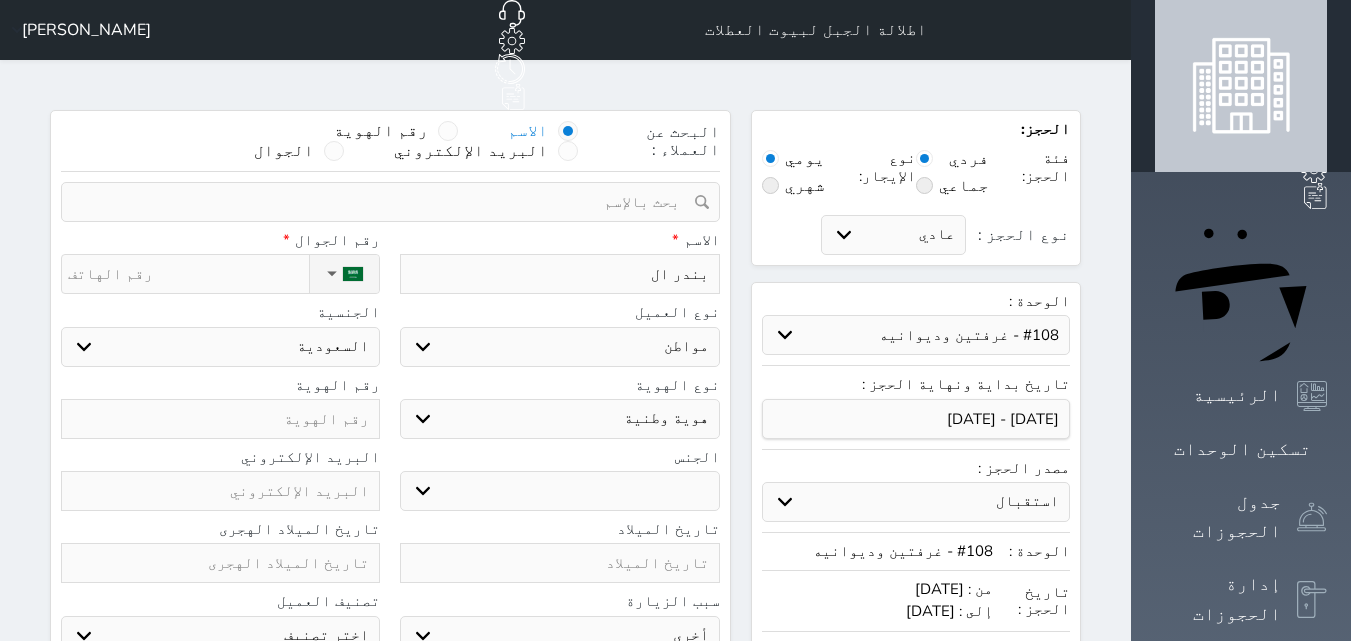 select 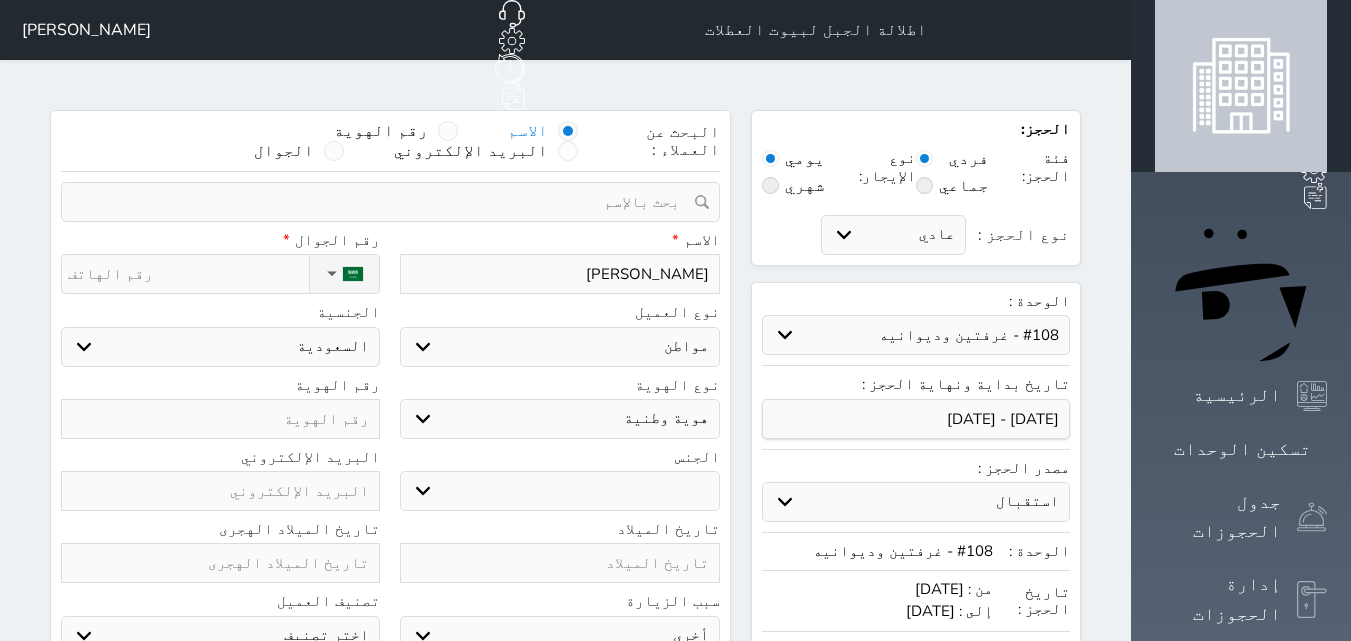 type on "[PERSON_NAME]" 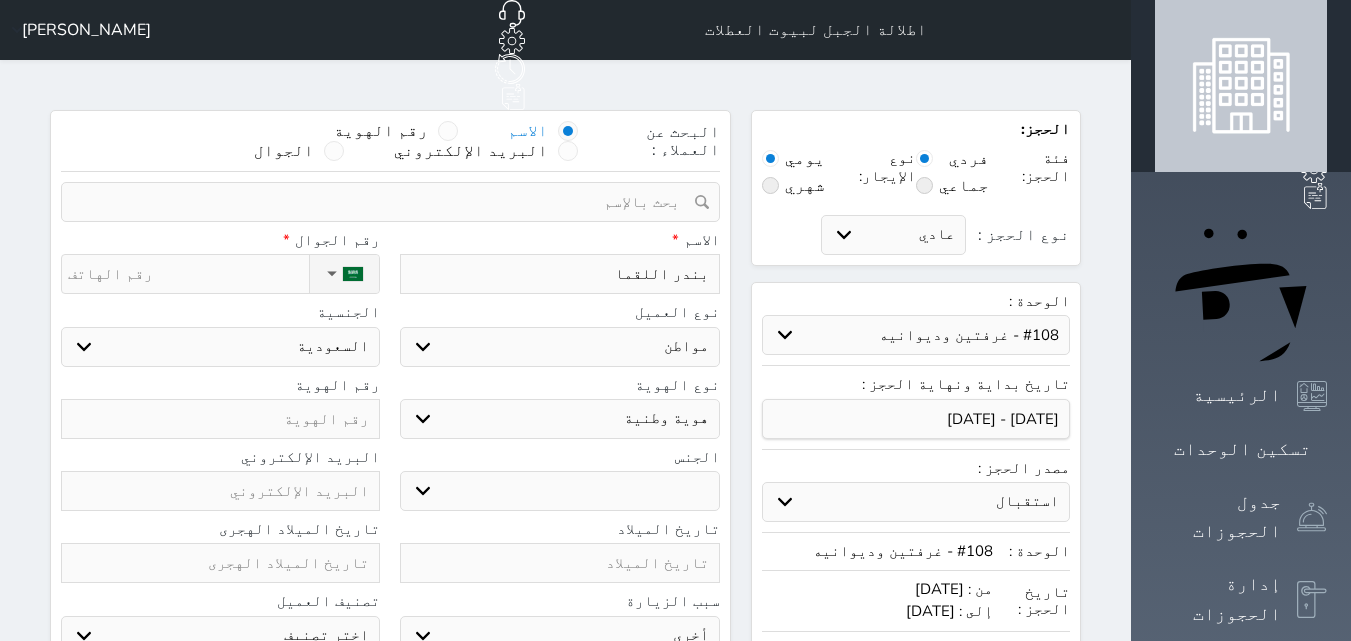 type on "[PERSON_NAME]" 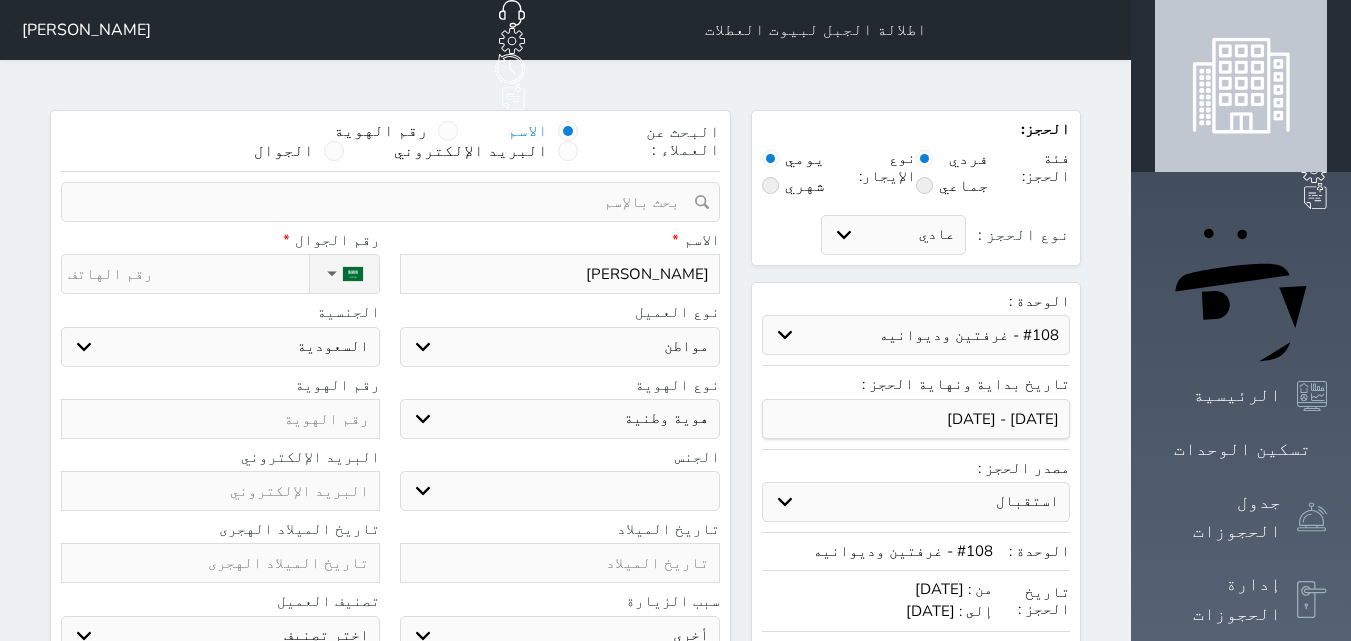 type on "بندر اللقماني" 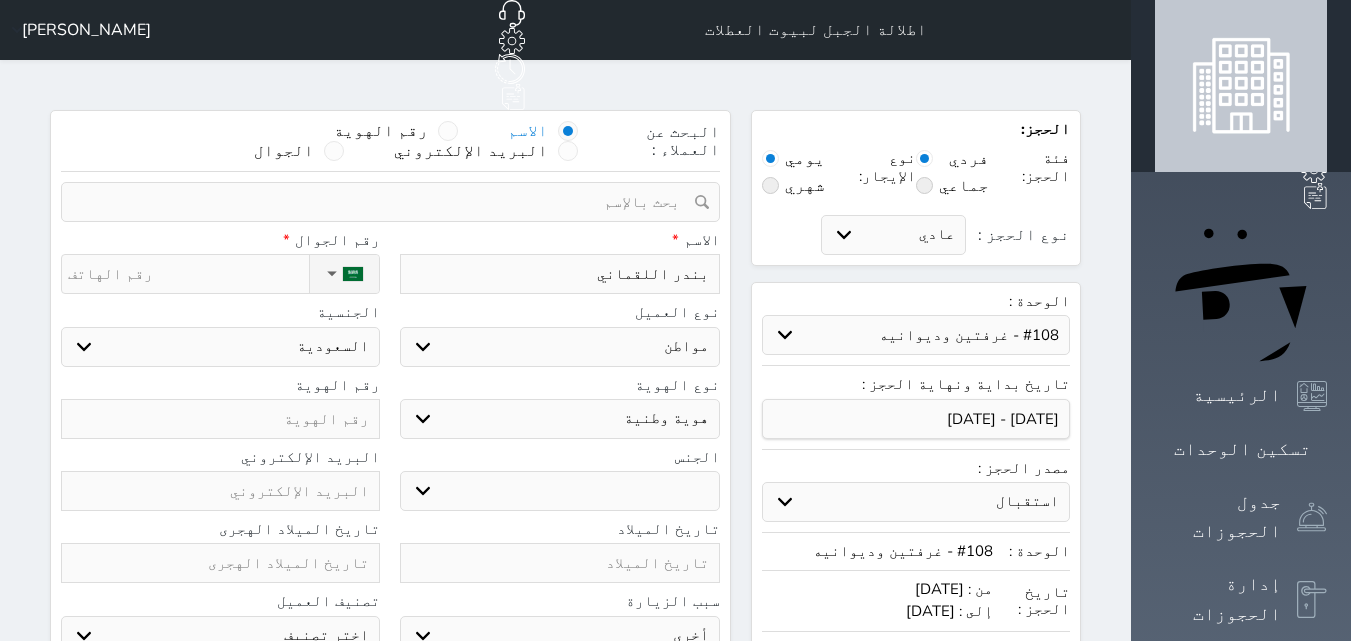 type on "بندر اللقماني" 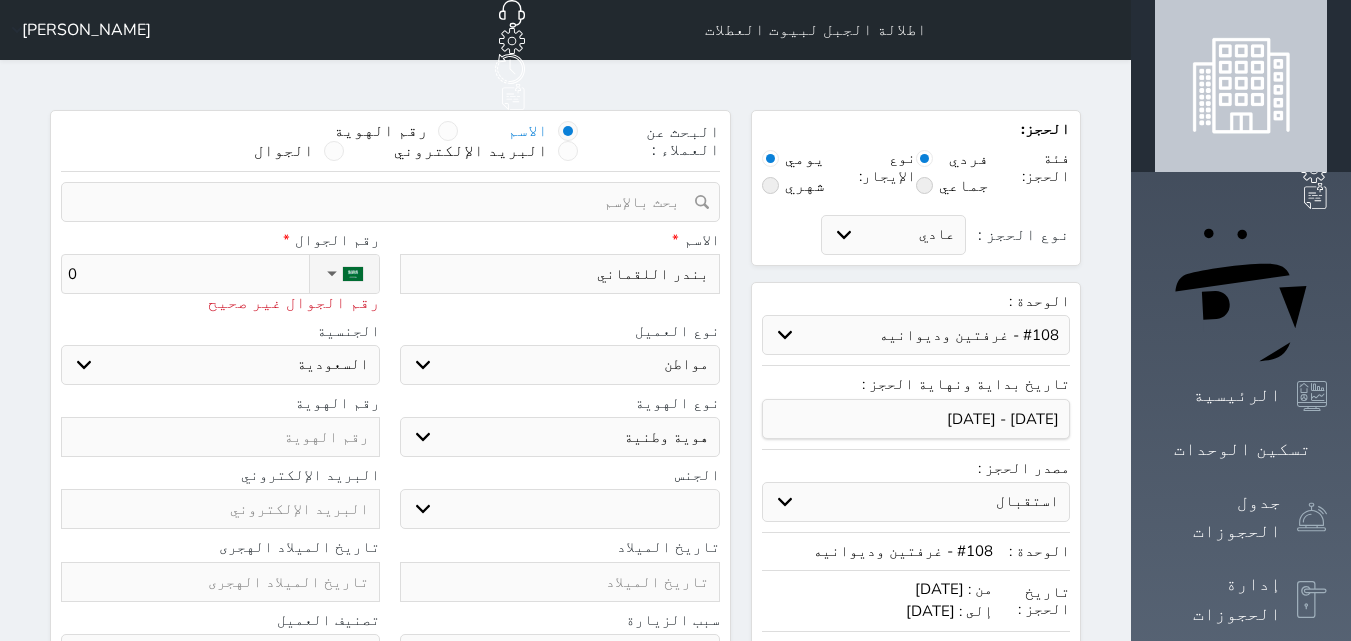 type on "05" 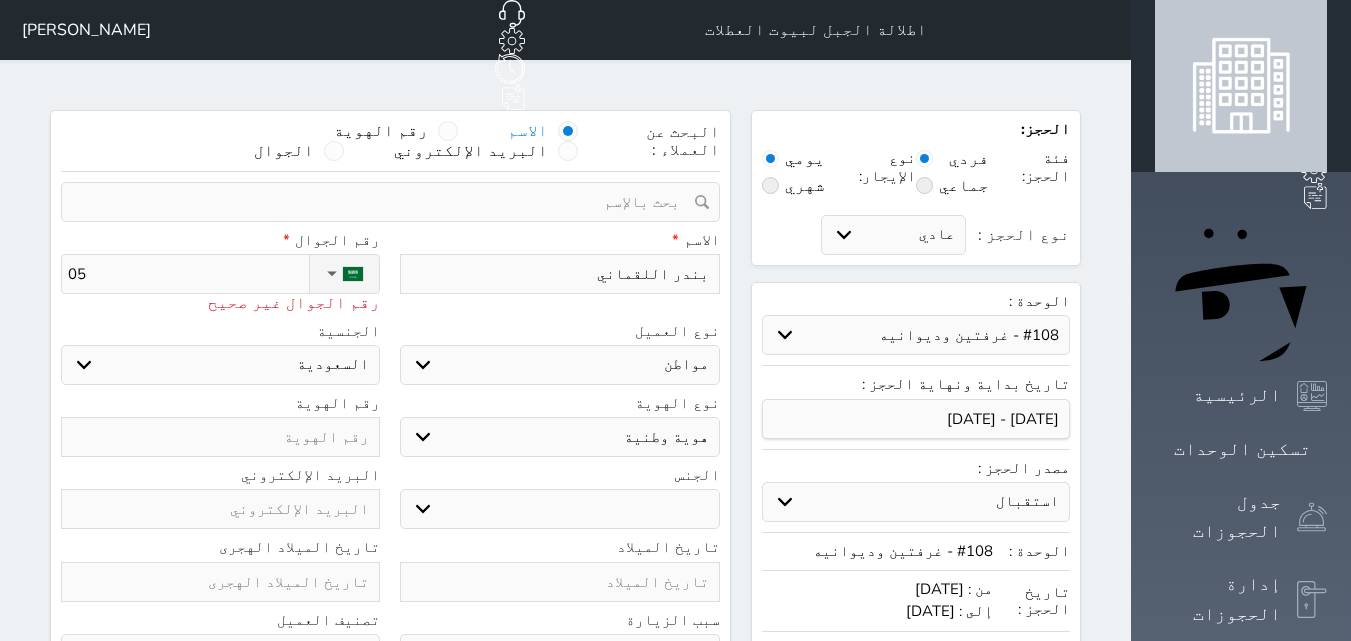 type on "050" 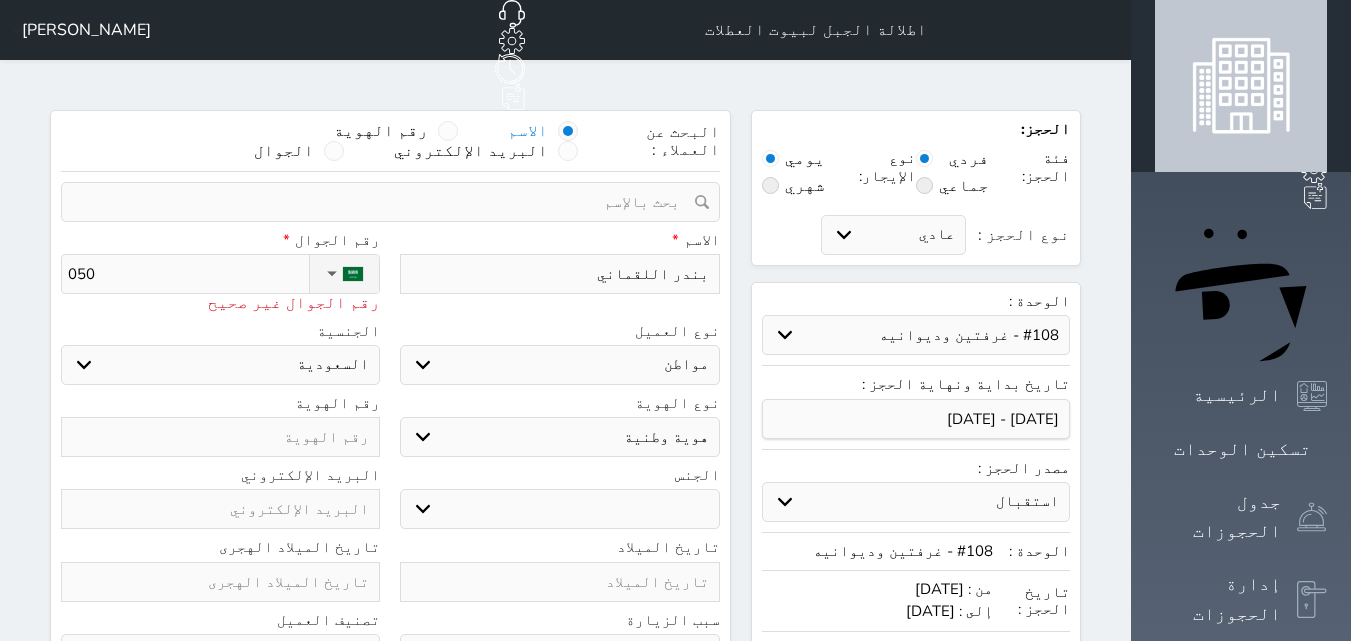 type on "0508" 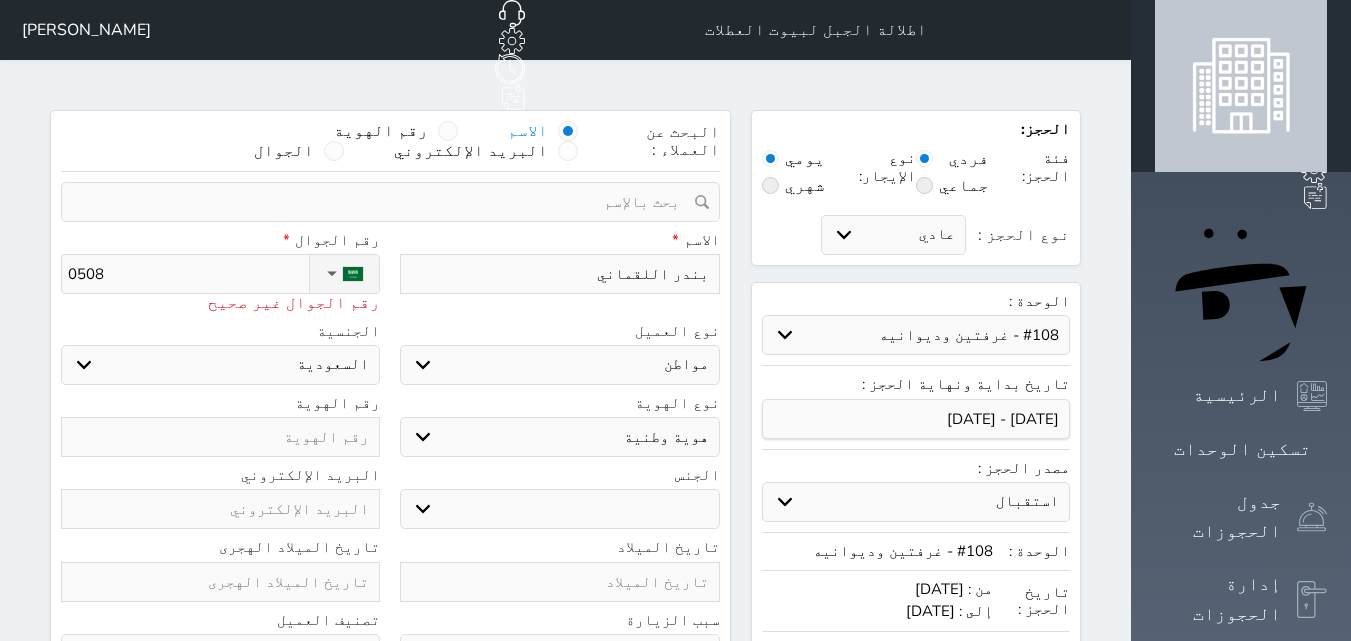 type on "05084" 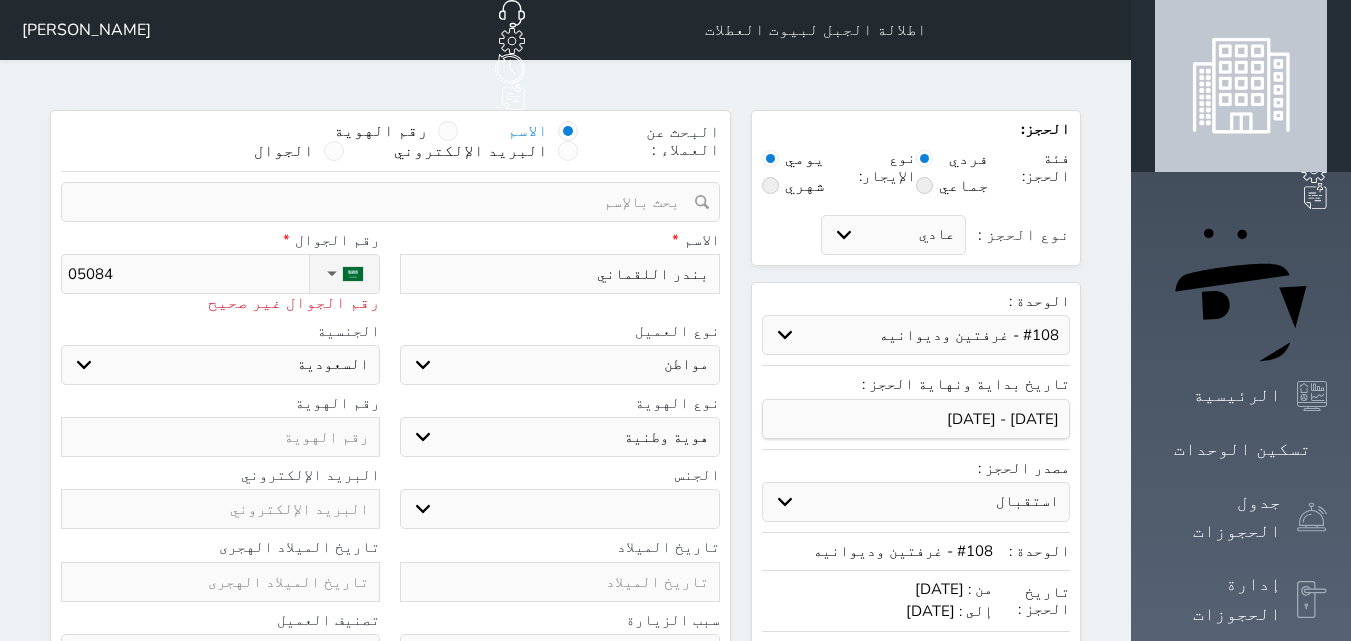type on "050844" 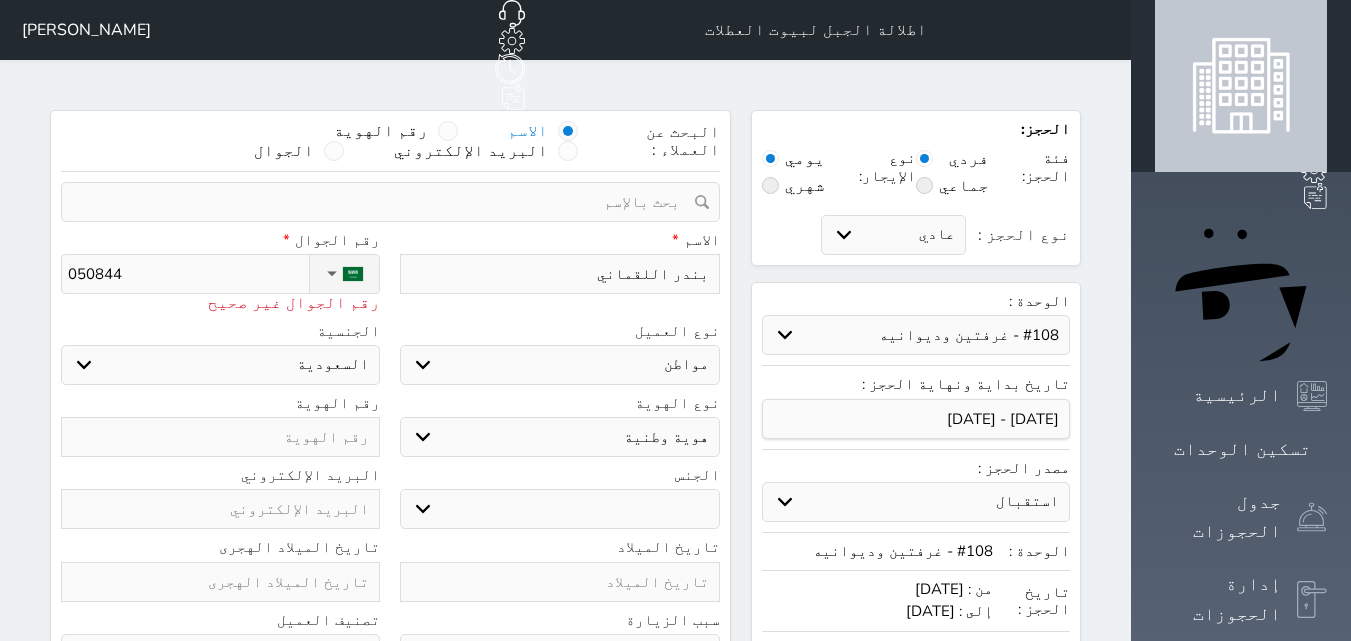 type on "0508442" 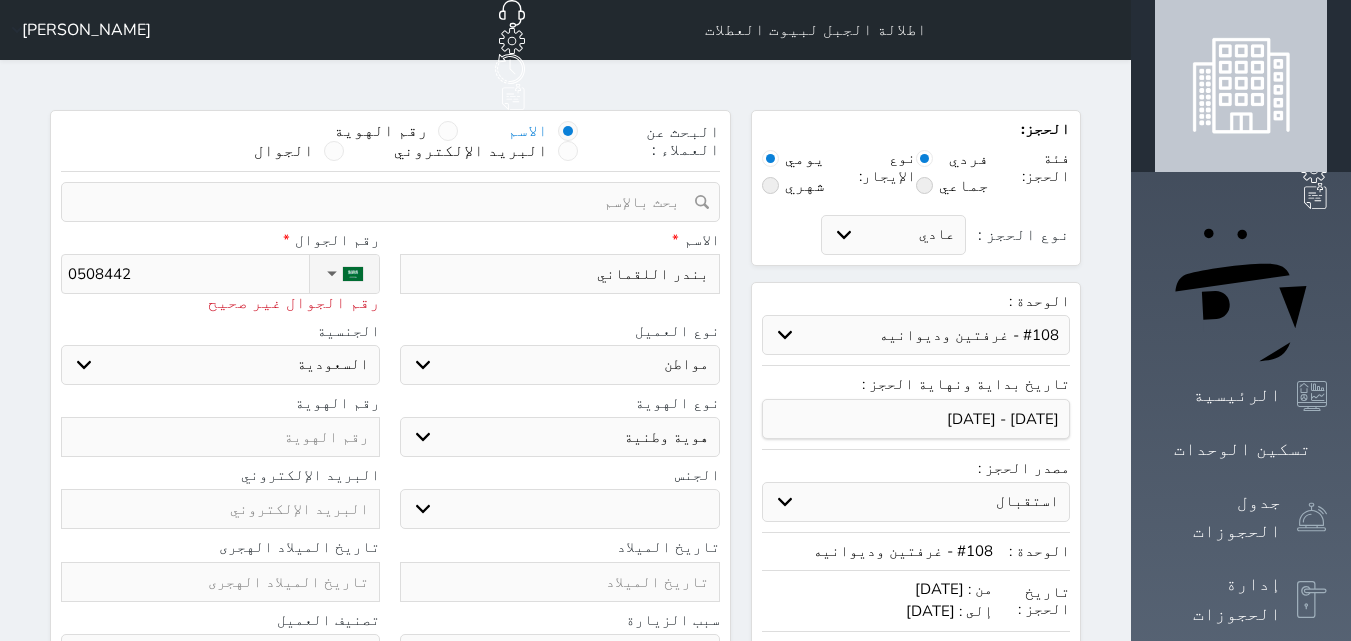type on "05084421" 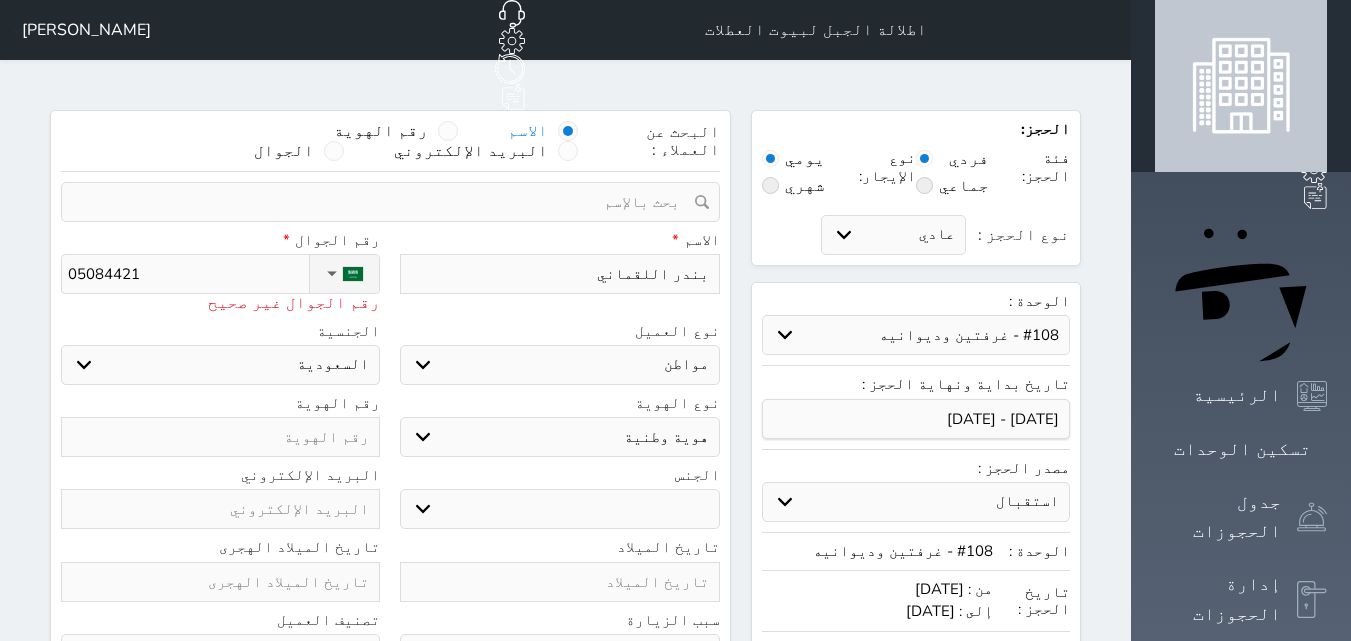 type on "050844214" 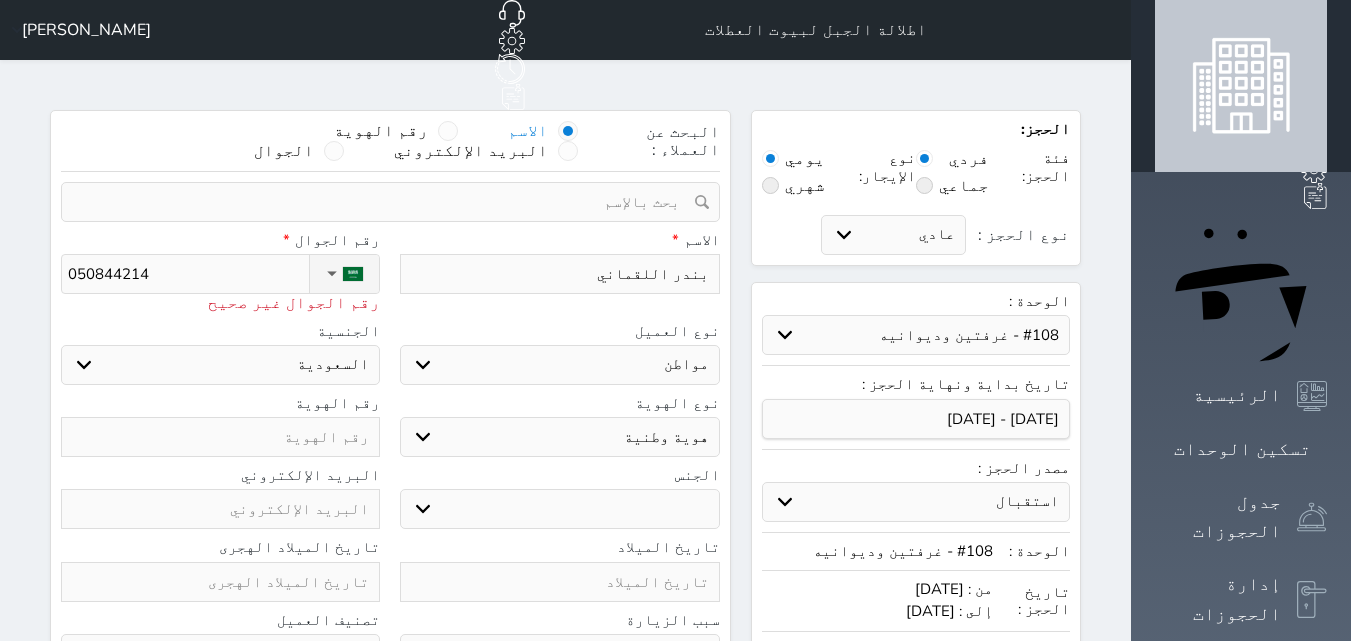 type on "[PHONE_NUMBER]" 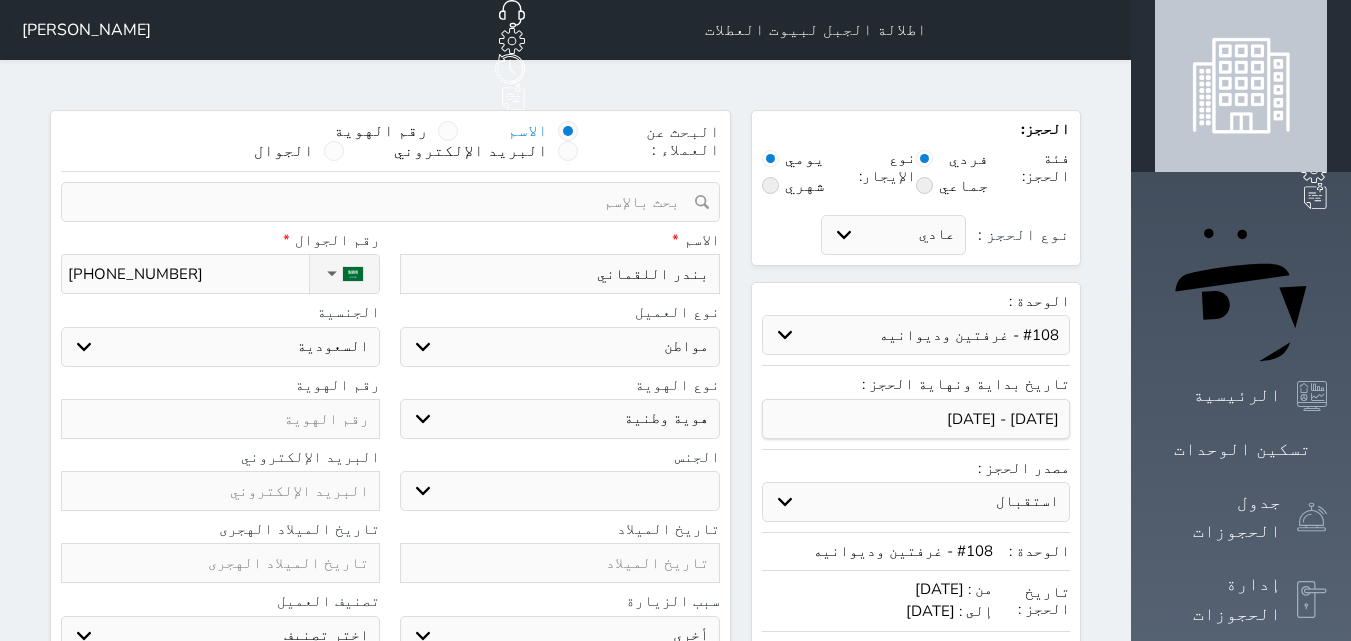 type on "[PHONE_NUMBER]" 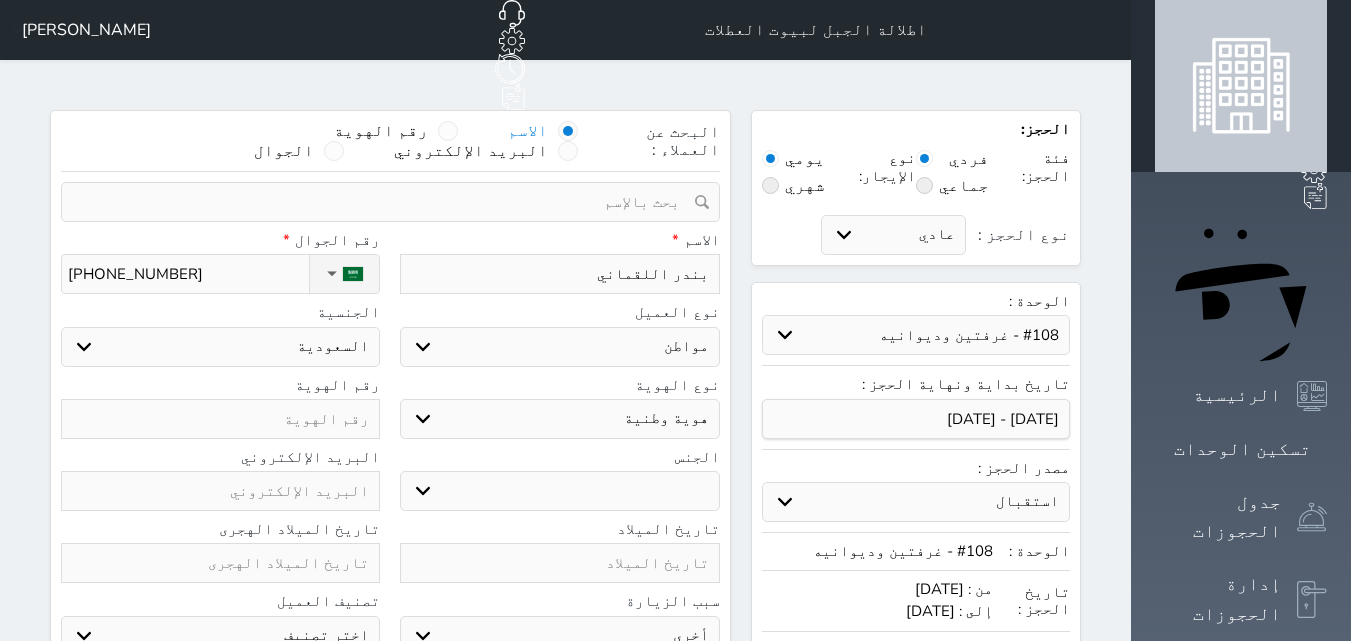 click on "ذكر   انثى" at bounding box center [559, 491] 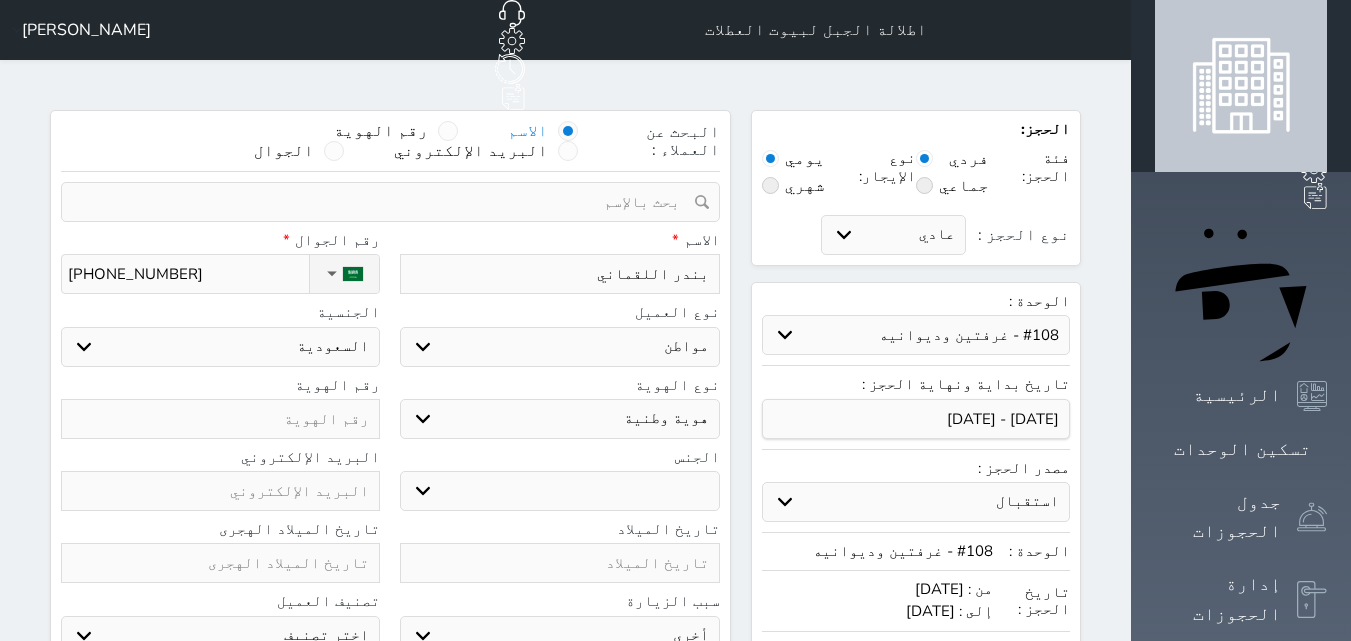 select on "[DEMOGRAPHIC_DATA]" 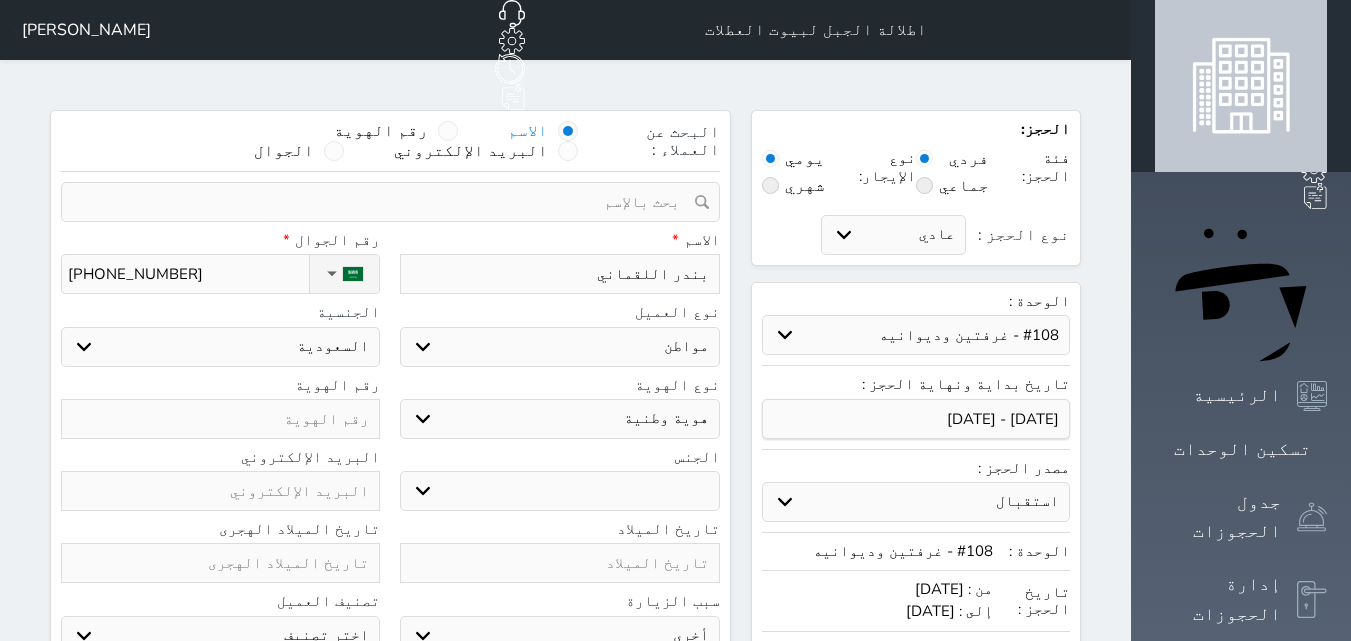 click on "ذكر   انثى" at bounding box center [559, 491] 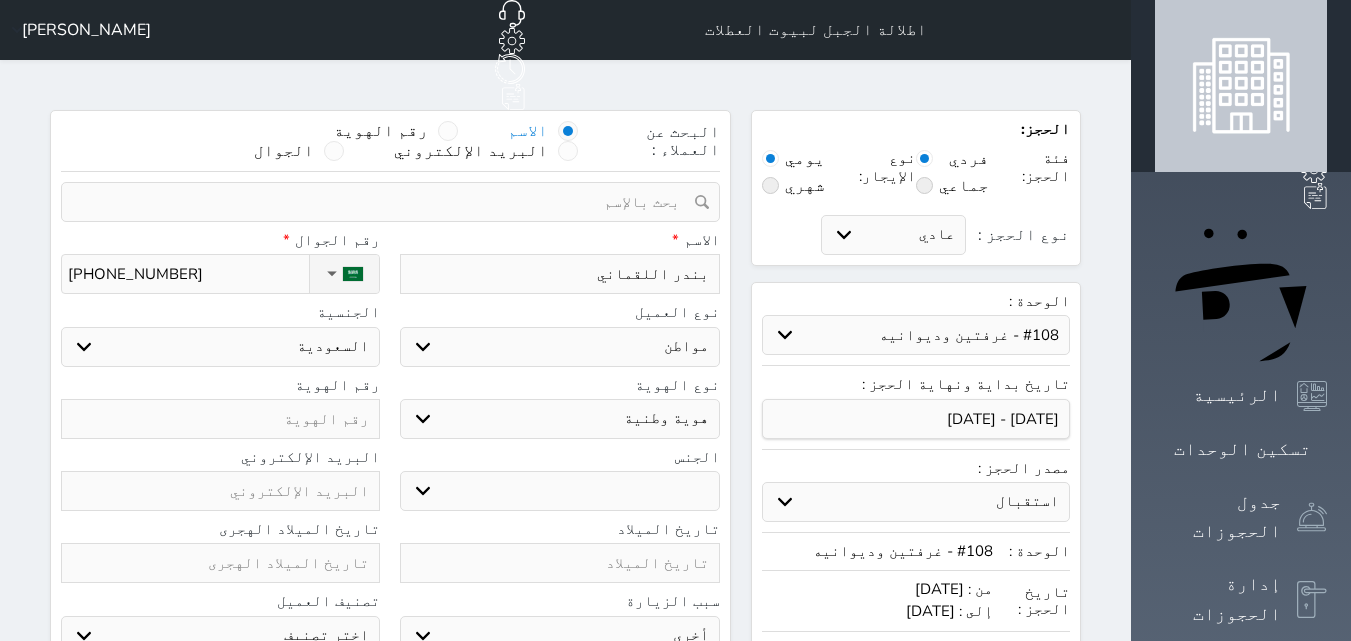 click at bounding box center (220, 419) 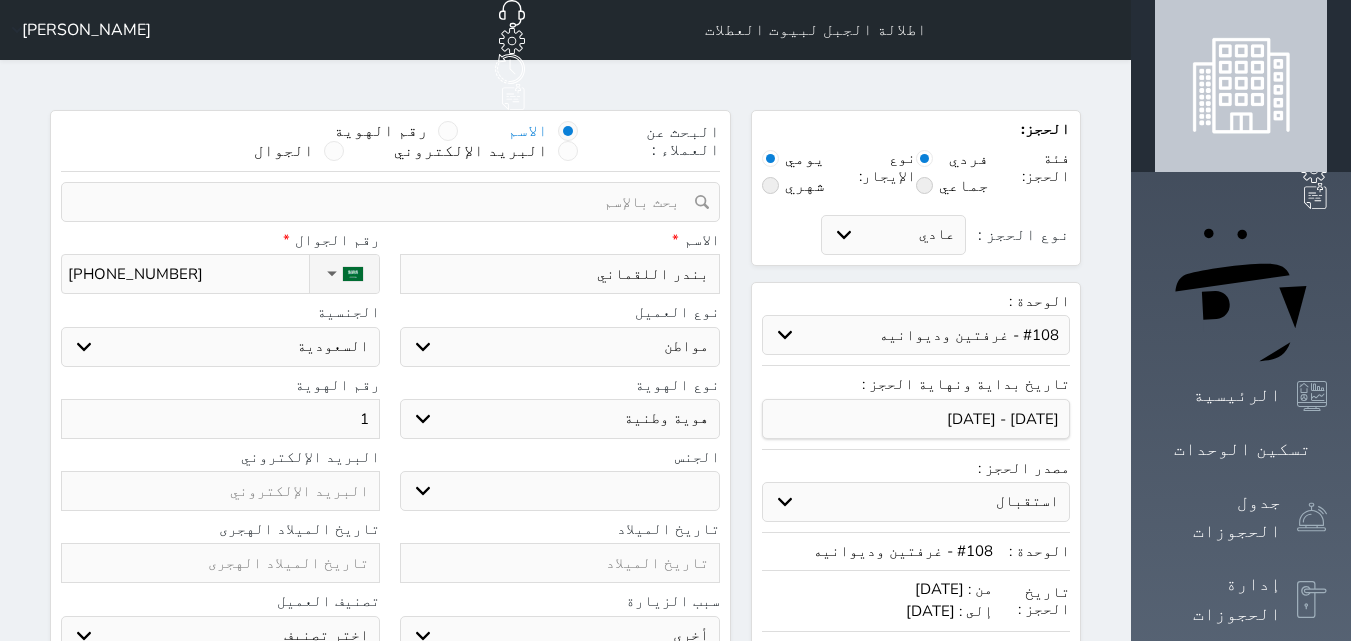 type on "12" 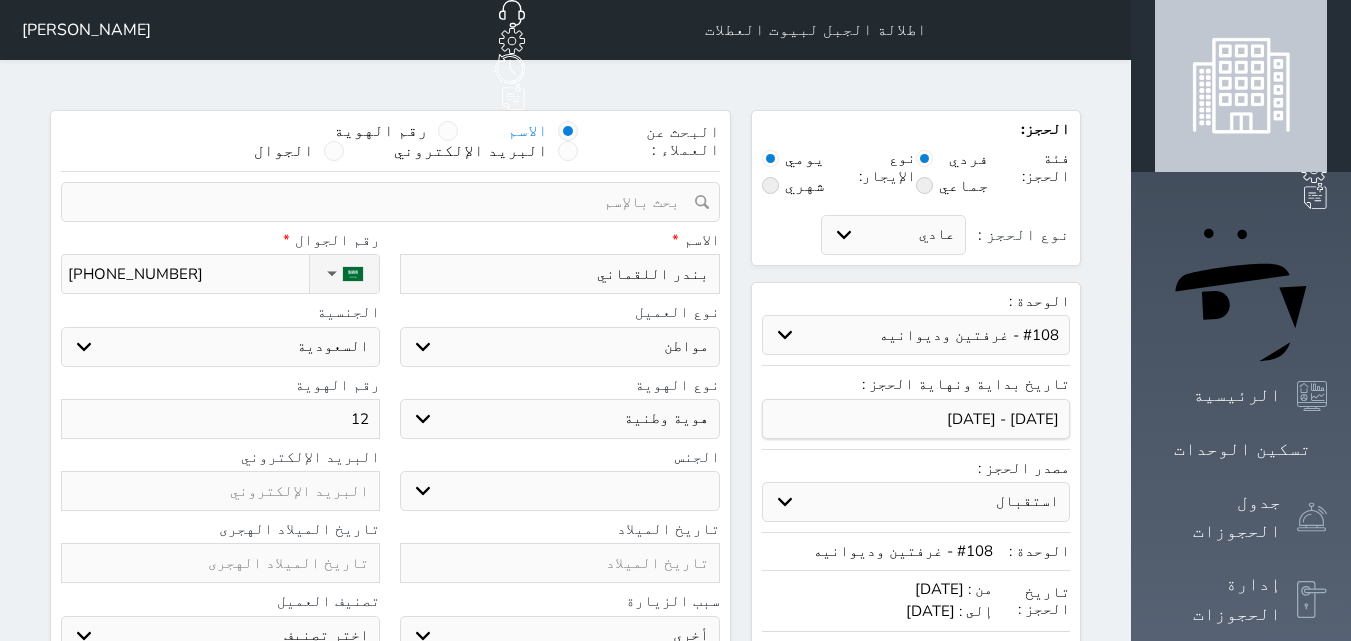 select 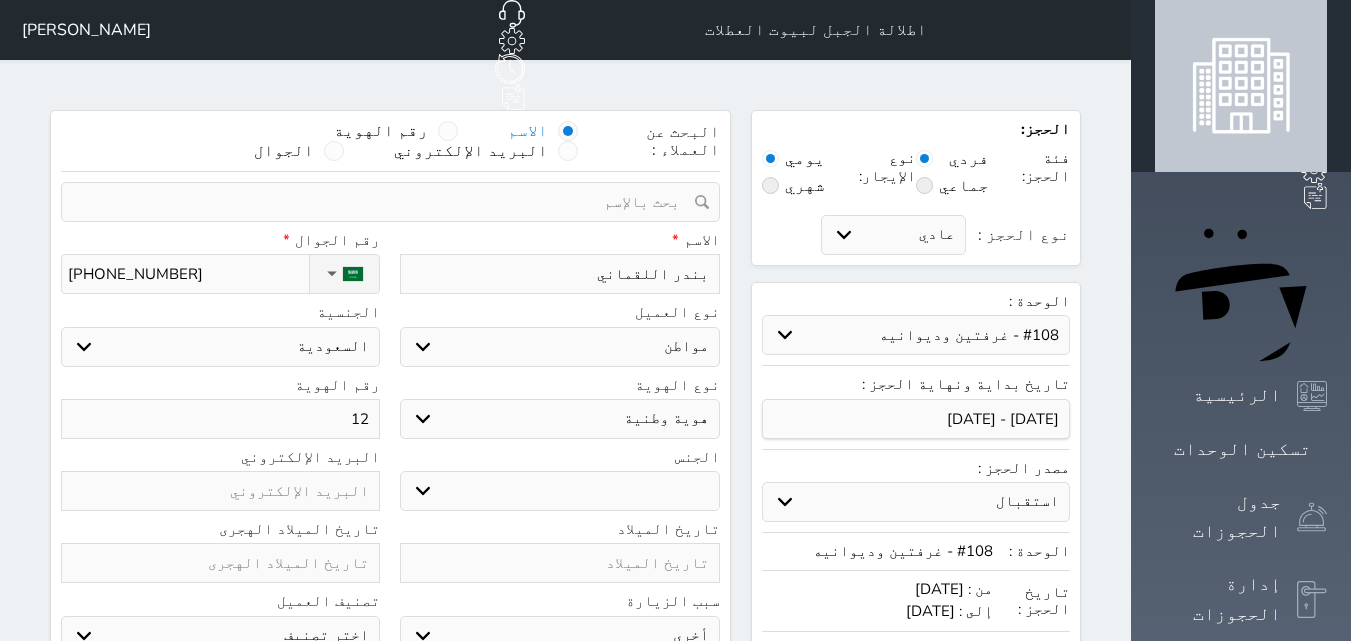 type on "1" 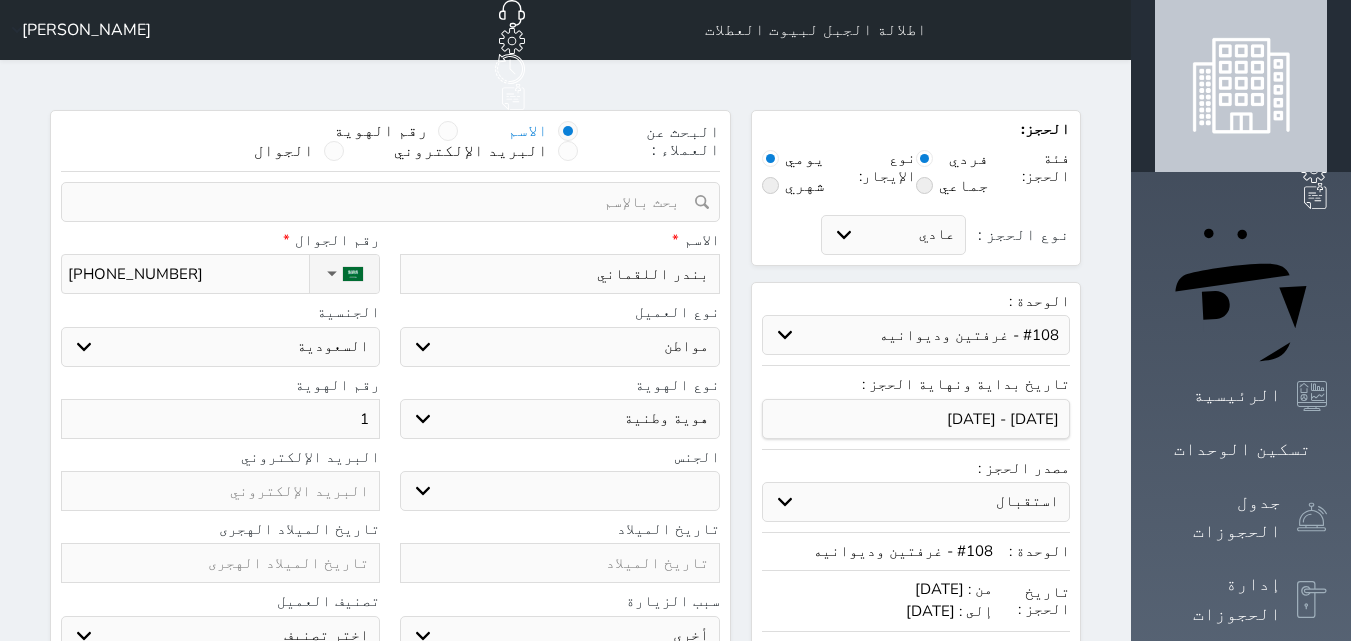 type 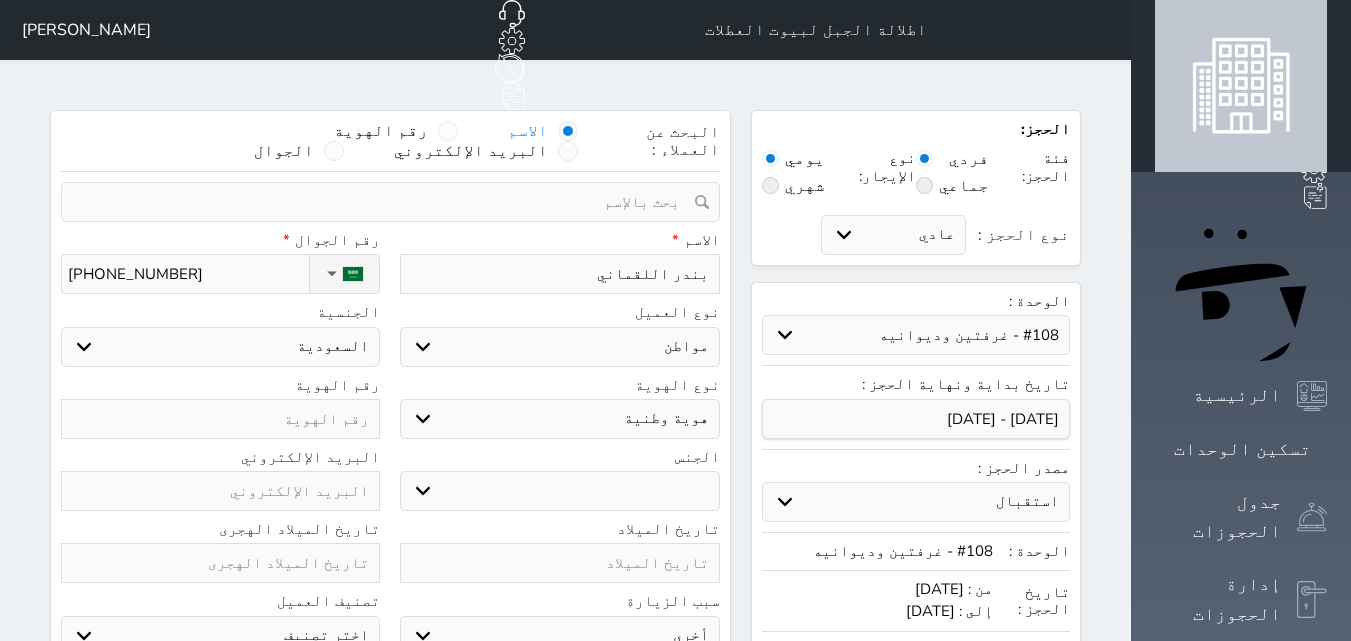 type on "1" 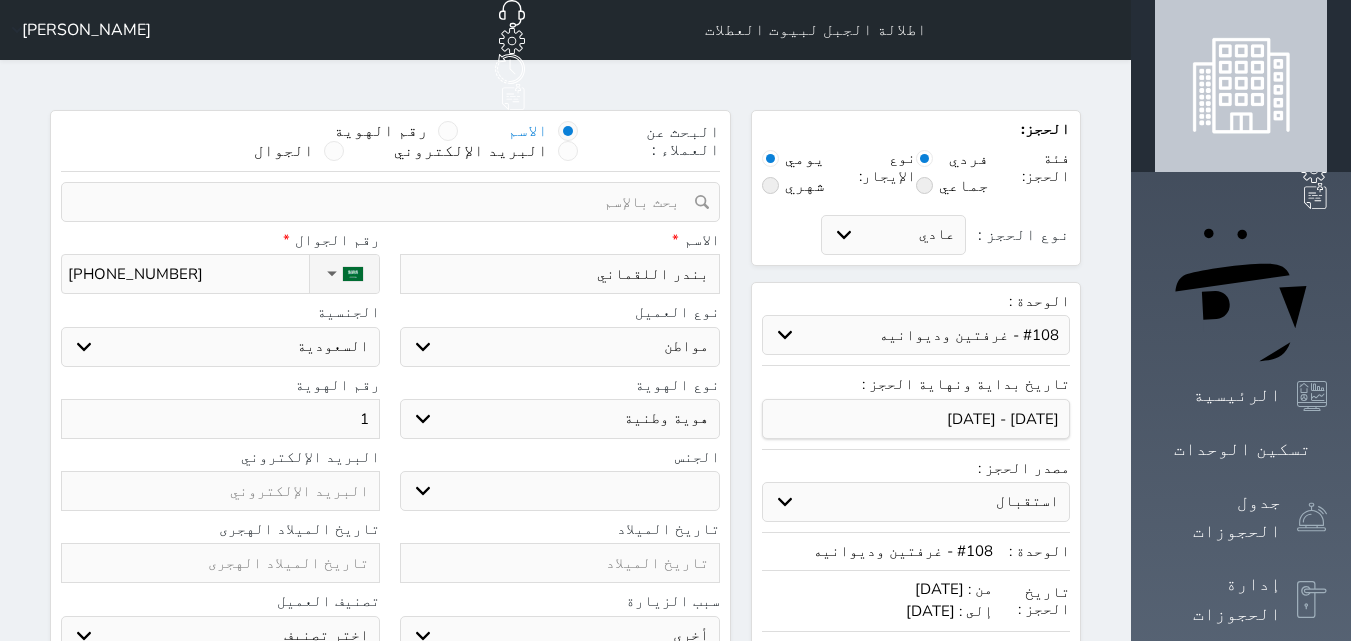 select 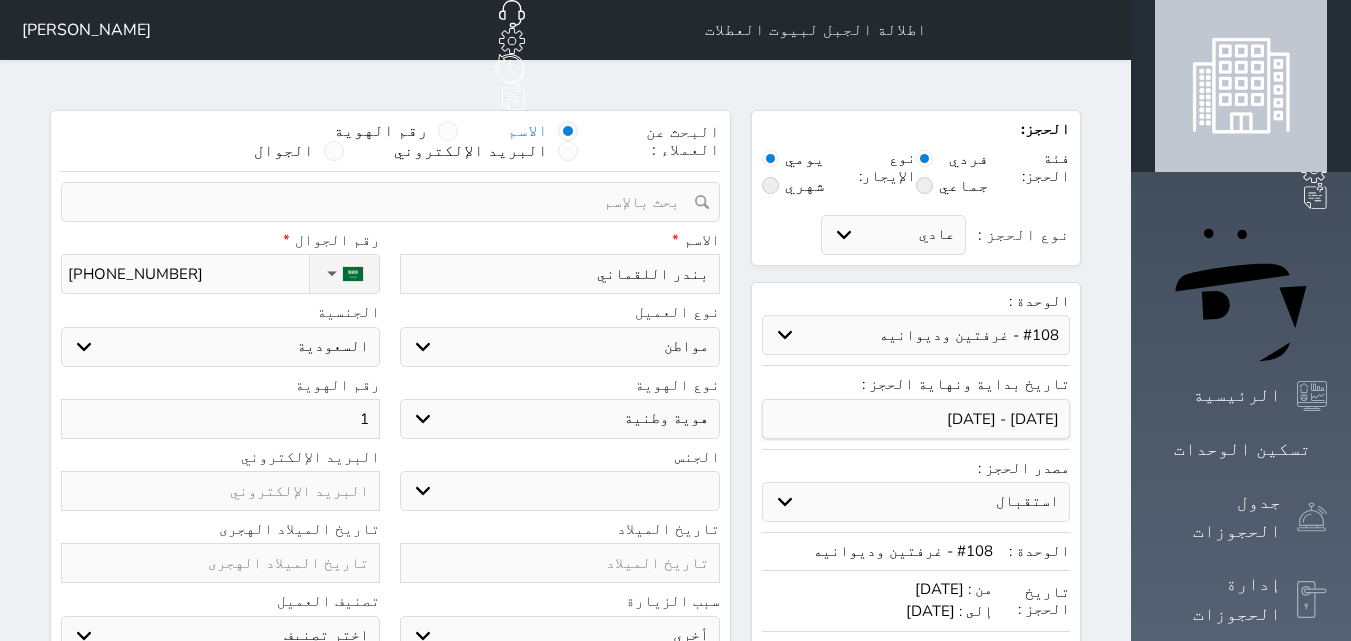type on "10" 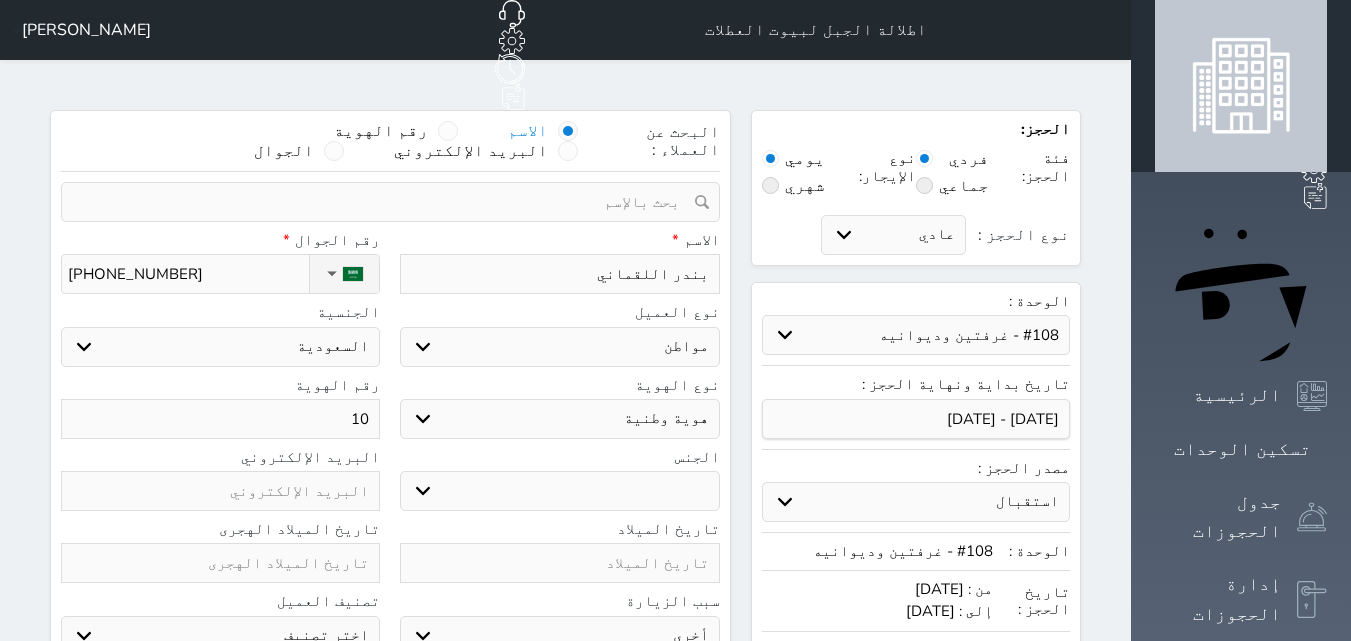 type on "102" 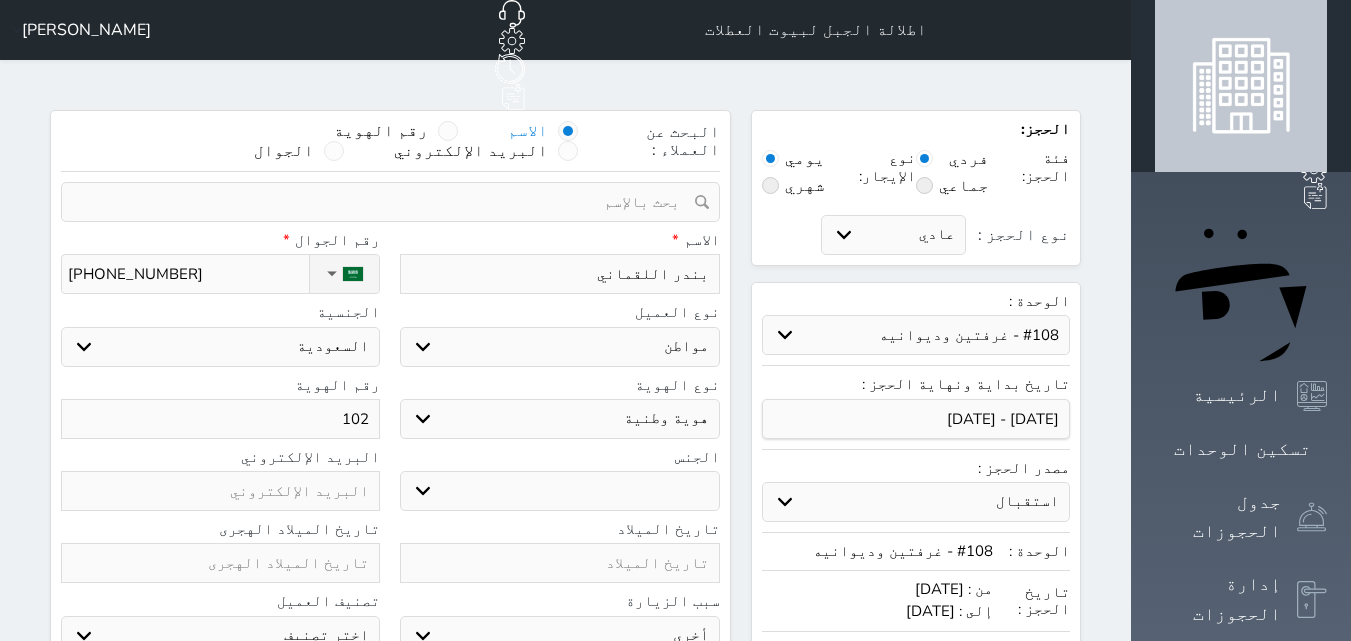 type on "1024" 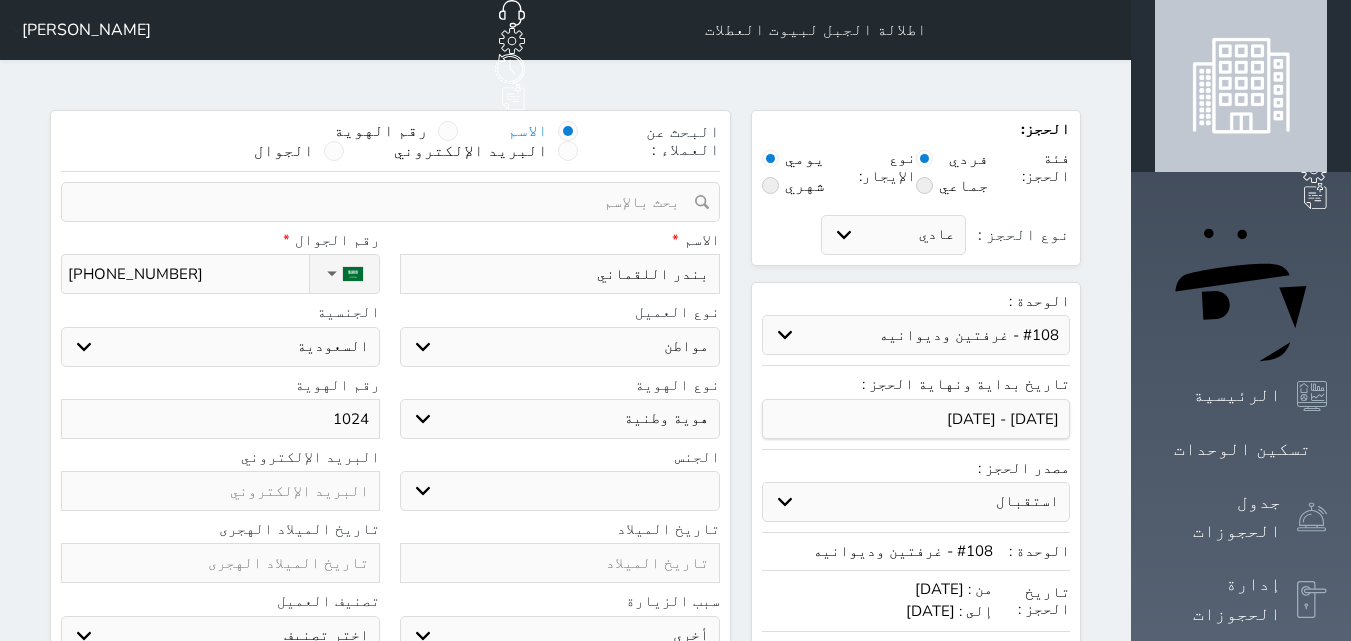 type on "10245" 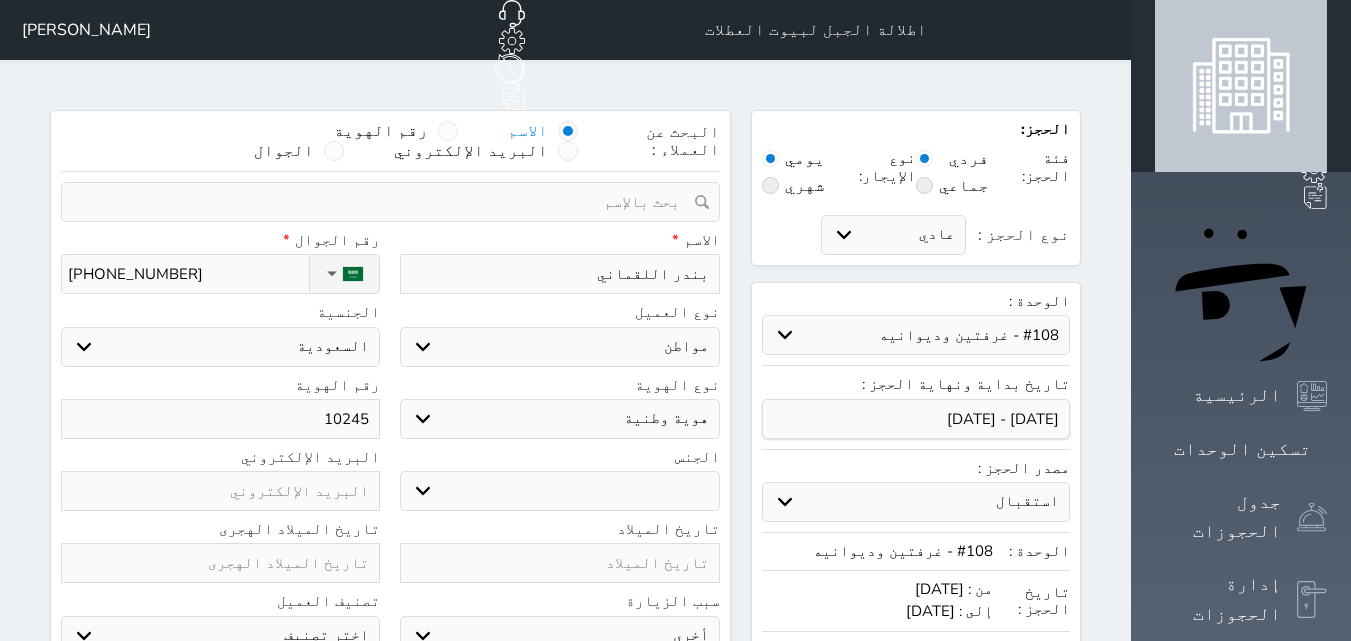 type on "102459" 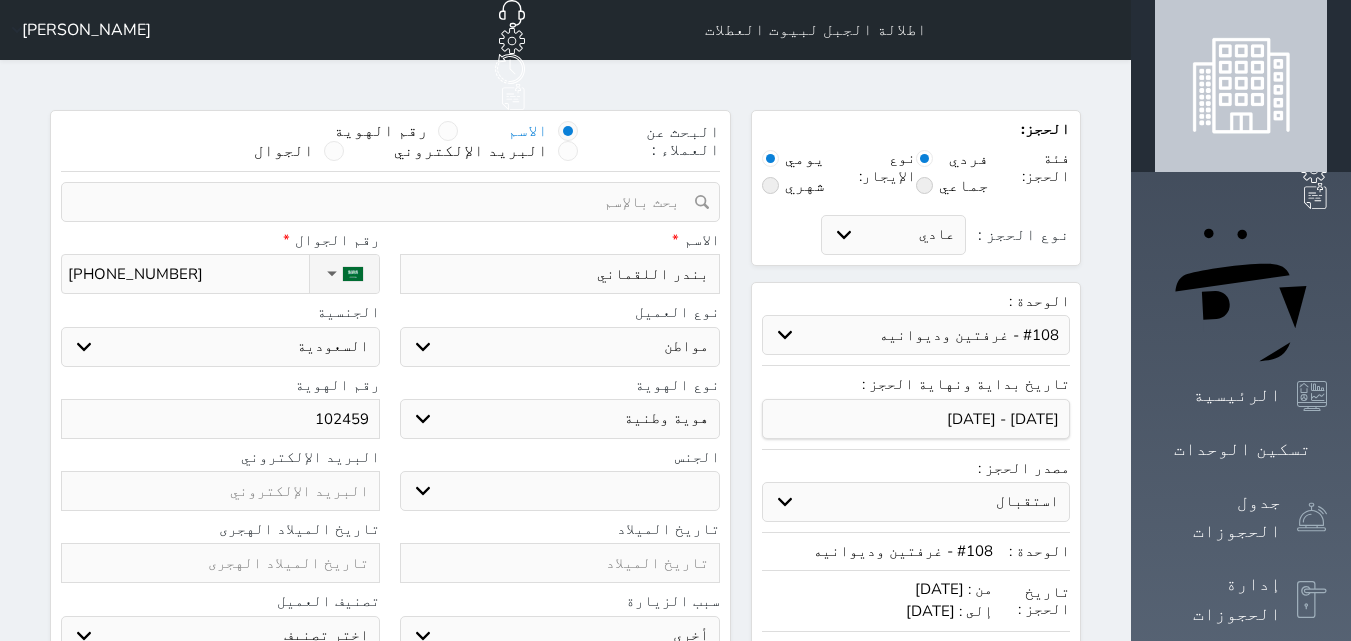 type on "1024594" 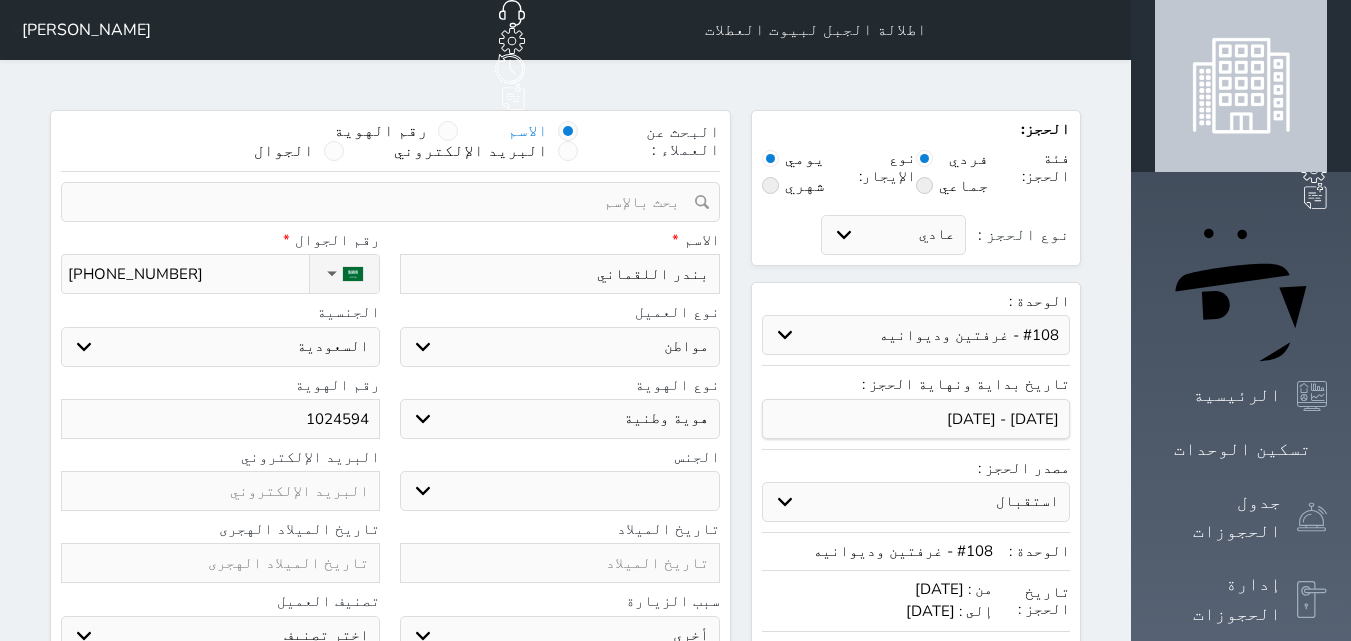 type on "10245942" 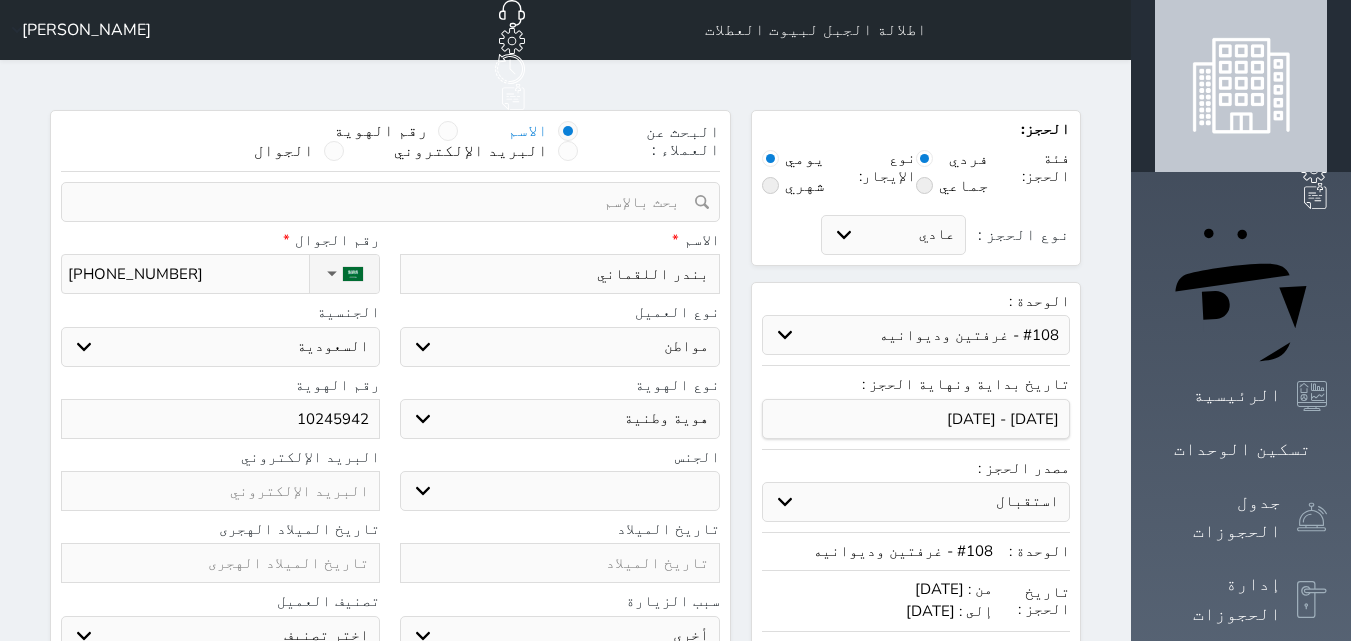 type on "102459425" 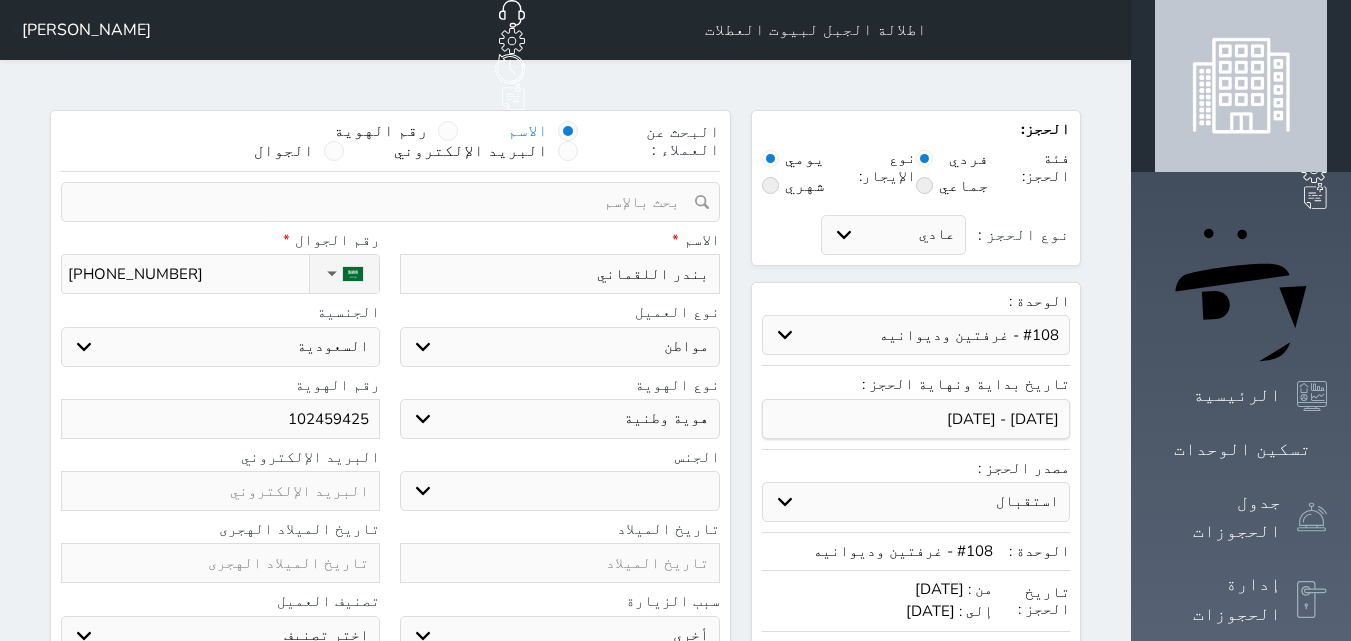 type on "1024594259" 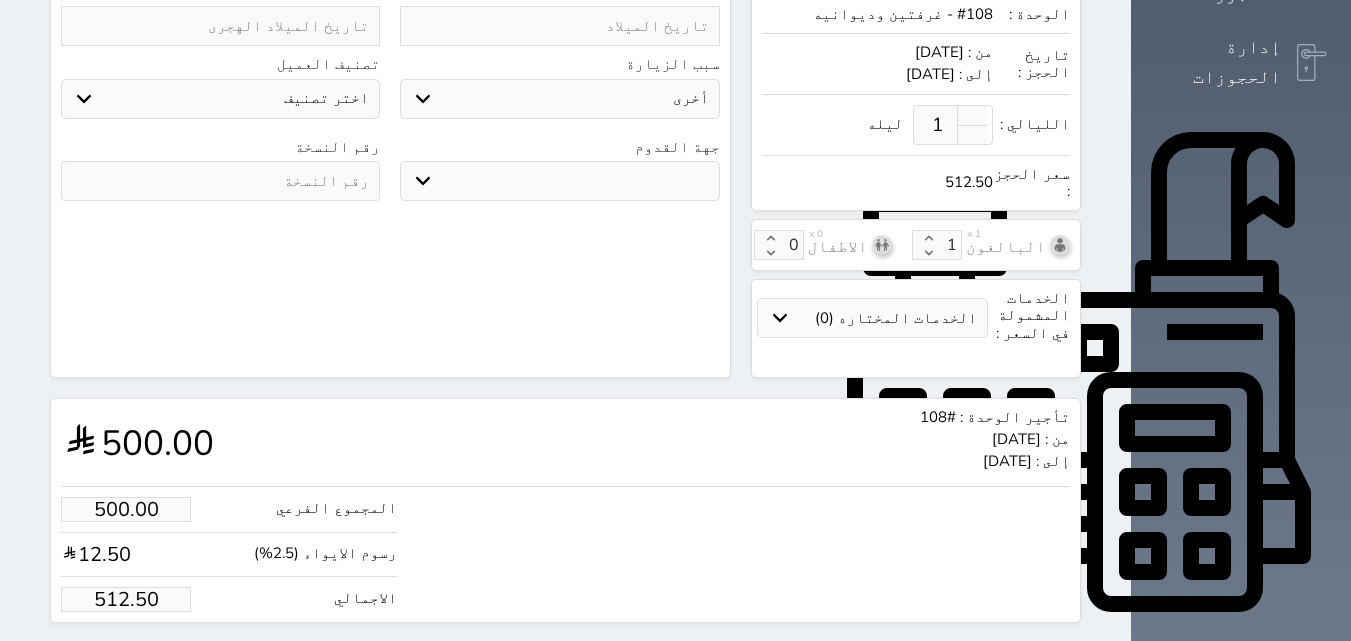 scroll, scrollTop: 545, scrollLeft: 0, axis: vertical 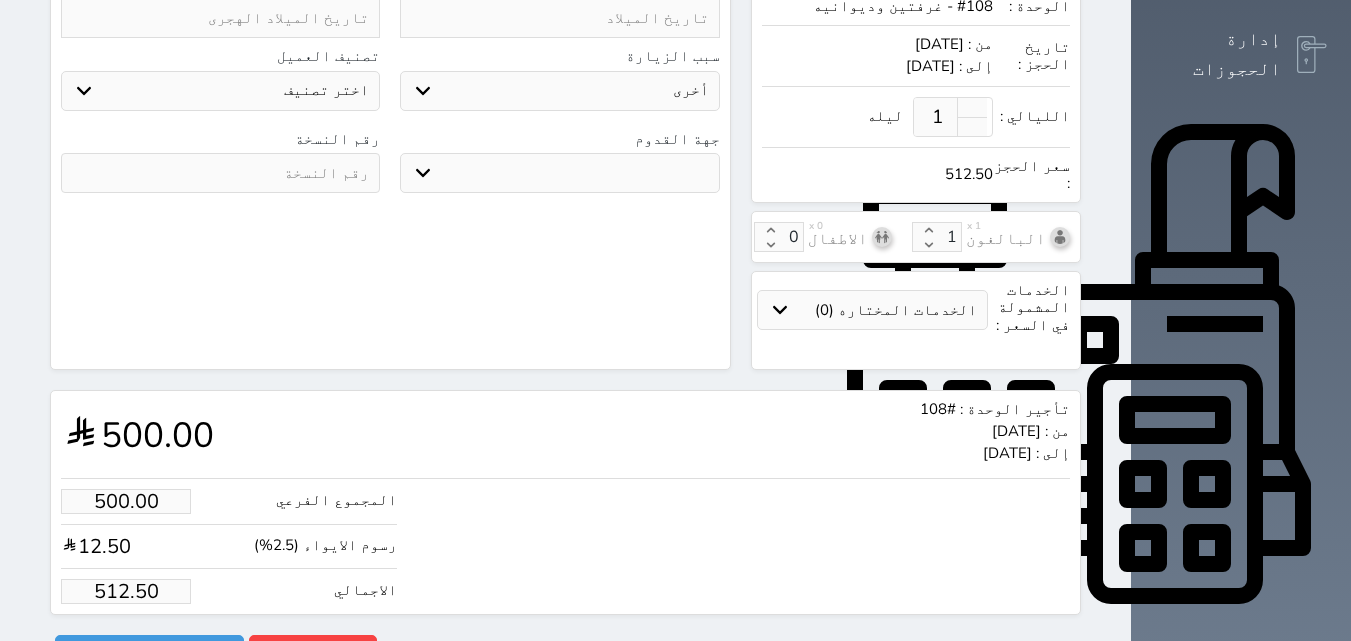 type on "1024594259" 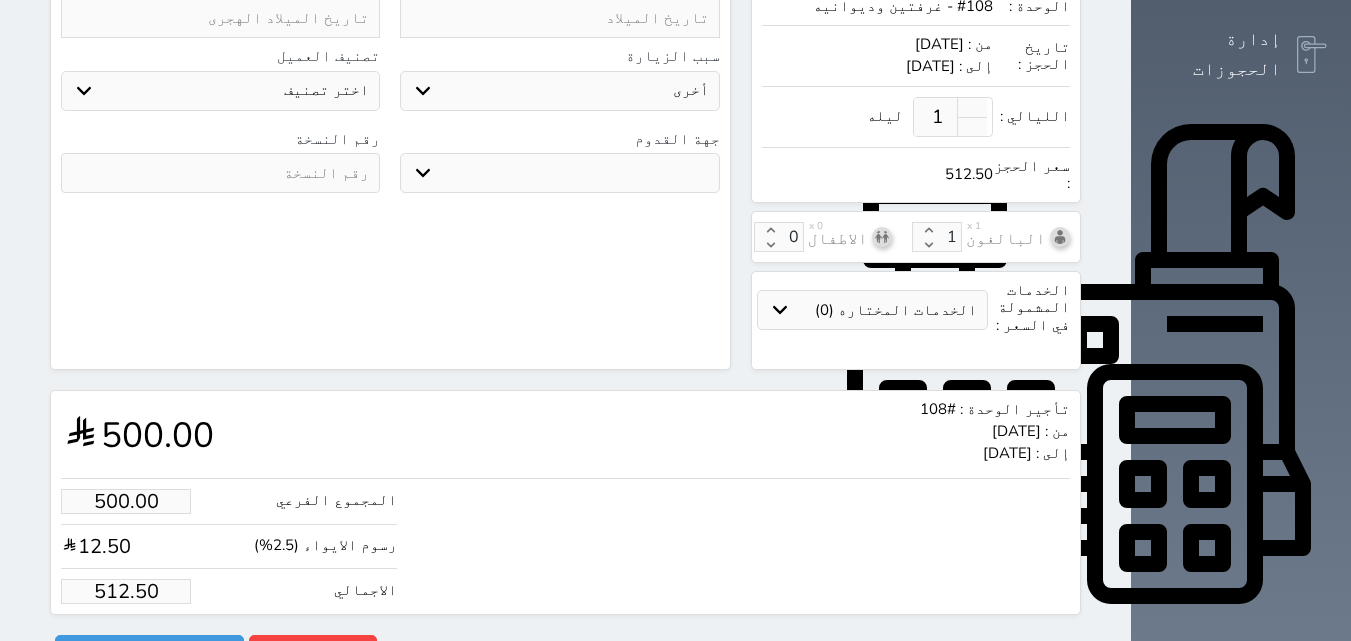type on "1.00" 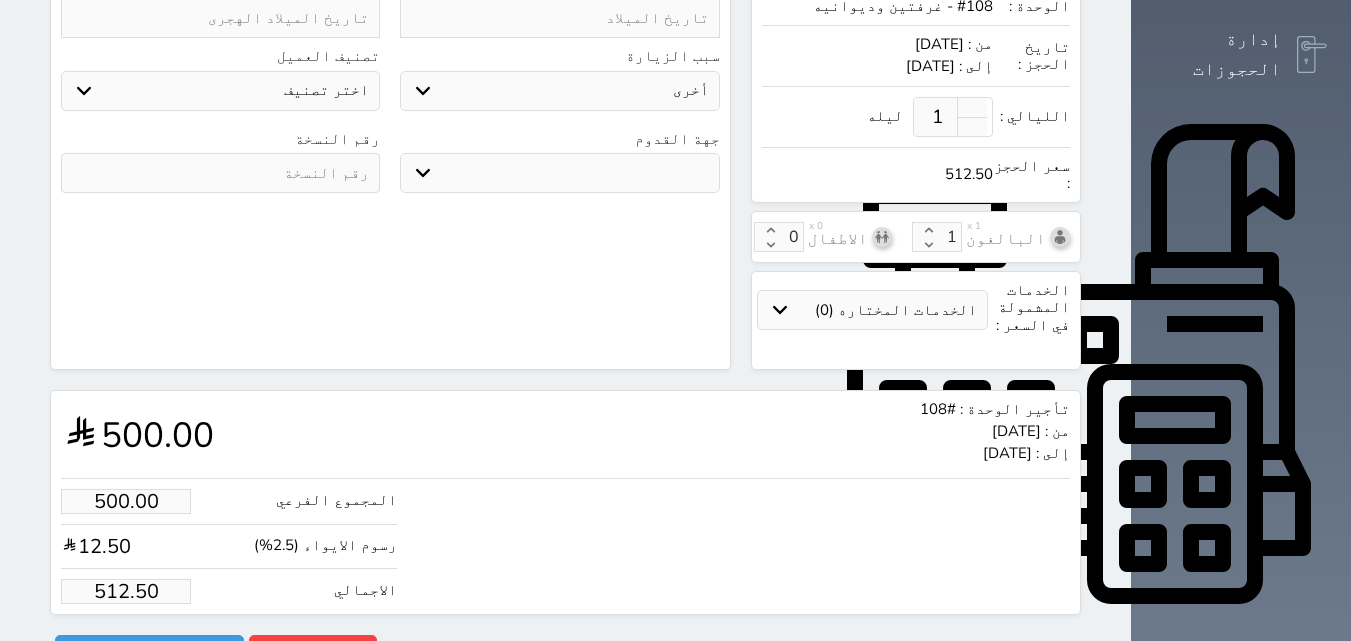 type on "1.025" 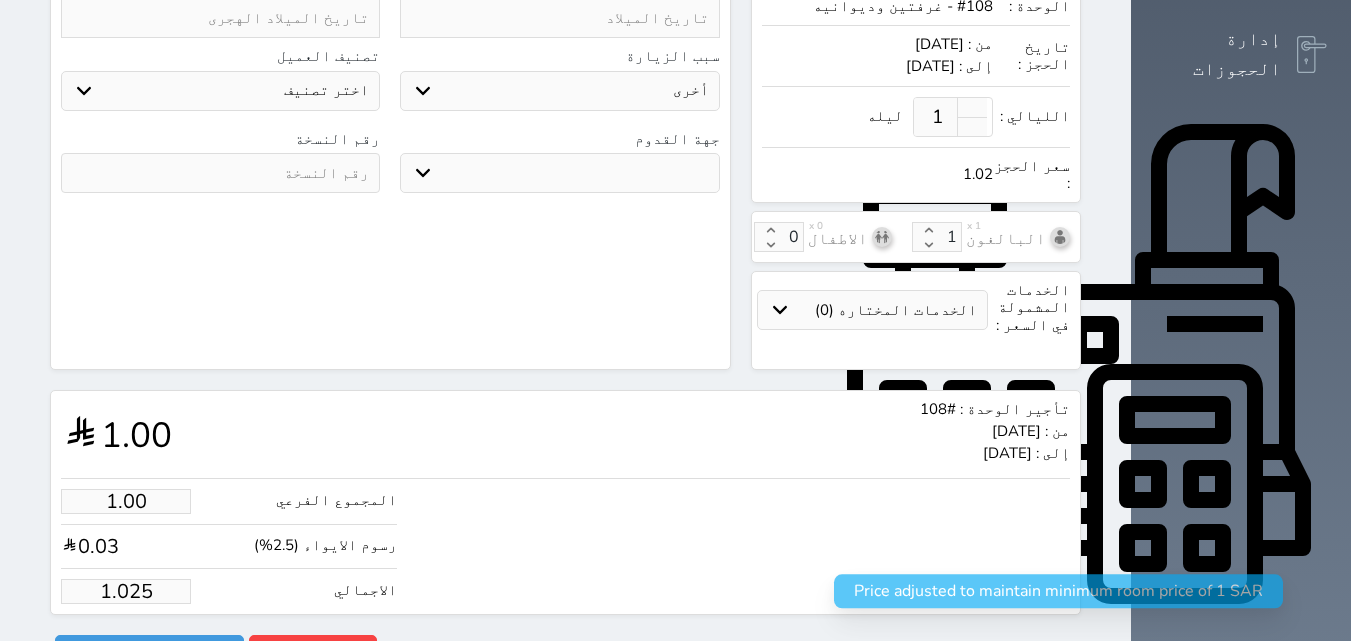 type on "1.0252" 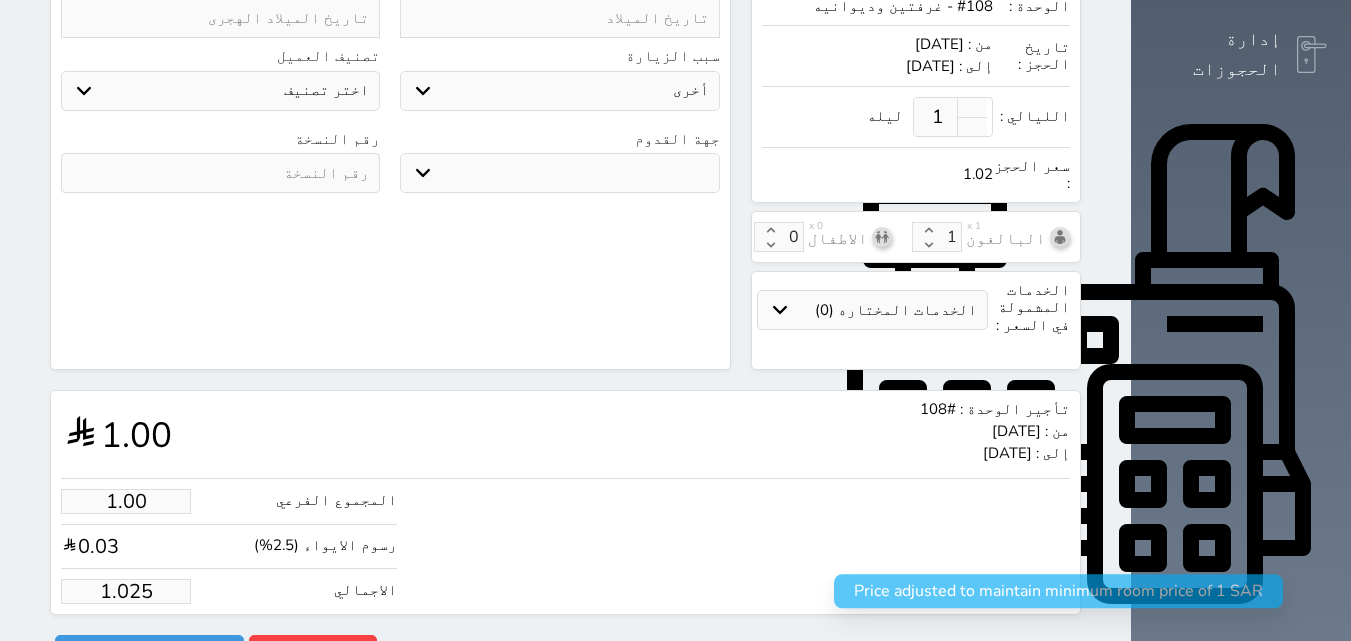 select 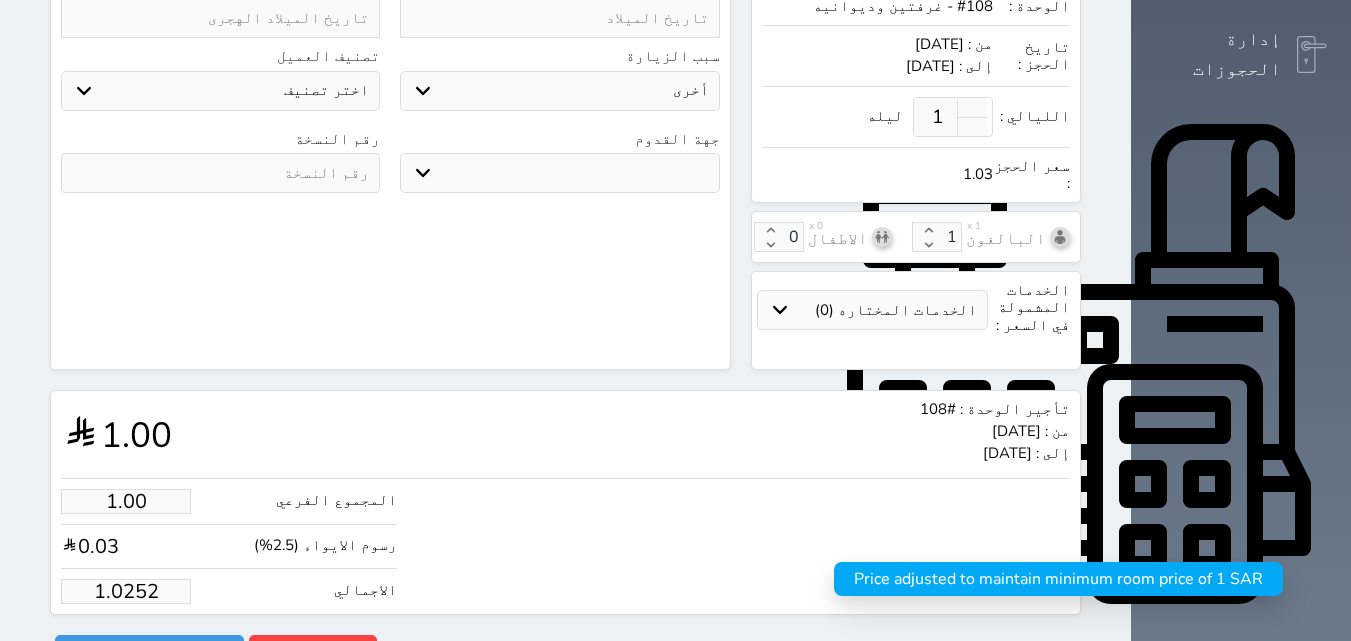 type on "1.025" 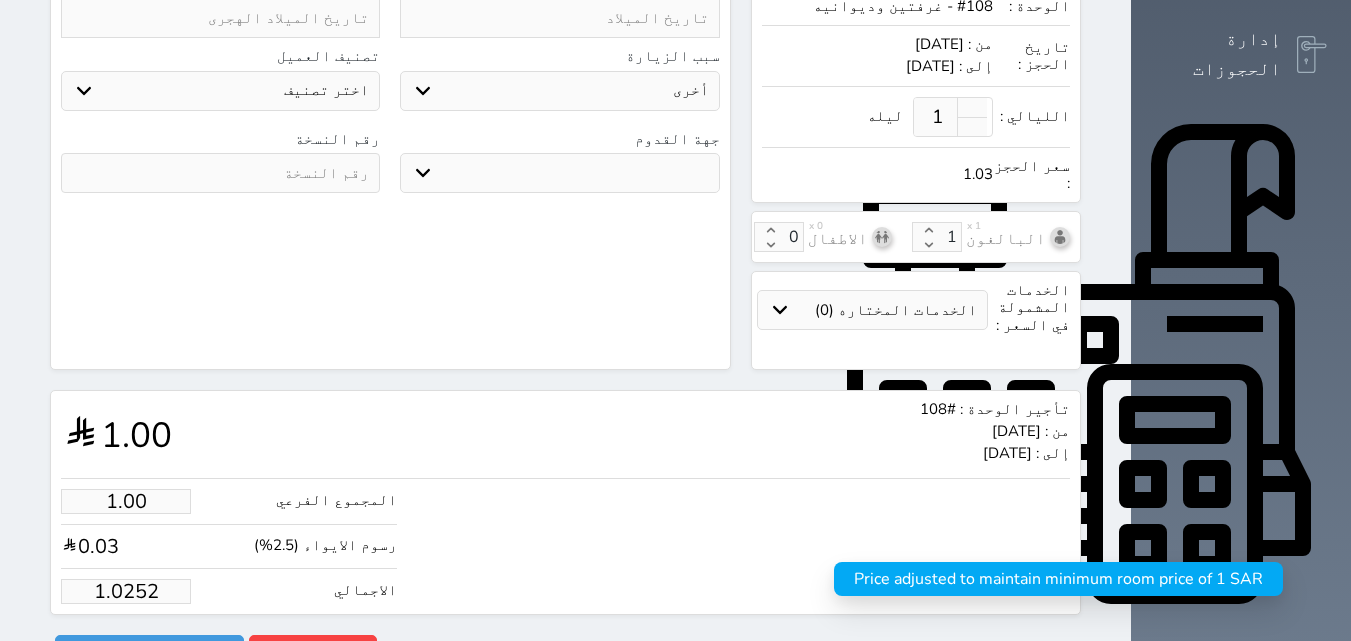 select 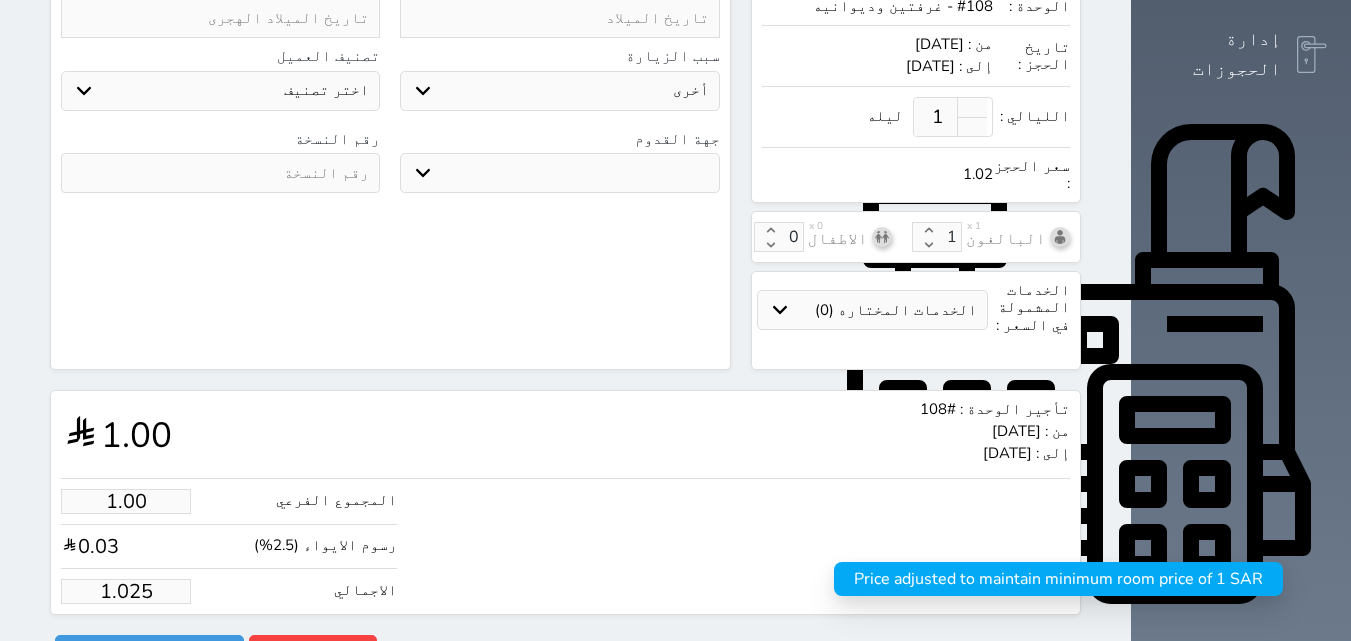 type on "1.02" 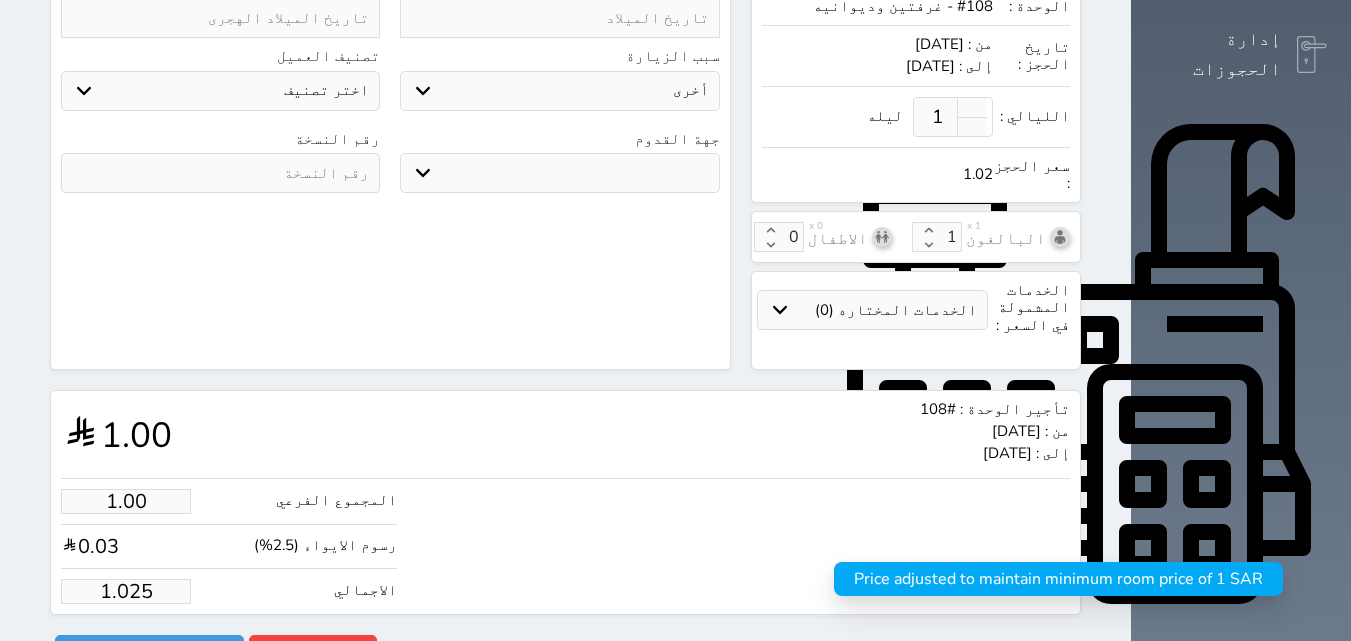 select 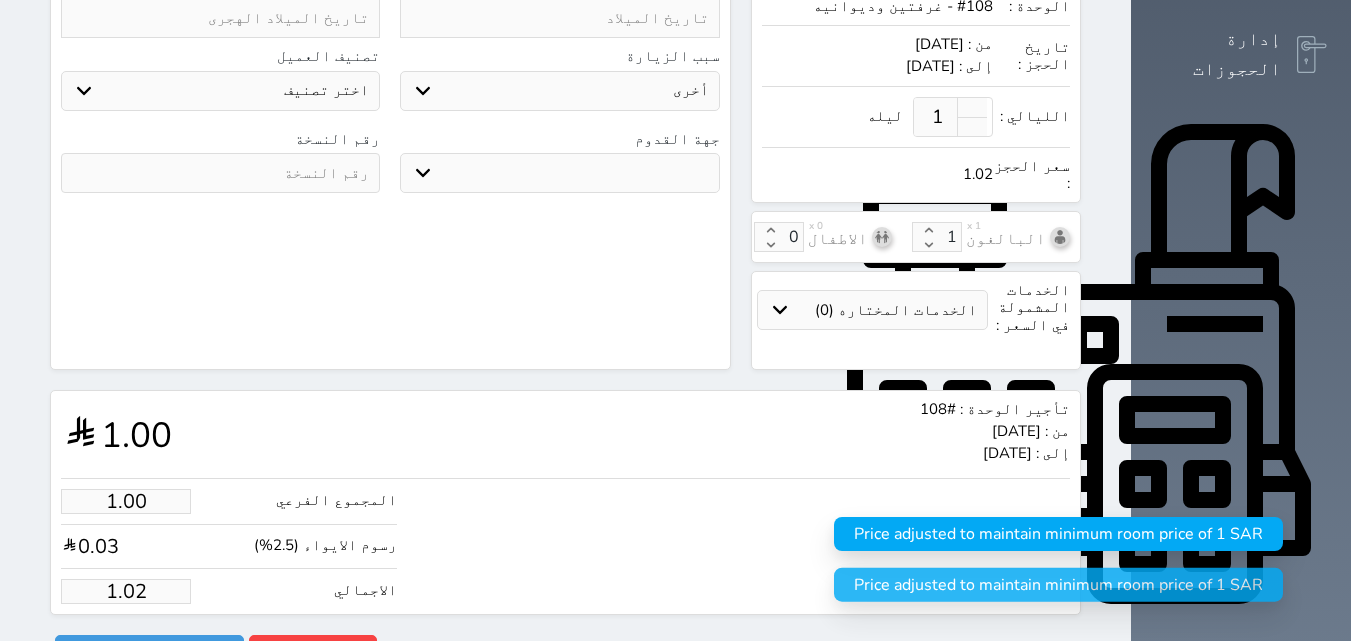 type on "1.0" 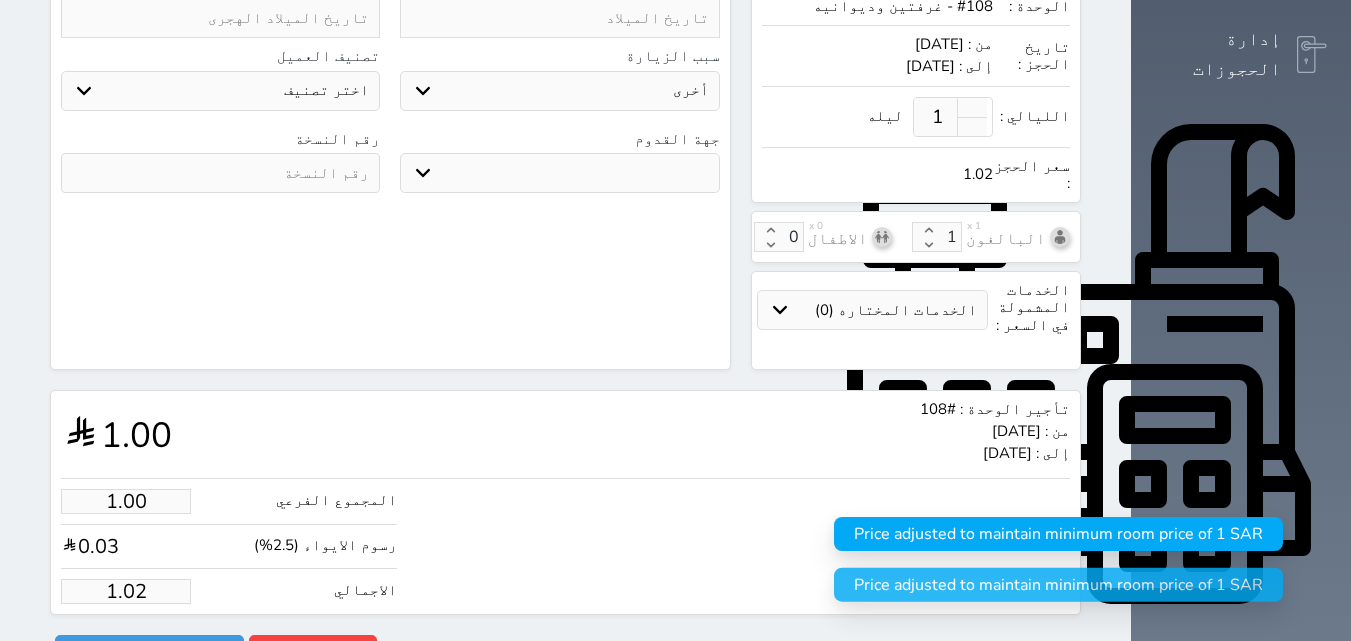 select 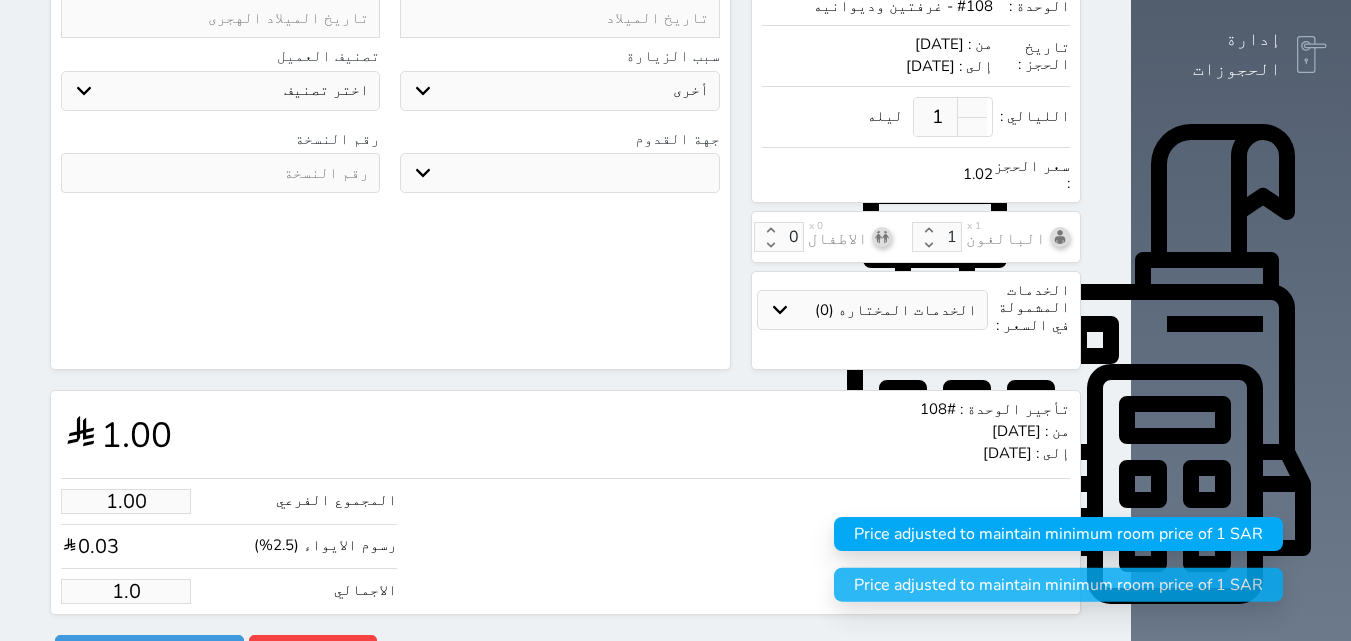 type on "1." 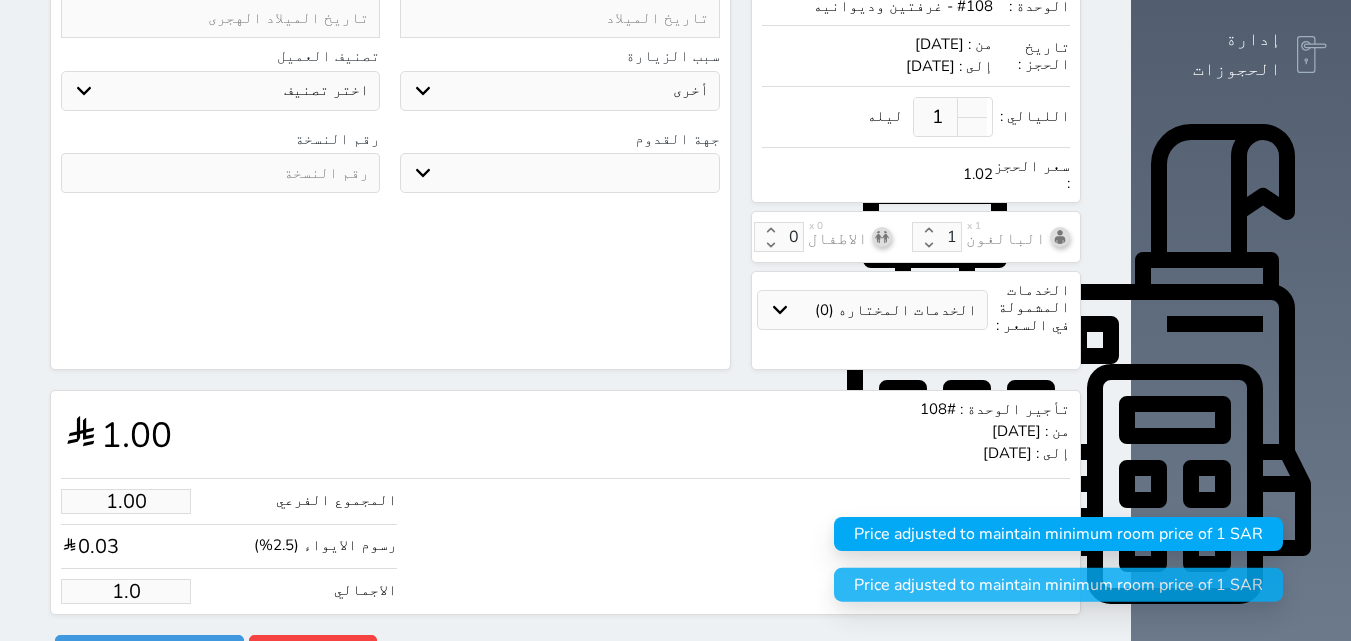 select 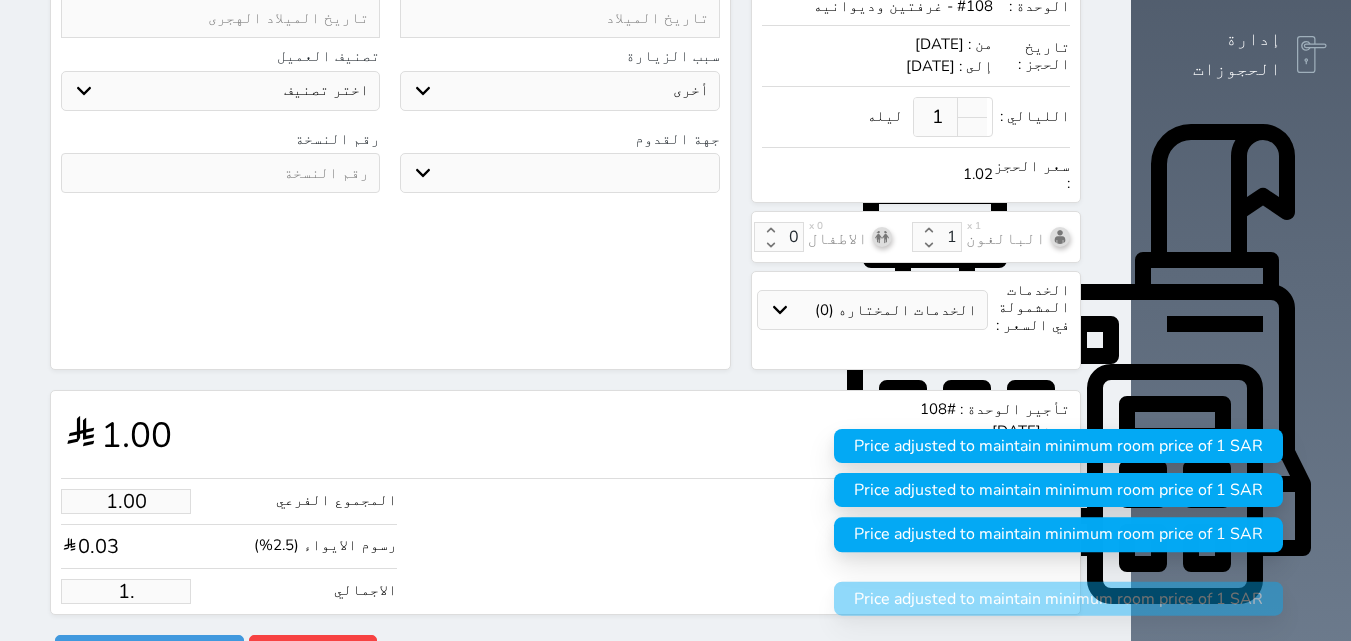 type on "1" 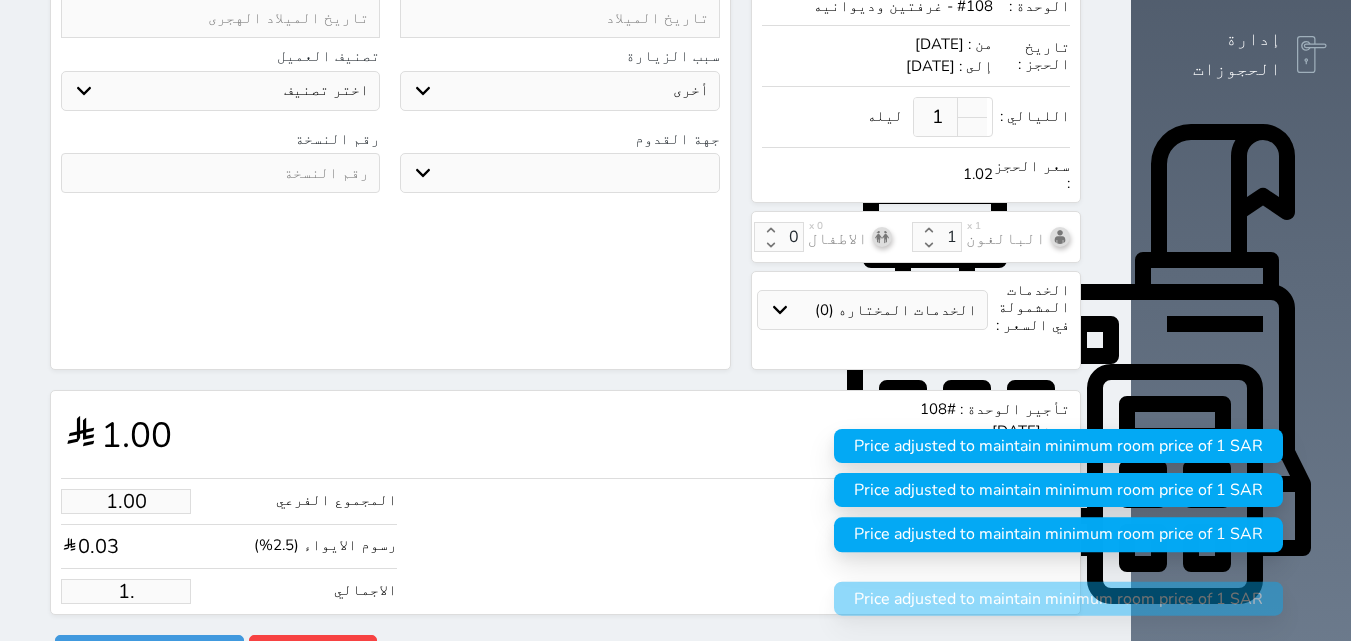 select 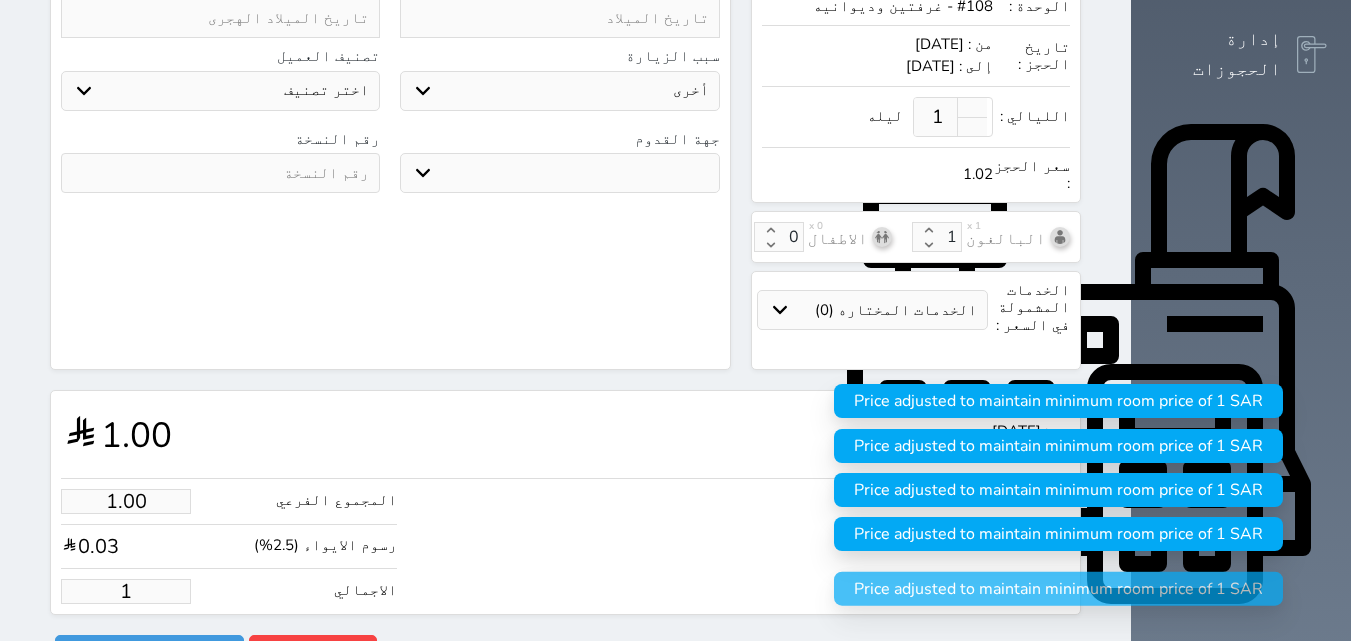 type 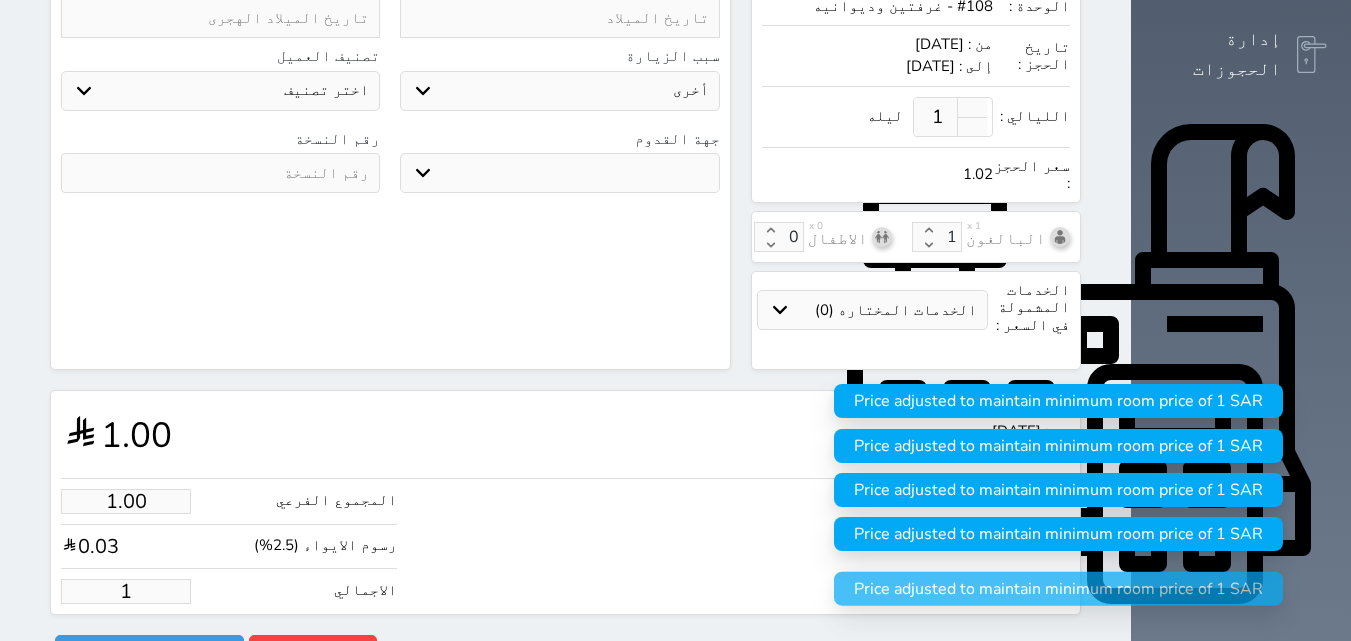 select 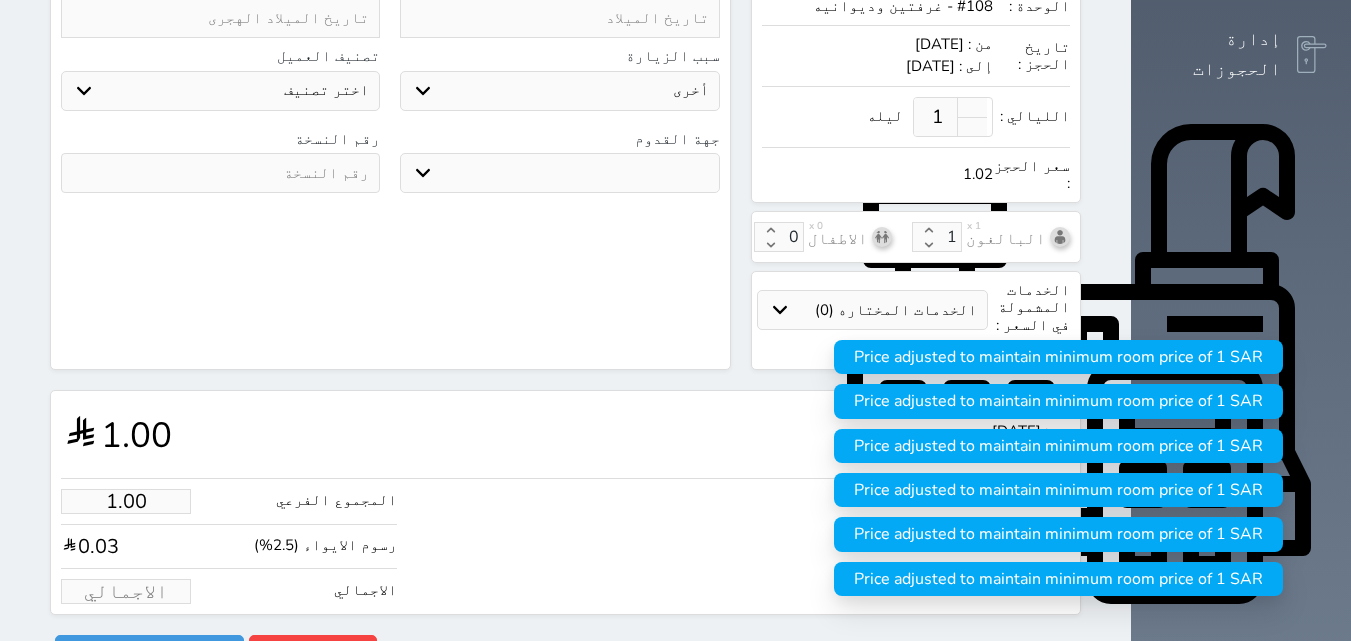 type on "1" 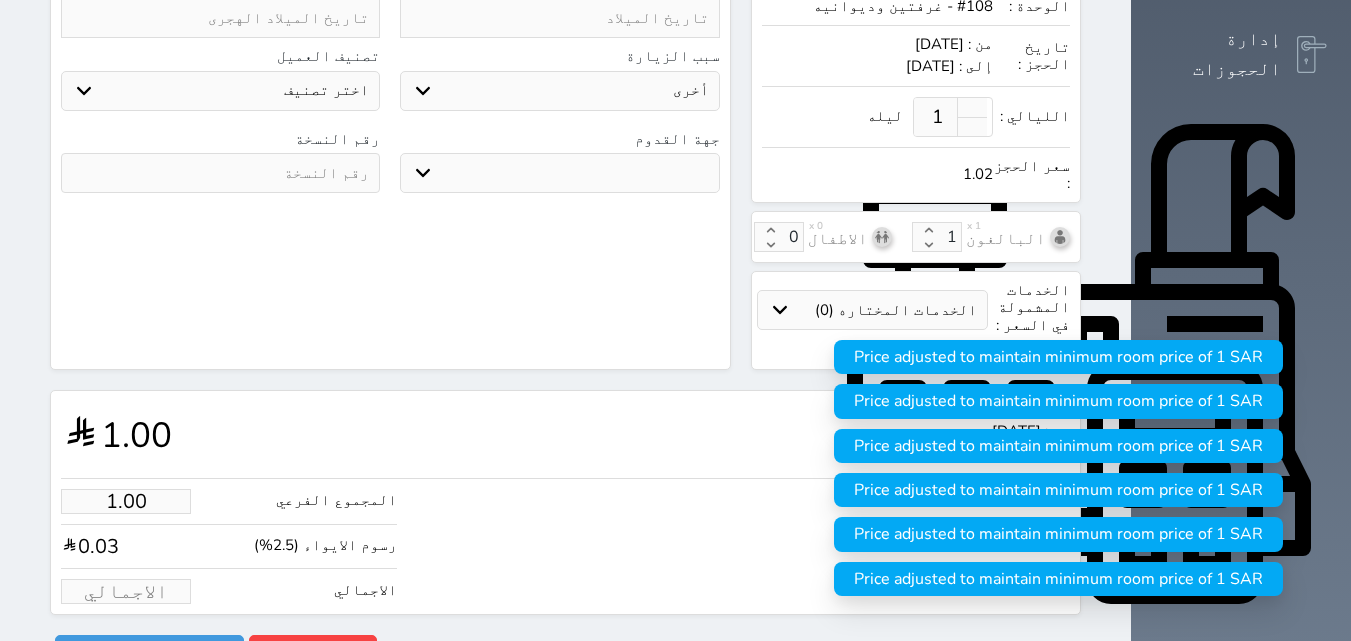 select 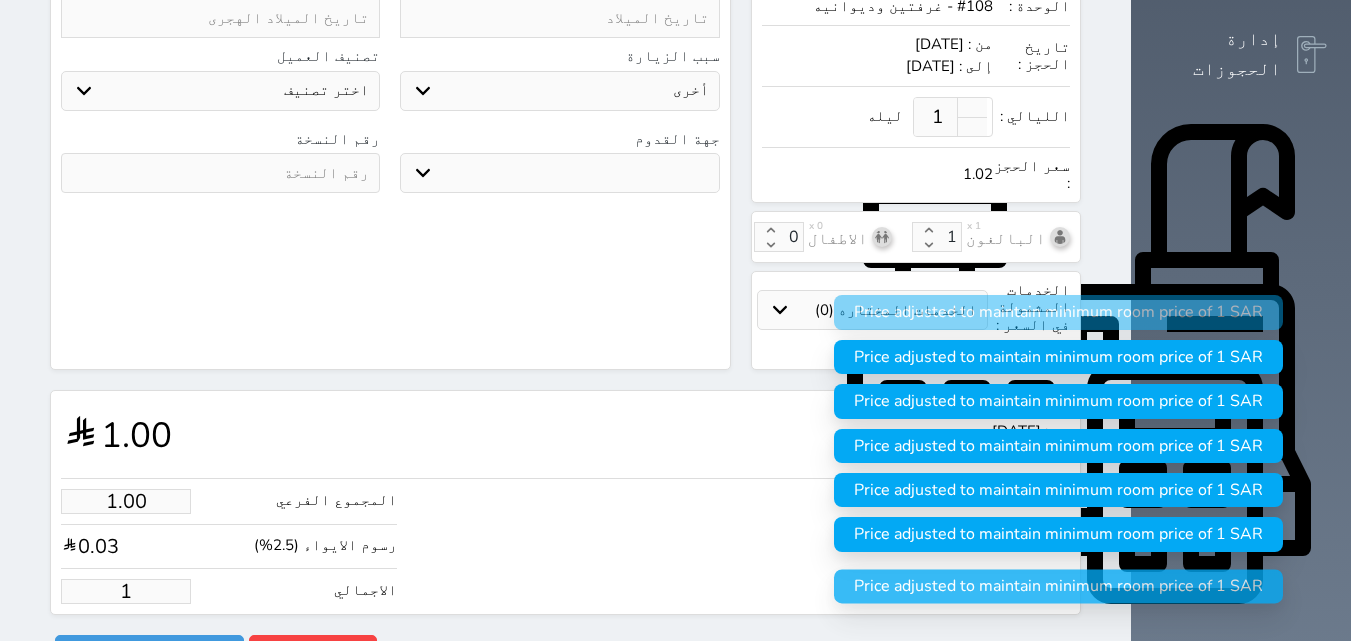 type on "11.71" 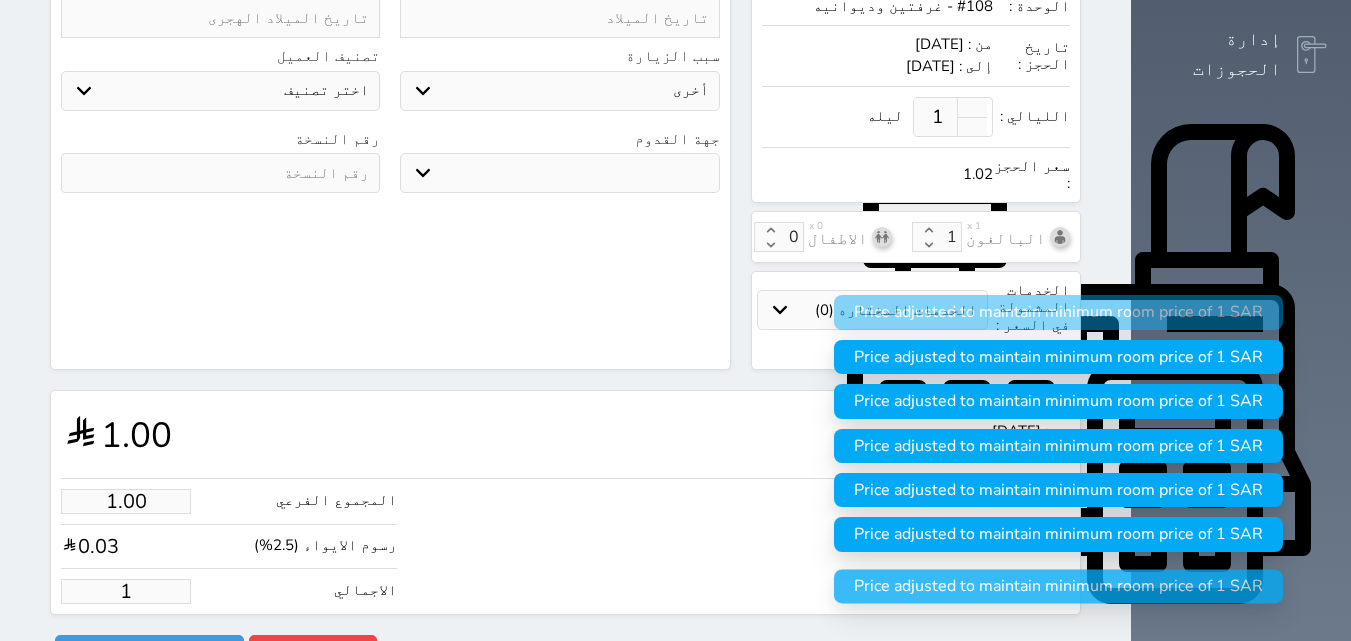 type on "12" 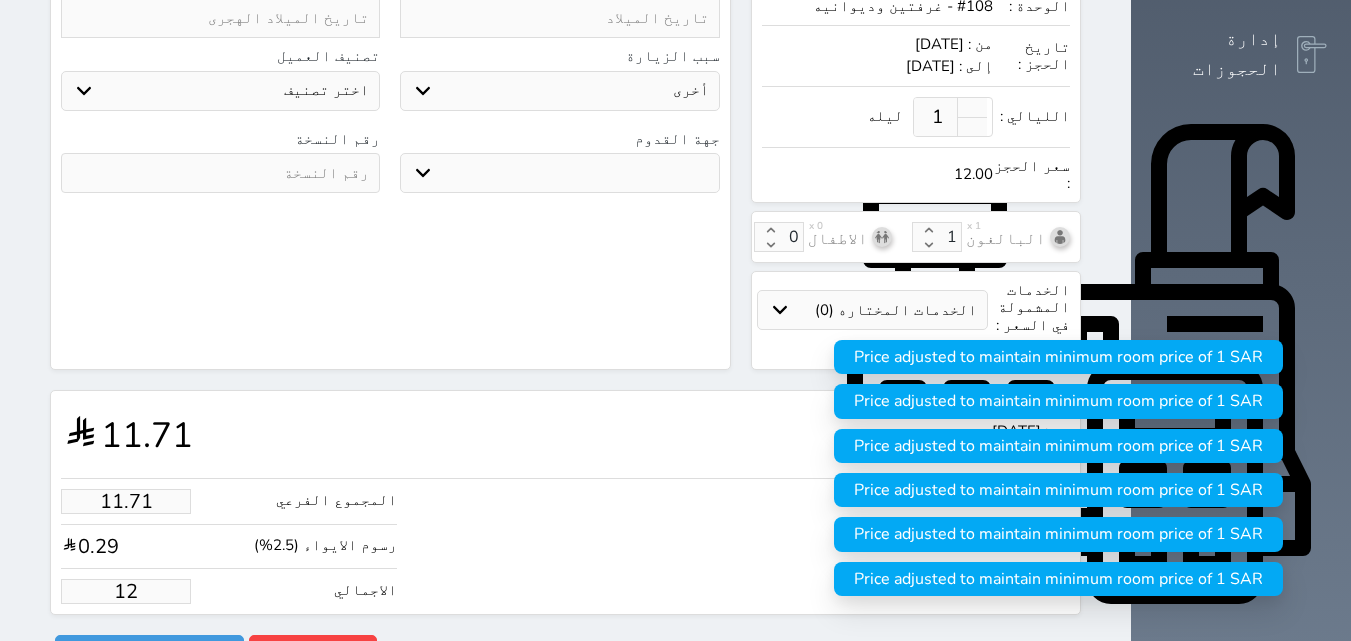 type on "117.07" 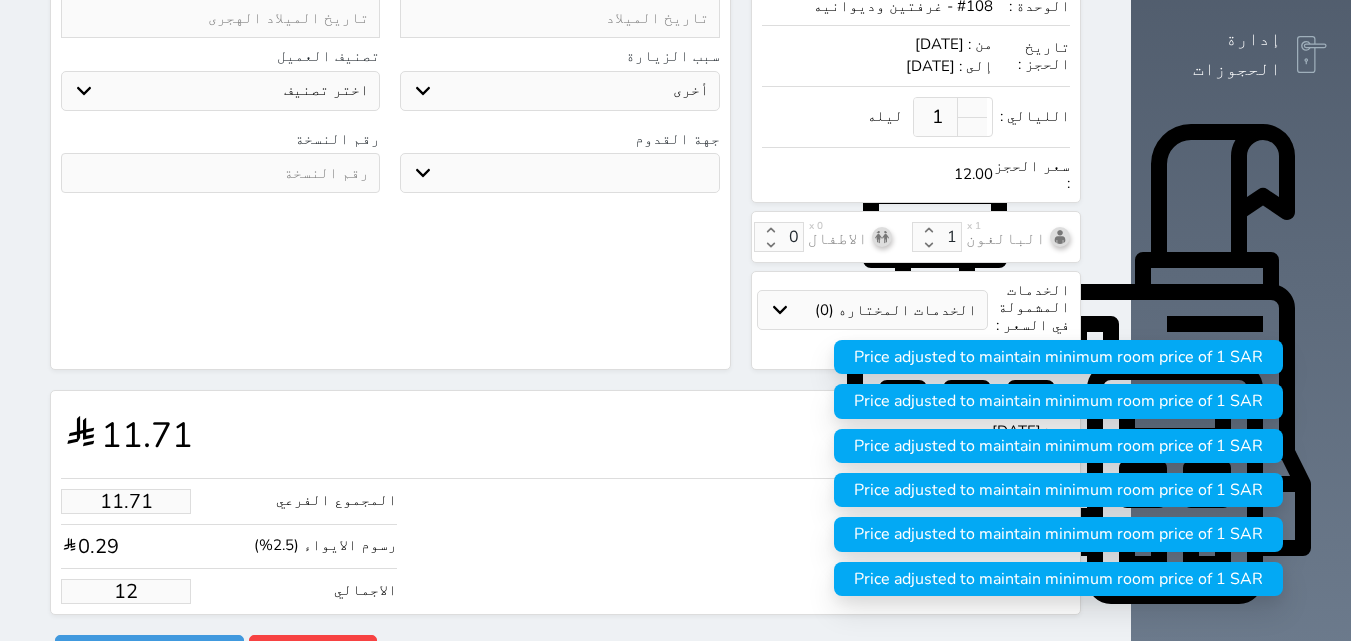 type on "120" 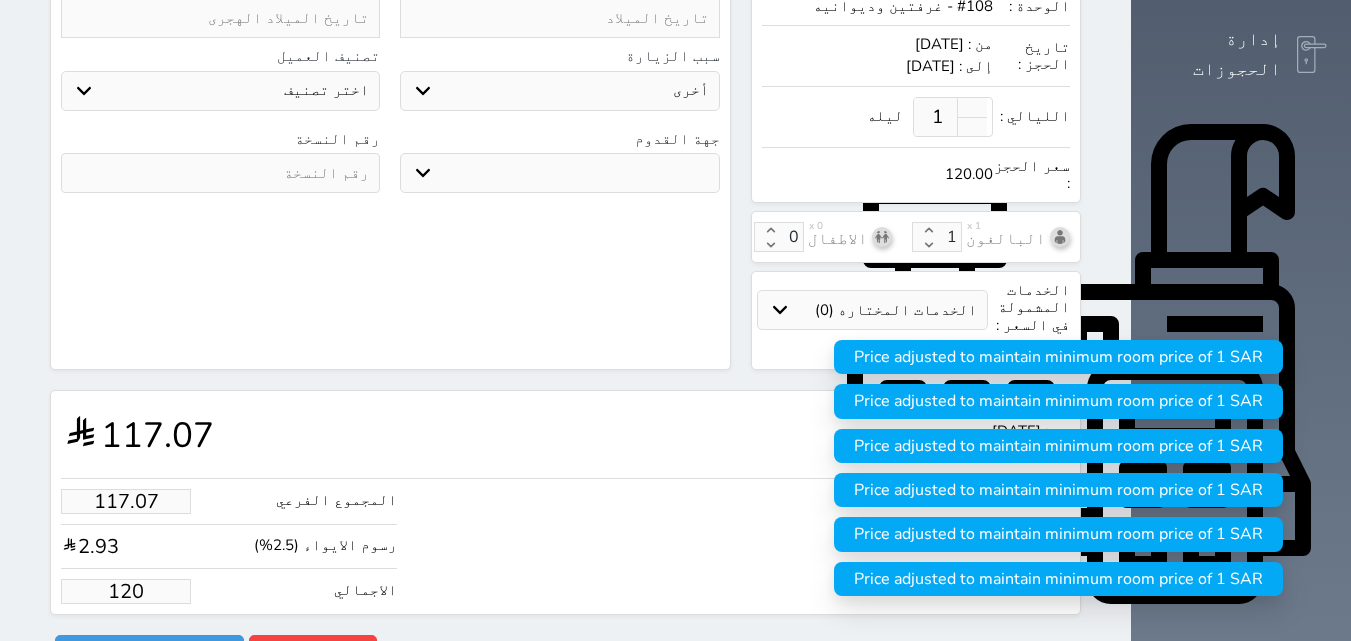 type on "1170.73" 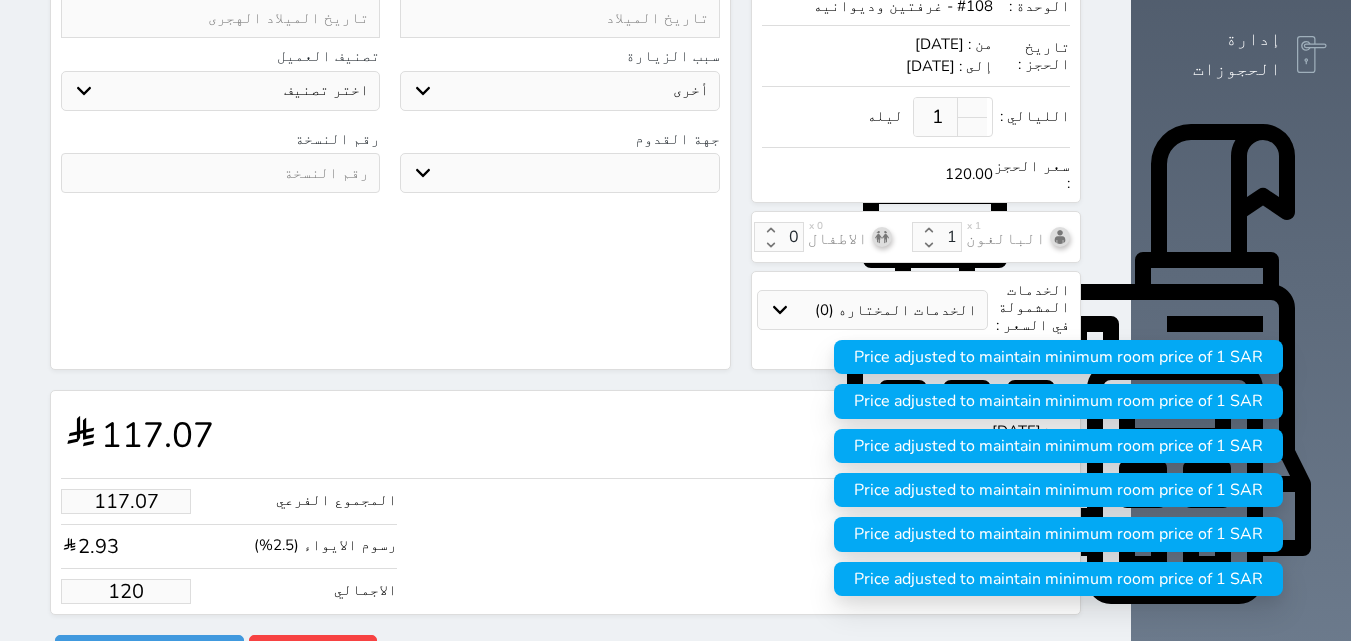 type on "1200" 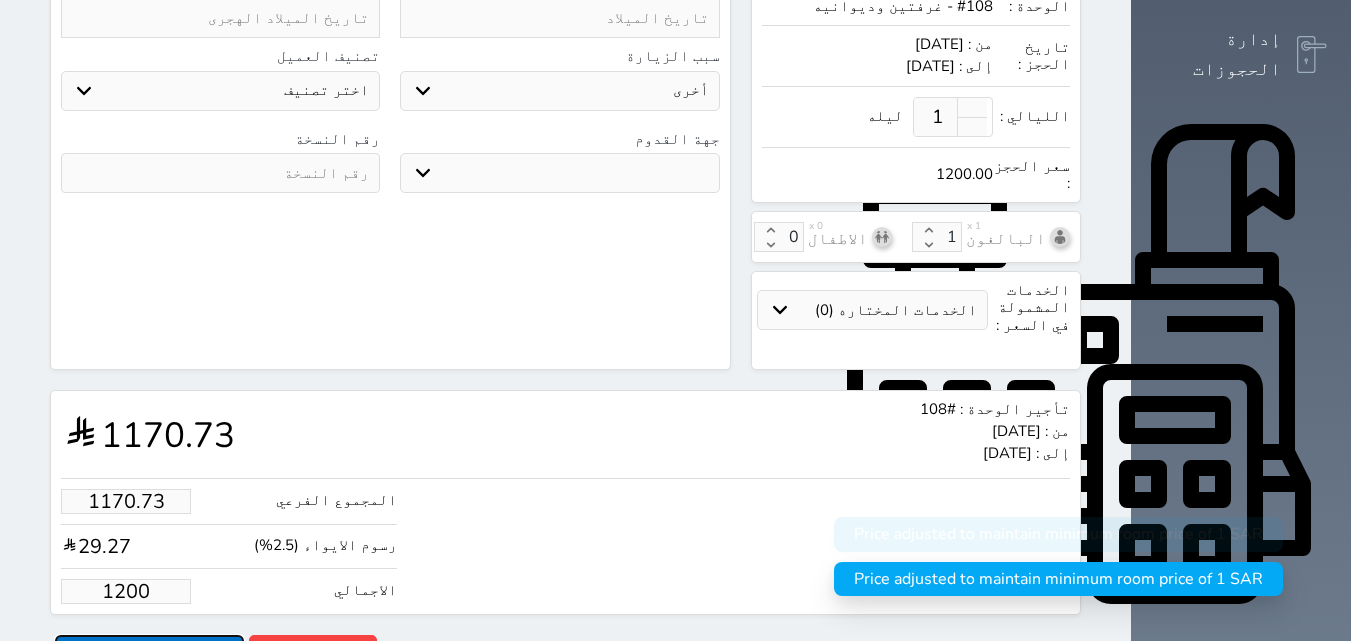 type on "1200.00" 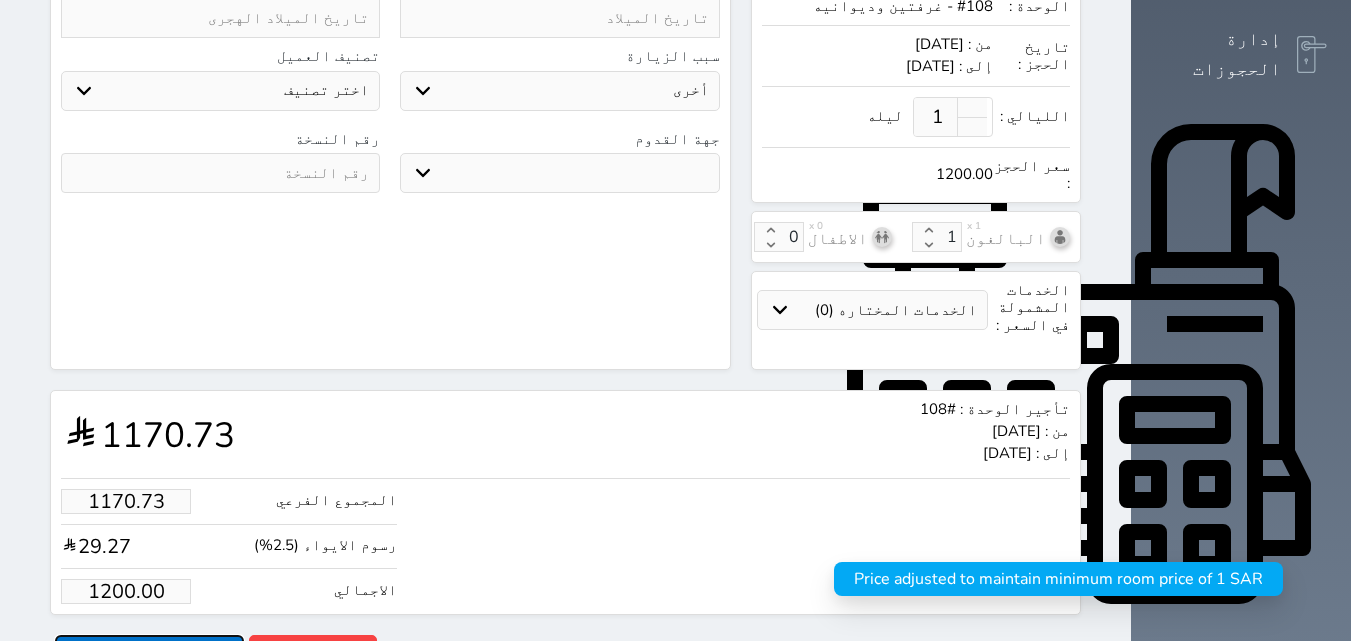 click on "حجز" at bounding box center [149, 652] 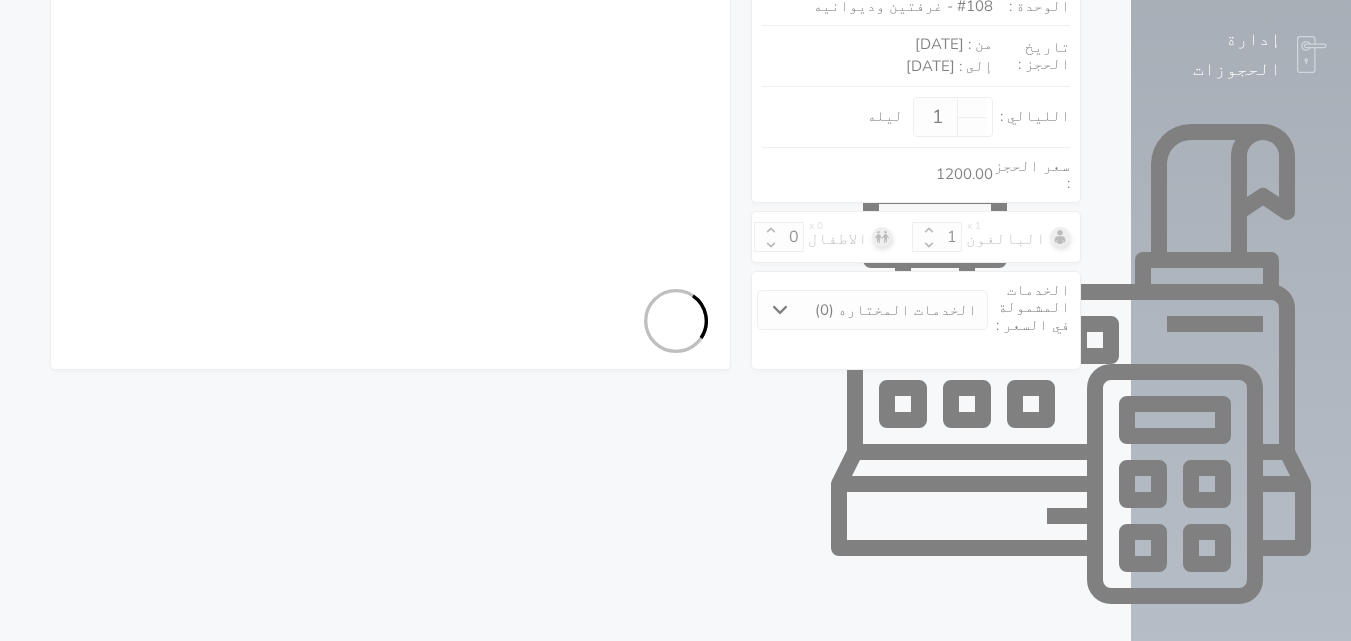 select on "1" 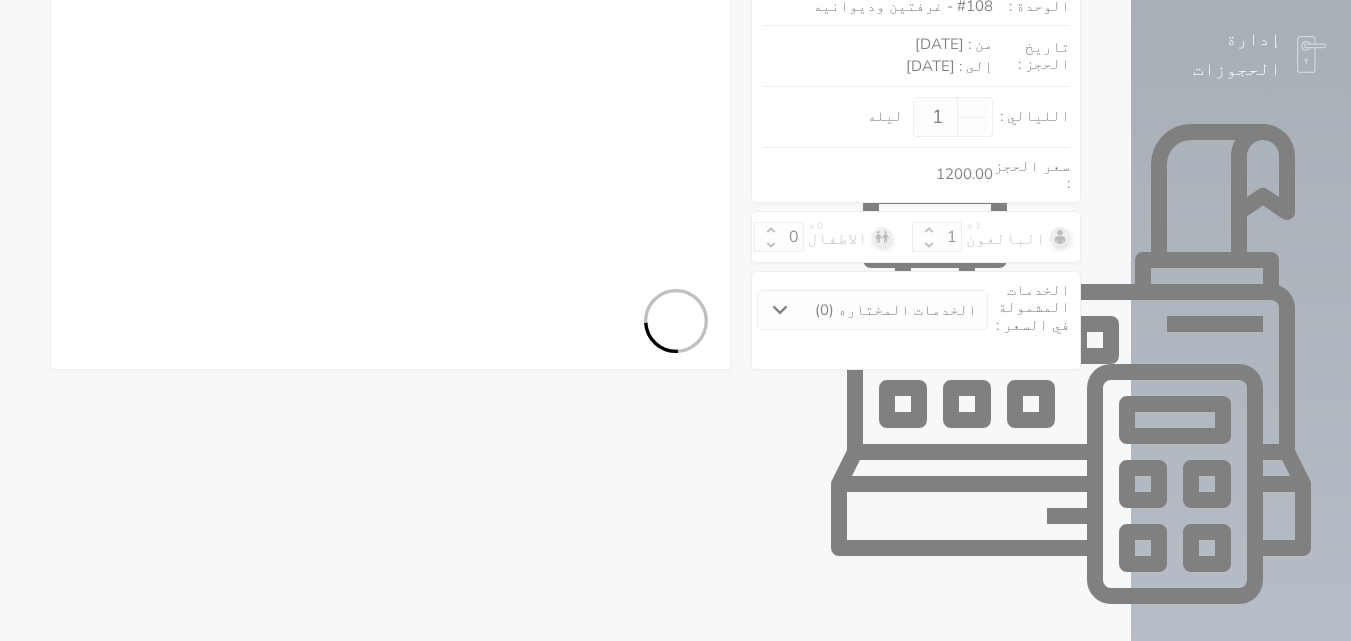 select on "113" 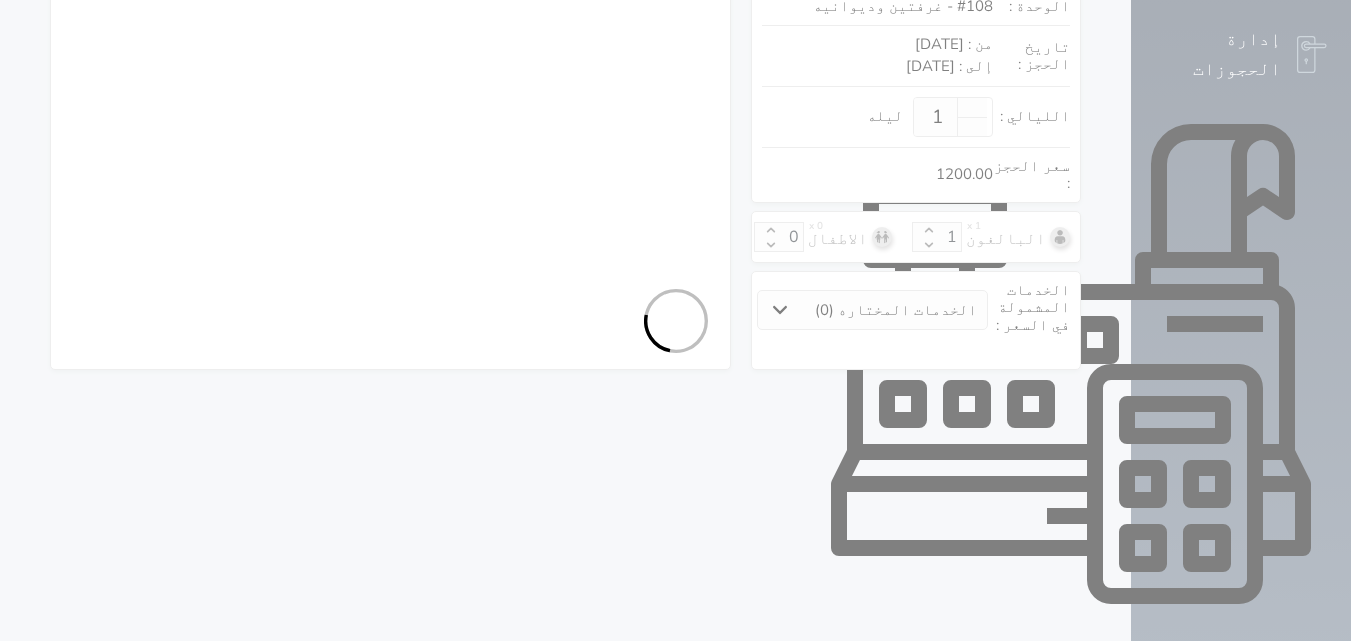 select on "1" 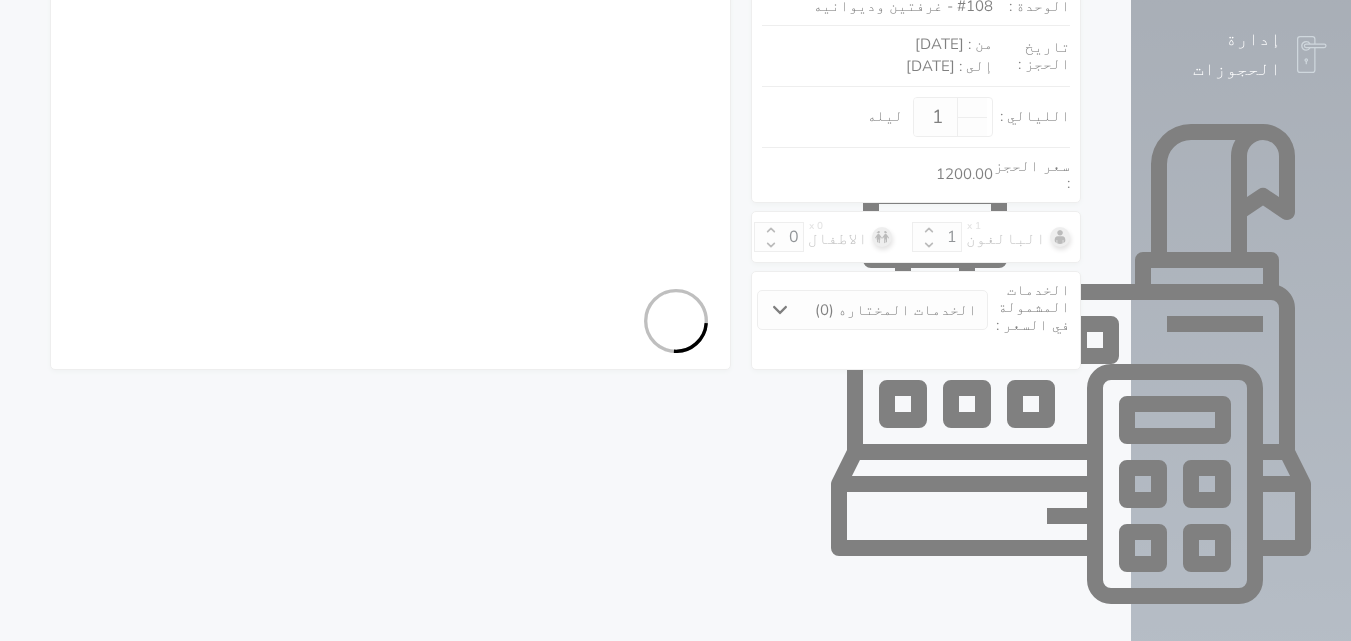 select on "7" 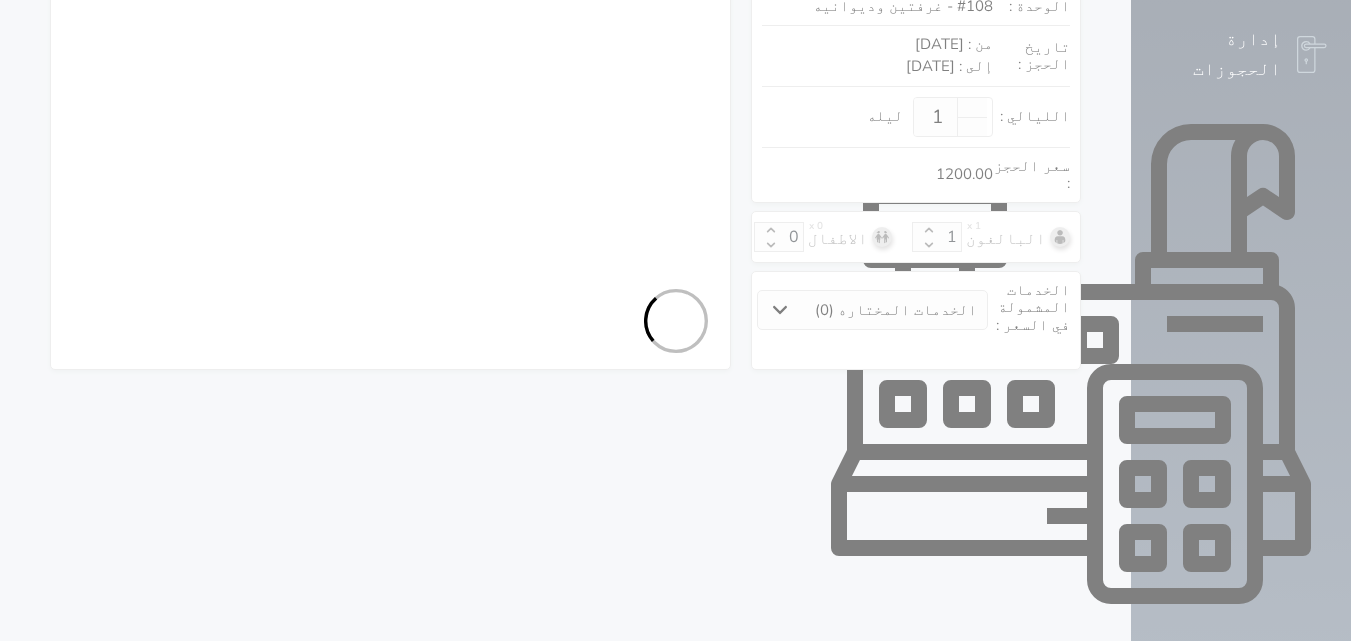 select 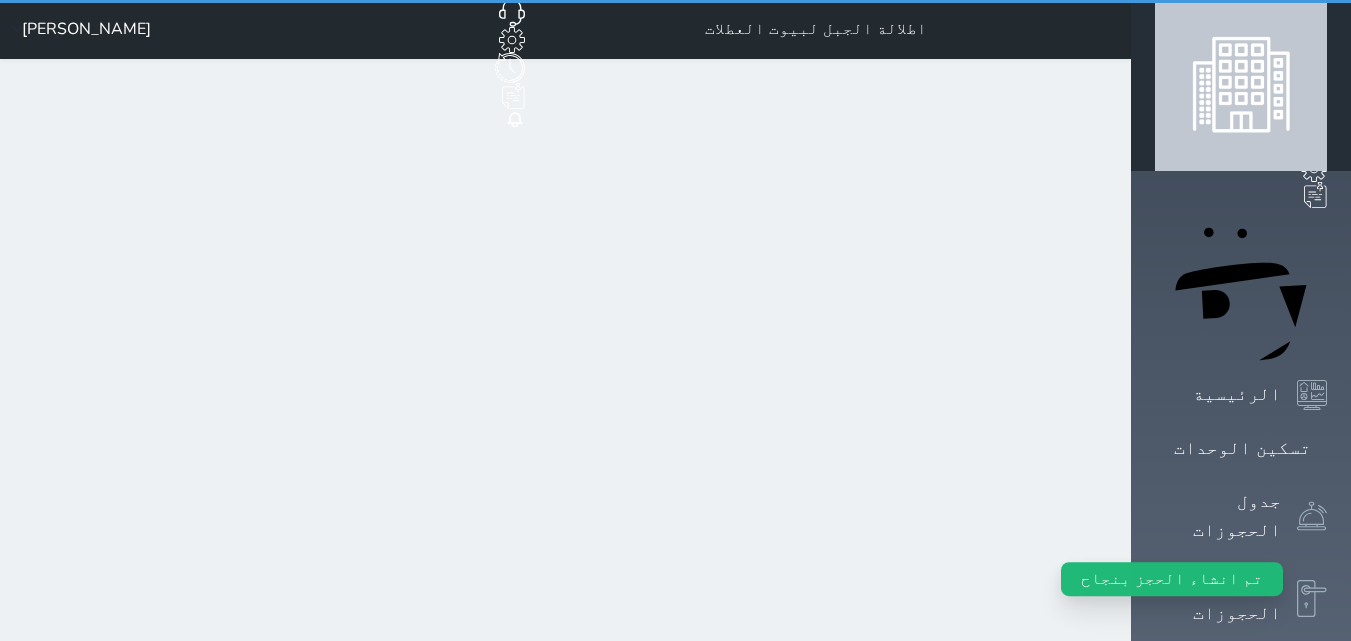 scroll, scrollTop: 0, scrollLeft: 0, axis: both 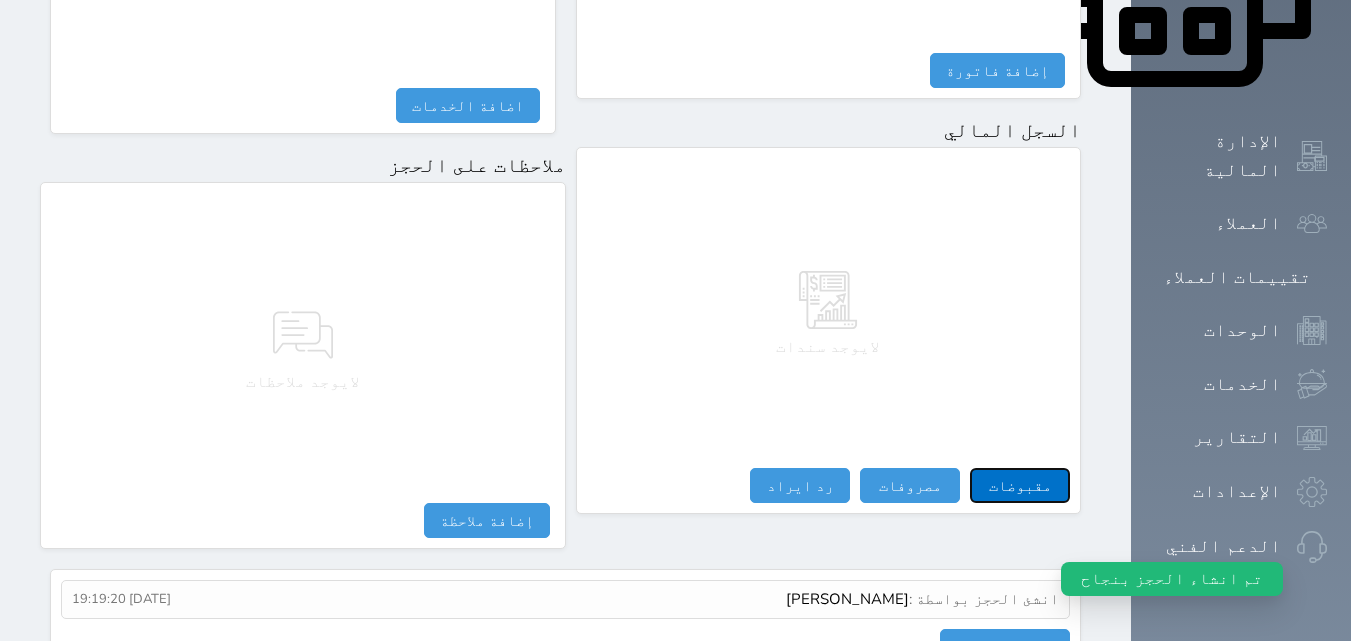 click on "مقبوضات" at bounding box center (1020, 485) 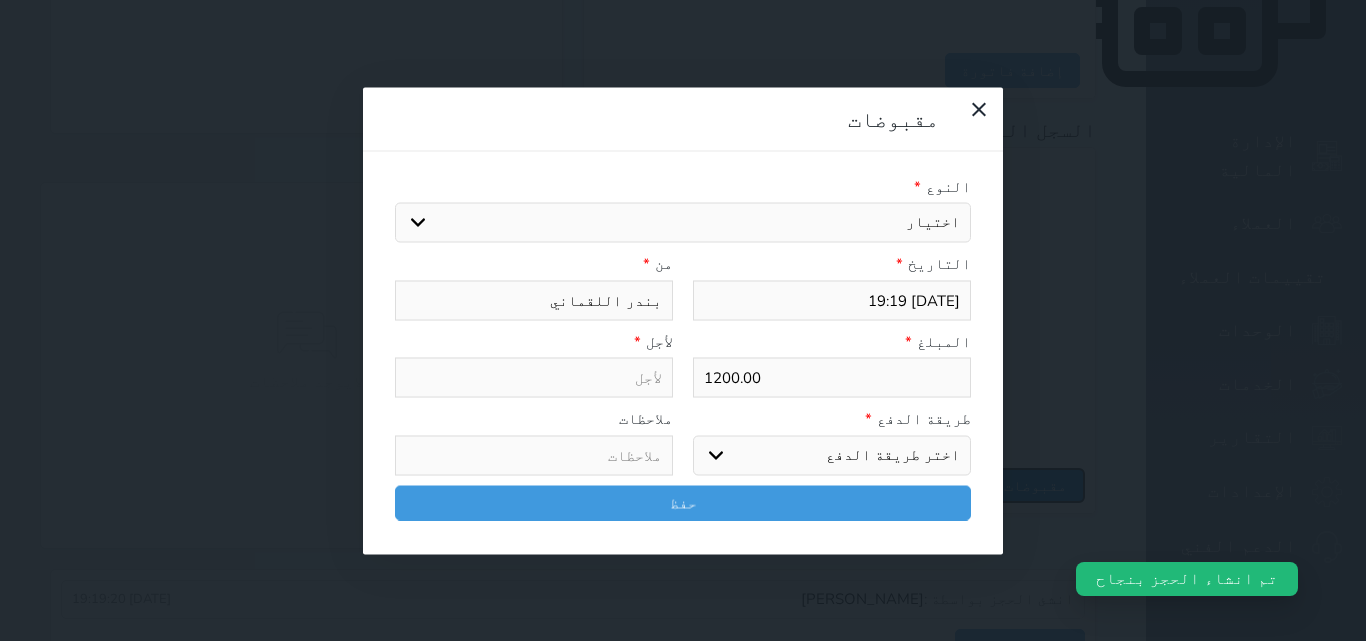 select 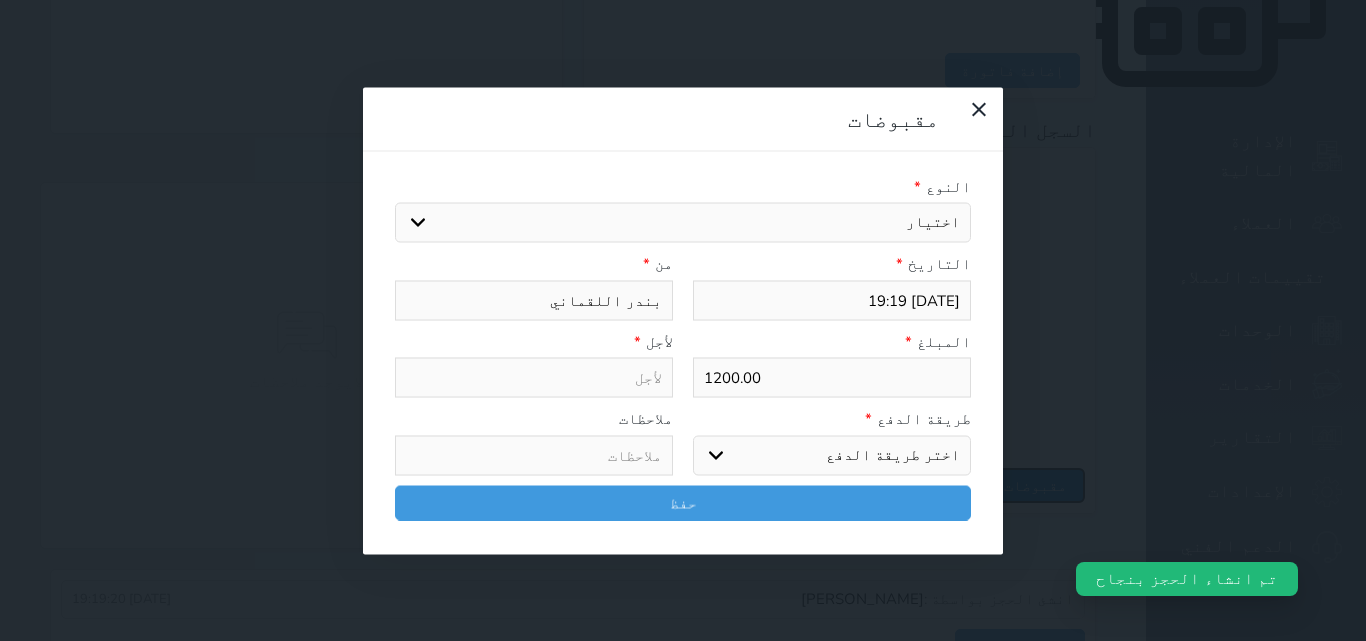 select 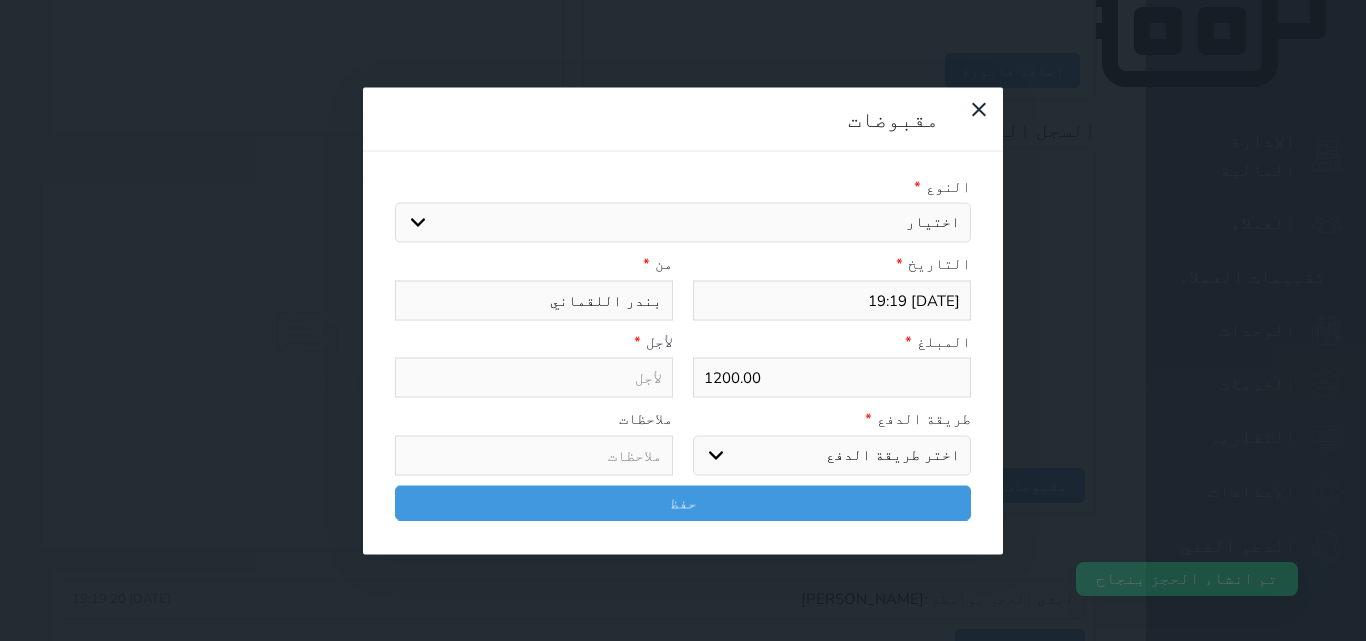 click on "اختر طريقة الدفع   دفع نقدى   تحويل بنكى   مدى   بطاقة ائتمان   آجل" at bounding box center [832, 455] 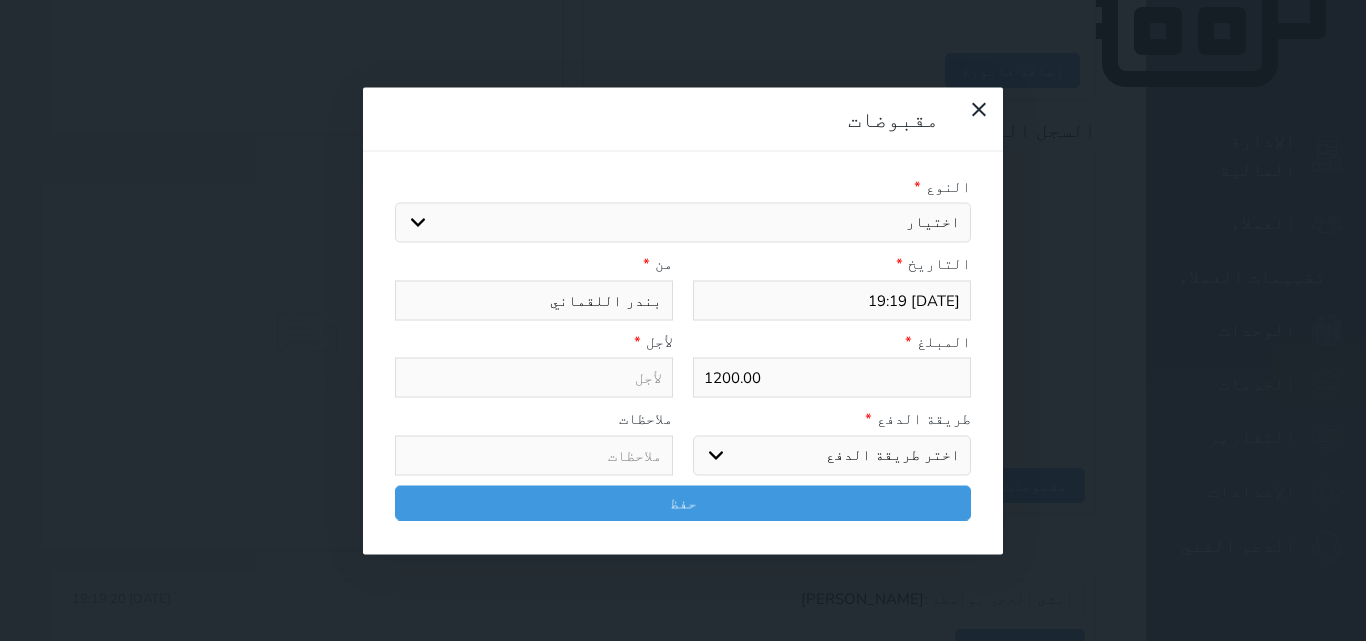 select on "mada" 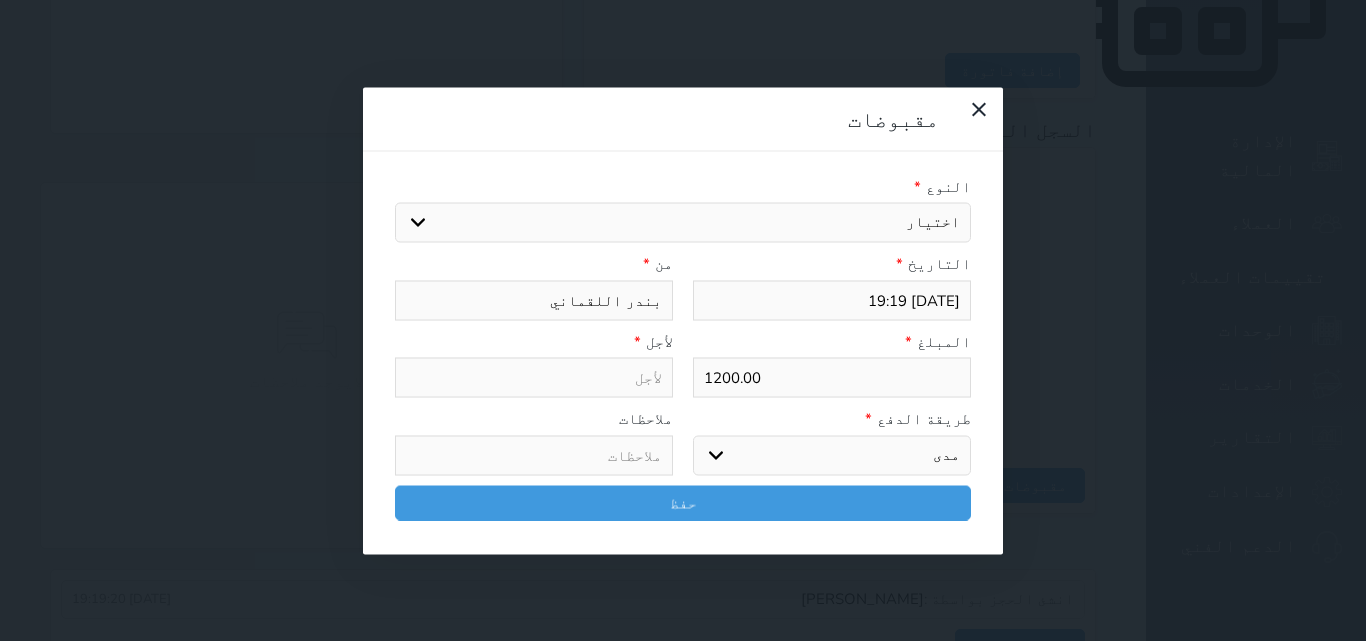 click on "اختر طريقة الدفع   دفع نقدى   تحويل بنكى   مدى   بطاقة ائتمان   آجل" at bounding box center (832, 455) 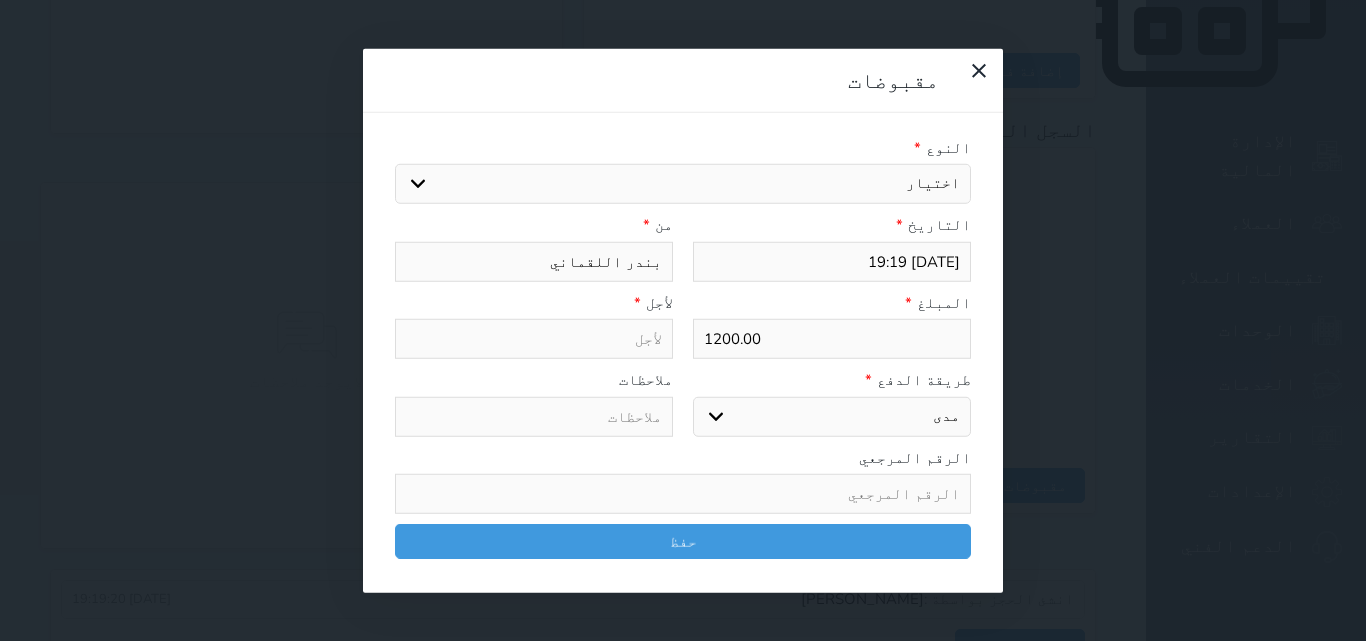click on "اختيار   مقبوضات عامة قيمة إيجار فواتير تامين عربون لا ينطبق آخر مغسلة واي فاي - الإنترنت مواقف السيارات طعام الأغذية والمشروبات مشروبات المشروبات الباردة المشروبات الساخنة الإفطار غداء عشاء مخبز و كعك حمام سباحة الصالة الرياضية سبا و خدمات الجمال اختيار وإسقاط (خدمات النقل) ميني بار كابل - تلفزيون سرير إضافي تصفيف الشعر التسوق خدمات الجولات السياحية المنظمة خدمات الدليل السياحي" at bounding box center [683, 184] 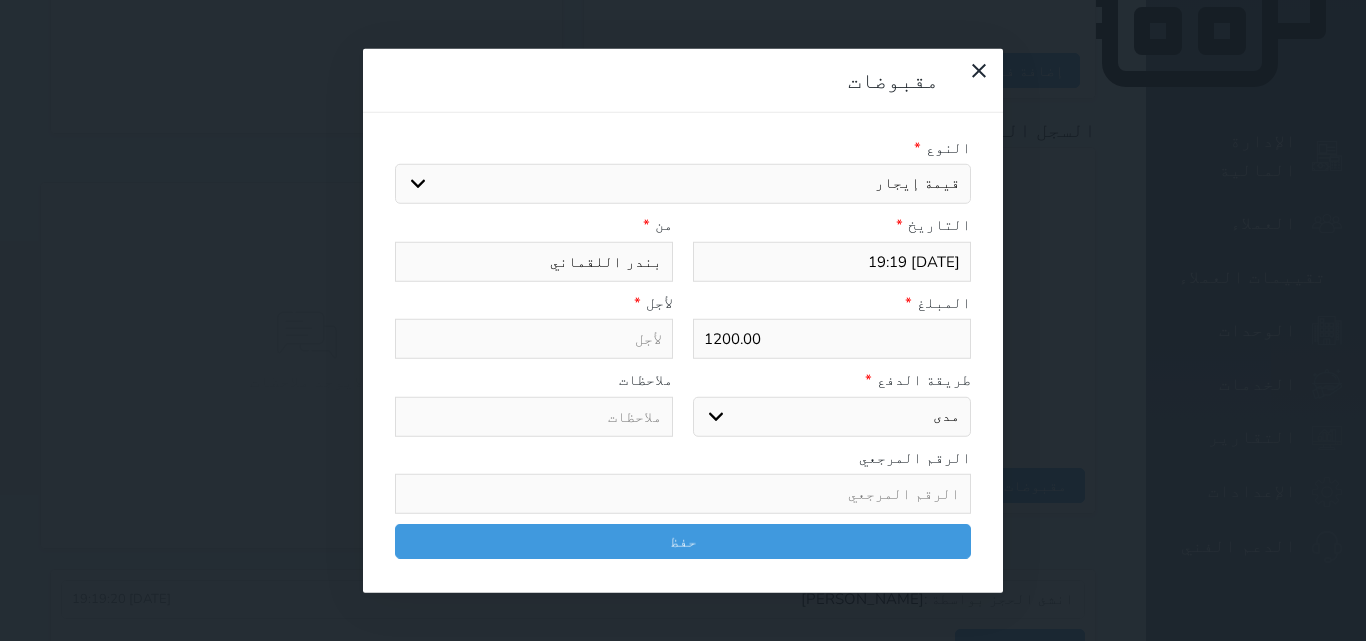 click on "اختيار   مقبوضات عامة قيمة إيجار فواتير تامين عربون لا ينطبق آخر مغسلة واي فاي - الإنترنت مواقف السيارات طعام الأغذية والمشروبات مشروبات المشروبات الباردة المشروبات الساخنة الإفطار غداء عشاء مخبز و كعك حمام سباحة الصالة الرياضية سبا و خدمات الجمال اختيار وإسقاط (خدمات النقل) ميني بار كابل - تلفزيون سرير إضافي تصفيف الشعر التسوق خدمات الجولات السياحية المنظمة خدمات الدليل السياحي" at bounding box center [683, 184] 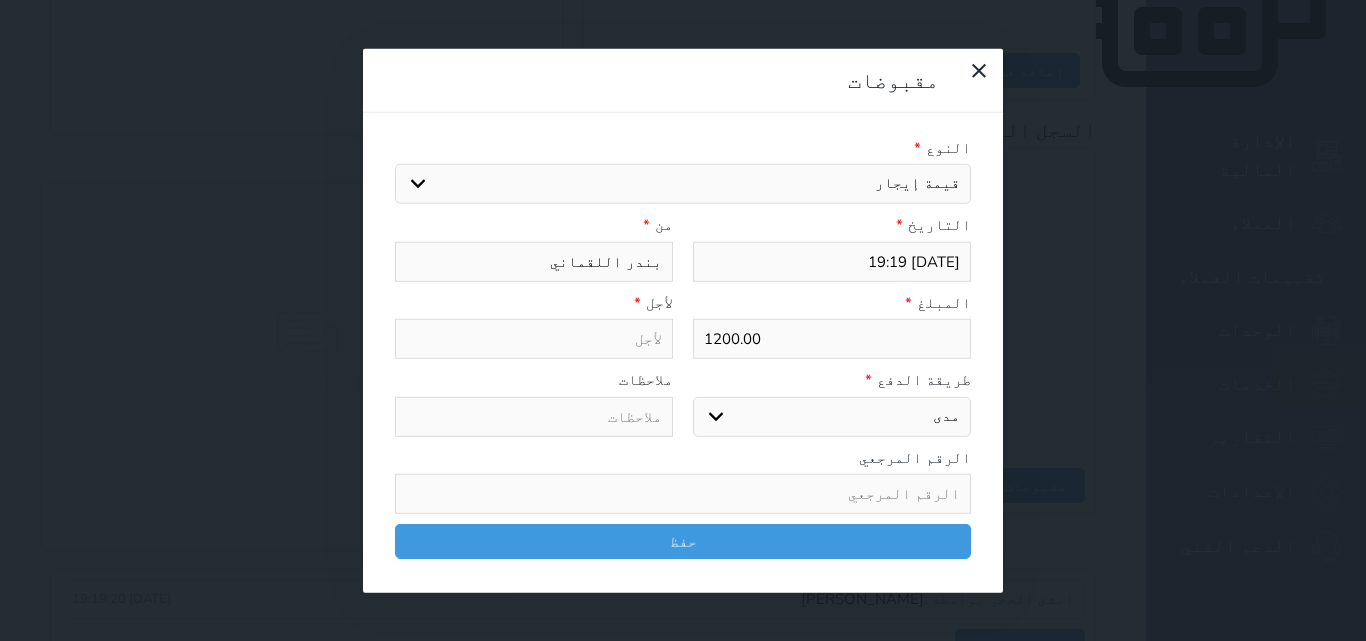 type on "قيمة إيجار - الوحدة - 108" 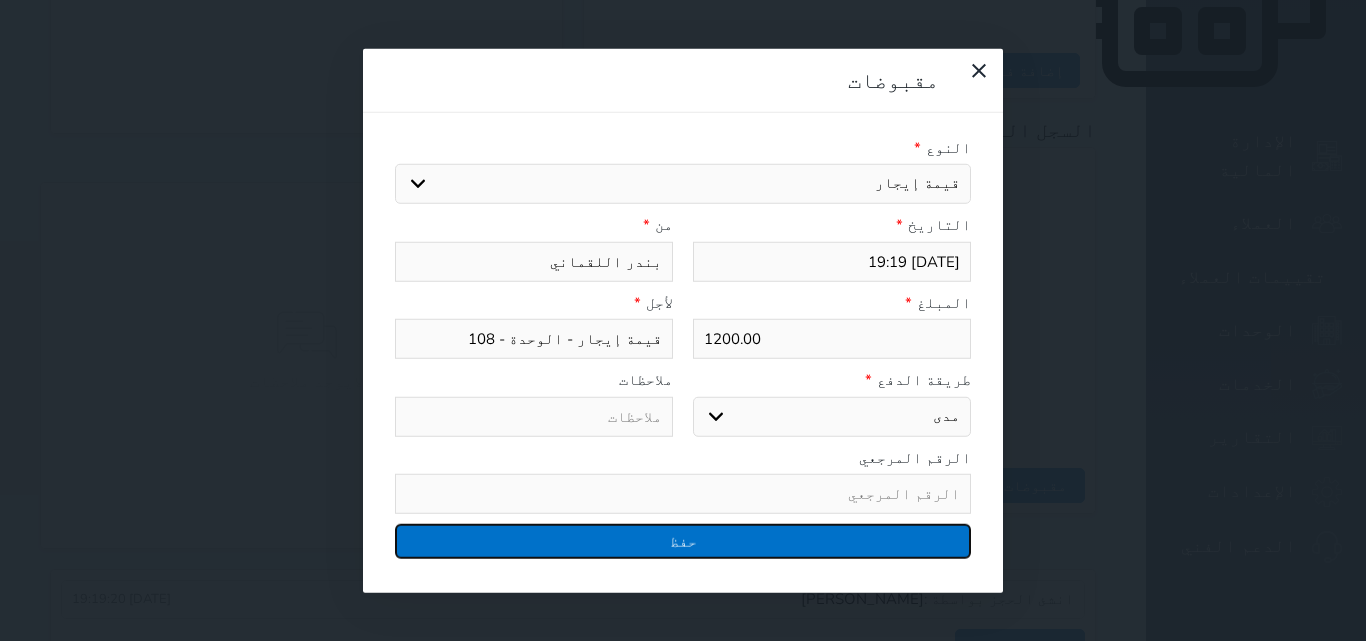 click on "حفظ" at bounding box center (683, 541) 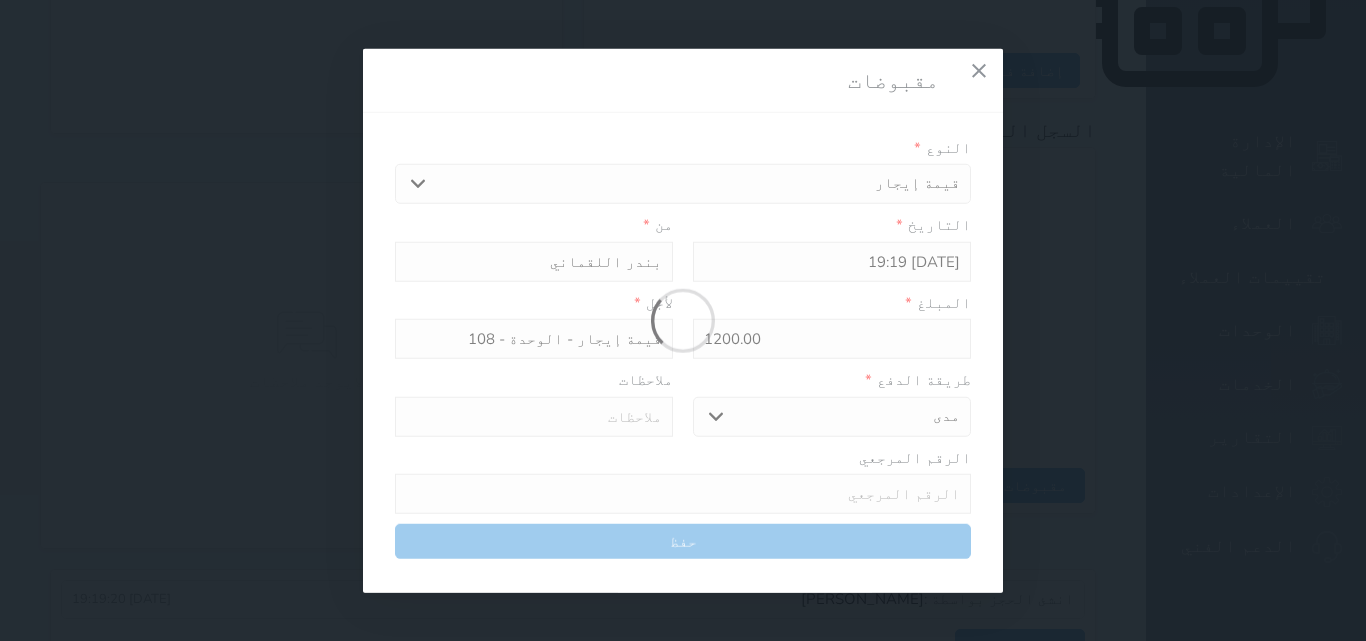 select 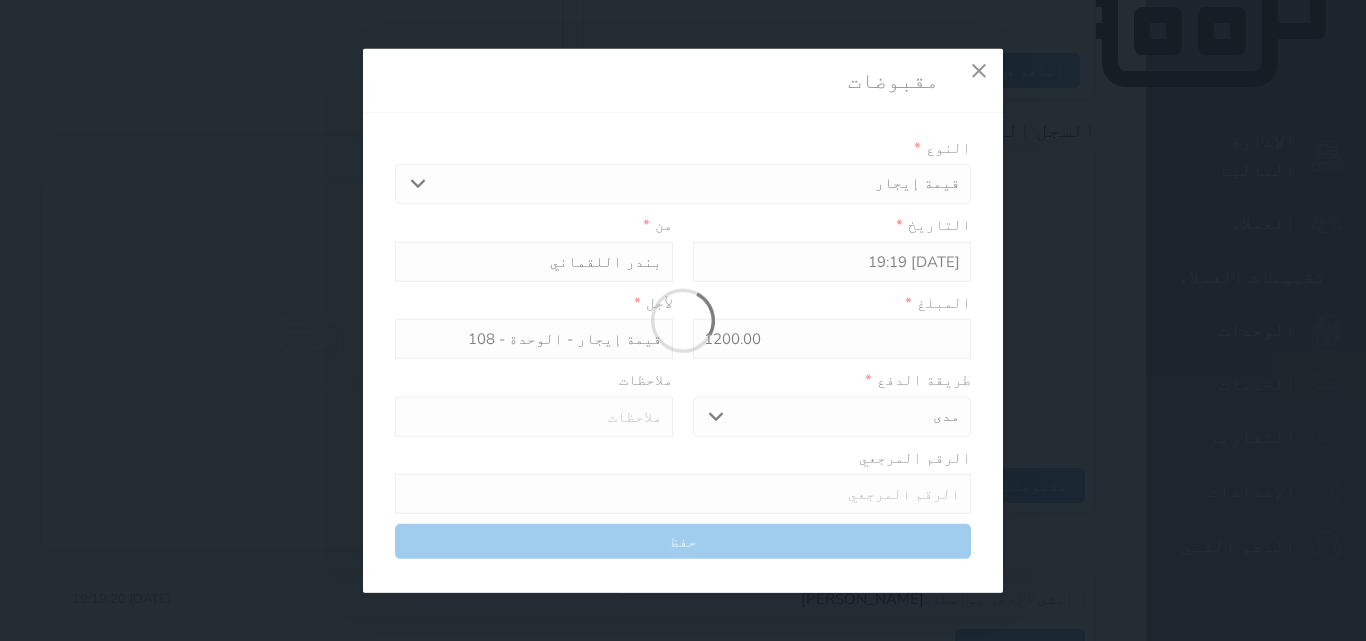 type 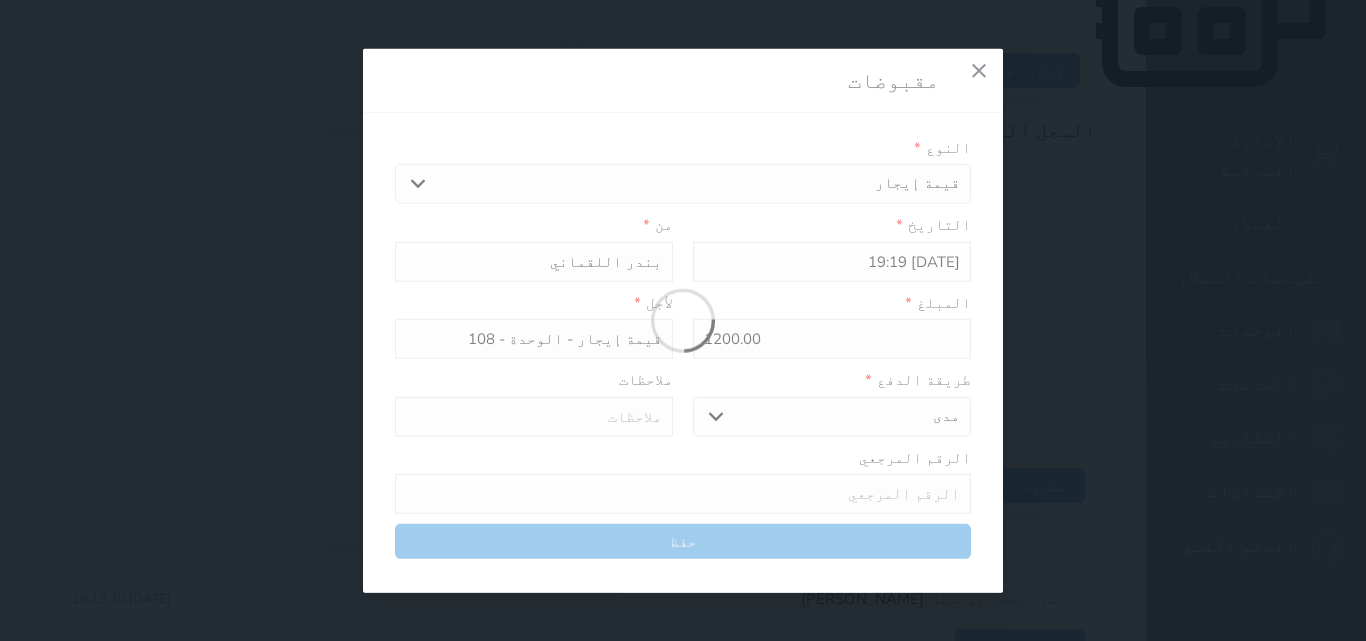 type on "0" 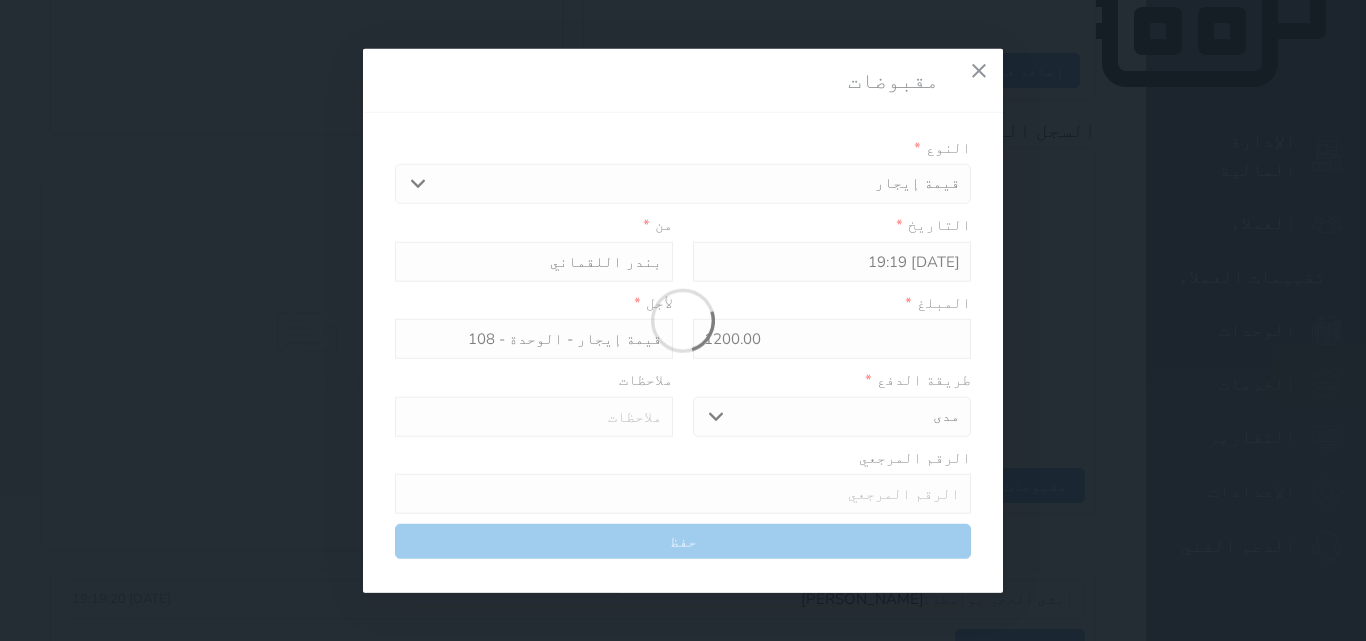 select 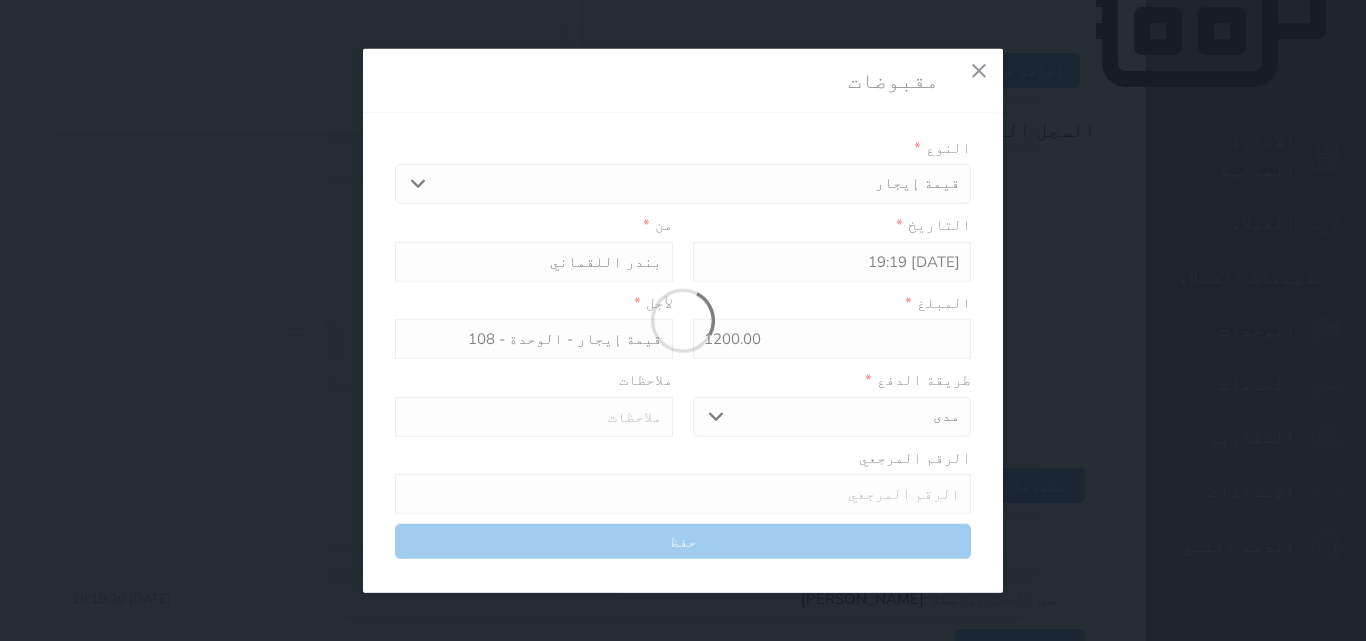 type on "0" 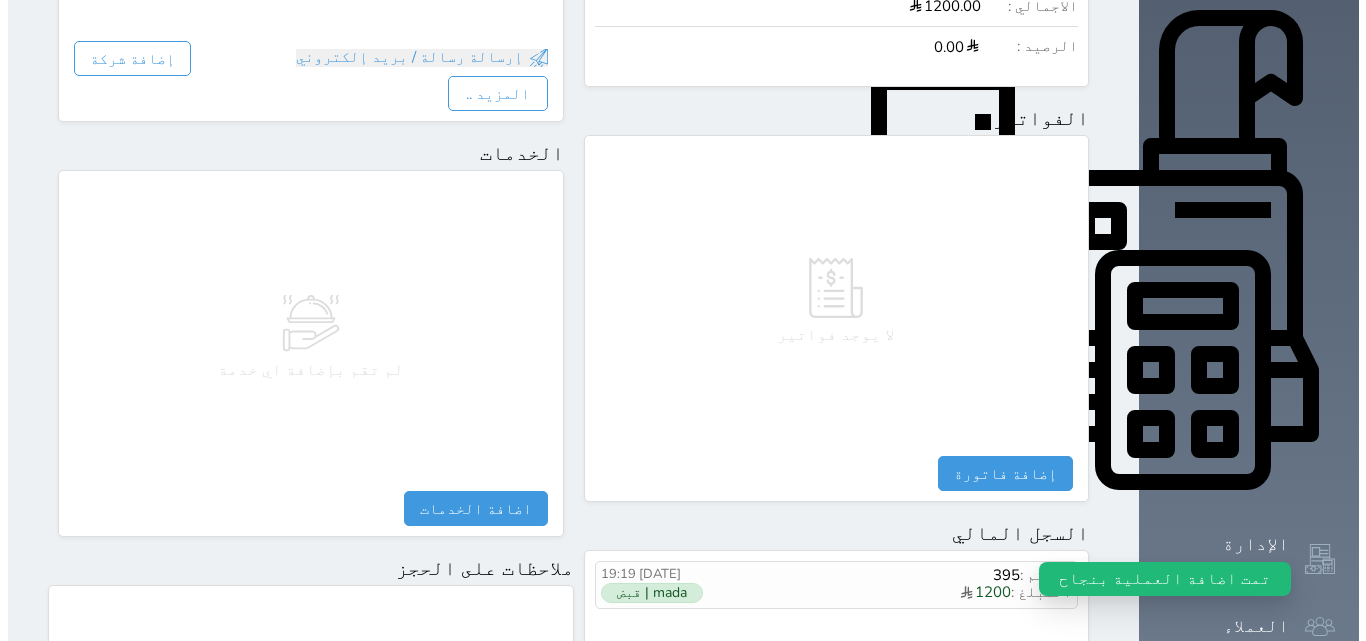 scroll, scrollTop: 0, scrollLeft: 0, axis: both 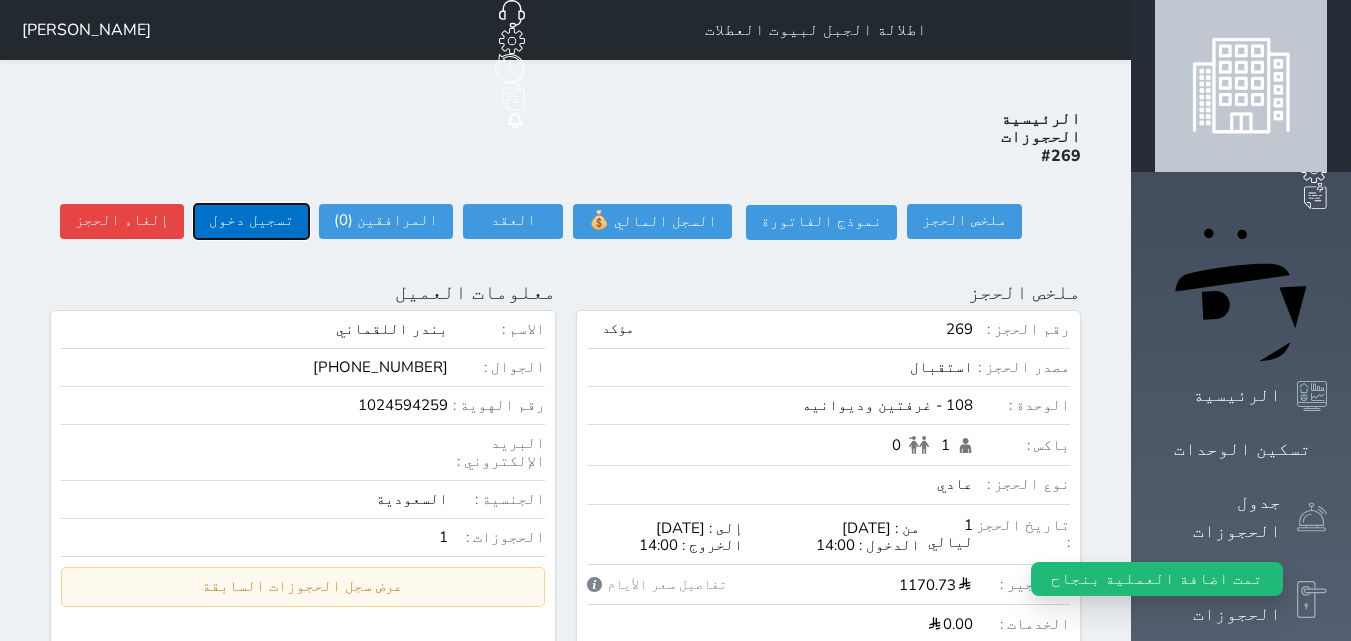 click on "تسجيل دخول" at bounding box center (251, 221) 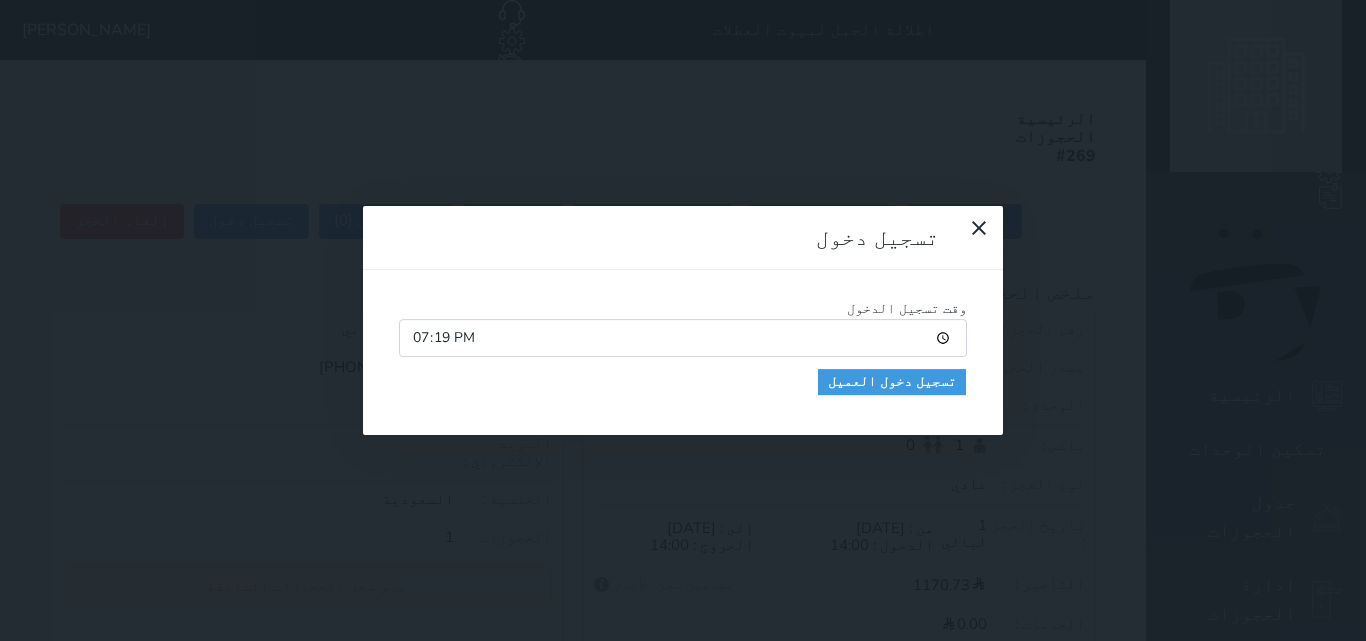 click on "19:19" at bounding box center [683, 338] 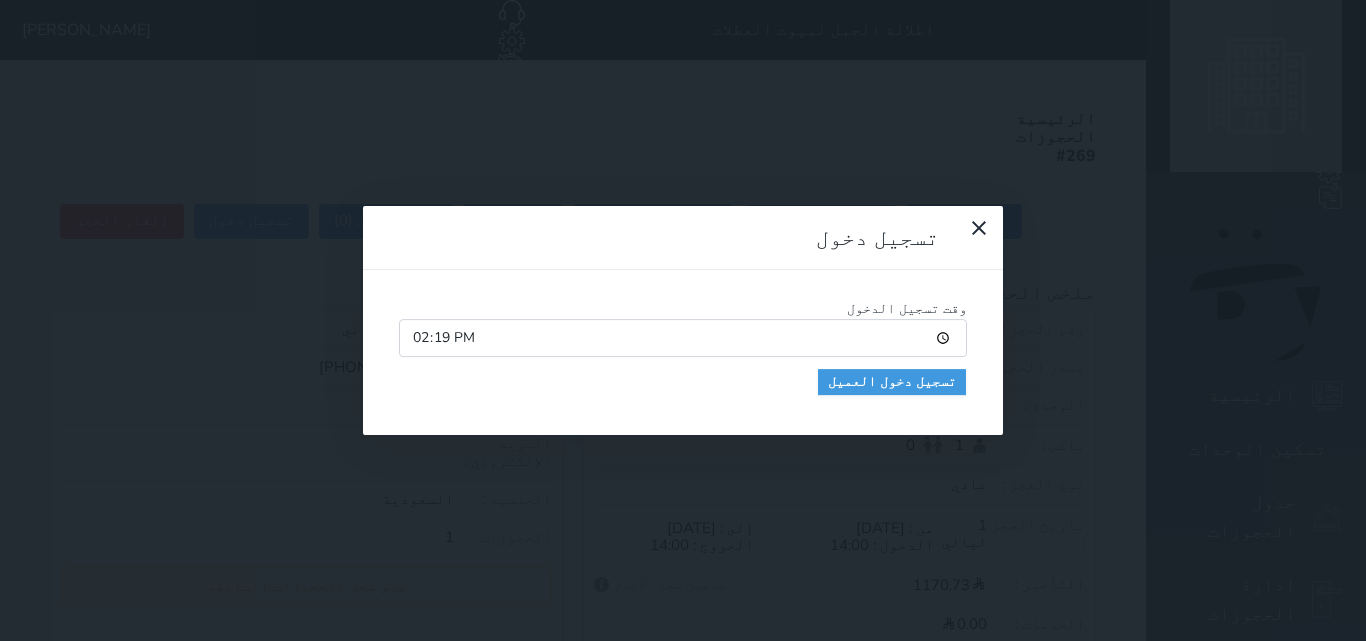 type on "14:00" 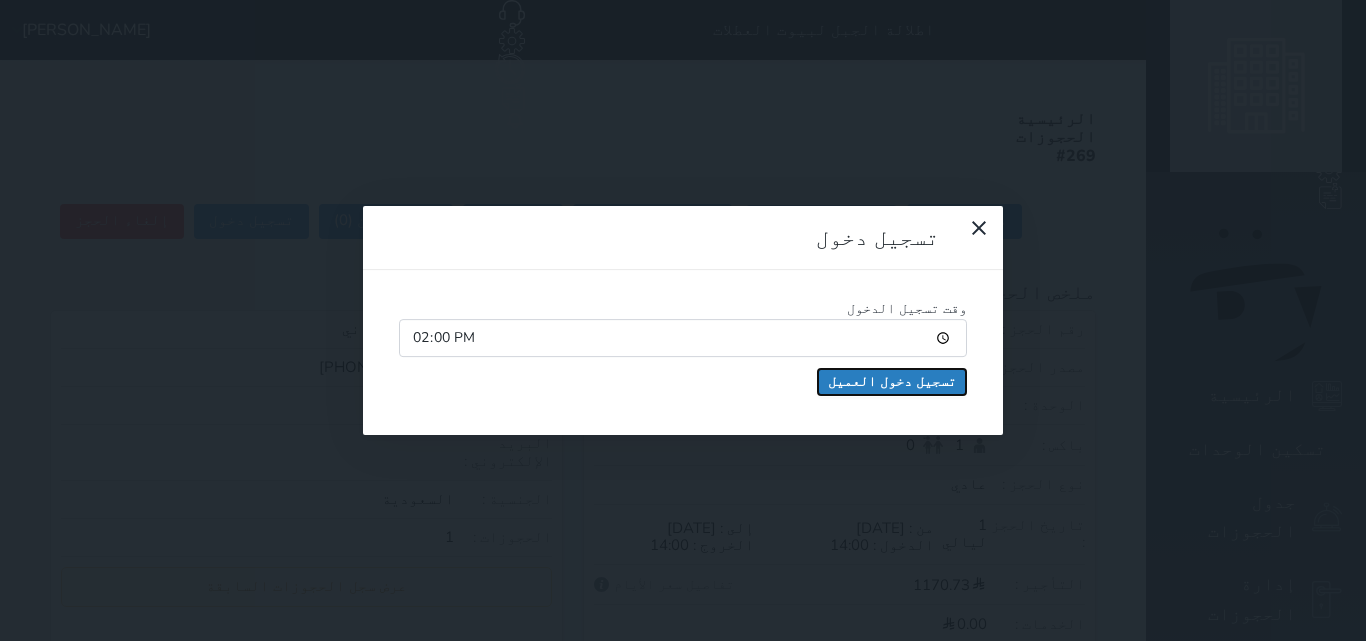 click on "تسجيل دخول العميل" at bounding box center (892, 382) 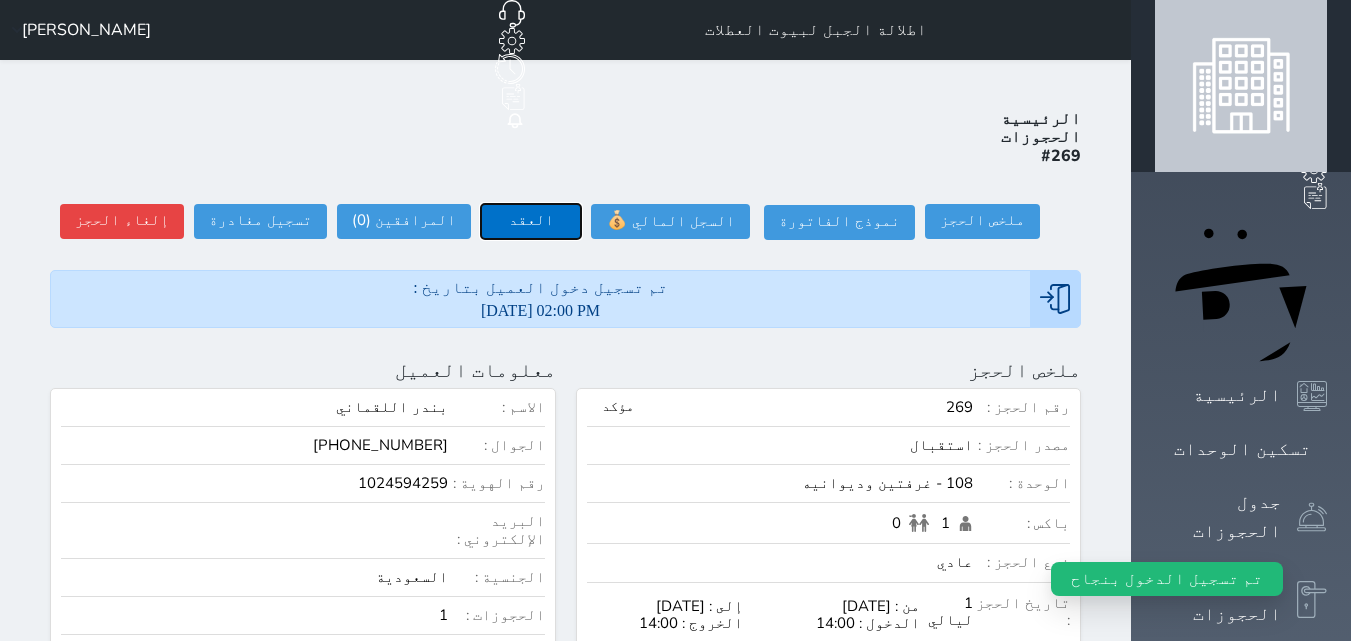 click on "العقد" at bounding box center [531, 221] 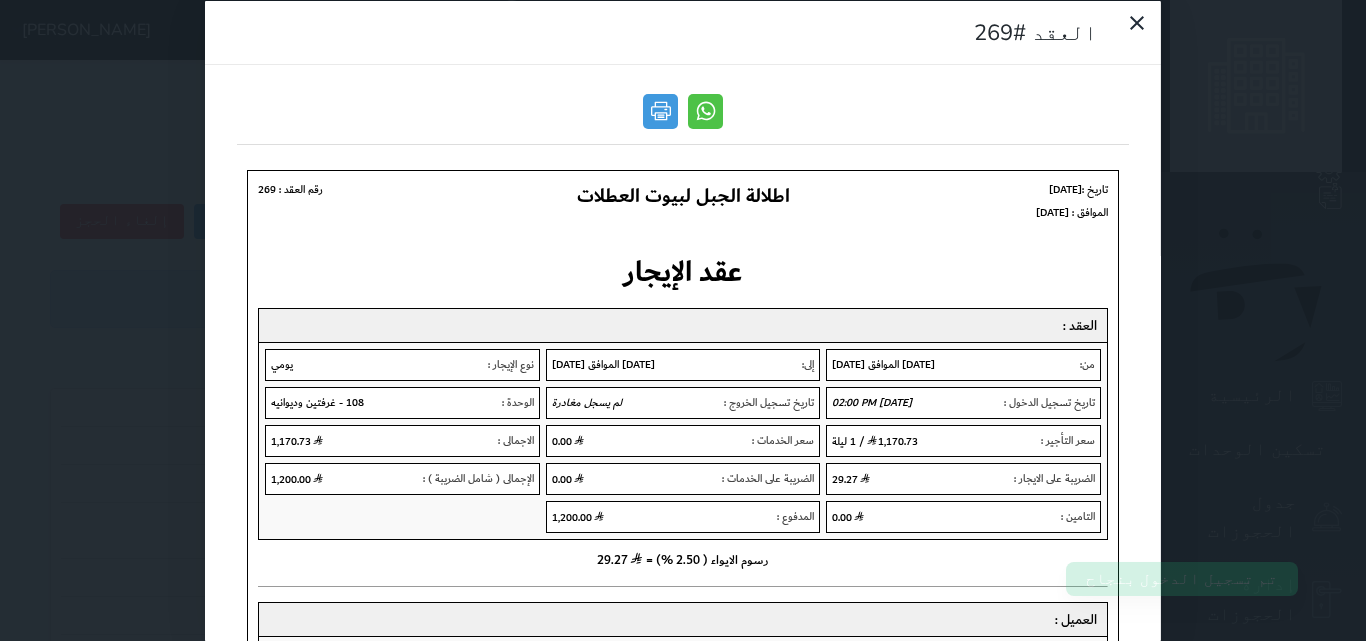 scroll, scrollTop: 0, scrollLeft: 0, axis: both 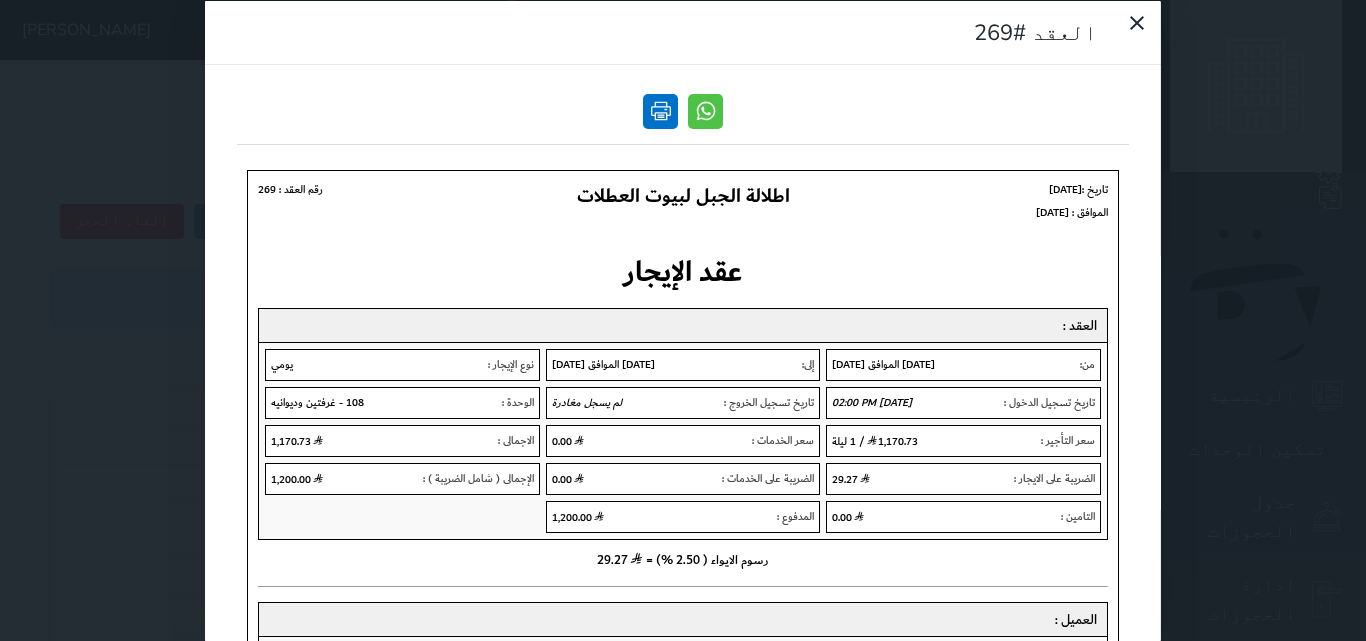 click at bounding box center [660, 110] 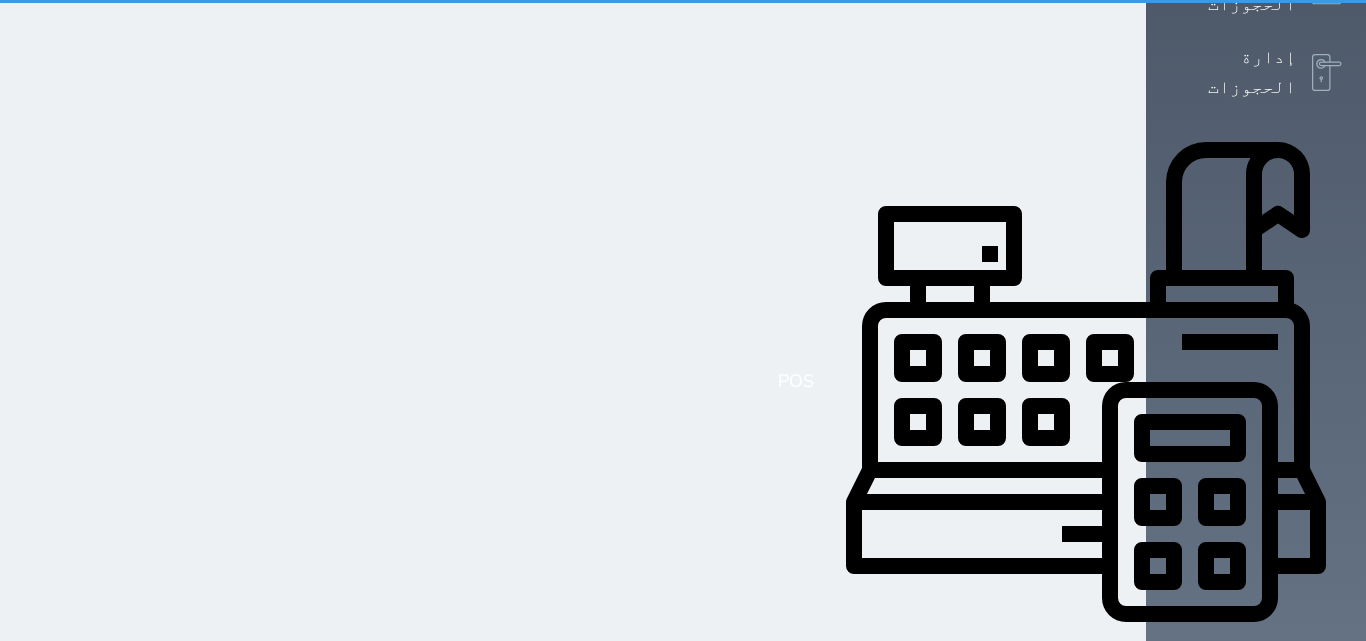 scroll, scrollTop: 0, scrollLeft: 0, axis: both 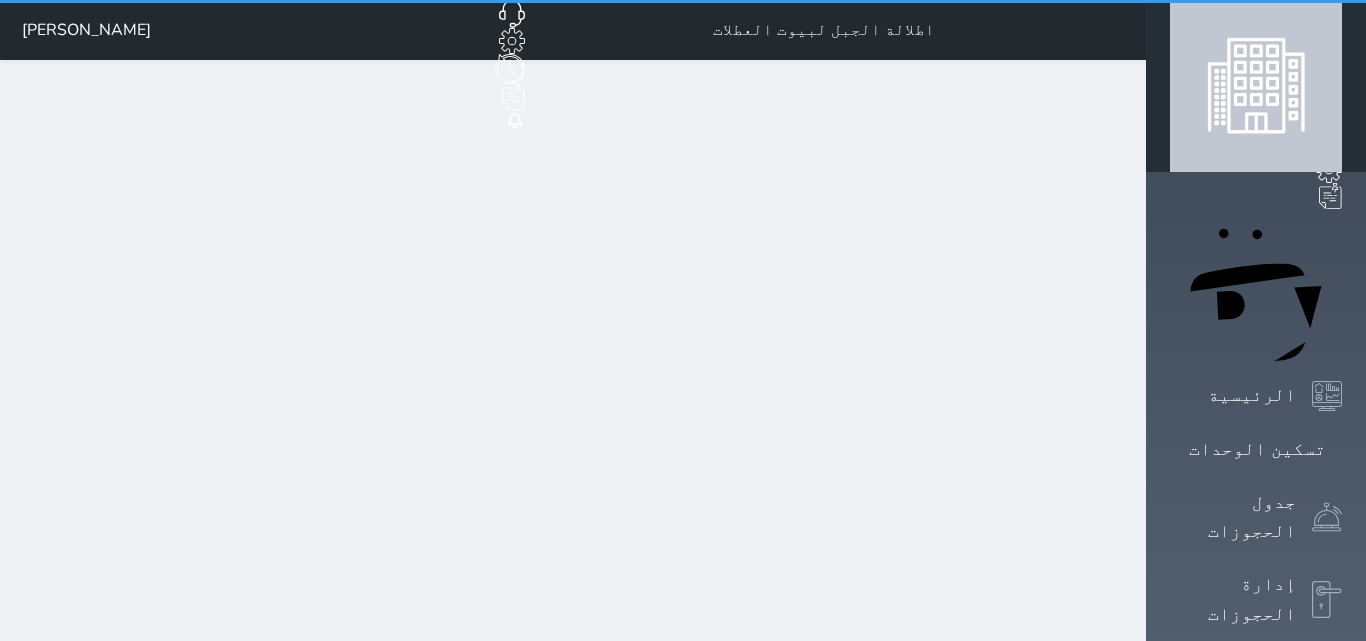 select on "1" 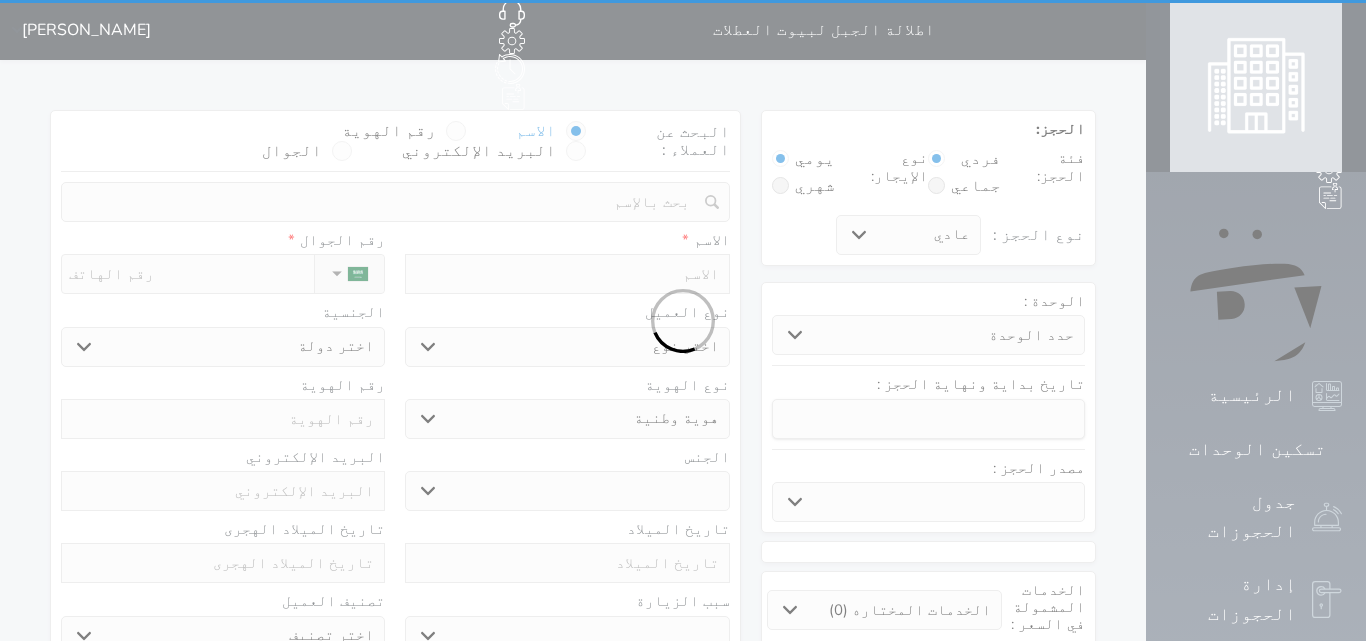 select 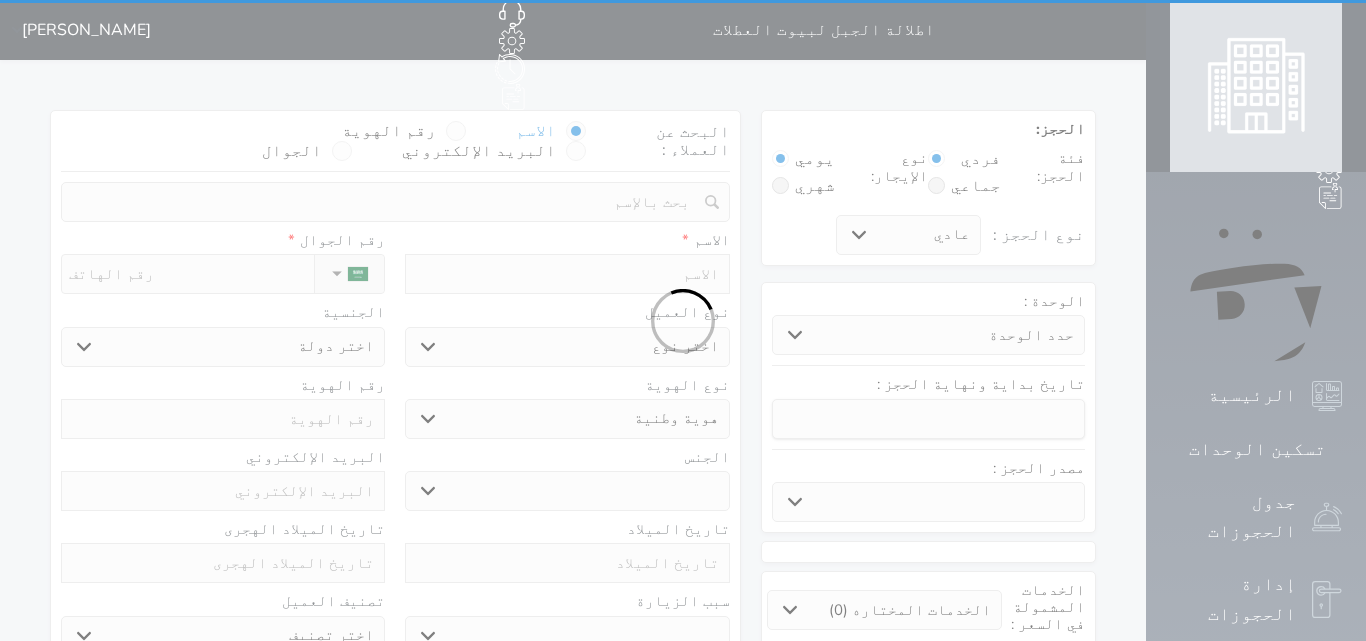 select 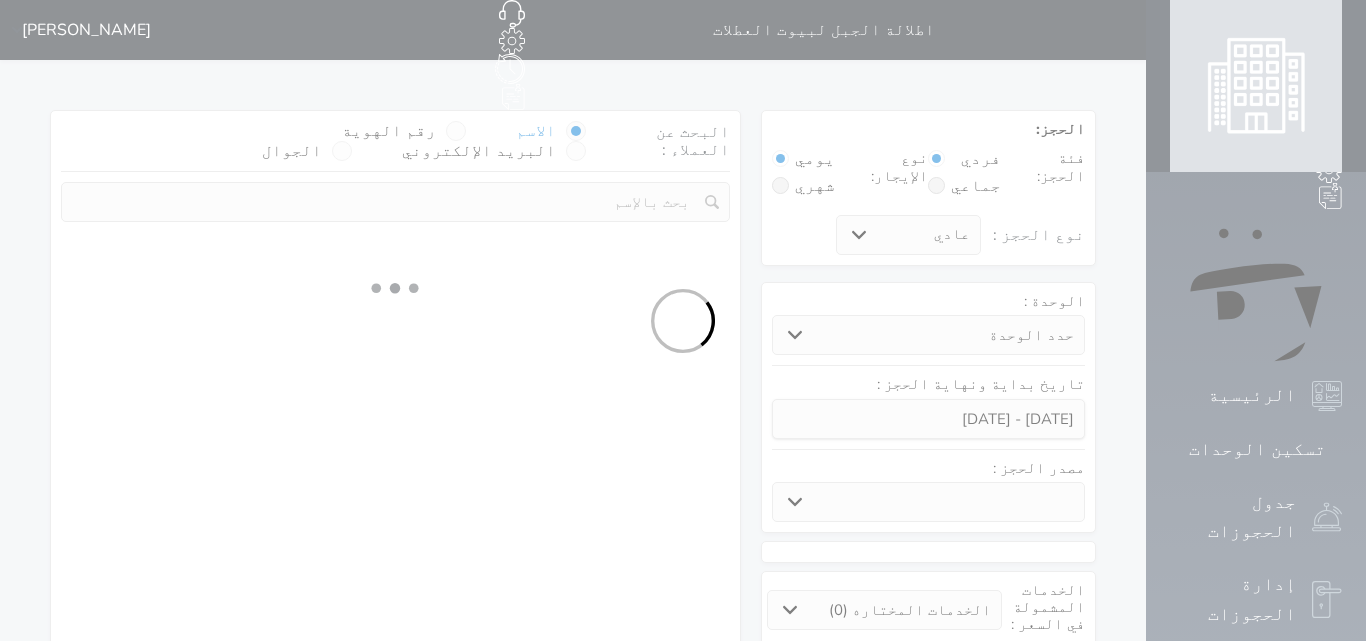 select 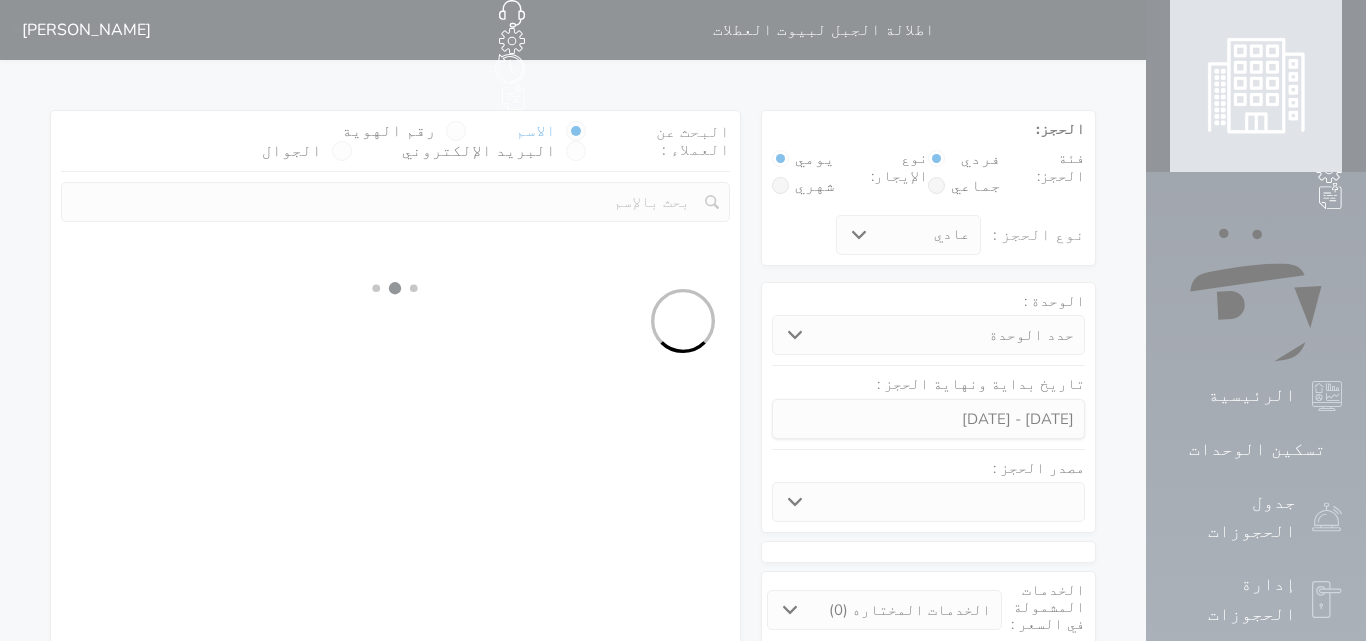 select on "1" 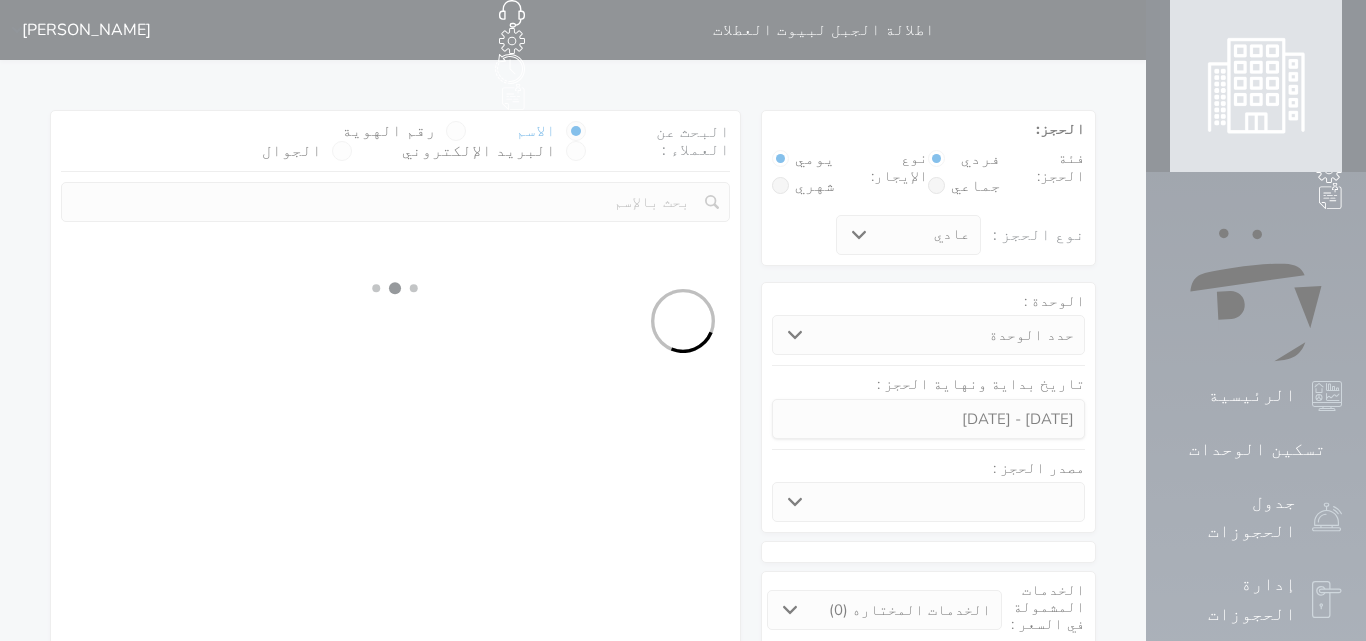 select on "113" 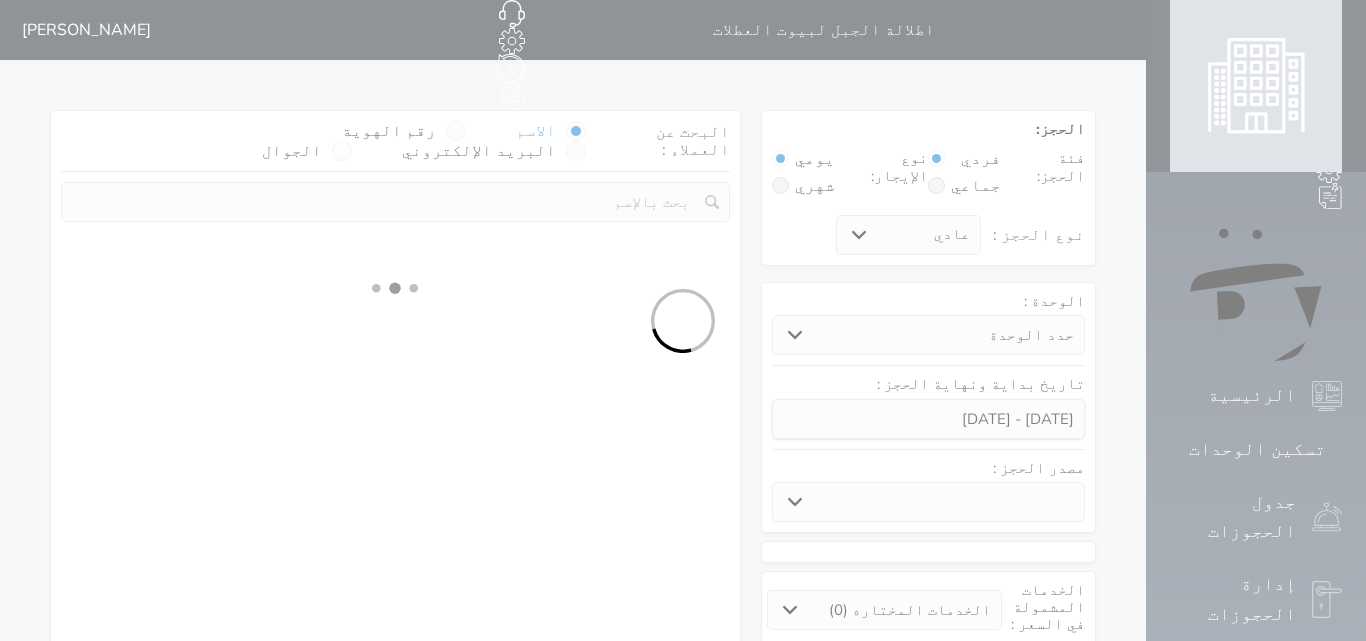 select on "1" 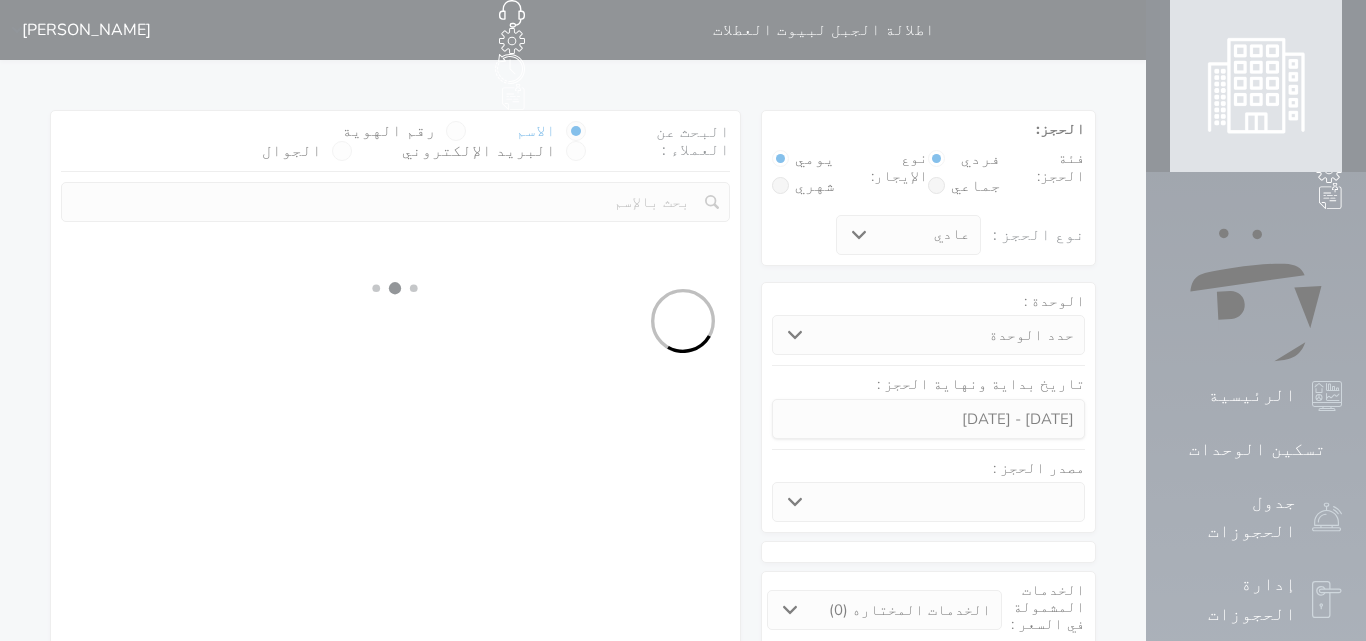 select 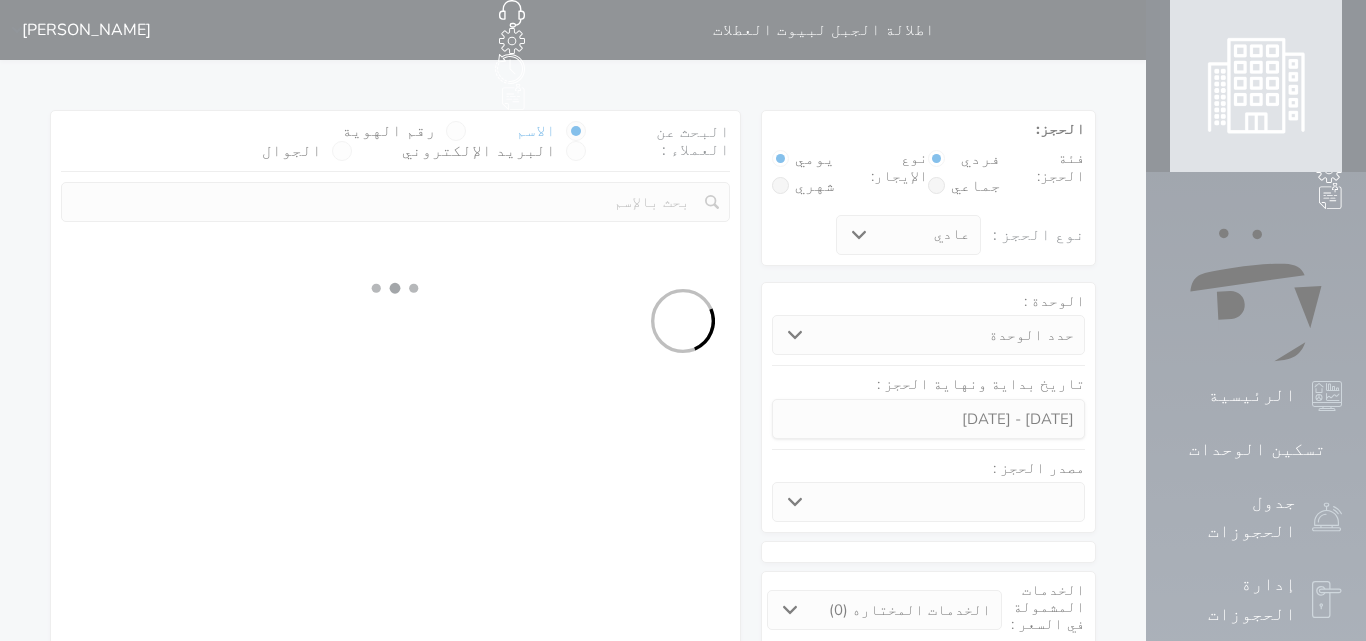select on "7" 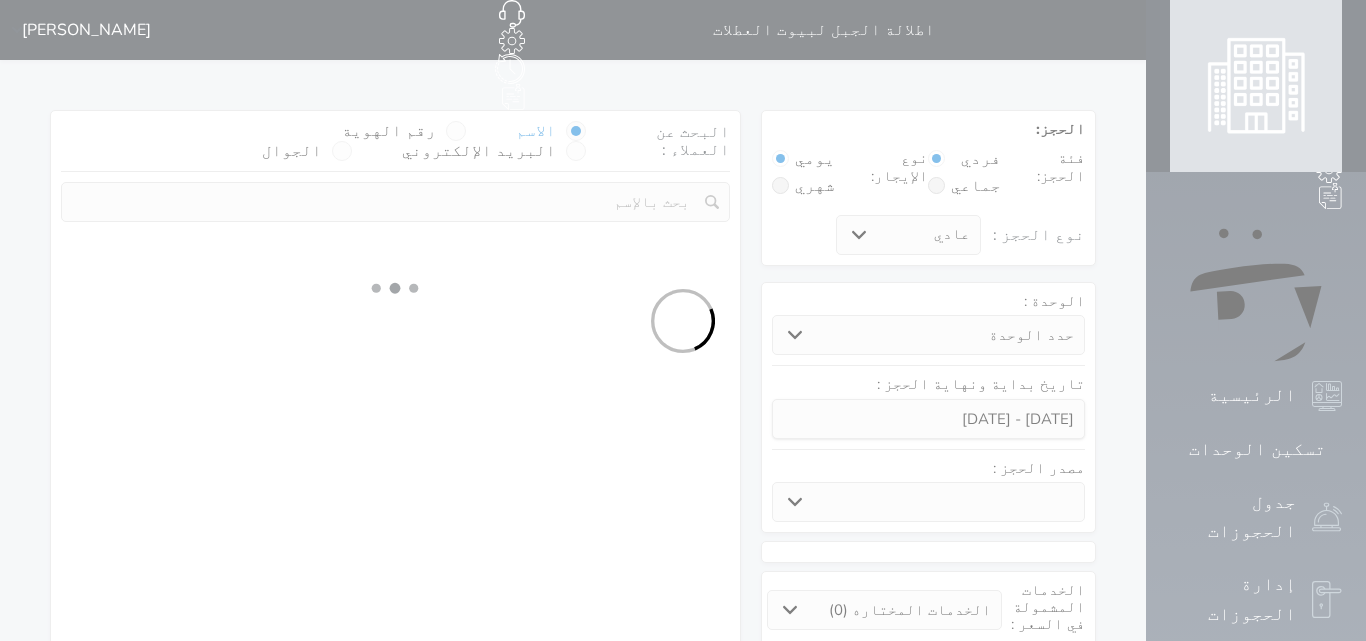 select 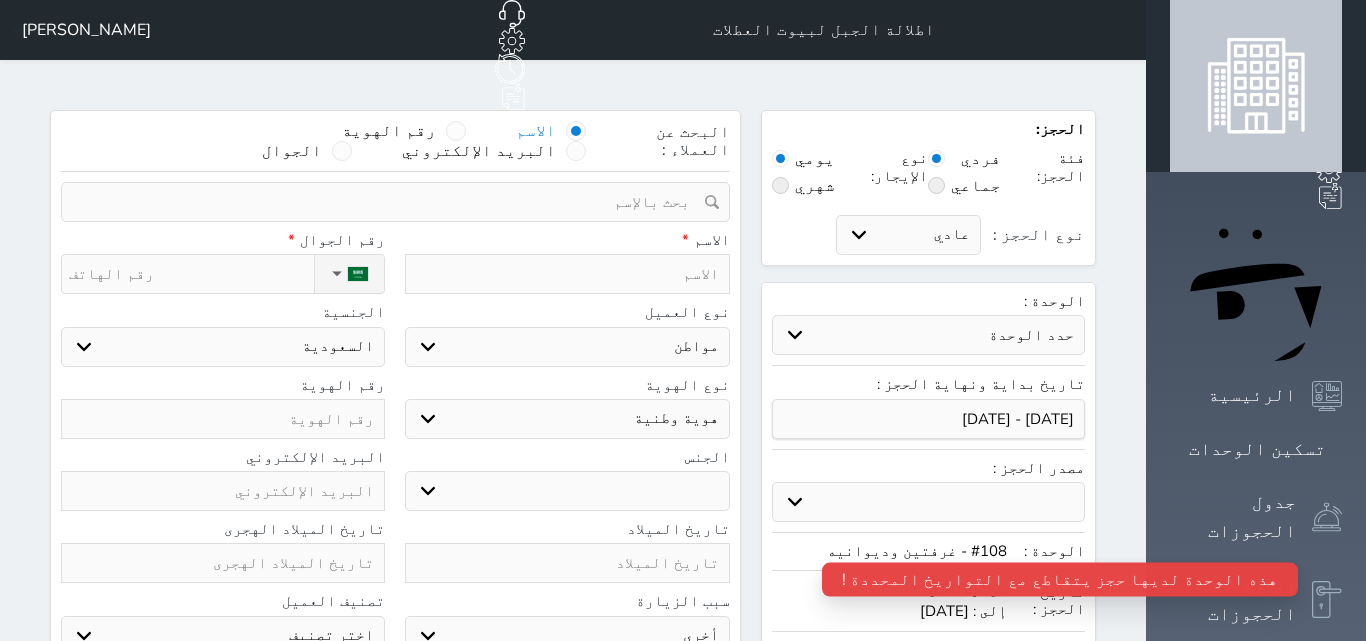 select 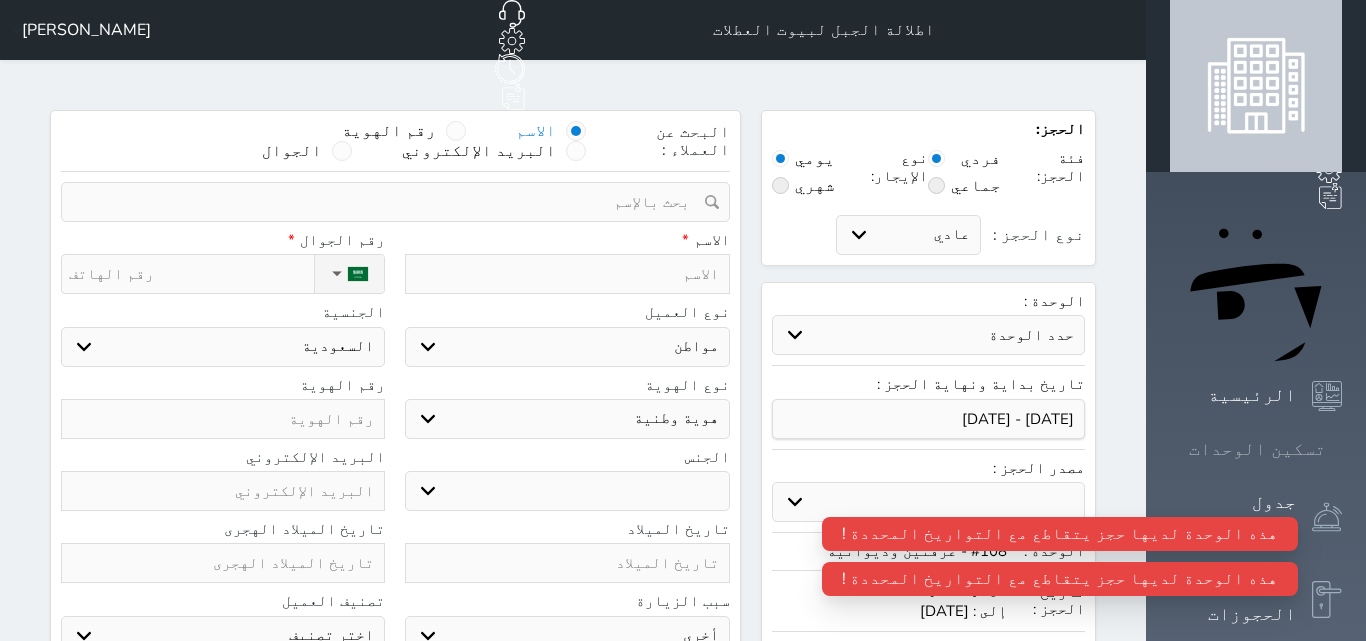 select 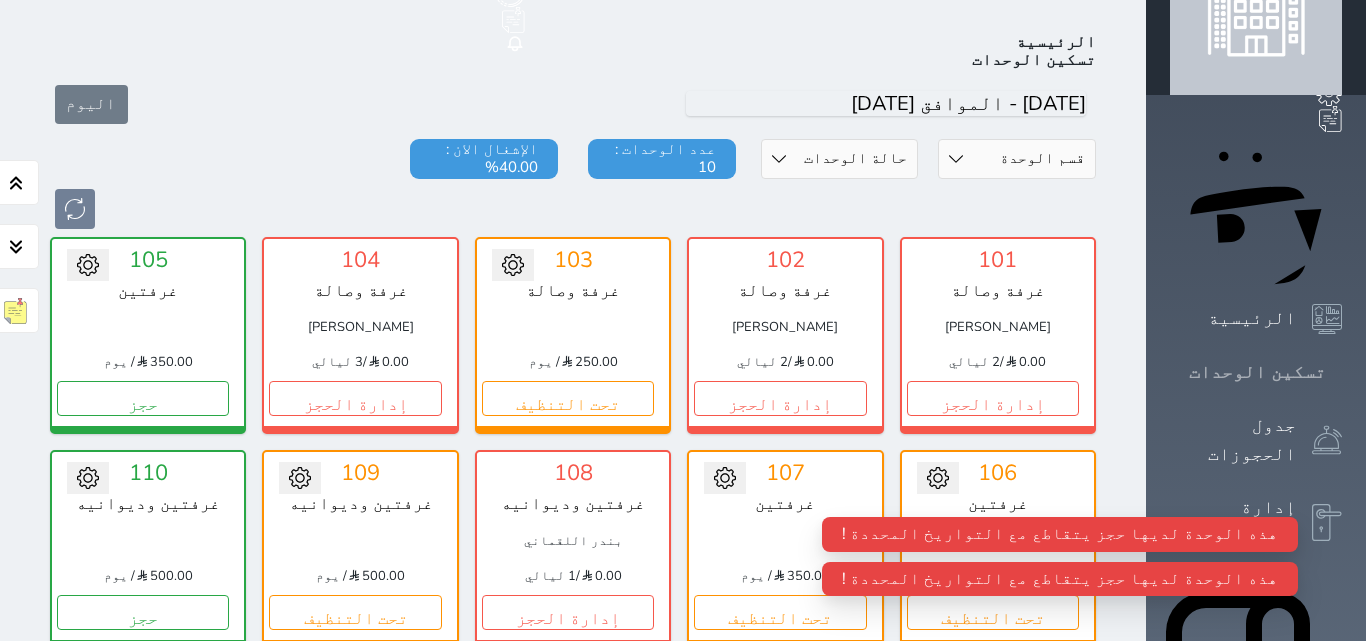 scroll, scrollTop: 78, scrollLeft: 0, axis: vertical 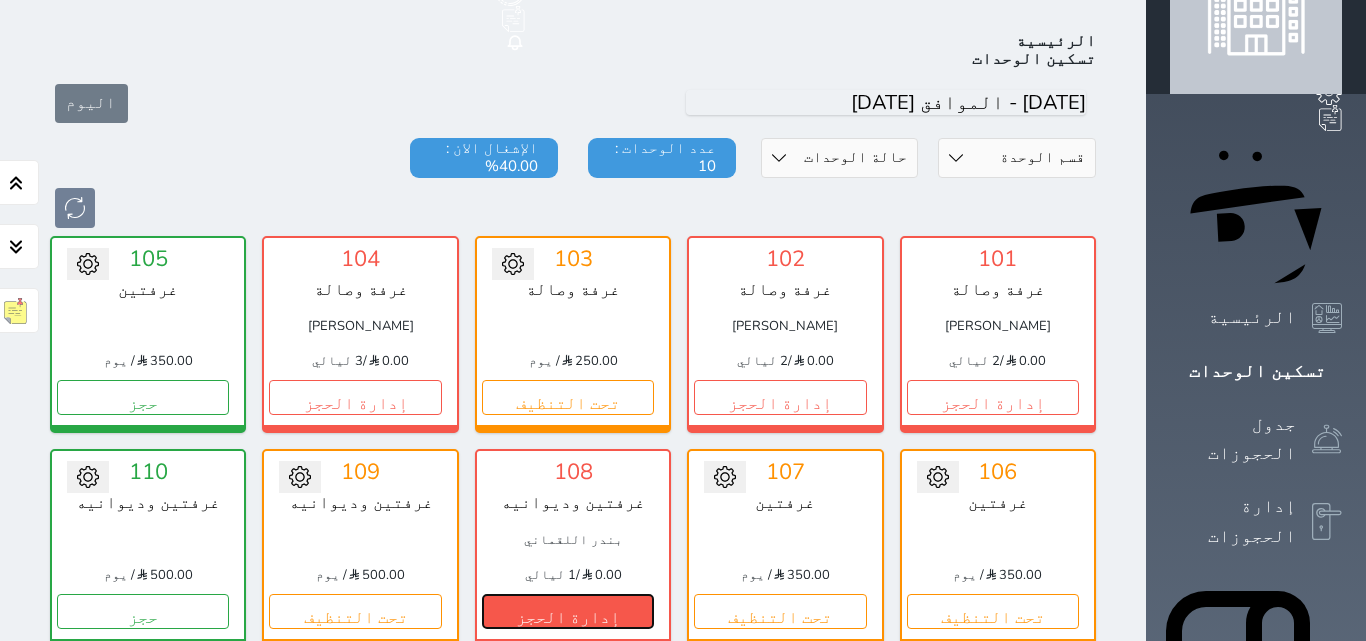 click on "إدارة الحجز" at bounding box center (568, 611) 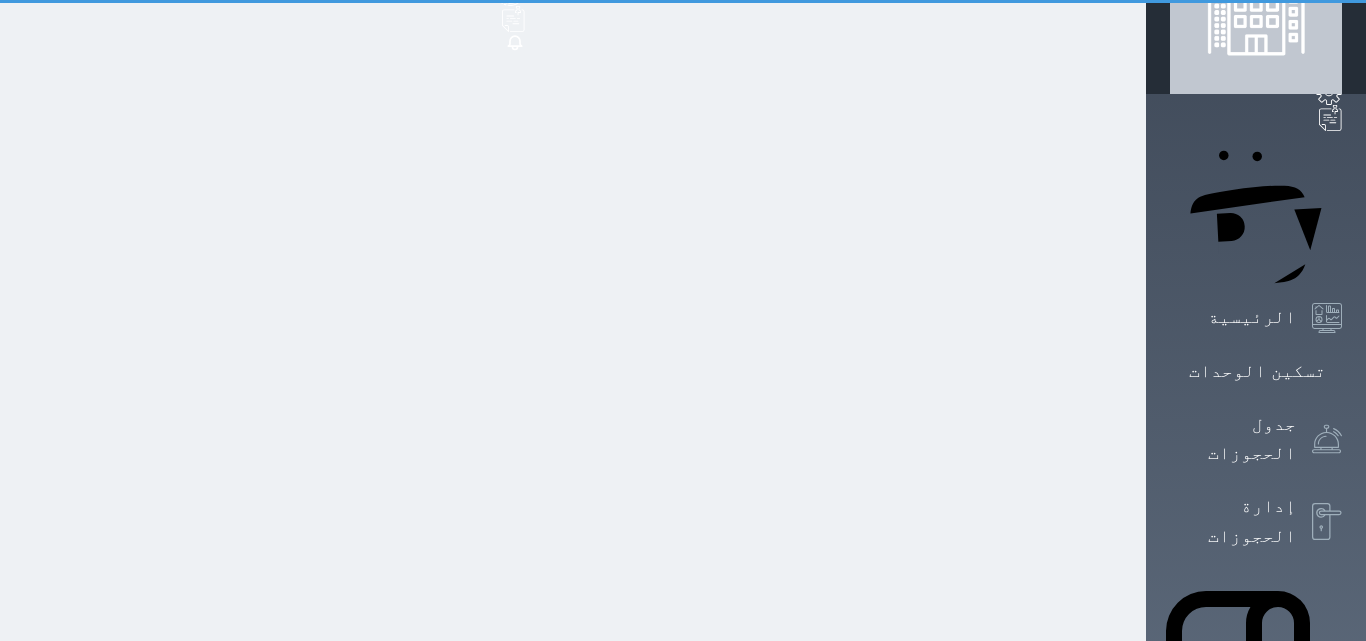 scroll, scrollTop: 0, scrollLeft: 0, axis: both 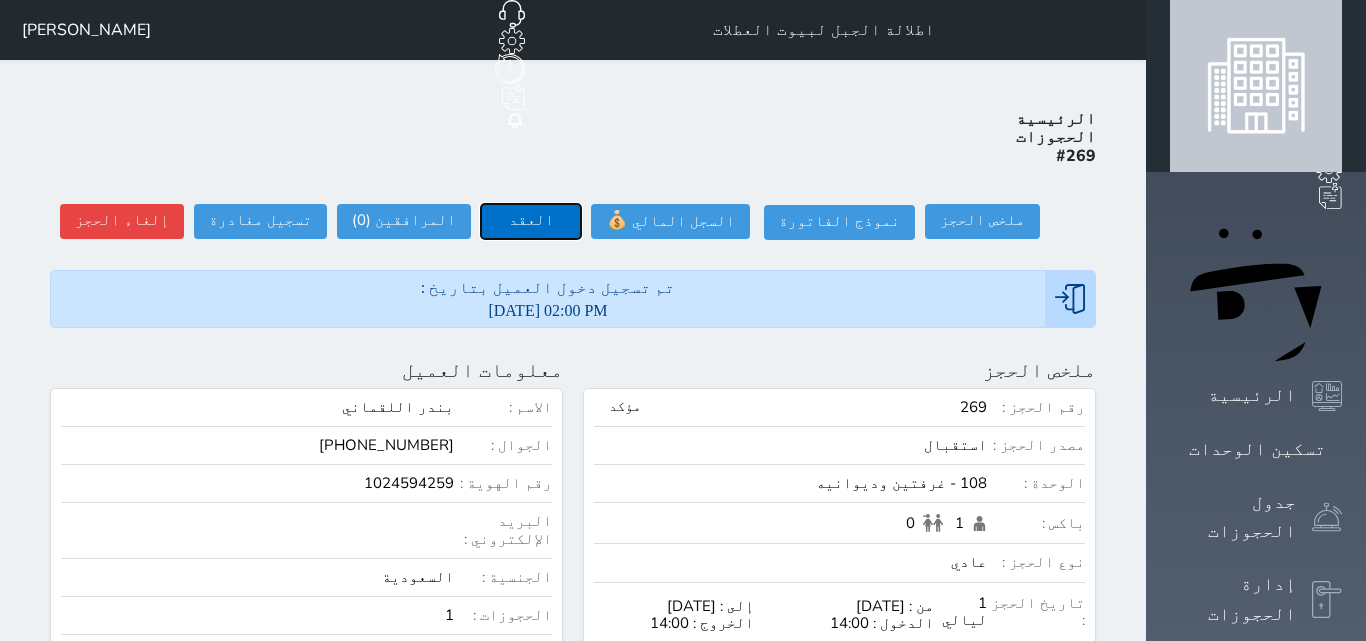 click on "العقد" at bounding box center [531, 221] 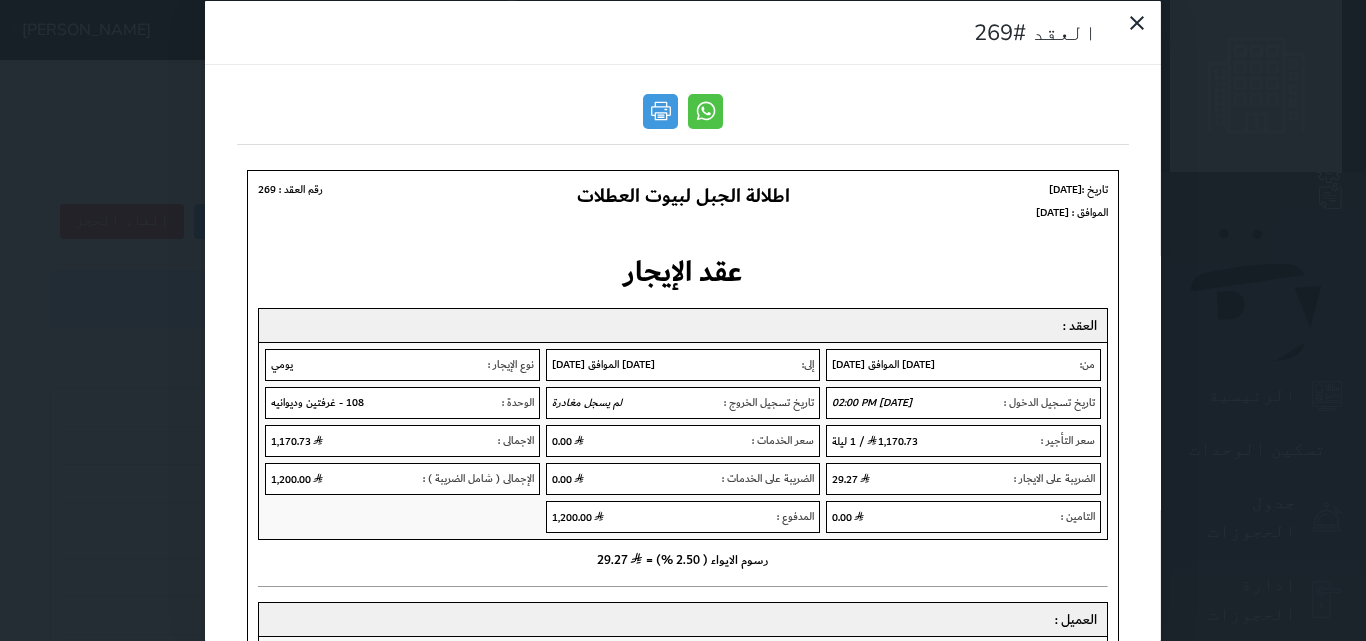 scroll, scrollTop: 0, scrollLeft: 0, axis: both 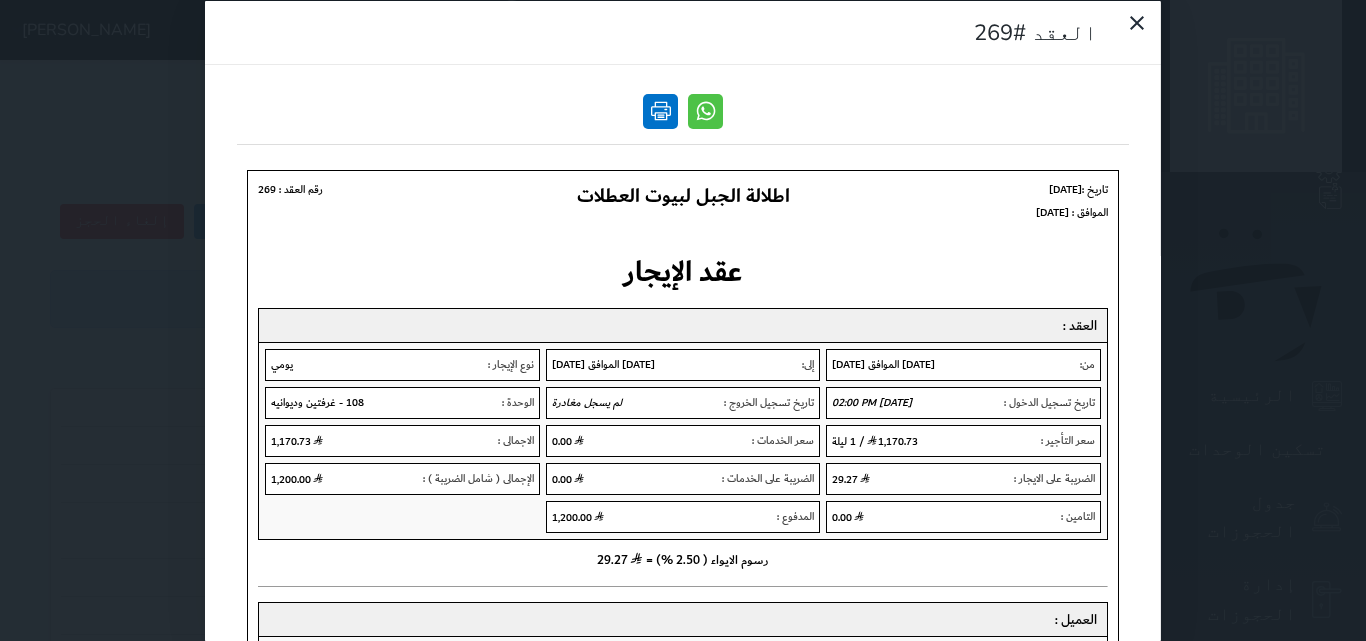 click at bounding box center (660, 110) 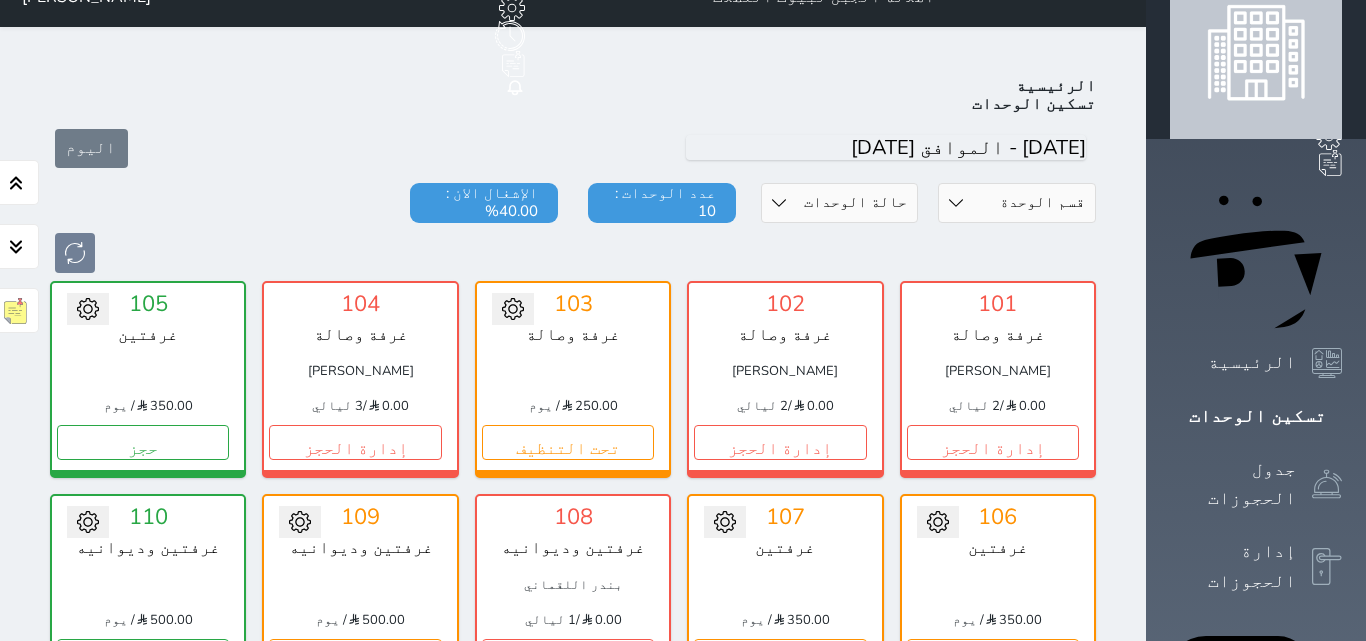 scroll, scrollTop: 78, scrollLeft: 0, axis: vertical 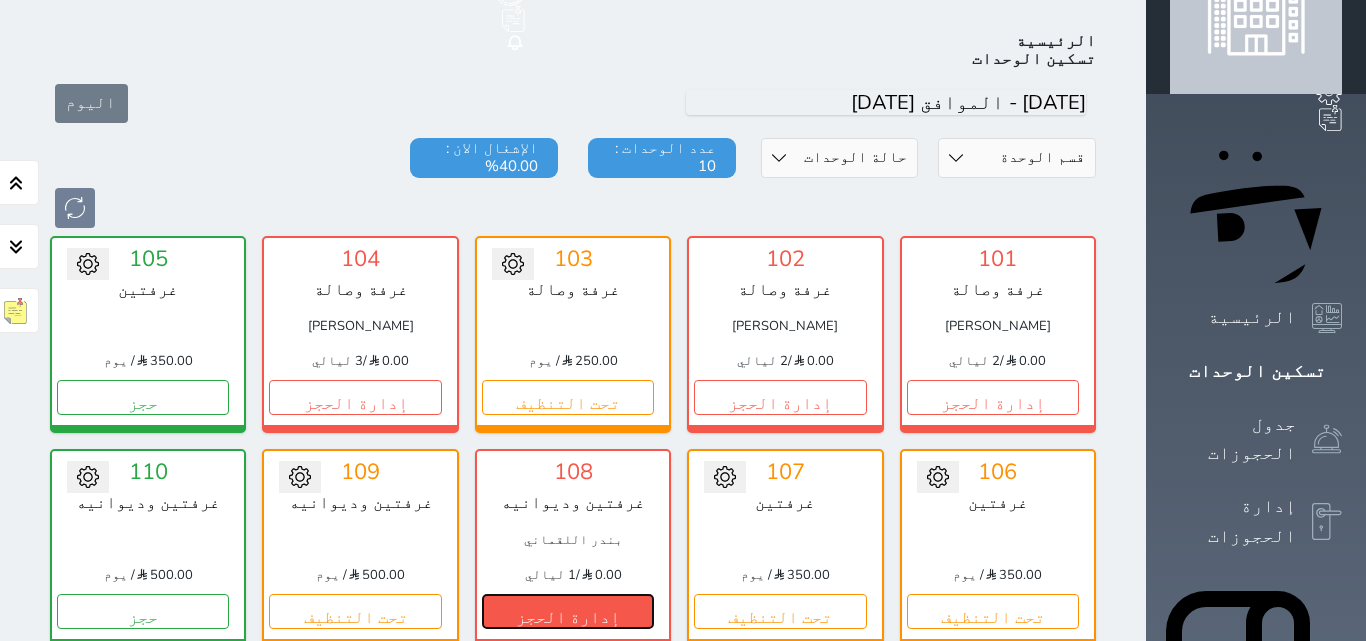 click on "إدارة الحجز" at bounding box center [568, 611] 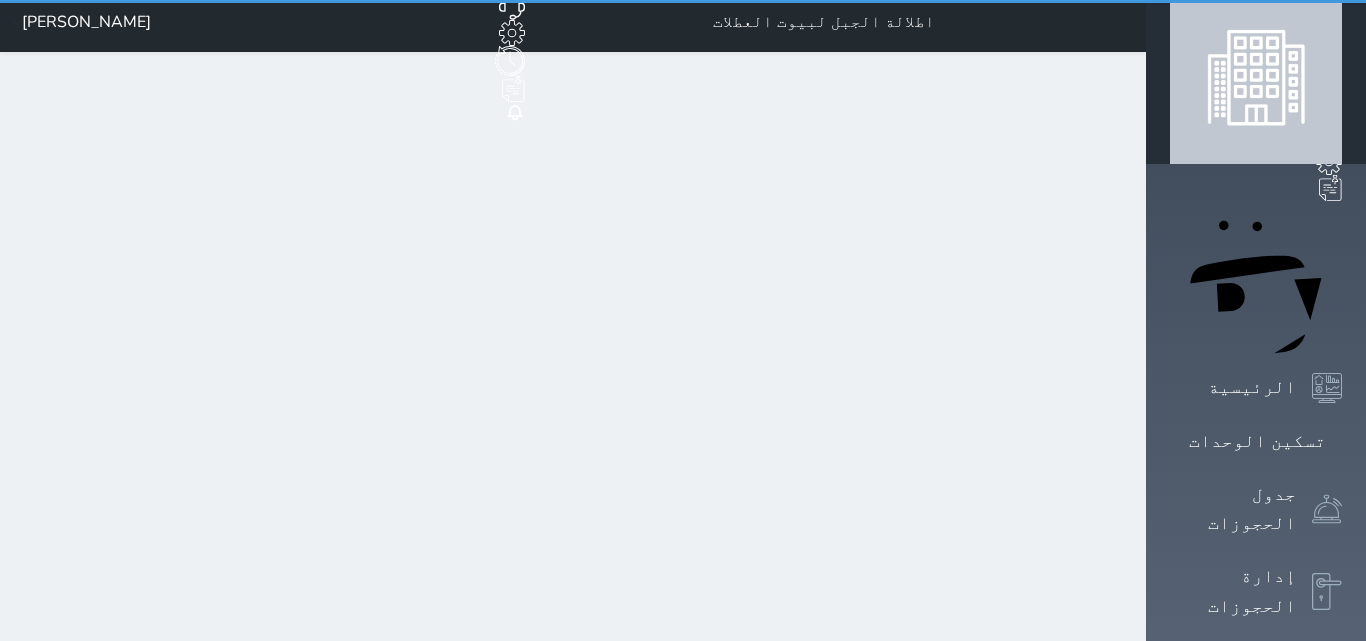 scroll, scrollTop: 0, scrollLeft: 0, axis: both 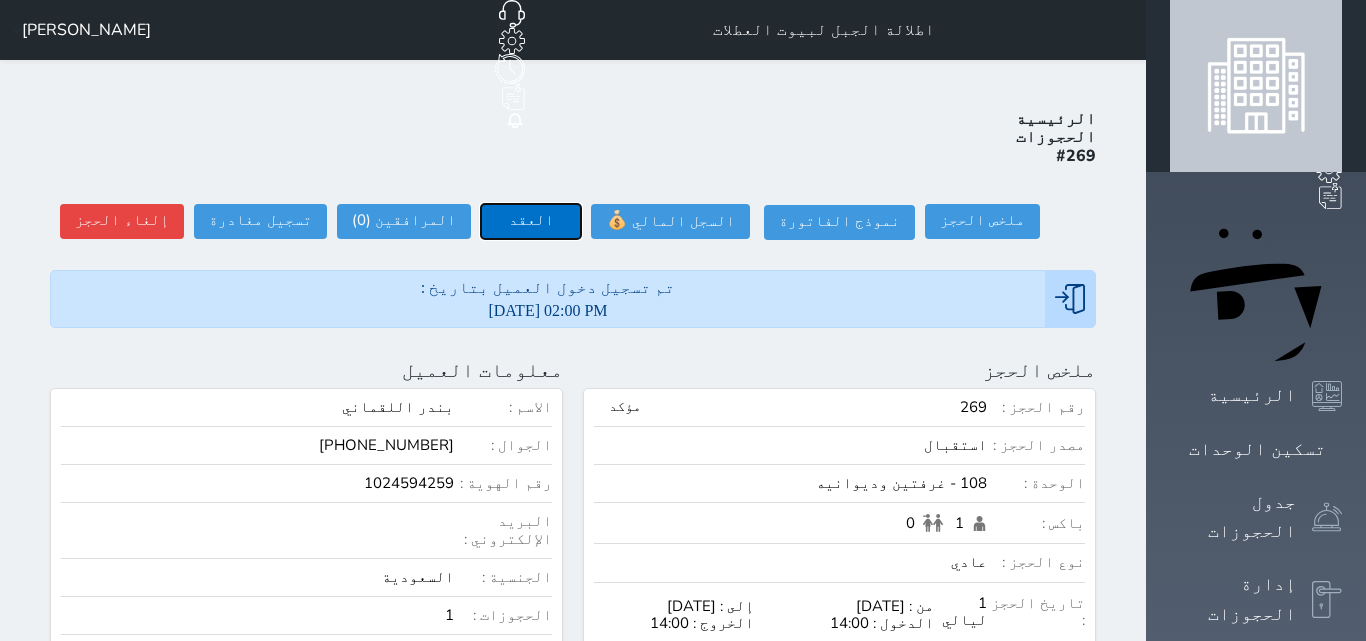 click on "العقد" at bounding box center [531, 221] 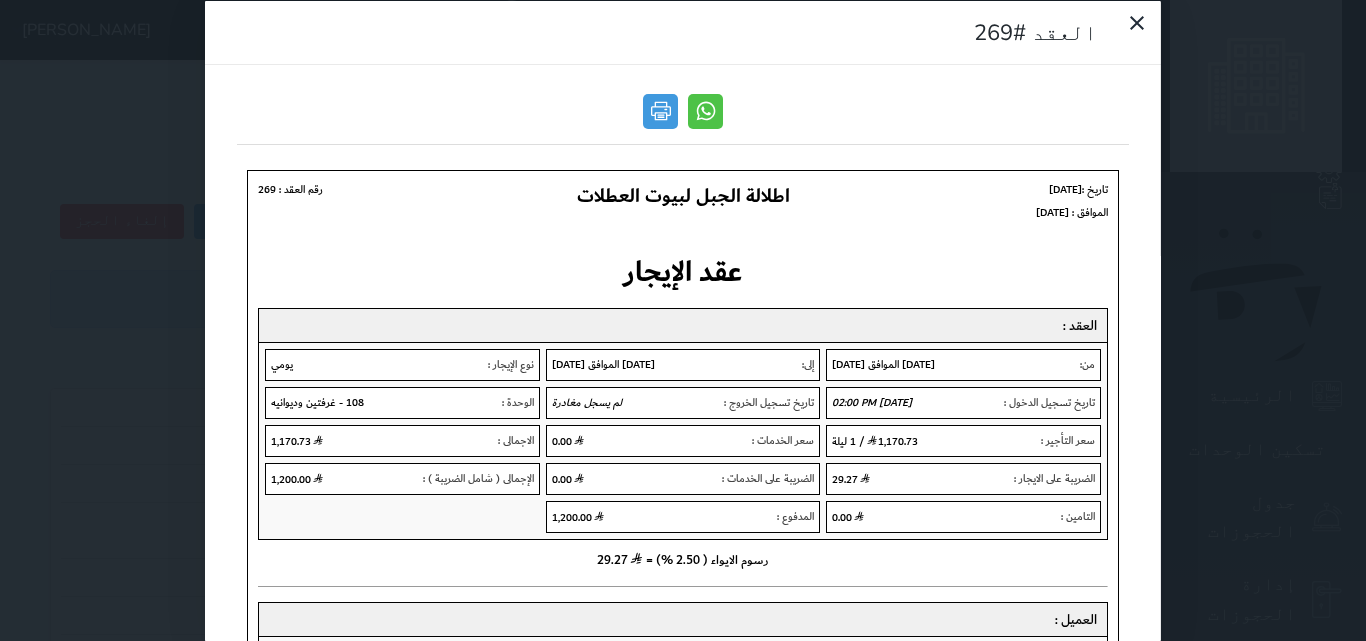 scroll, scrollTop: 0, scrollLeft: 0, axis: both 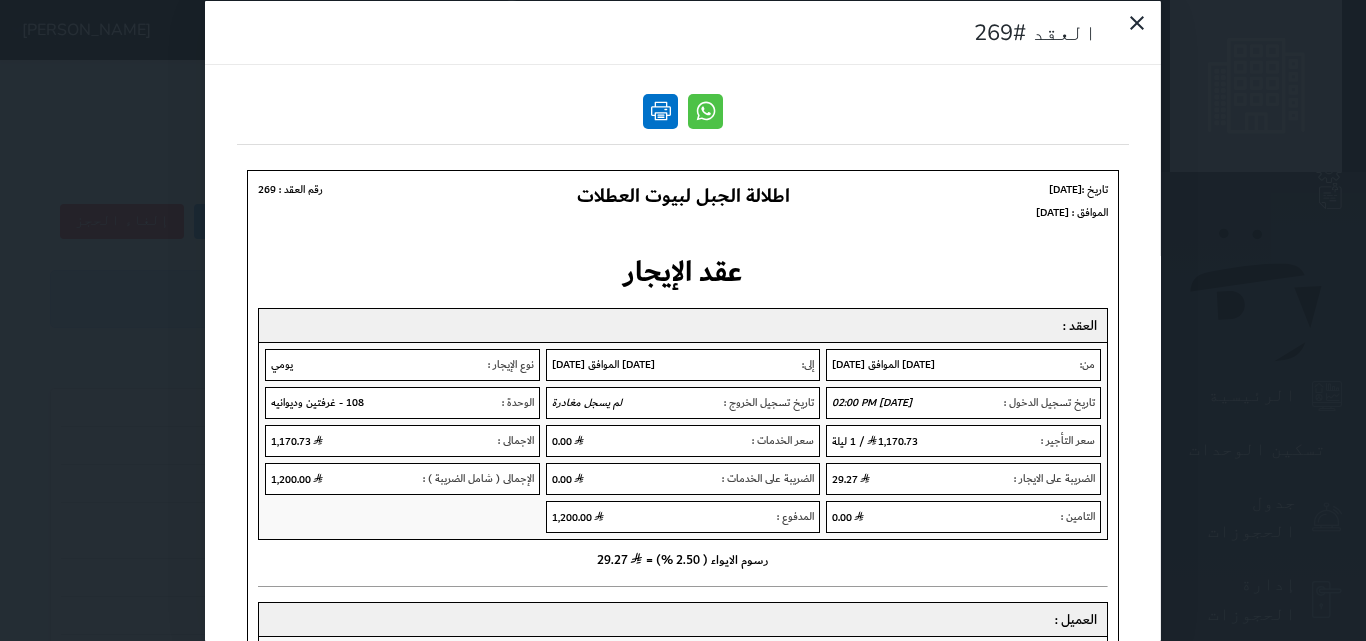 click at bounding box center (660, 110) 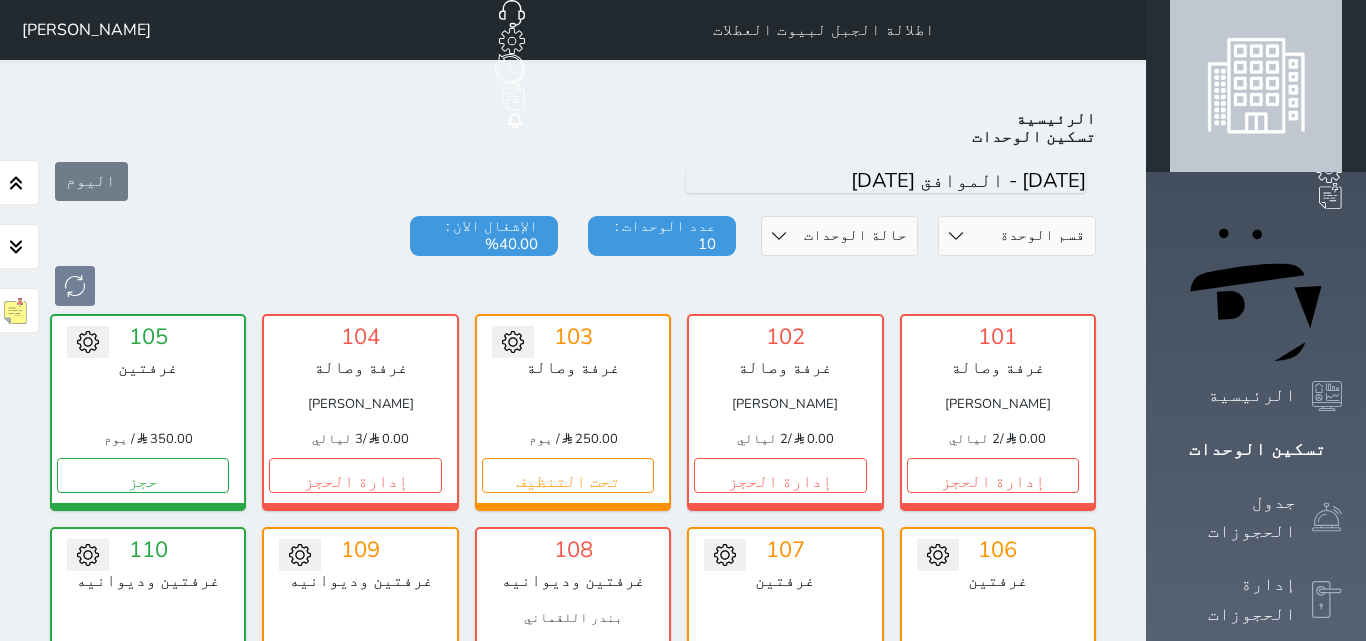 scroll, scrollTop: 78, scrollLeft: 0, axis: vertical 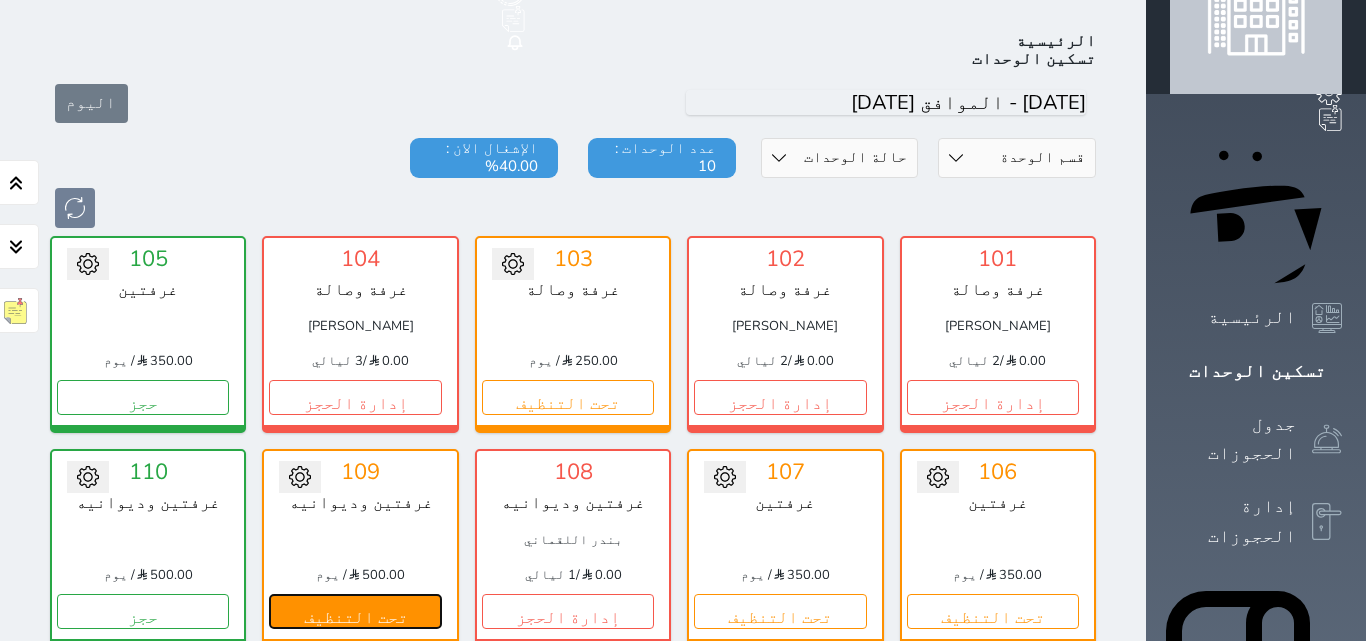 click on "تحت التنظيف" at bounding box center [355, 611] 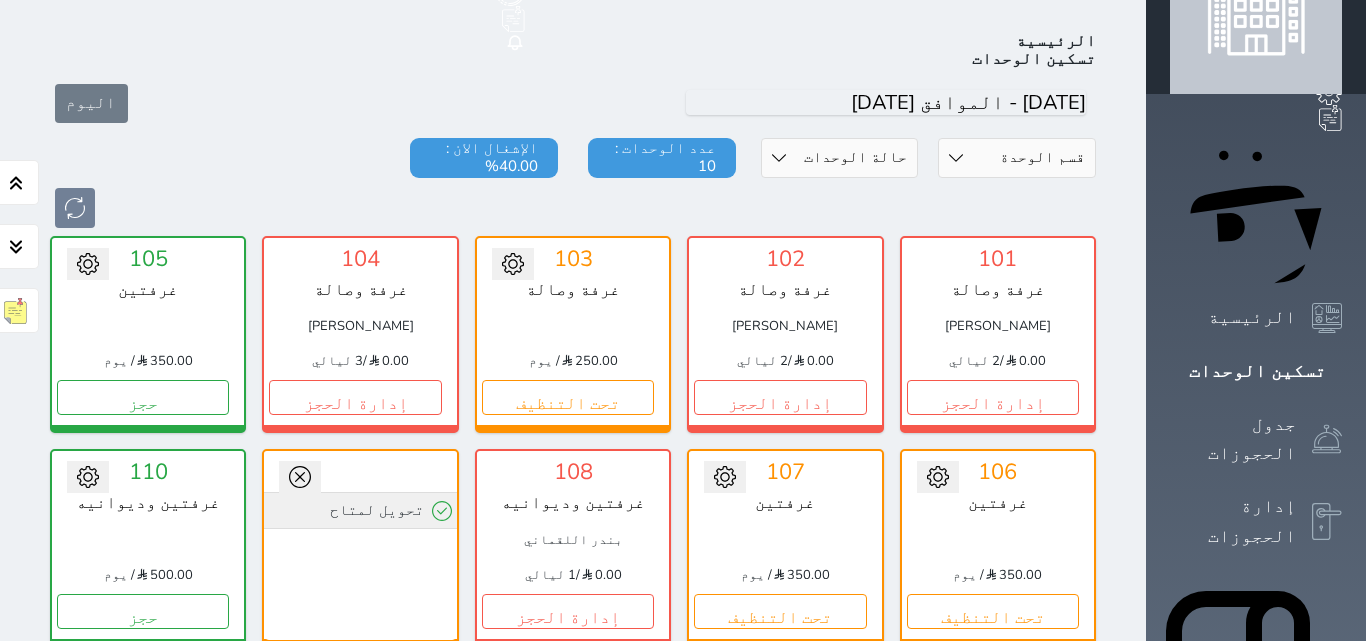 click on "تحويل لمتاح" at bounding box center [360, 510] 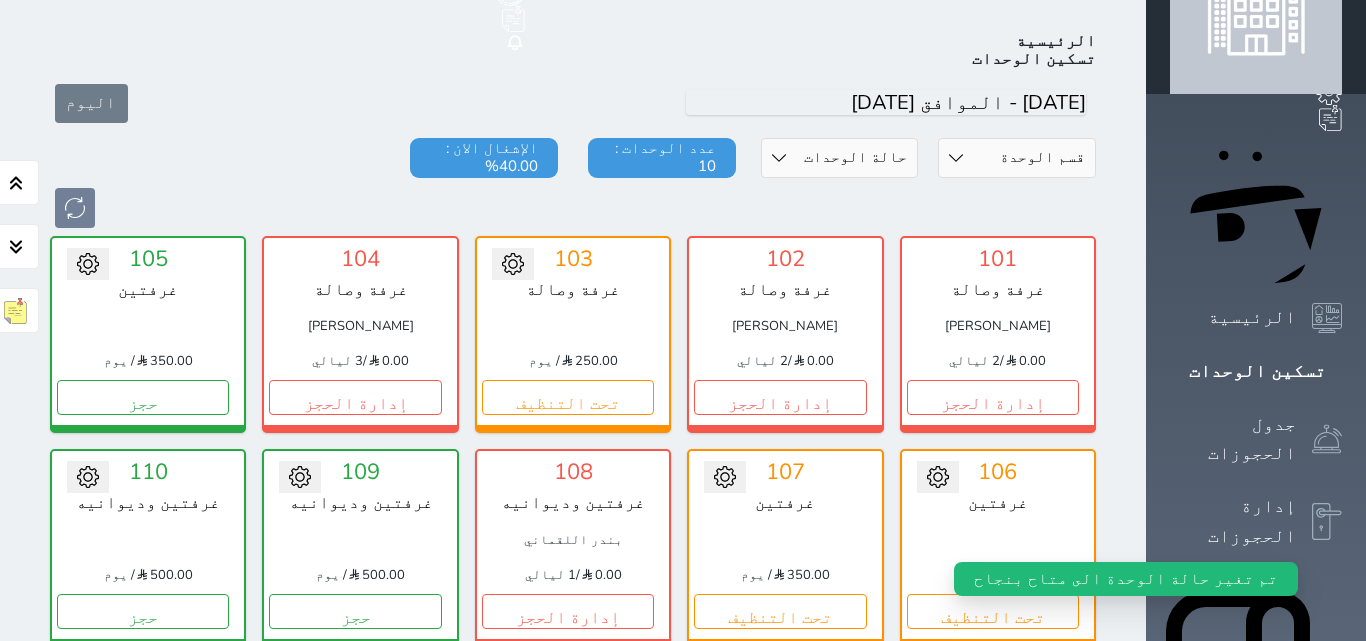 click on "تحويل لتحت الصيانة
تحويل لتحت التنظيف
109   غرفتين وديوانيه
500.00
/ يوم       حجز" at bounding box center [360, 547] 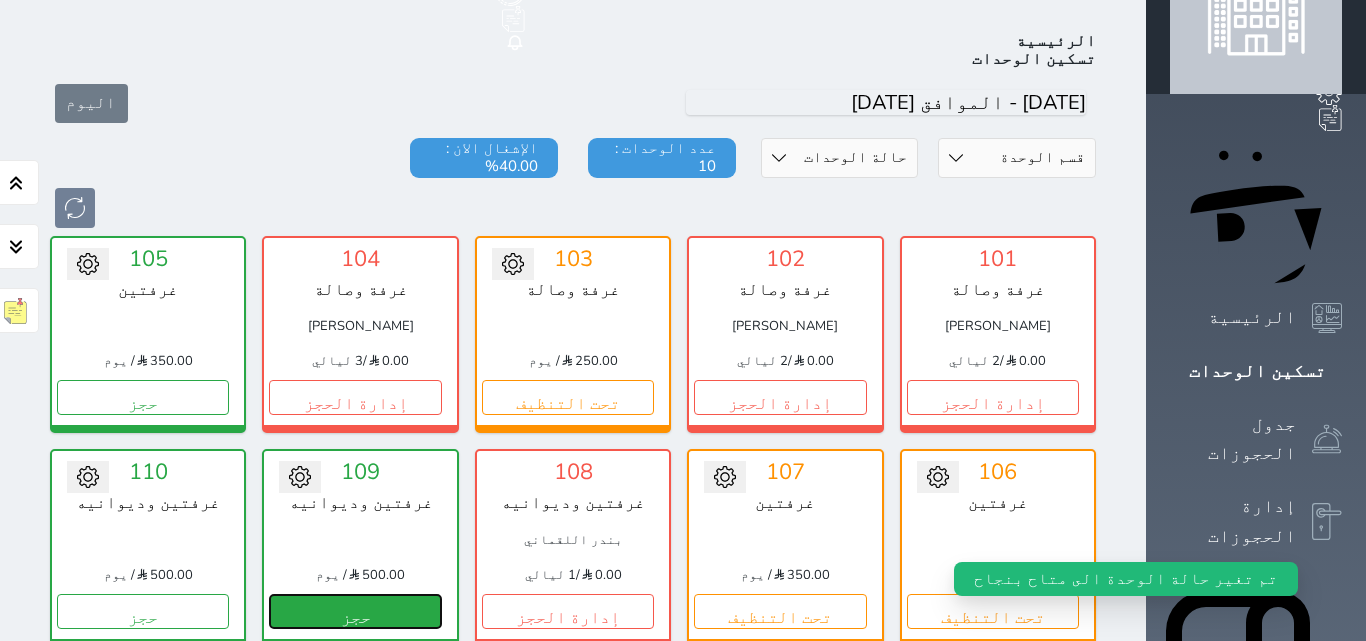 click on "حجز" at bounding box center [355, 611] 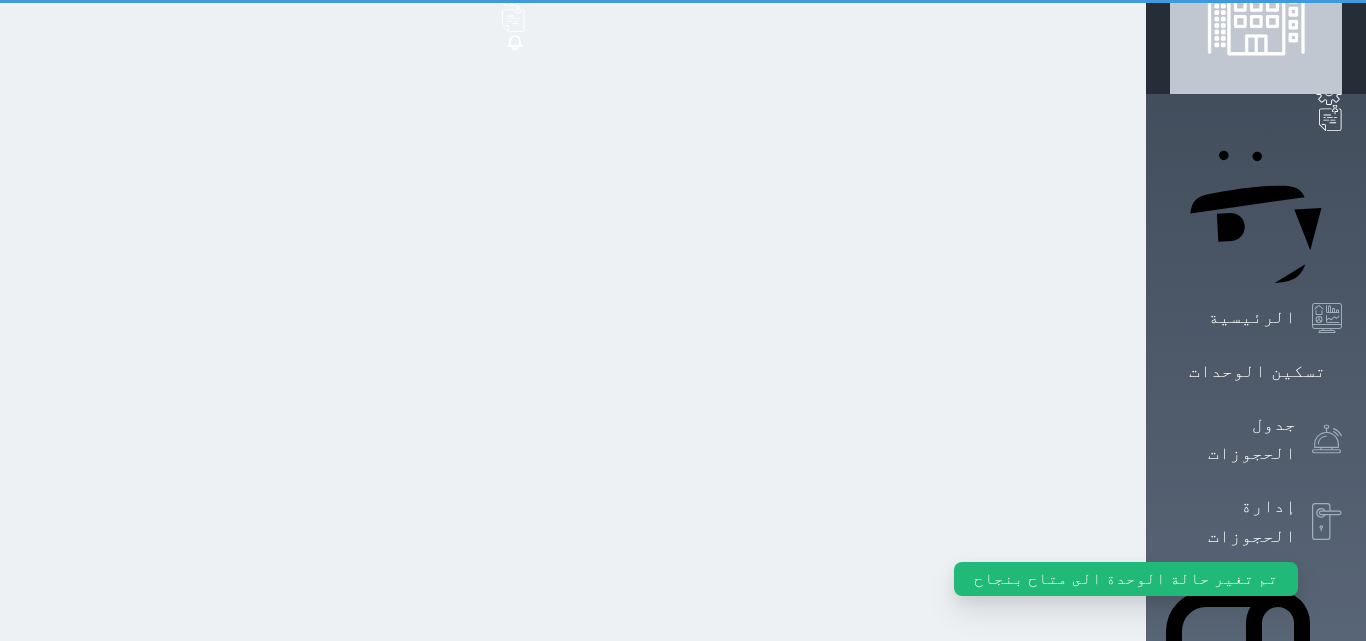 scroll, scrollTop: 66, scrollLeft: 0, axis: vertical 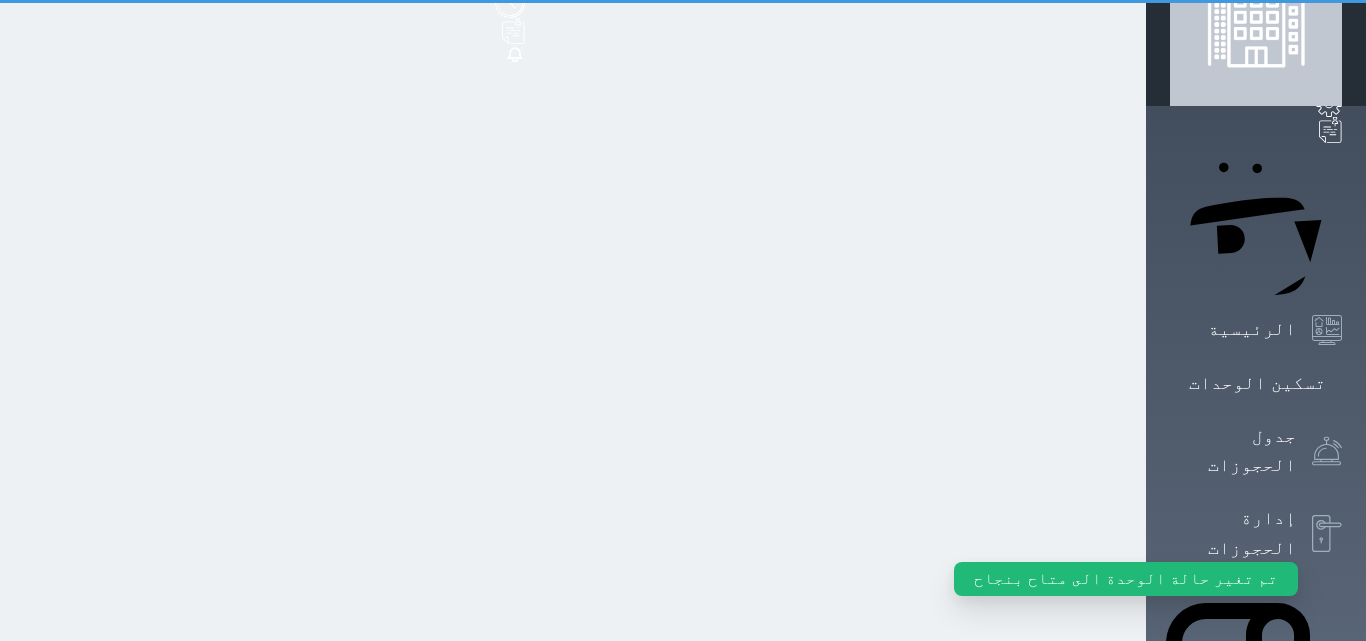 select on "1" 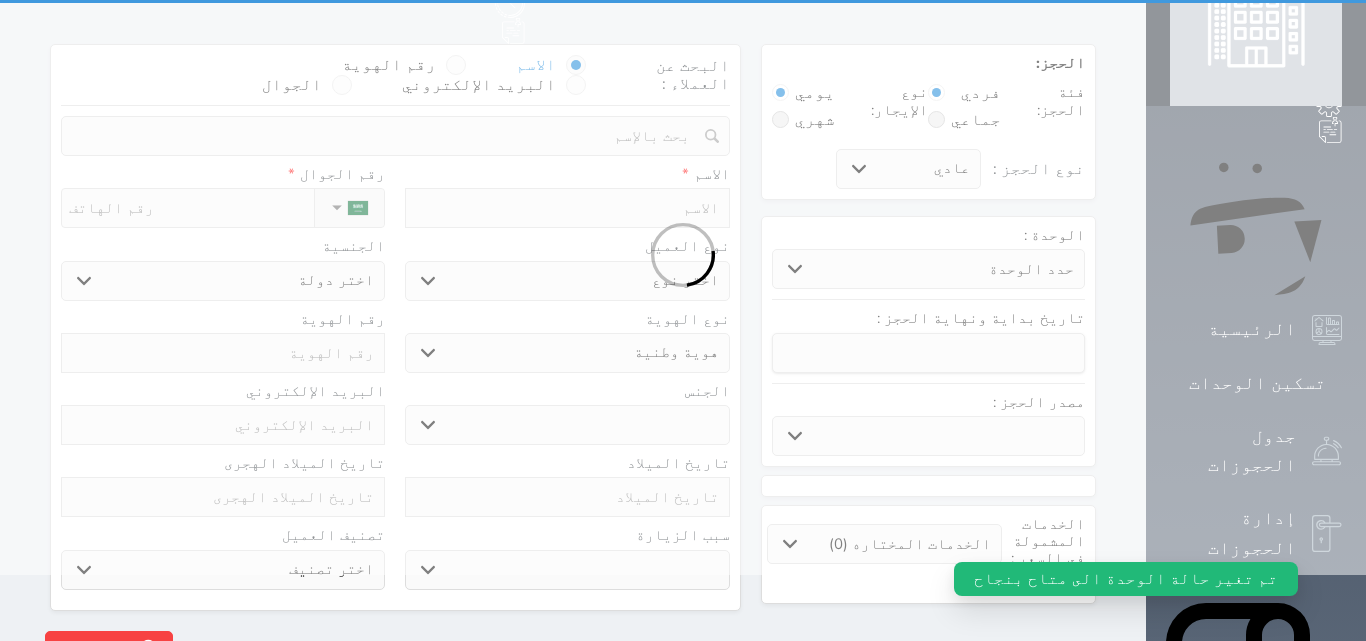 scroll, scrollTop: 0, scrollLeft: 0, axis: both 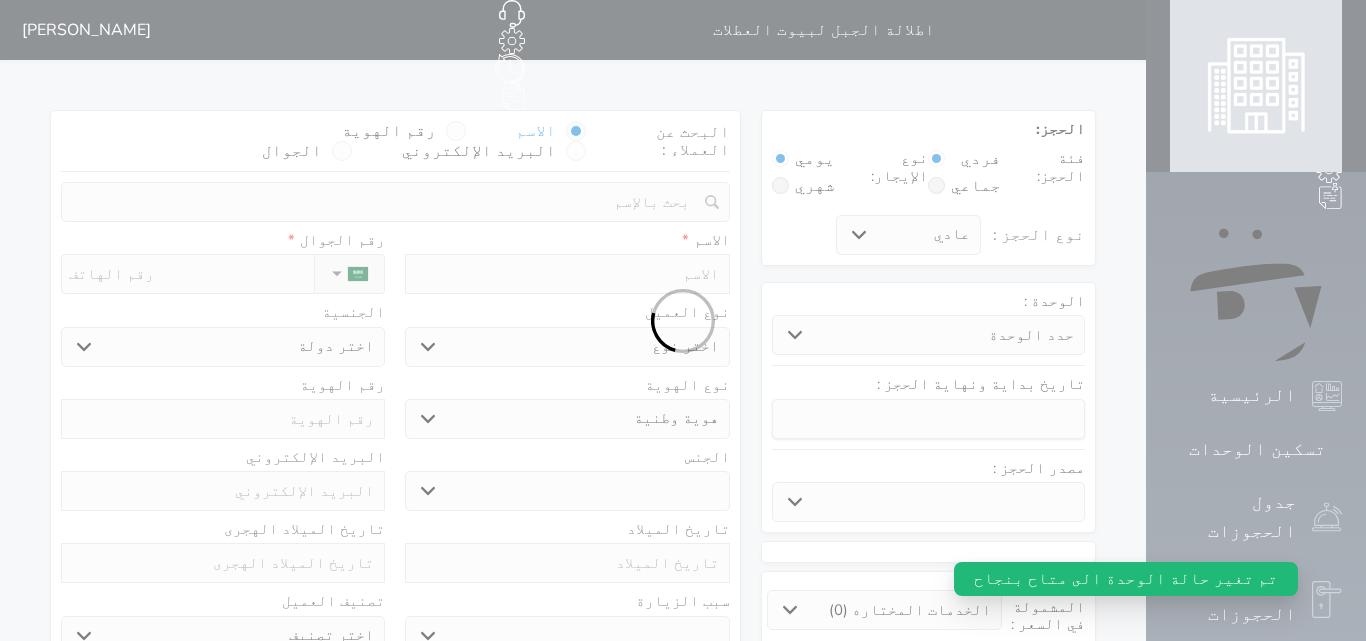 select 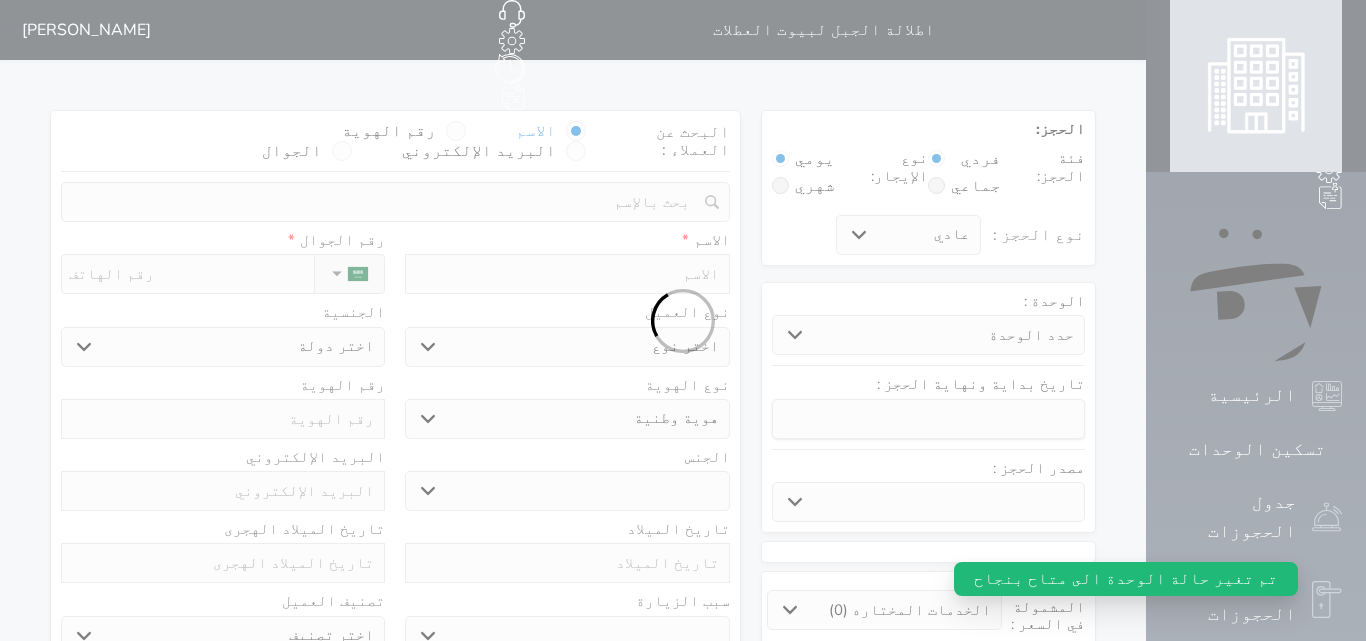 select 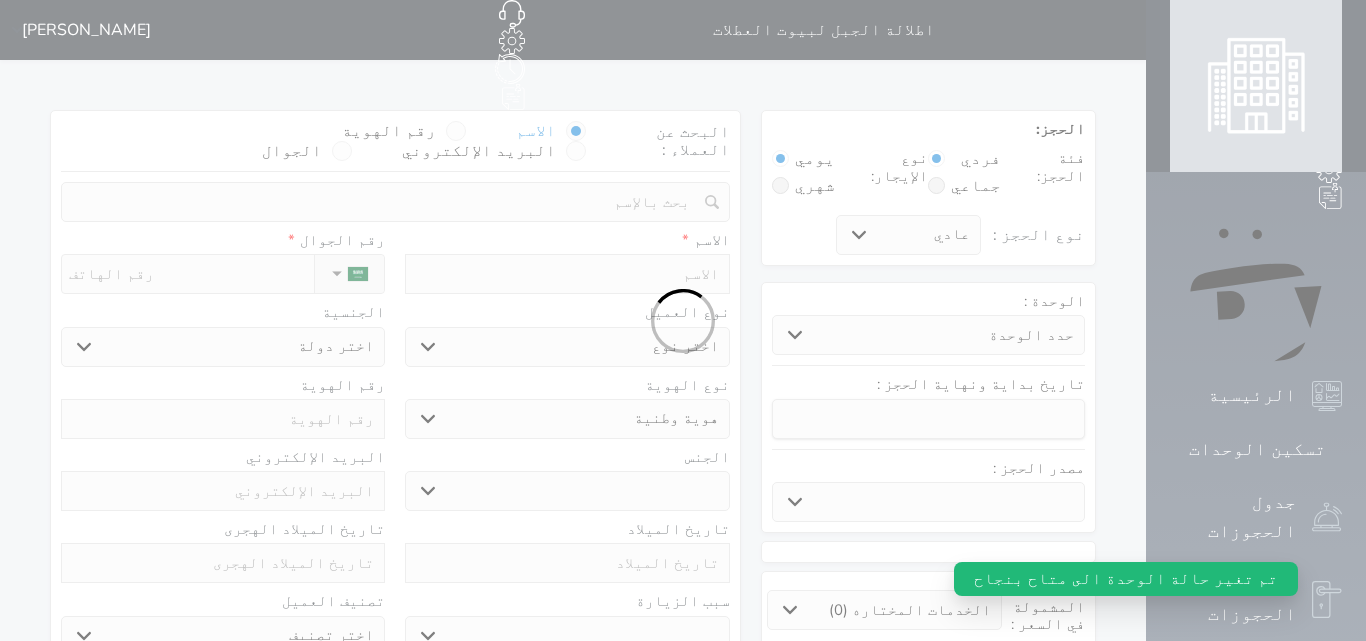 select 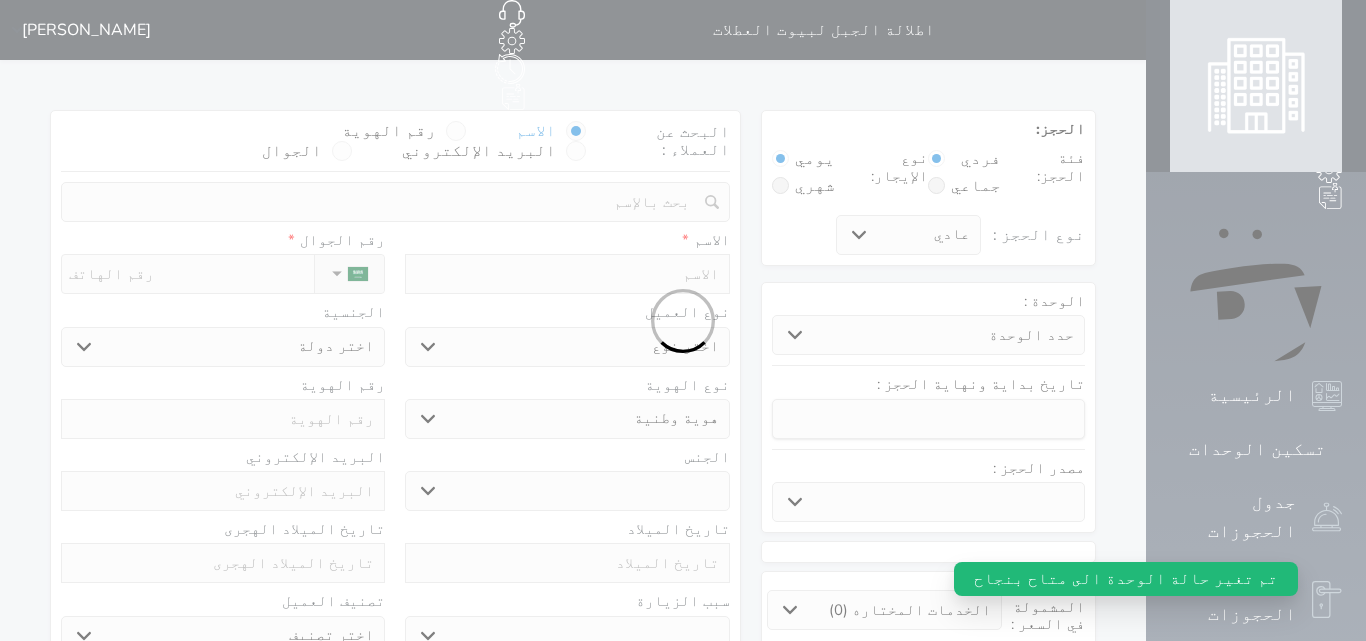 select 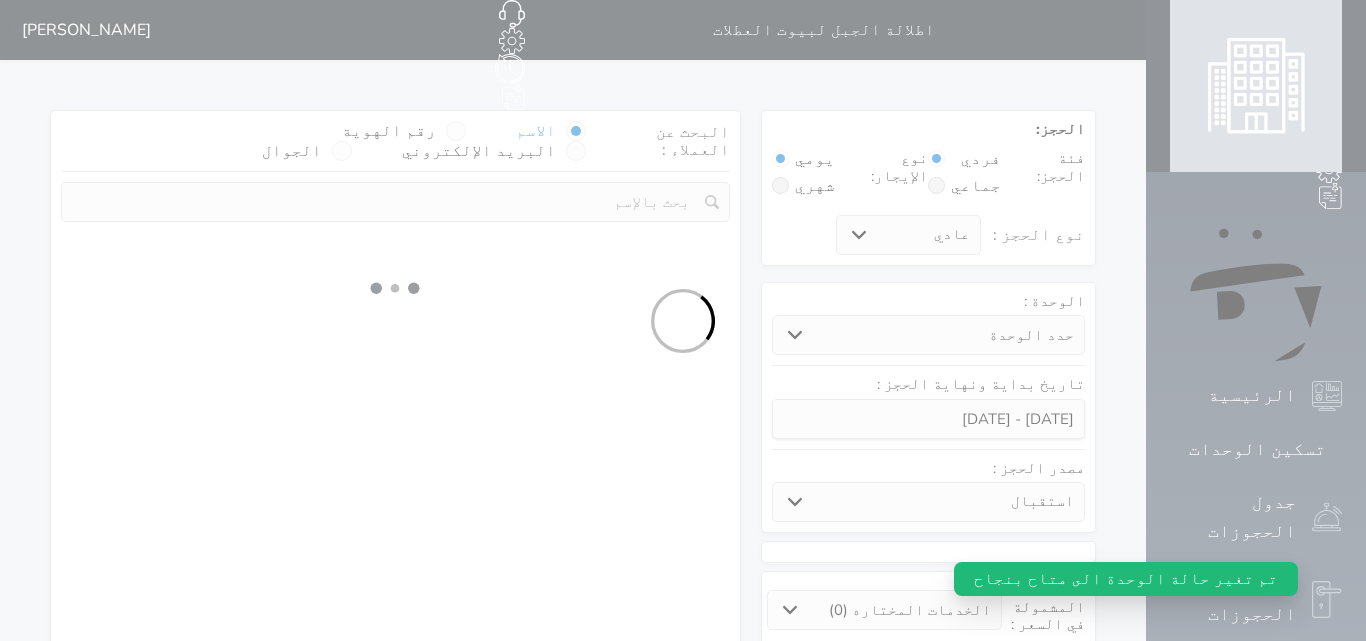 select on "74830" 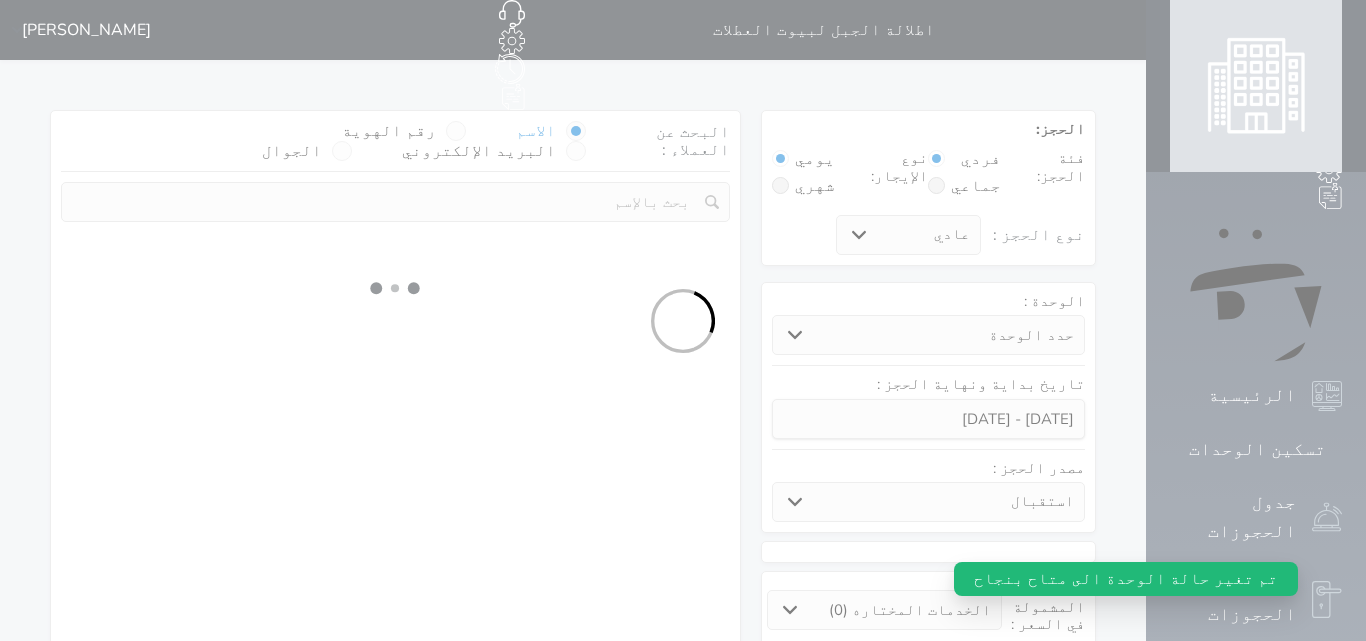 select on "1" 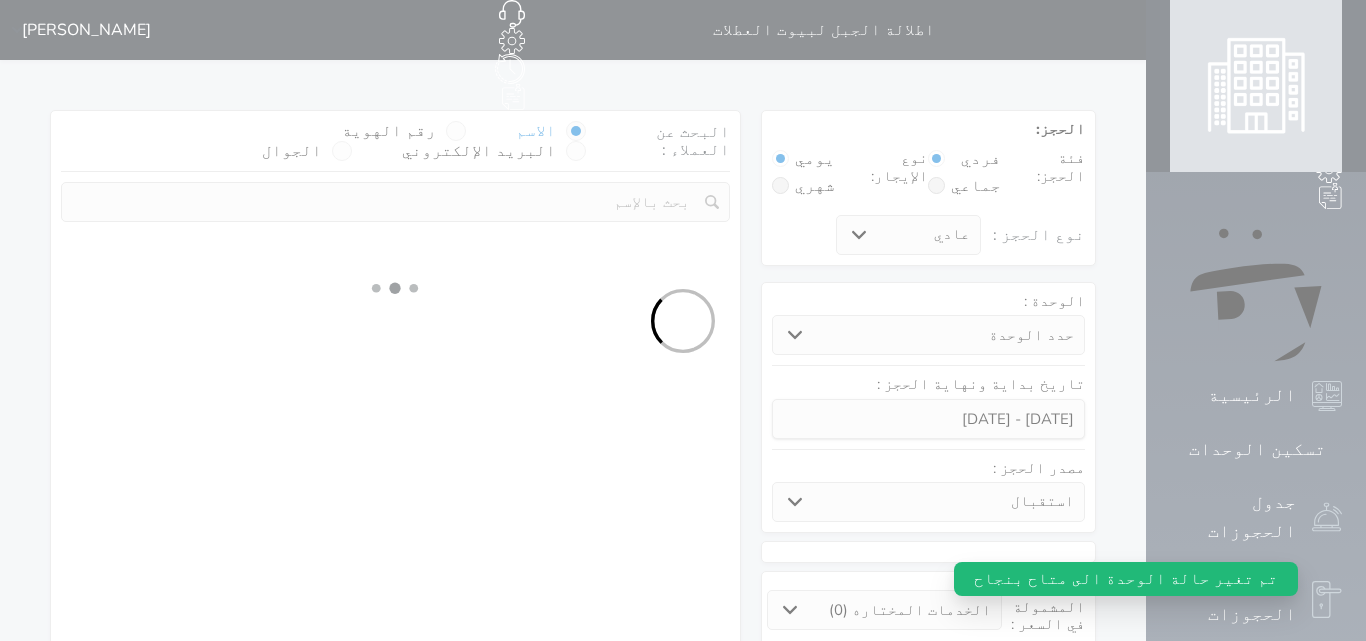select on "113" 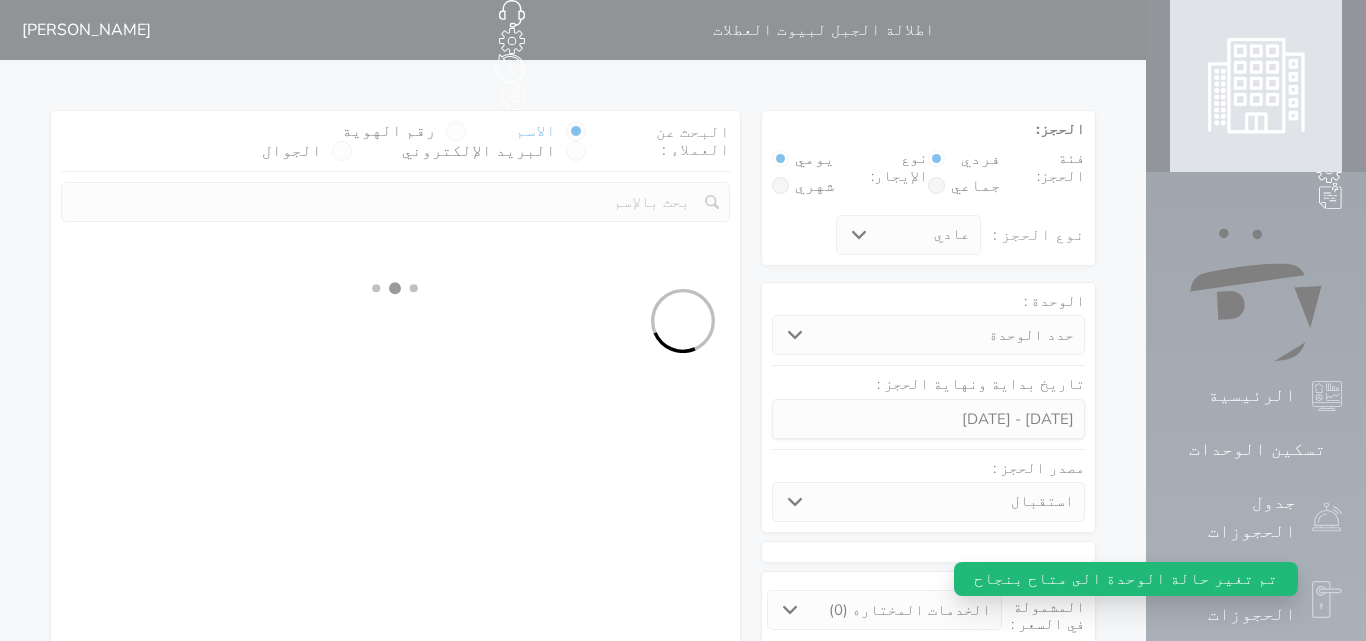 select on "1" 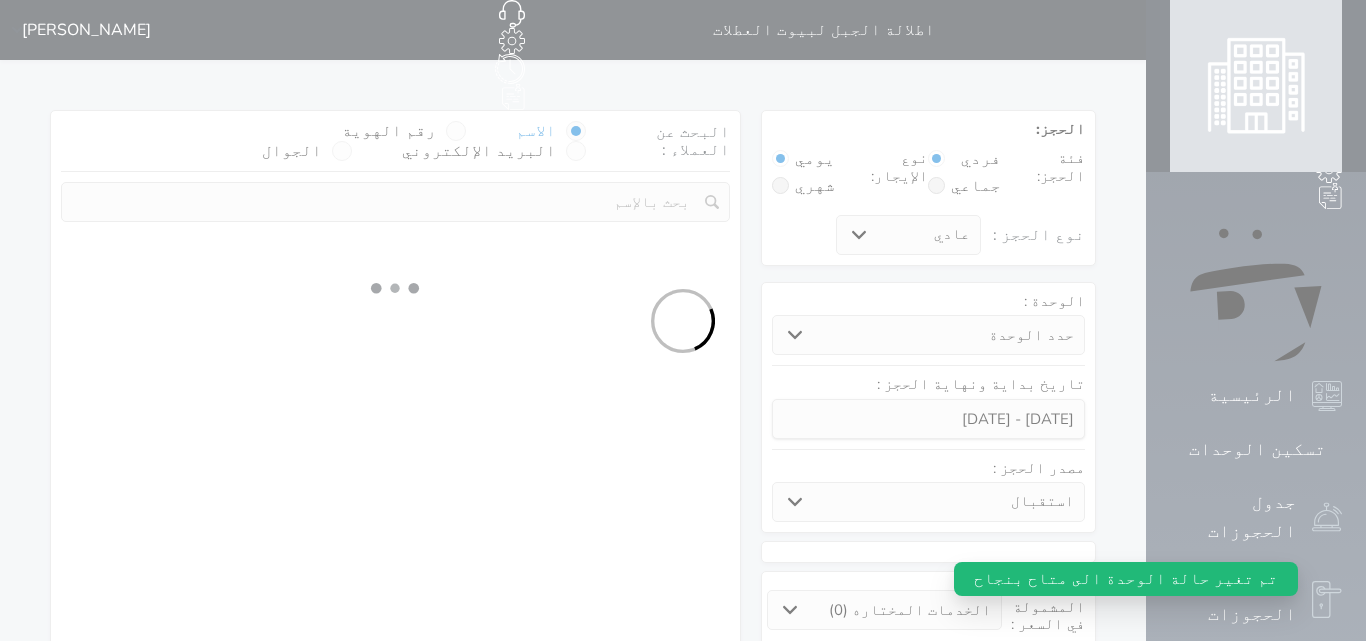 select 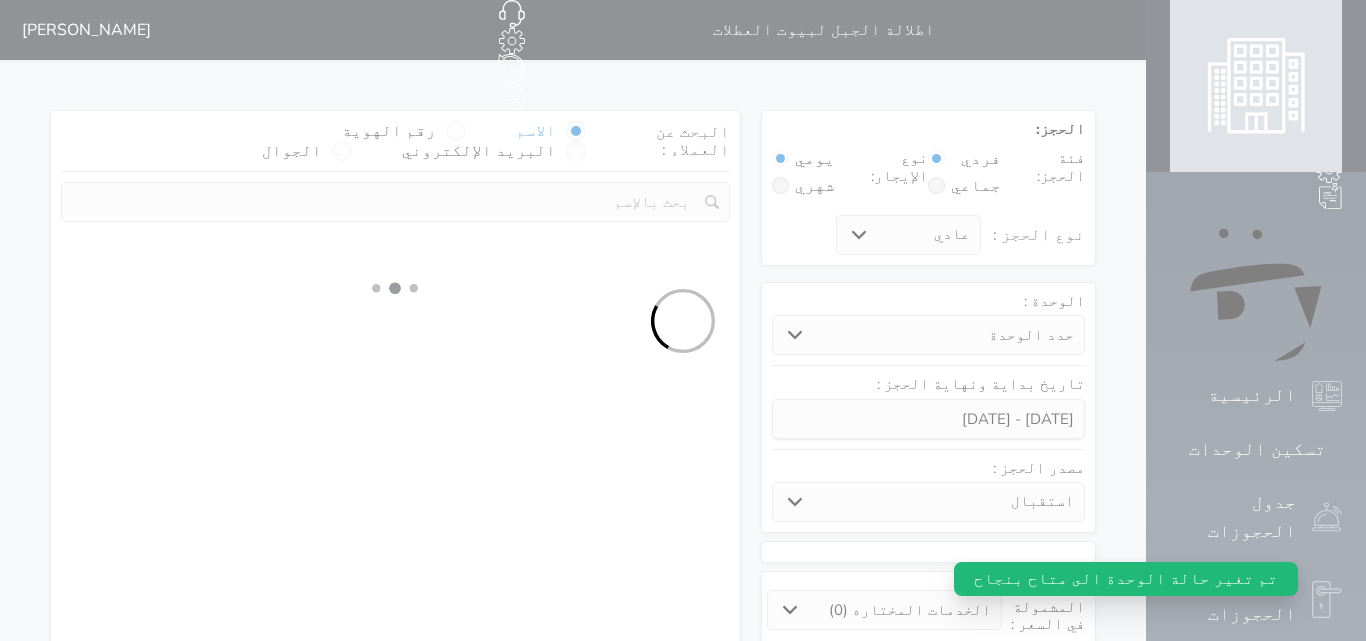 select on "7" 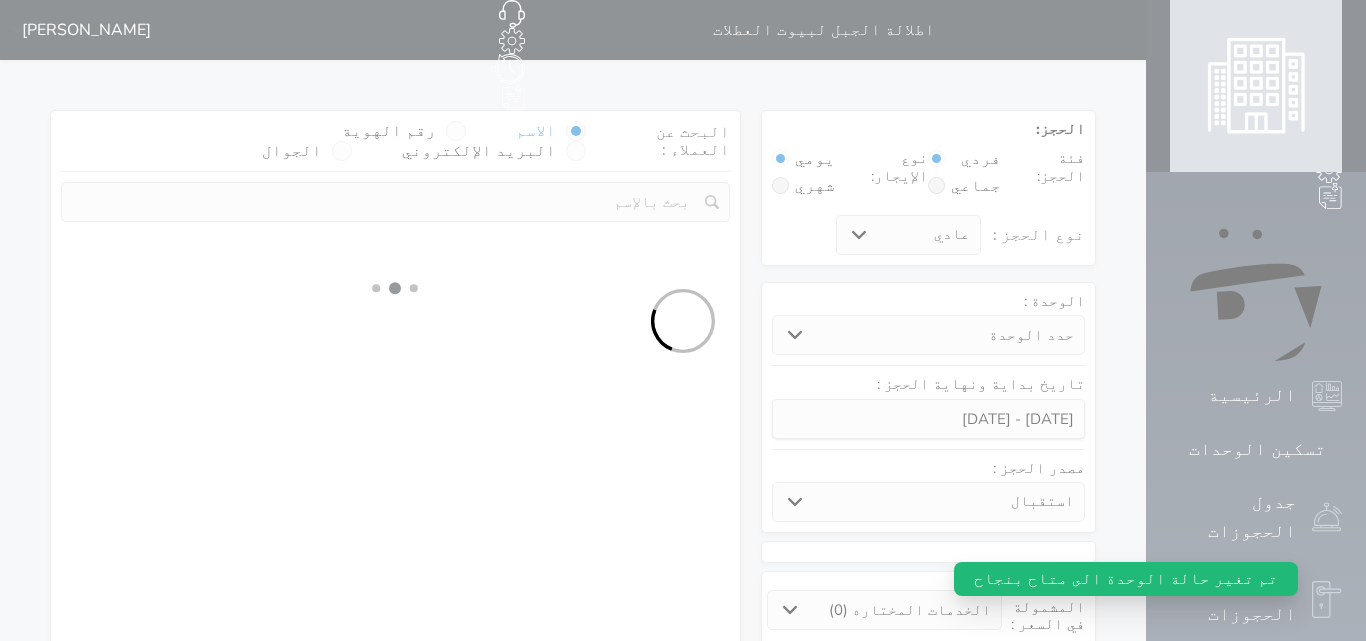 select 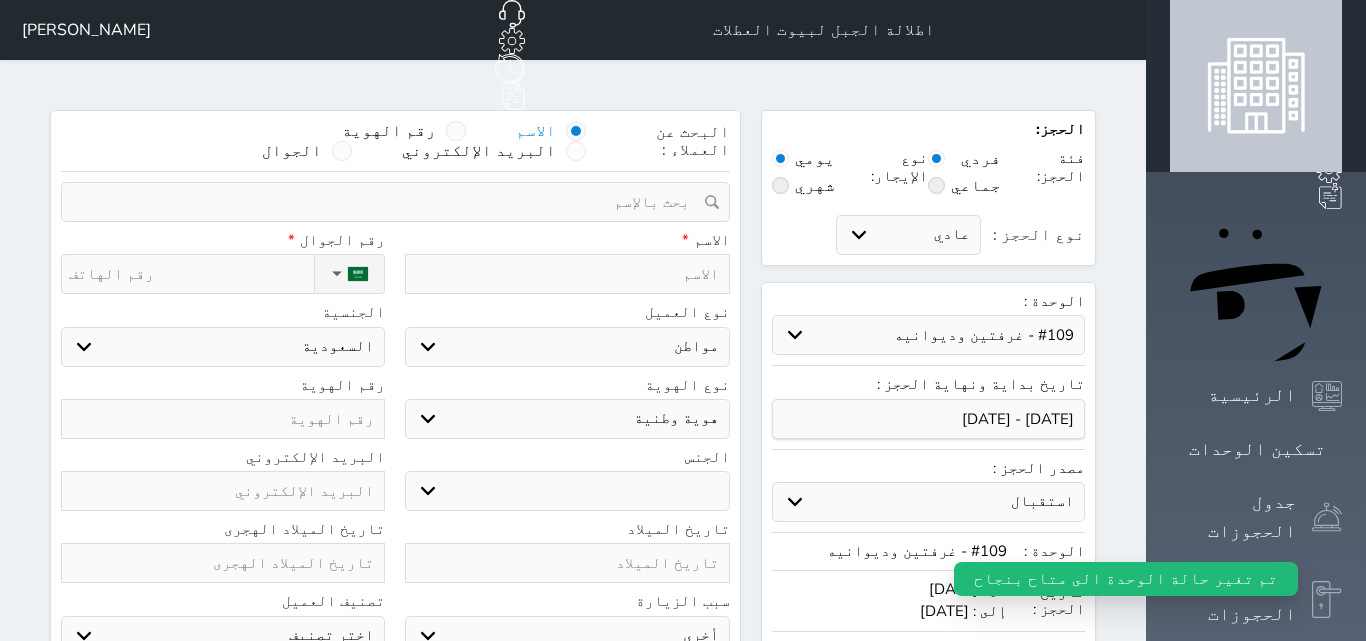 select 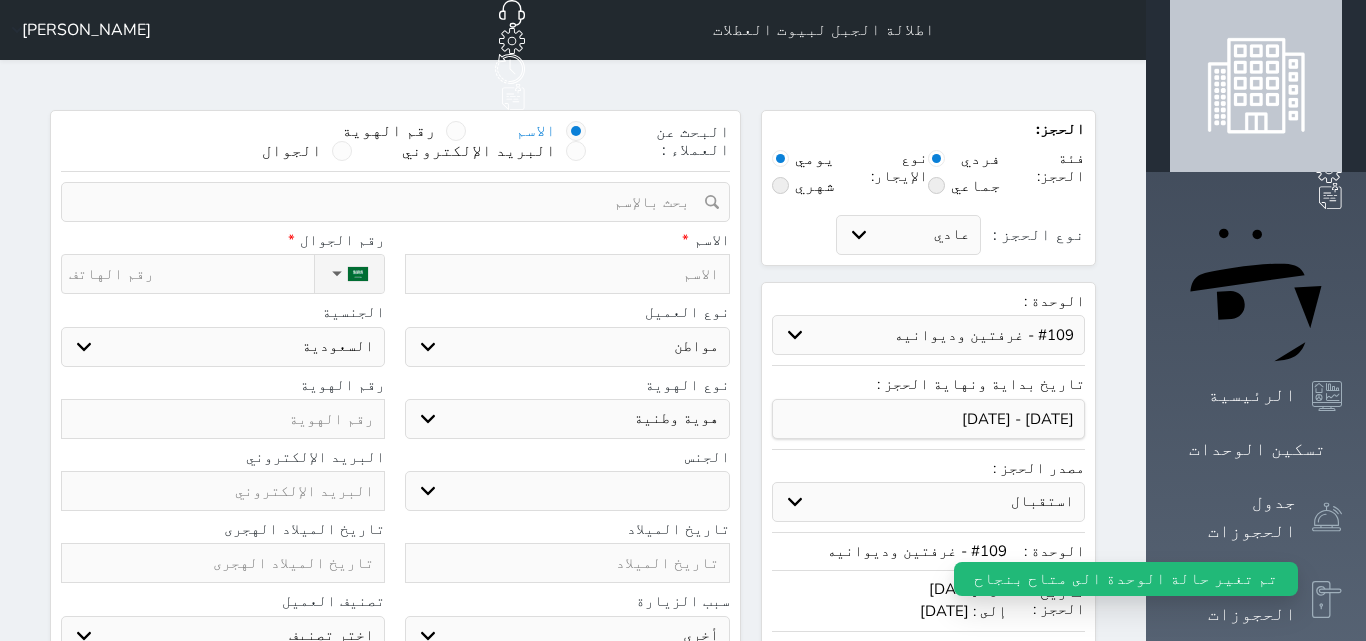 select 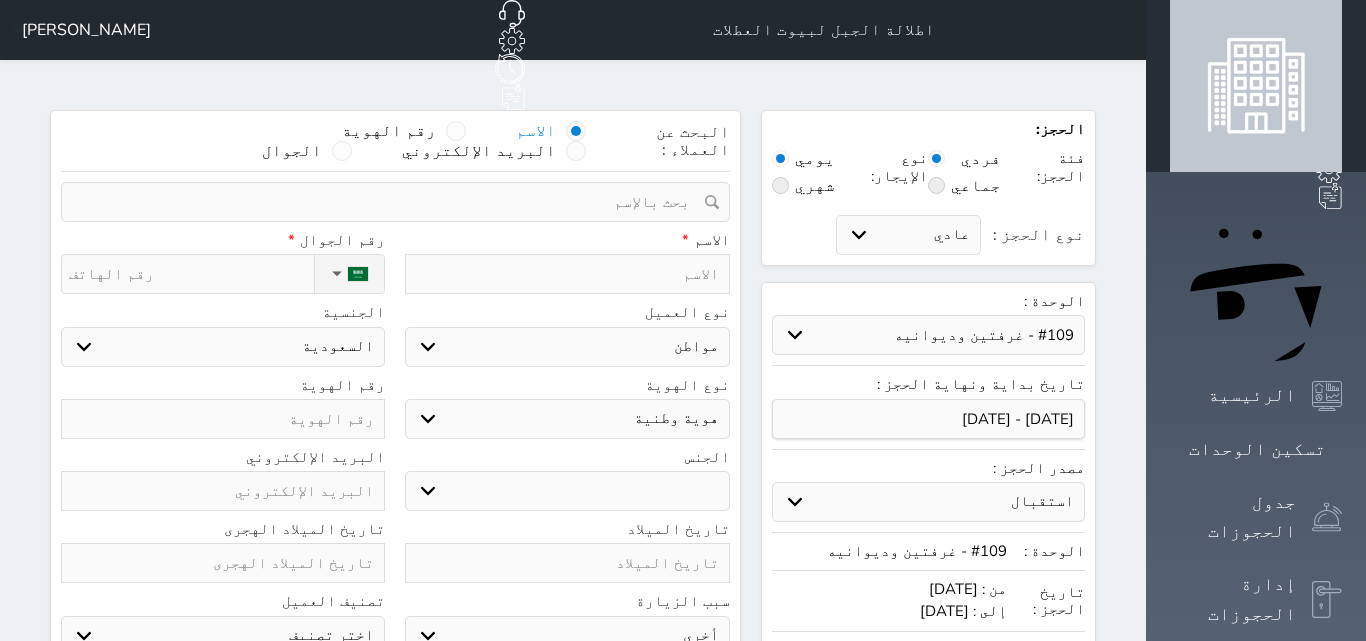 click at bounding box center [567, 274] 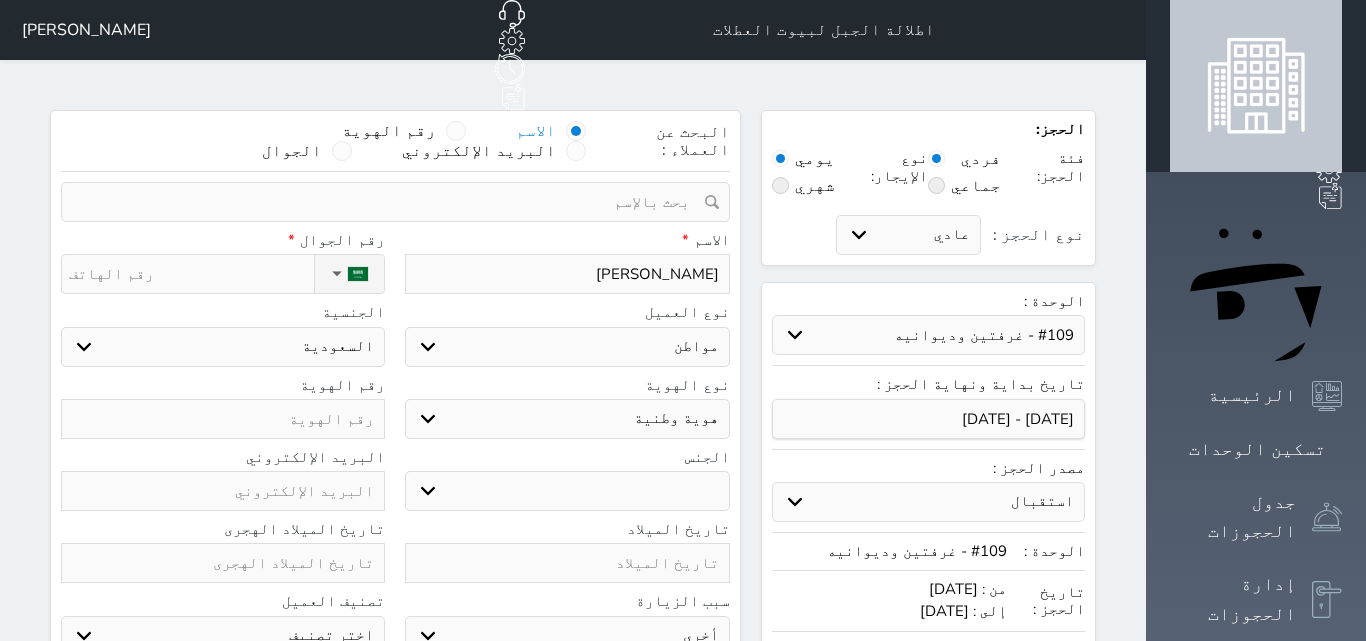 click at bounding box center [388, 202] 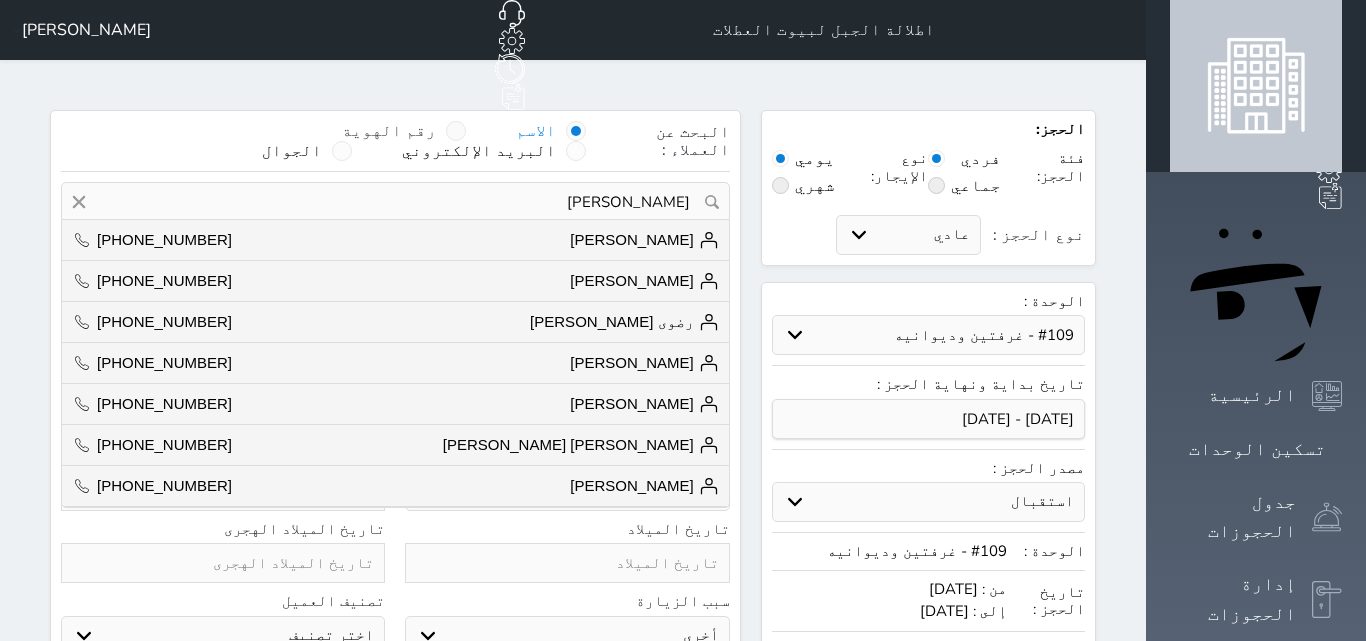 click on "رقم الهوية" at bounding box center (389, 131) 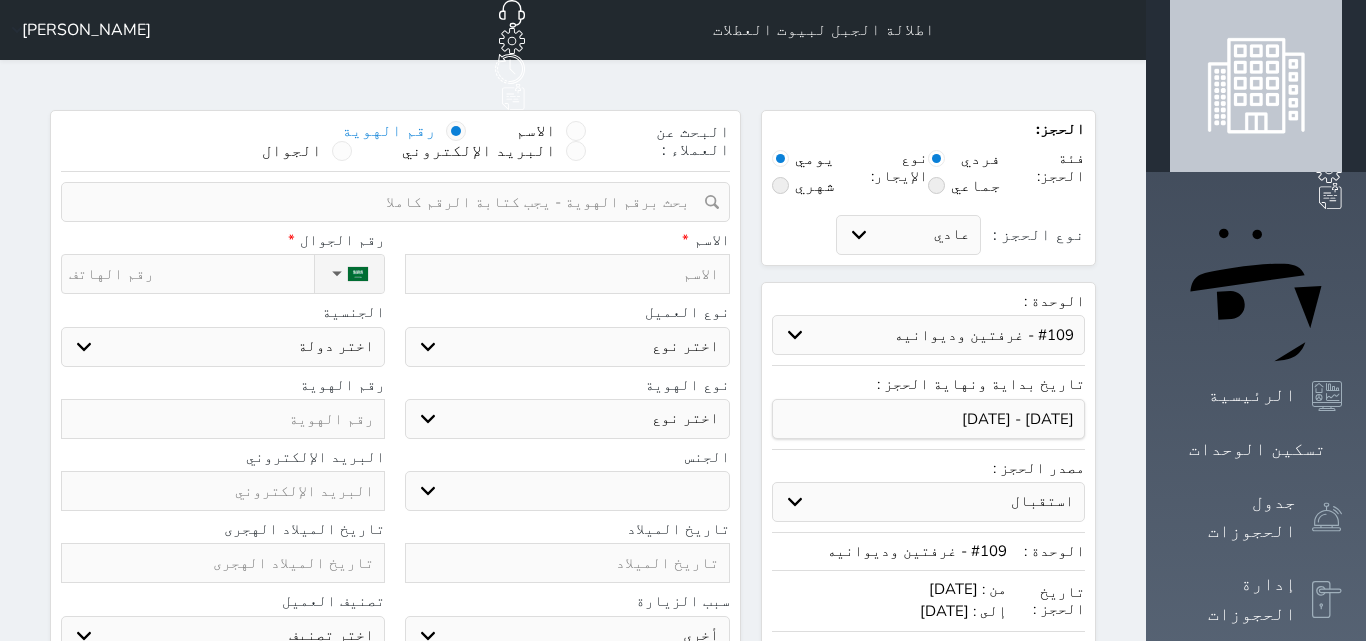 click at bounding box center [388, 202] 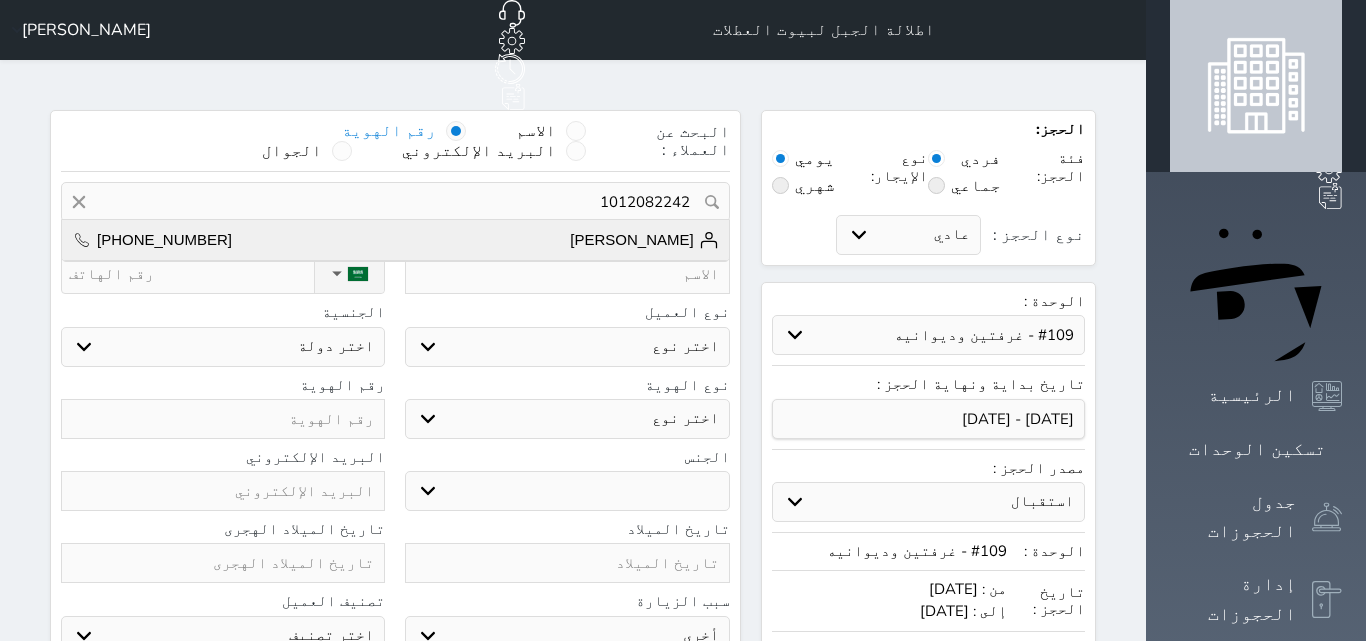 click on "[PERSON_NAME]" at bounding box center (644, 240) 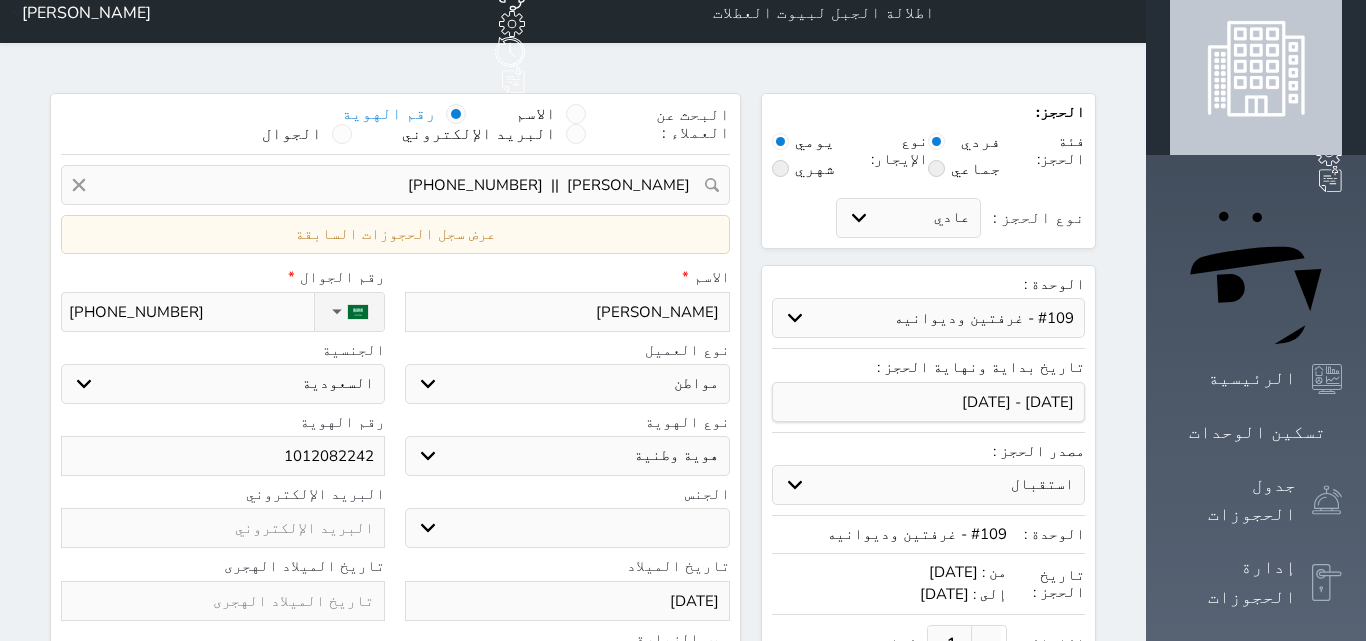scroll, scrollTop: 390, scrollLeft: 0, axis: vertical 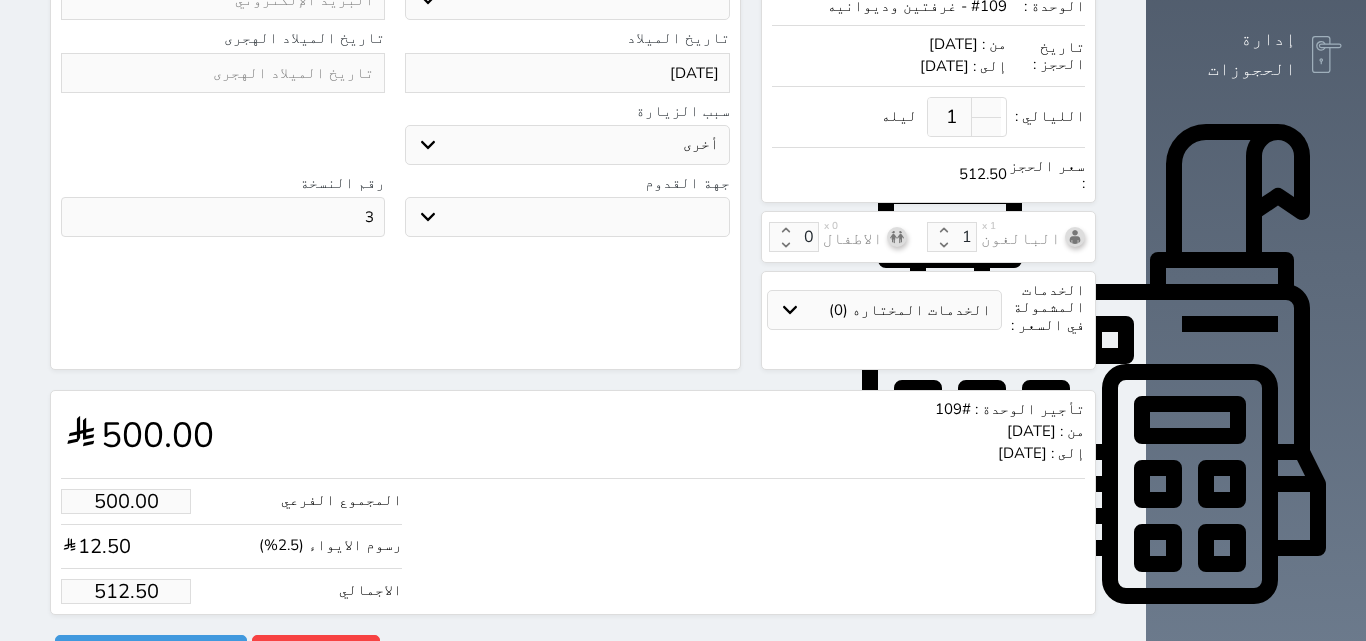 click on "512.50" at bounding box center [126, 591] 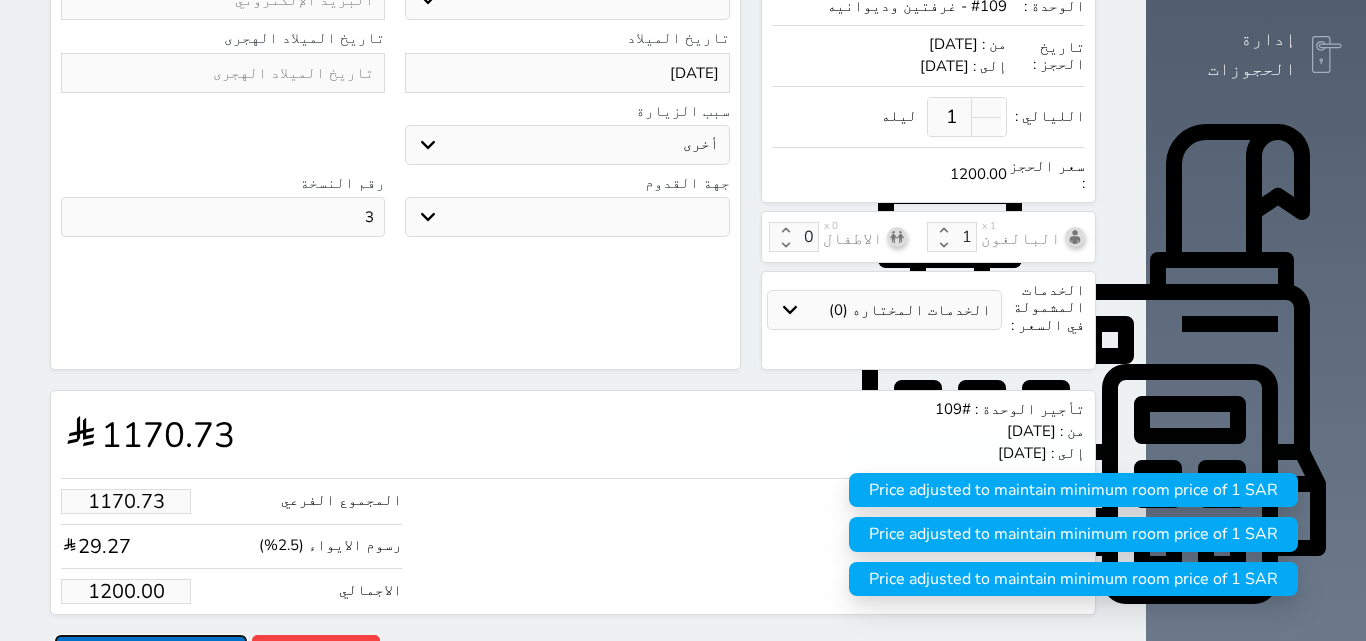 click on "حجز" at bounding box center (151, 652) 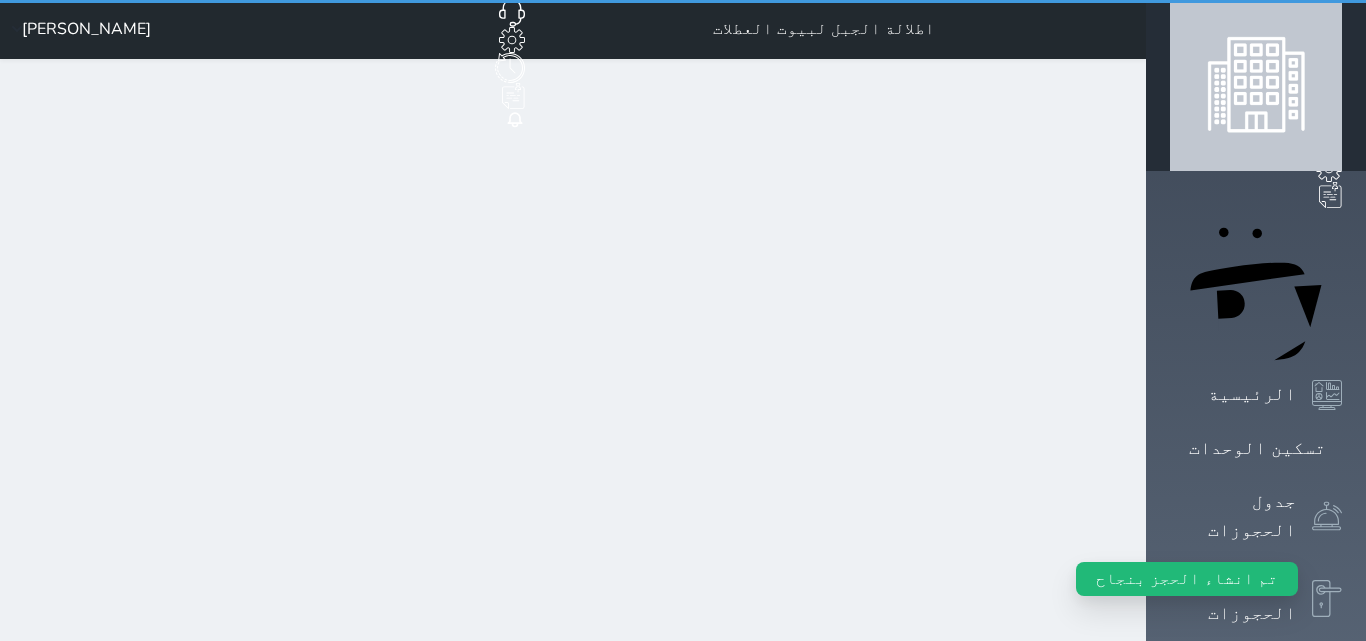 scroll, scrollTop: 0, scrollLeft: 0, axis: both 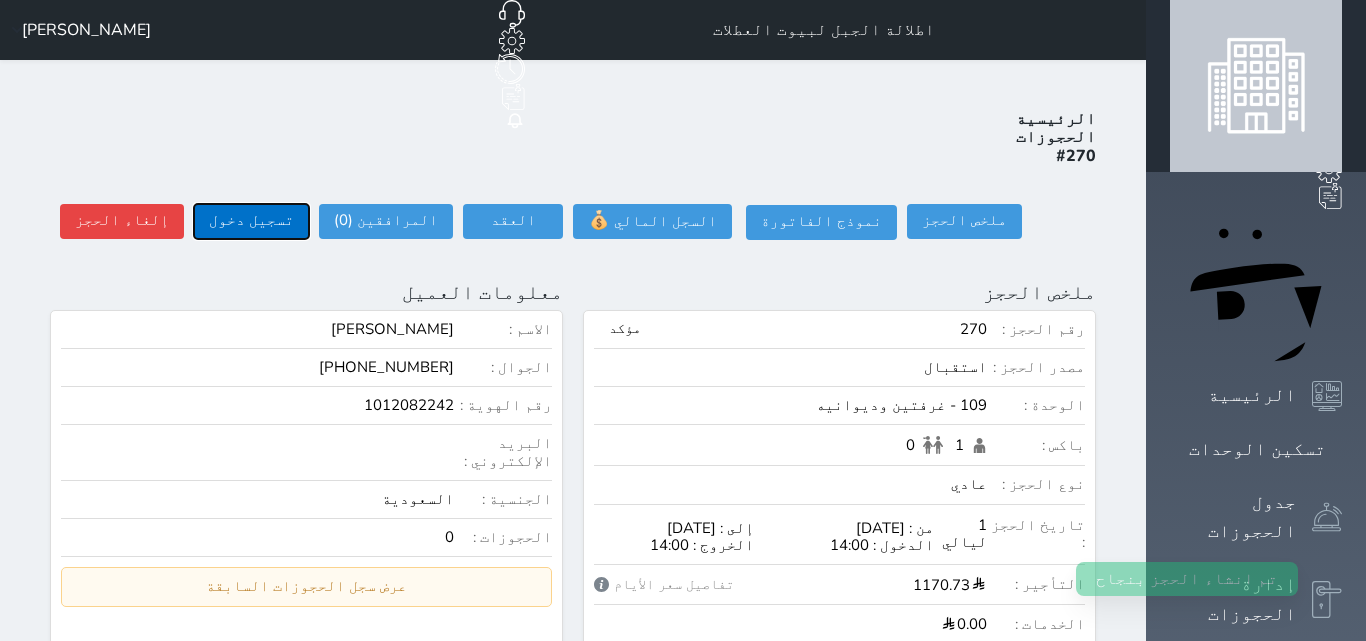 click on "تسجيل دخول" at bounding box center [251, 221] 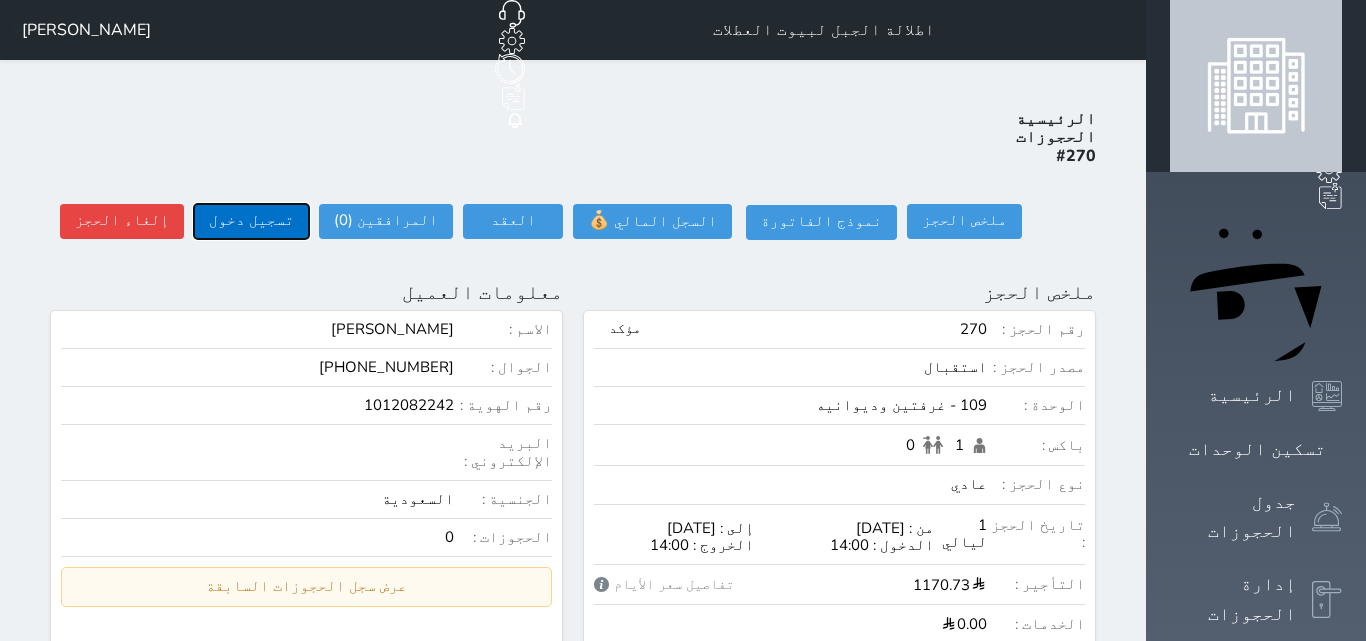 click on "تسجيل دخول" at bounding box center (251, 221) 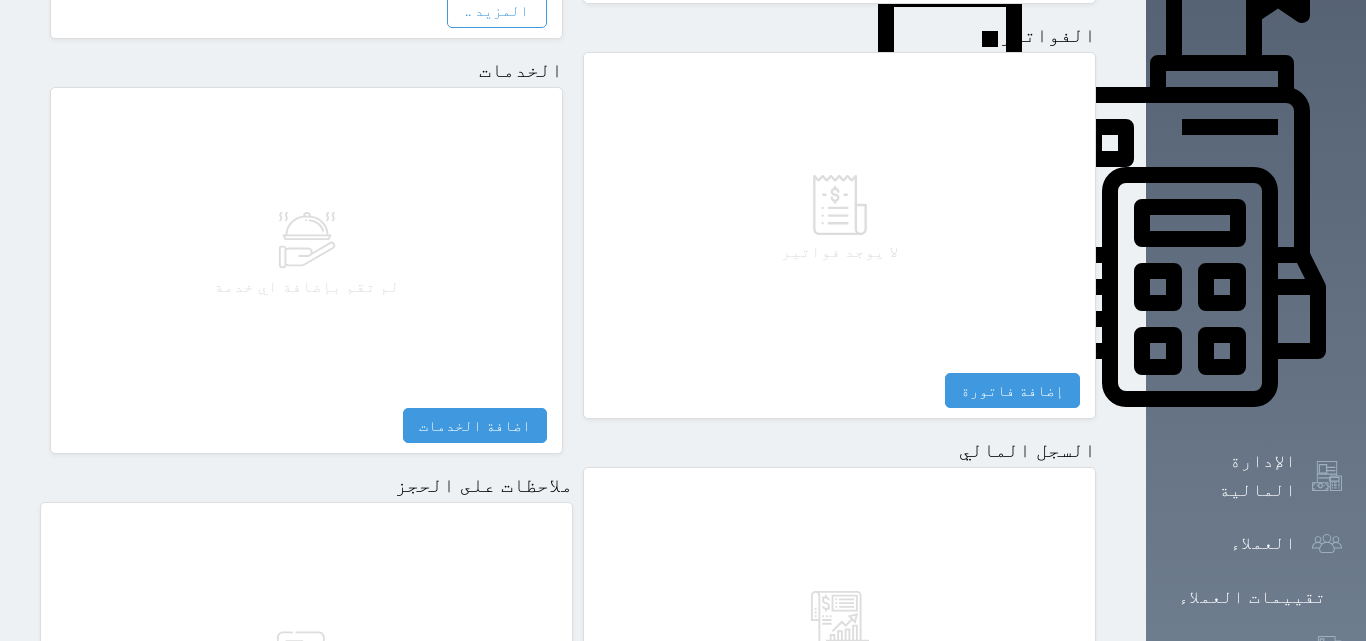 scroll, scrollTop: 1062, scrollLeft: 0, axis: vertical 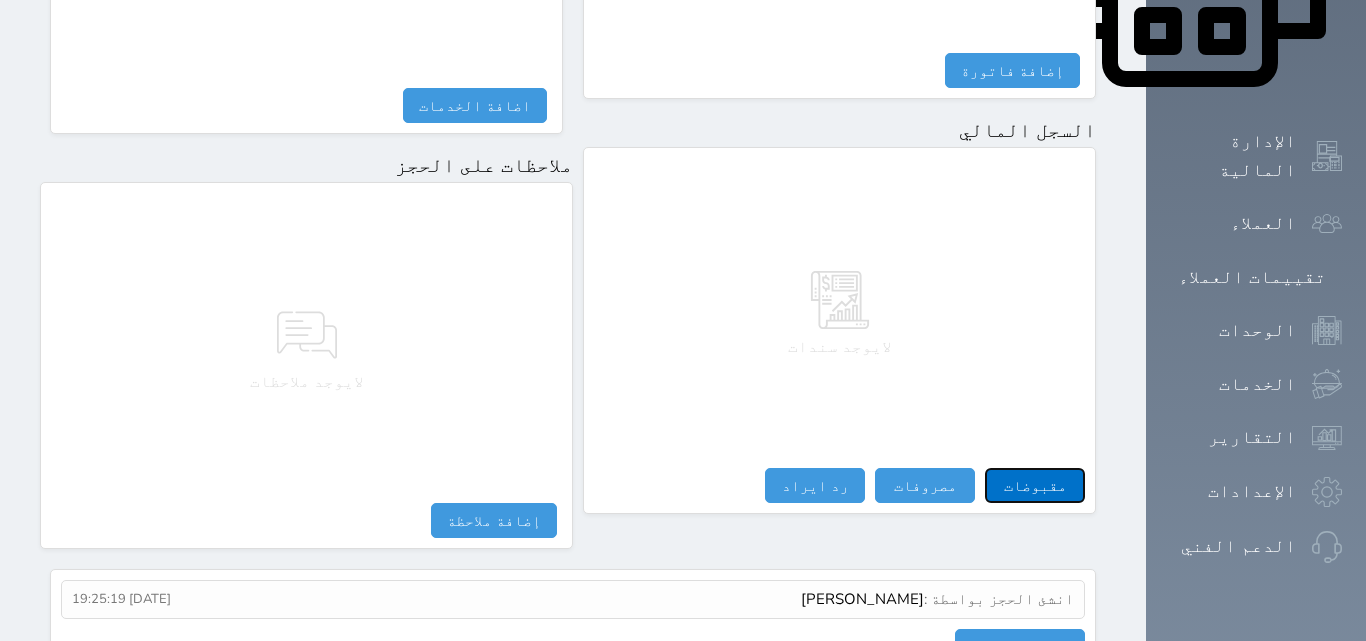 click on "مقبوضات" at bounding box center [1035, 485] 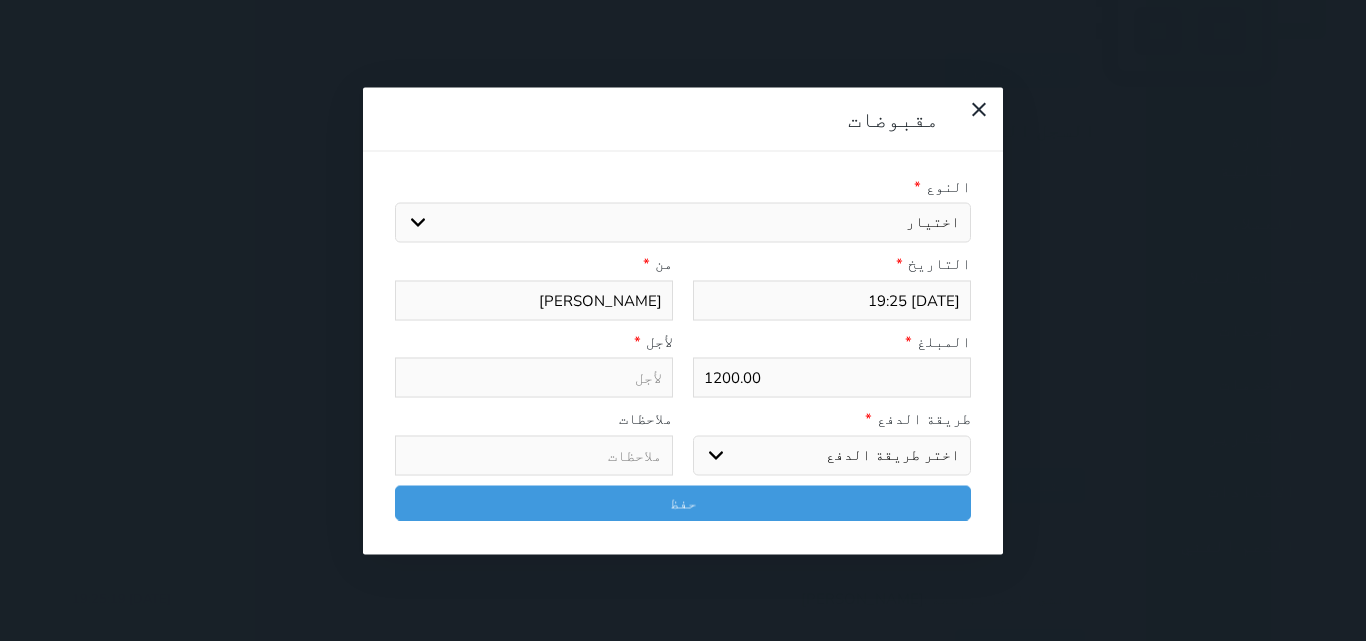 click on "اختر طريقة الدفع   دفع نقدى   تحويل بنكى   مدى   بطاقة ائتمان   آجل" at bounding box center (832, 455) 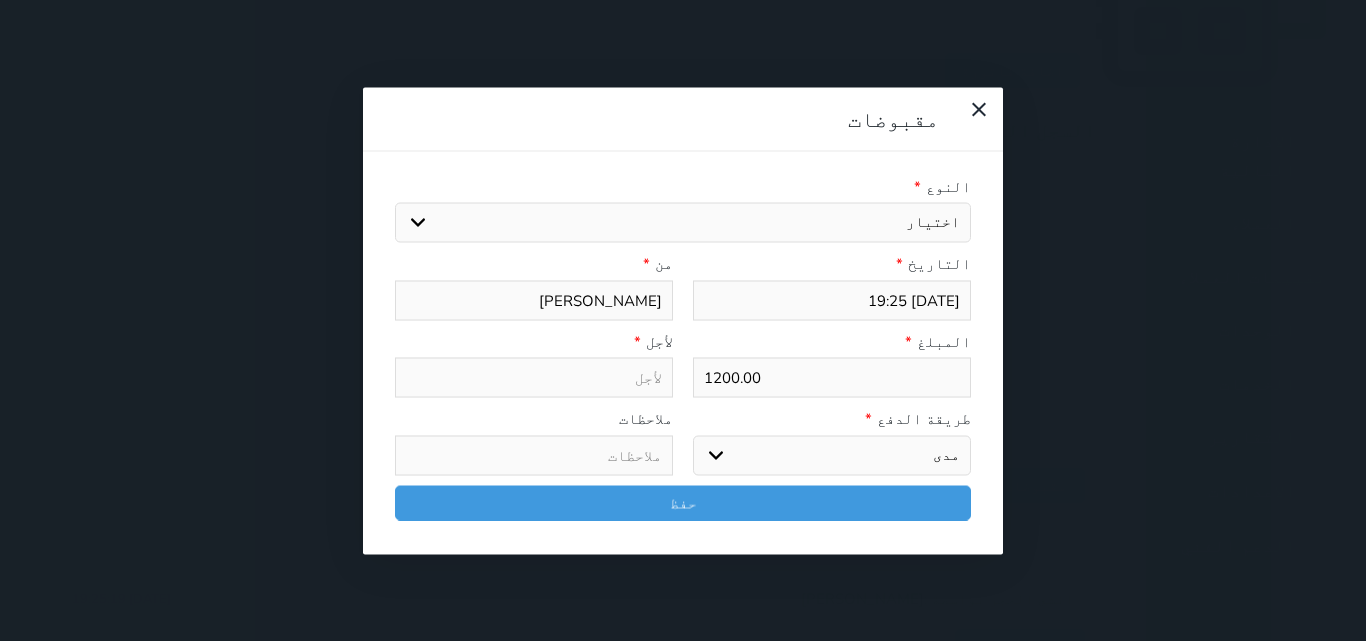 click on "اختر طريقة الدفع   دفع نقدى   تحويل بنكى   مدى   بطاقة ائتمان   آجل" at bounding box center [832, 455] 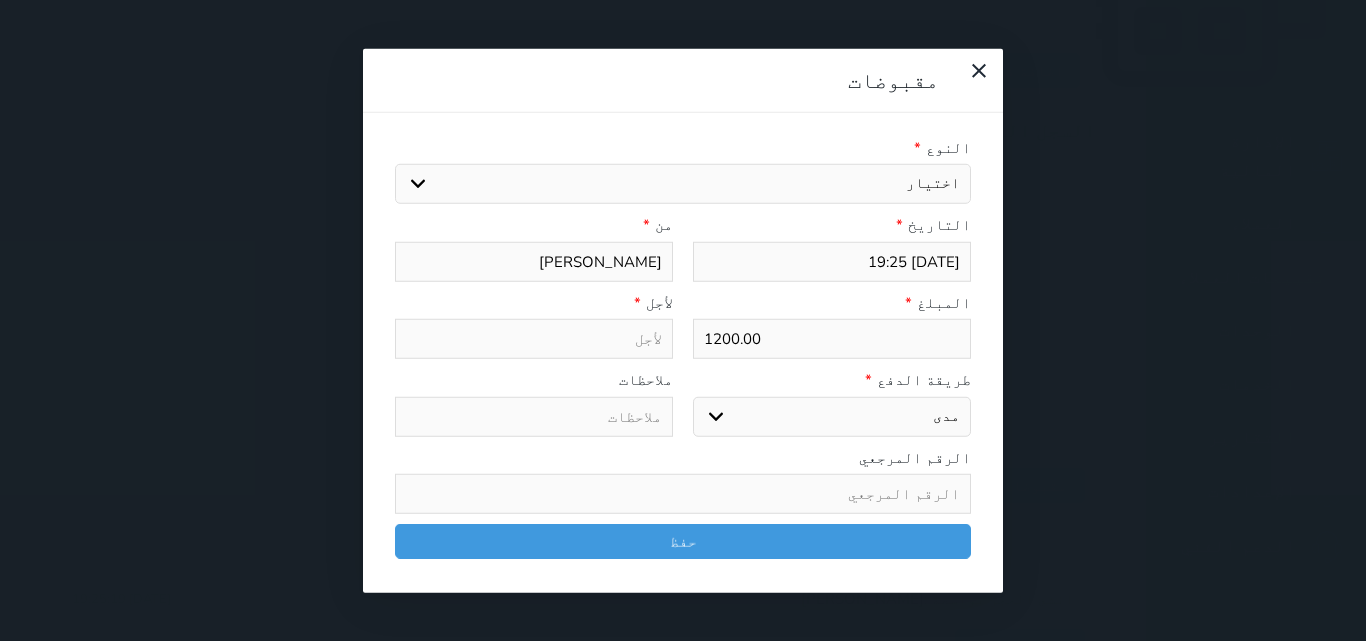 click on "اختيار   مقبوضات عامة قيمة إيجار فواتير تامين عربون لا ينطبق آخر مغسلة واي فاي - الإنترنت مواقف السيارات طعام الأغذية والمشروبات مشروبات المشروبات الباردة المشروبات الساخنة الإفطار غداء عشاء مخبز و كعك حمام سباحة الصالة الرياضية سبا و خدمات الجمال اختيار وإسقاط (خدمات النقل) ميني بار كابل - تلفزيون سرير إضافي تصفيف الشعر التسوق خدمات الجولات السياحية المنظمة خدمات الدليل السياحي" at bounding box center (683, 184) 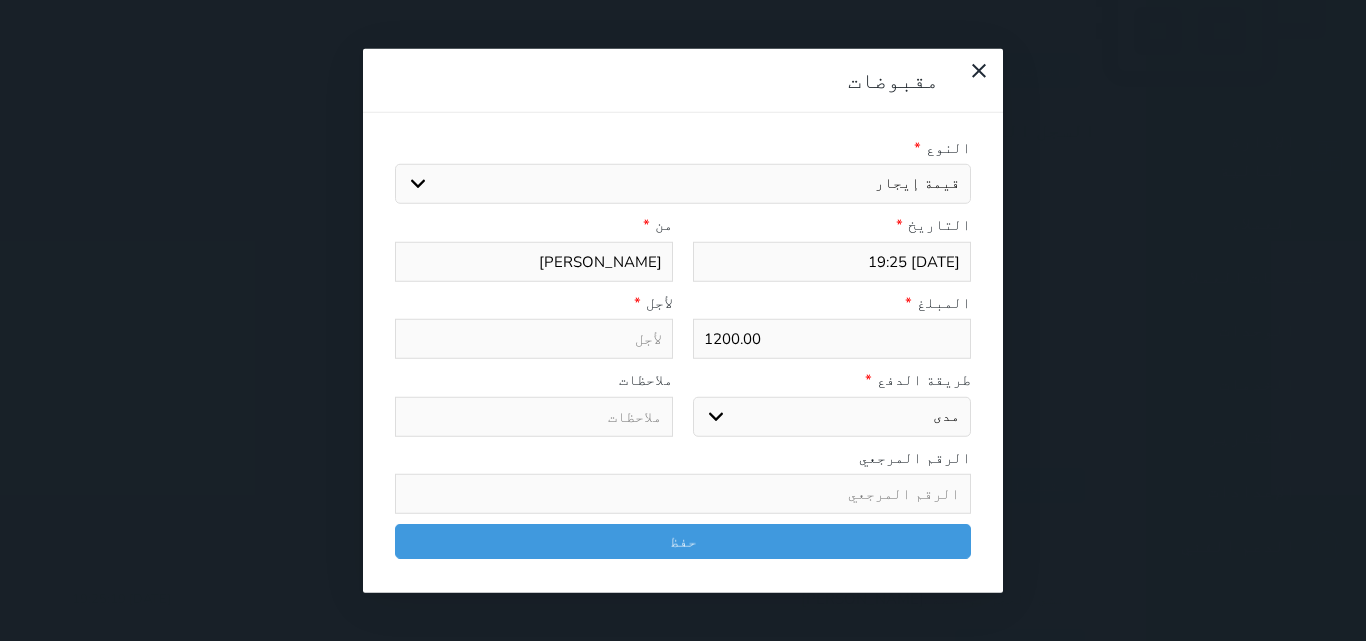 click on "اختيار   مقبوضات عامة قيمة إيجار فواتير تامين عربون لا ينطبق آخر مغسلة واي فاي - الإنترنت مواقف السيارات طعام الأغذية والمشروبات مشروبات المشروبات الباردة المشروبات الساخنة الإفطار غداء عشاء مخبز و كعك حمام سباحة الصالة الرياضية سبا و خدمات الجمال اختيار وإسقاط (خدمات النقل) ميني بار كابل - تلفزيون سرير إضافي تصفيف الشعر التسوق خدمات الجولات السياحية المنظمة خدمات الدليل السياحي" at bounding box center (683, 184) 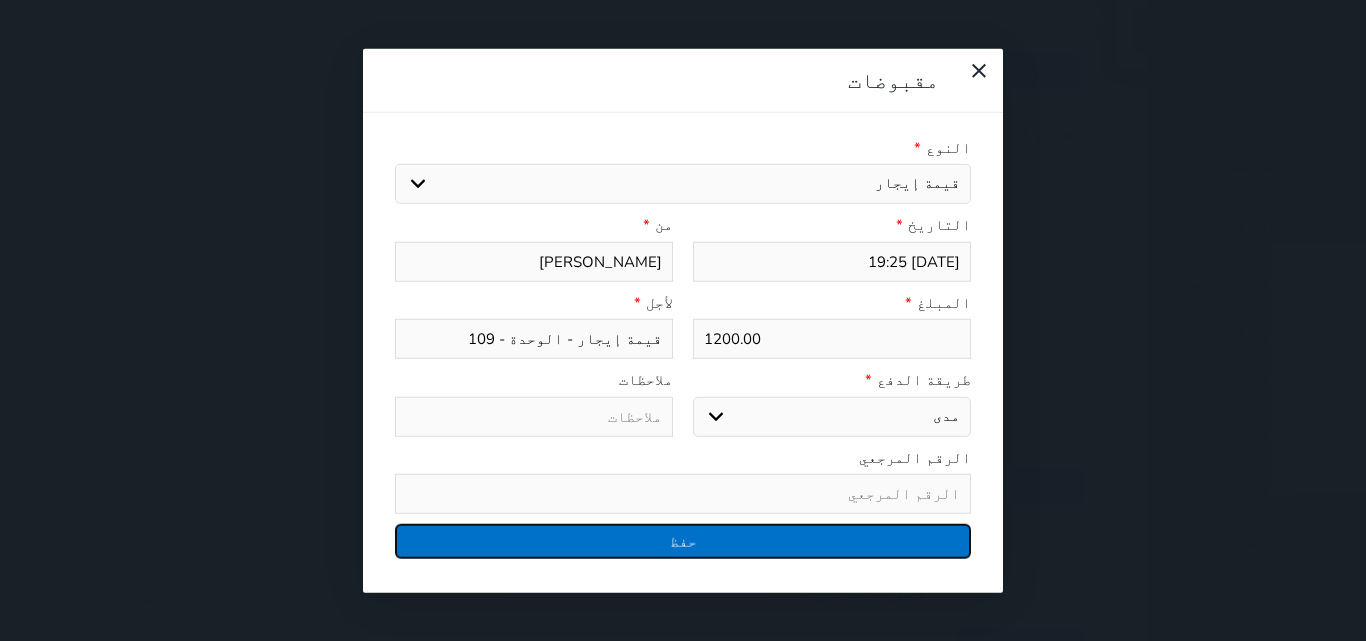 click on "حفظ" at bounding box center [683, 541] 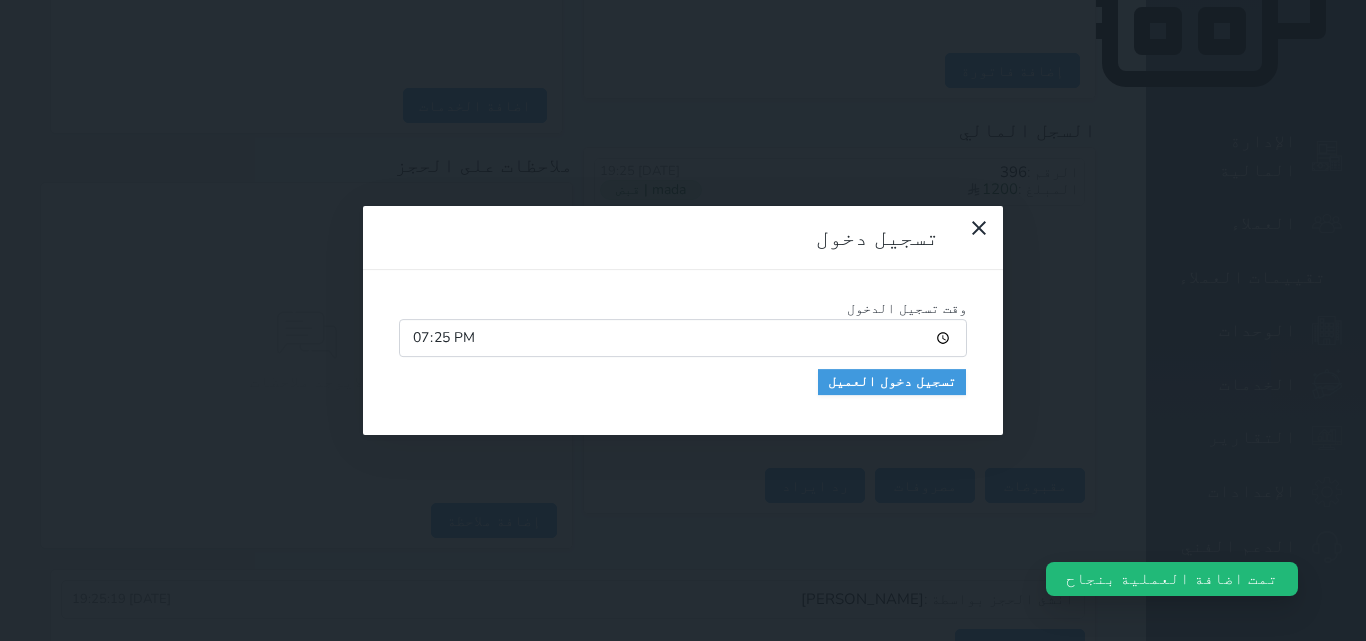 click on "19:25" at bounding box center [683, 338] 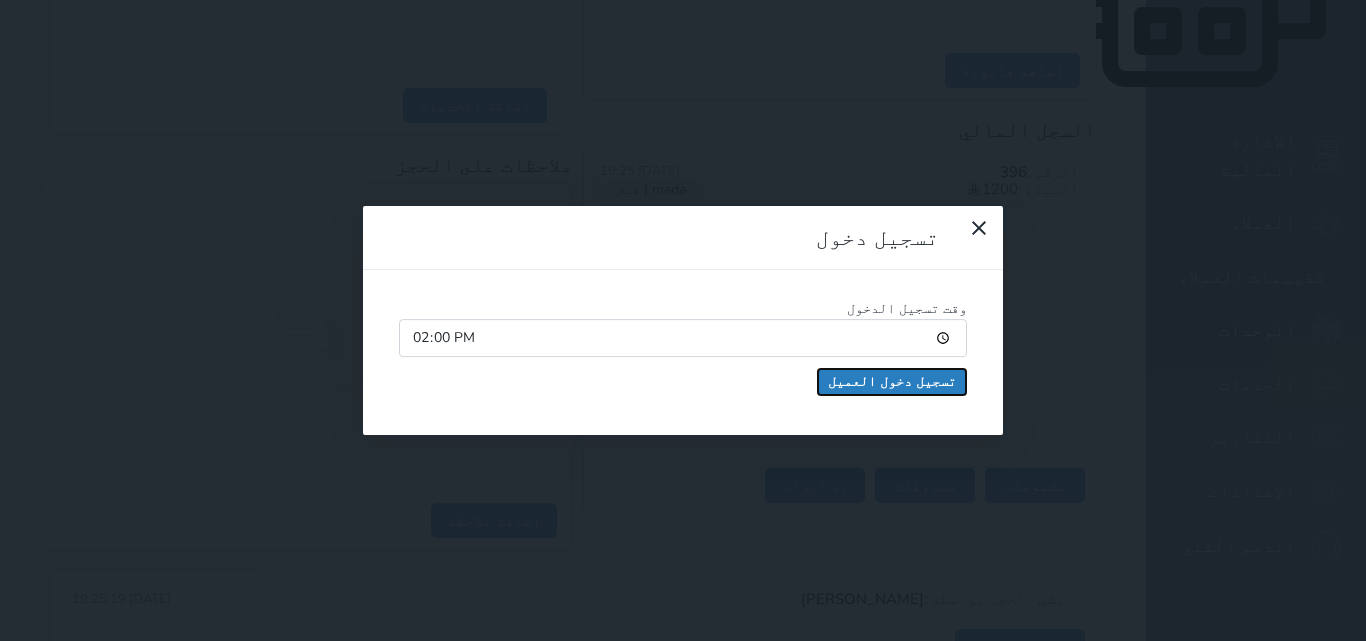 click on "تسجيل دخول العميل" at bounding box center (892, 382) 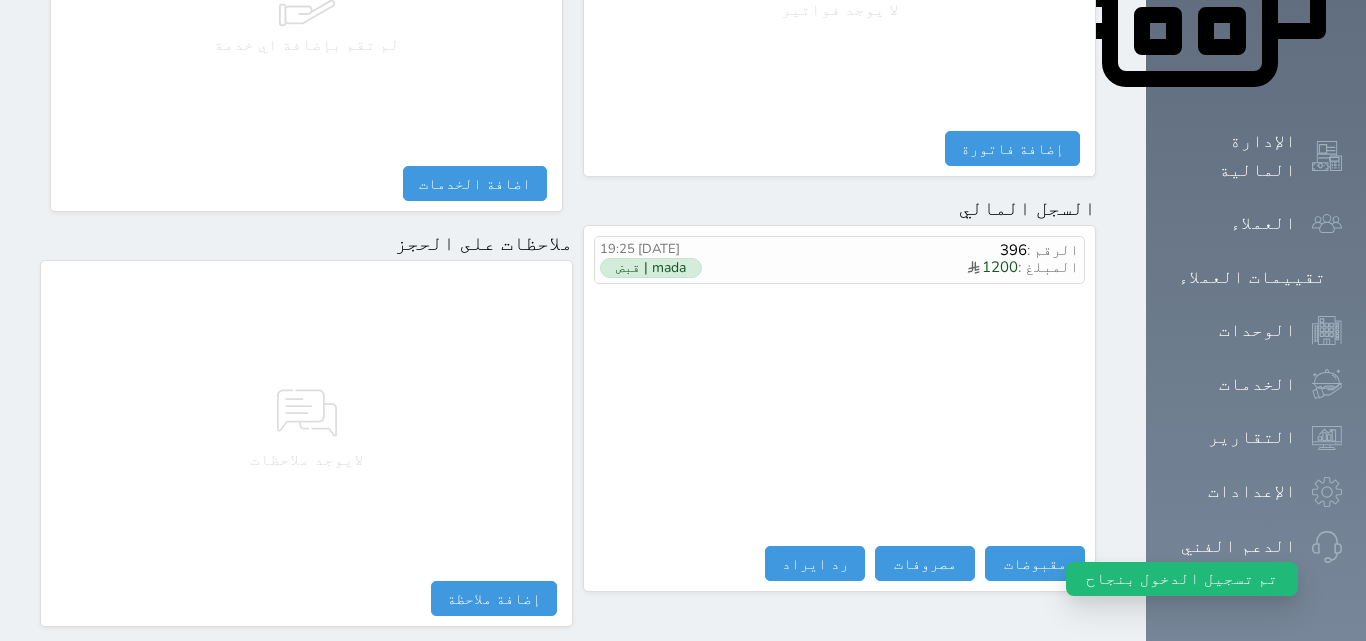 scroll, scrollTop: 0, scrollLeft: 0, axis: both 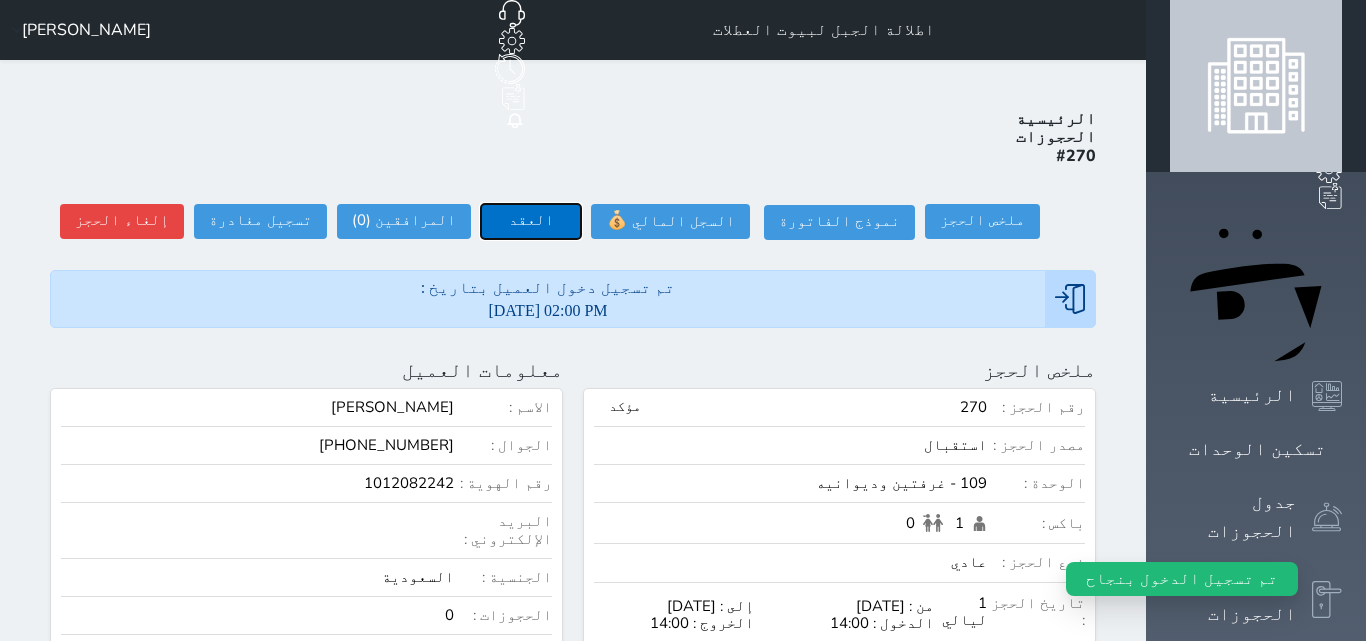 click on "العقد" at bounding box center (531, 221) 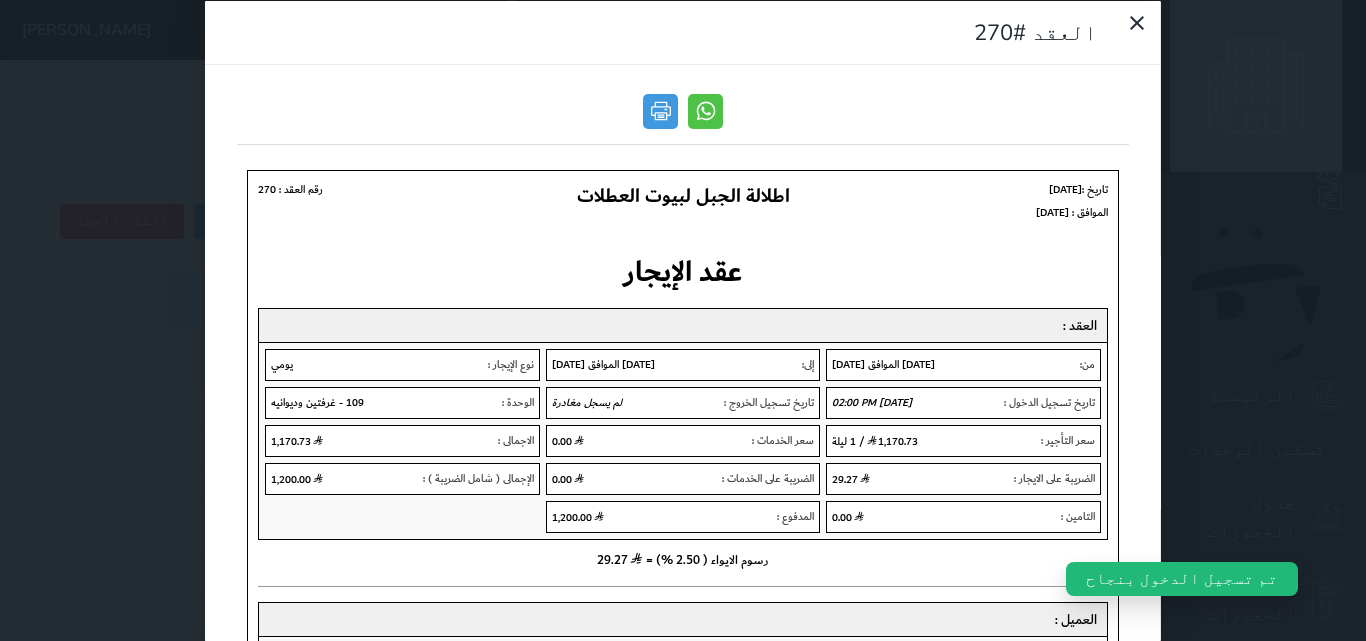 scroll, scrollTop: 0, scrollLeft: 0, axis: both 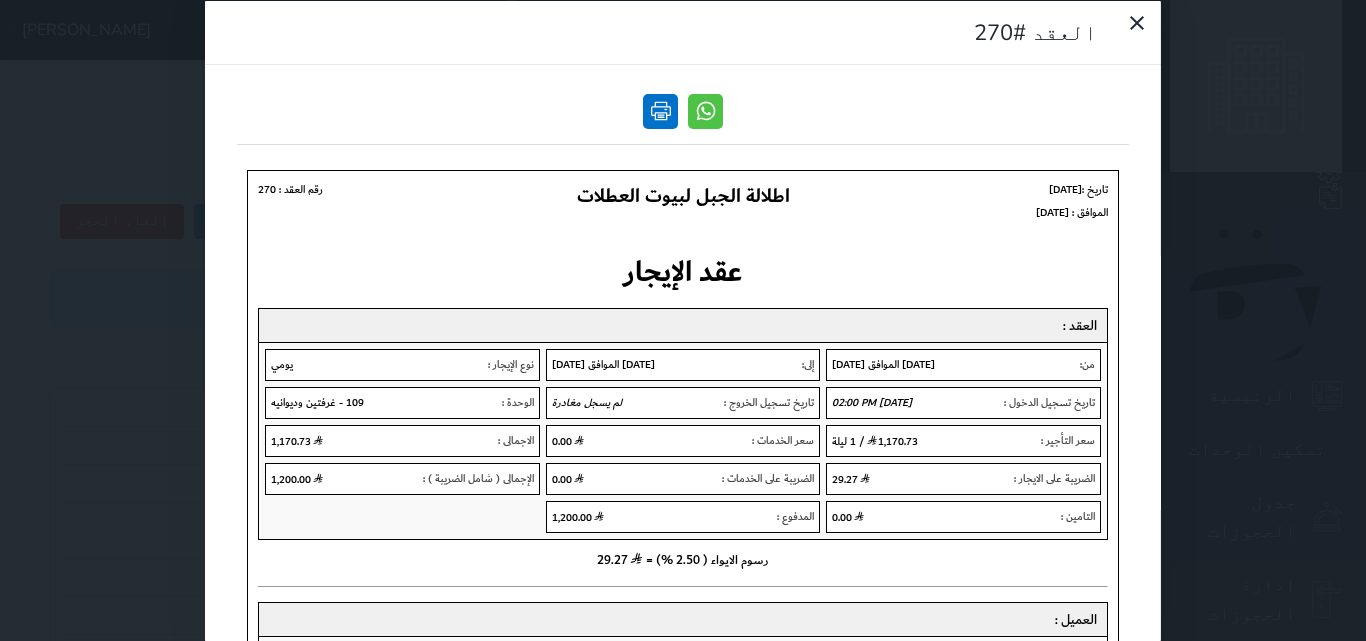 click at bounding box center [660, 110] 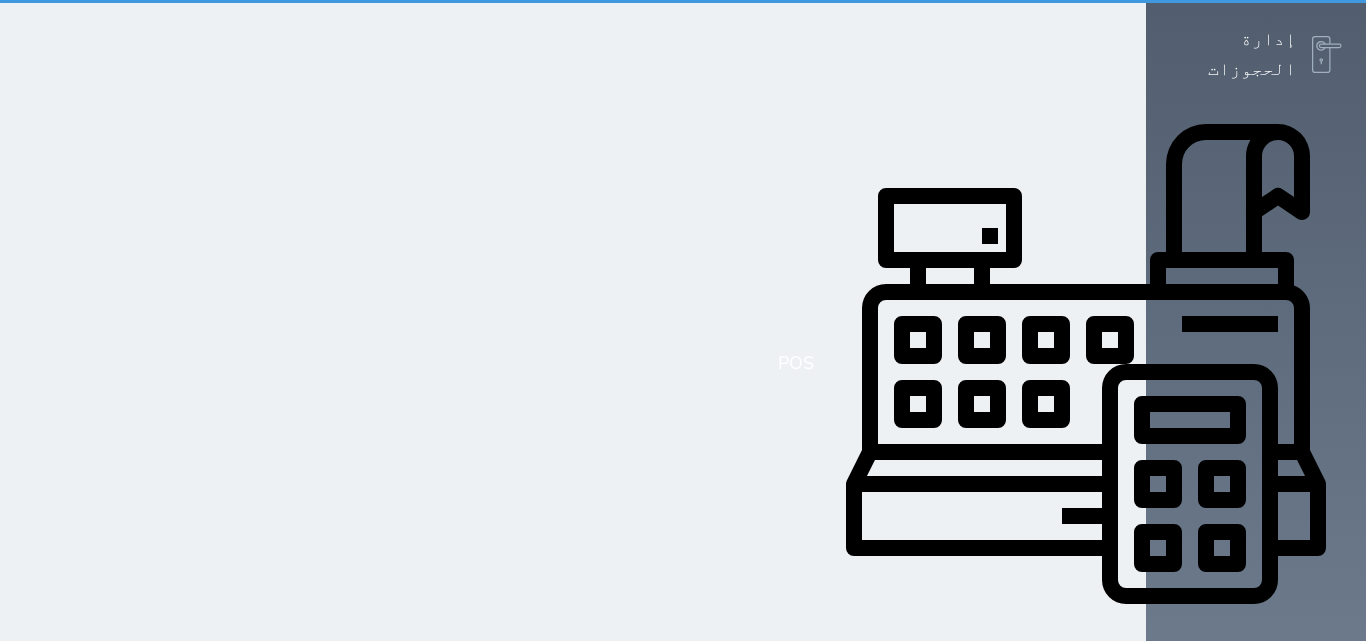 scroll, scrollTop: 0, scrollLeft: 0, axis: both 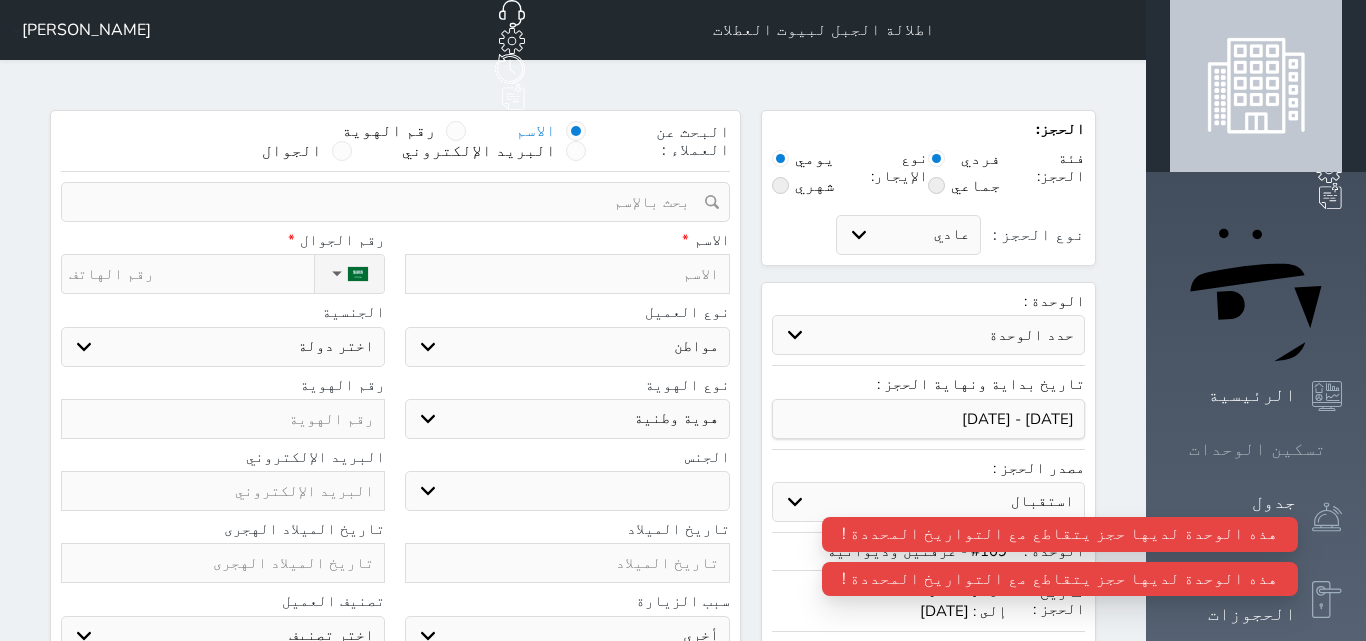 click on "تسكين الوحدات" at bounding box center [1257, 449] 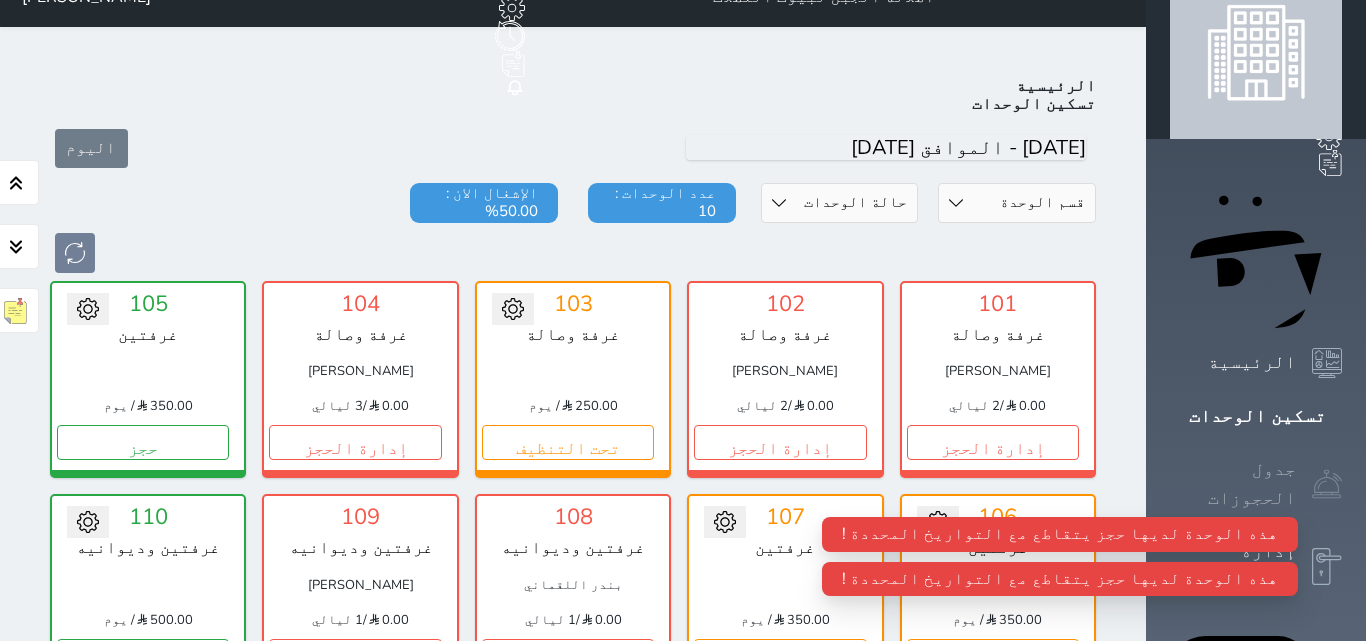 scroll, scrollTop: 78, scrollLeft: 0, axis: vertical 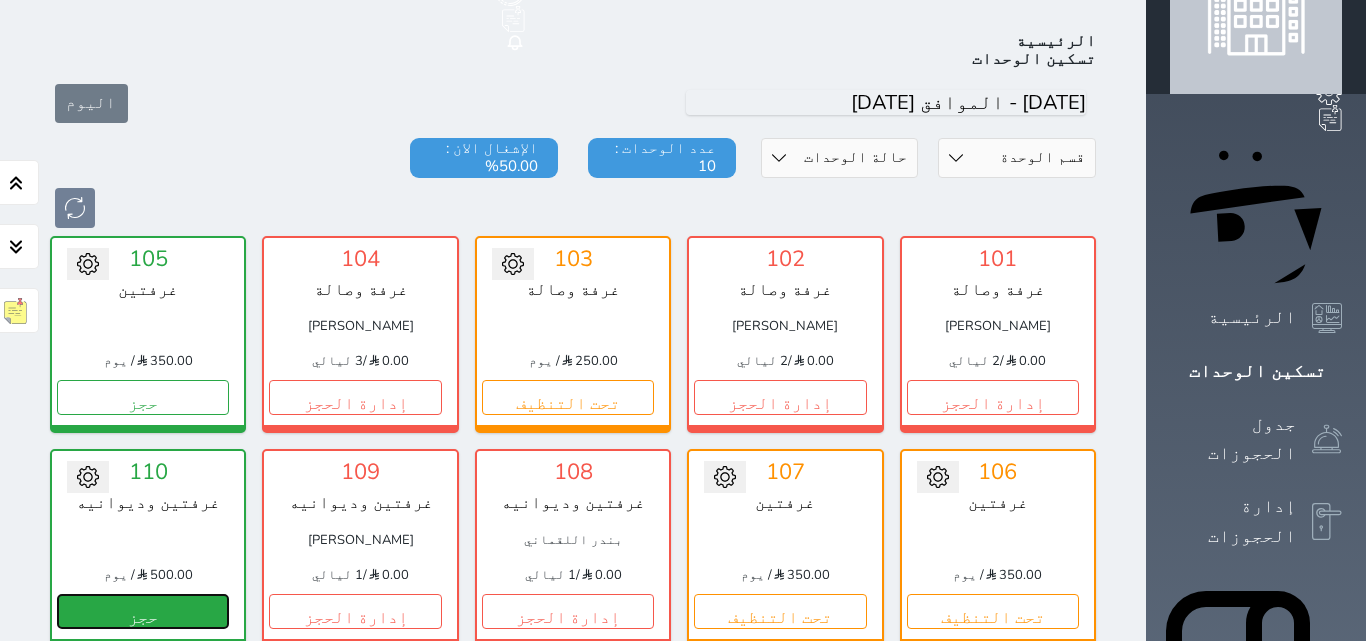 click on "حجز" at bounding box center [143, 611] 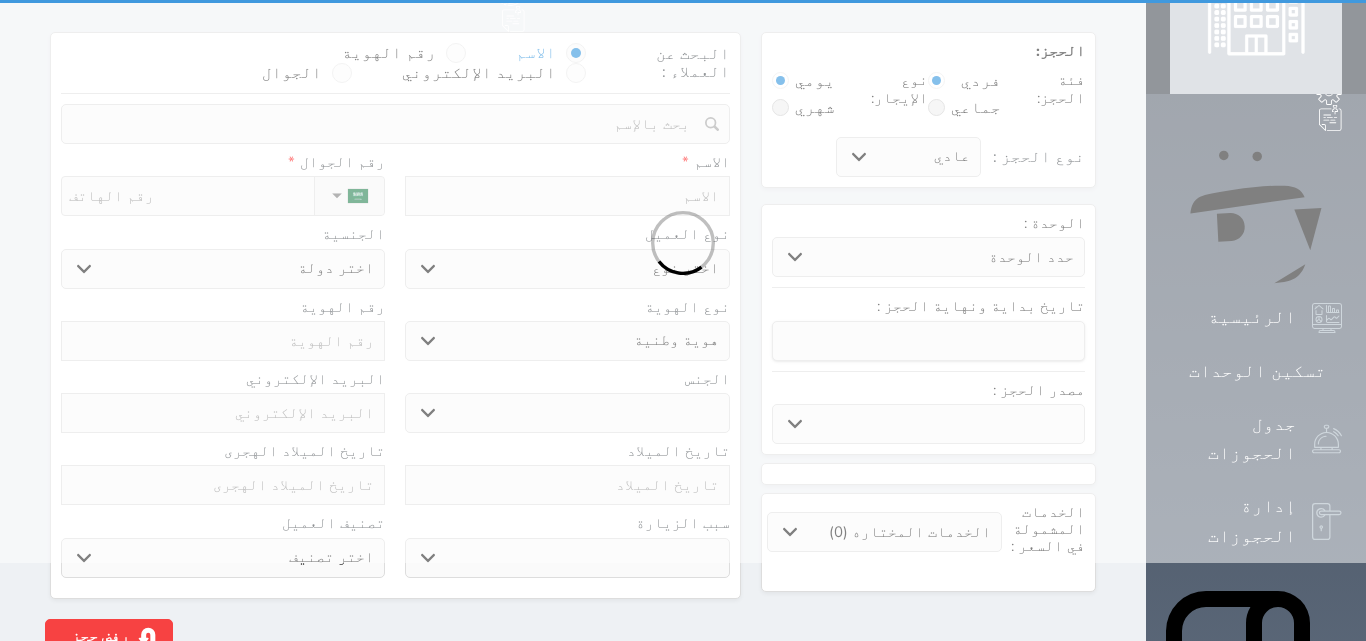 scroll, scrollTop: 0, scrollLeft: 0, axis: both 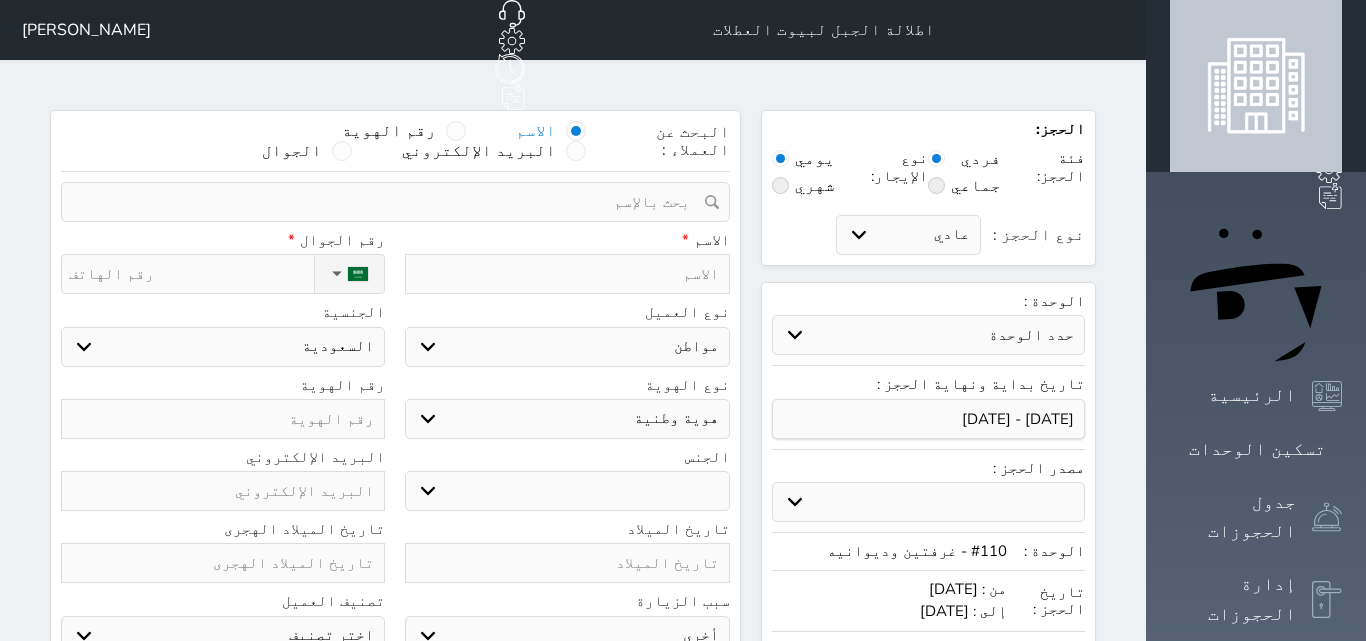 click at bounding box center [567, 274] 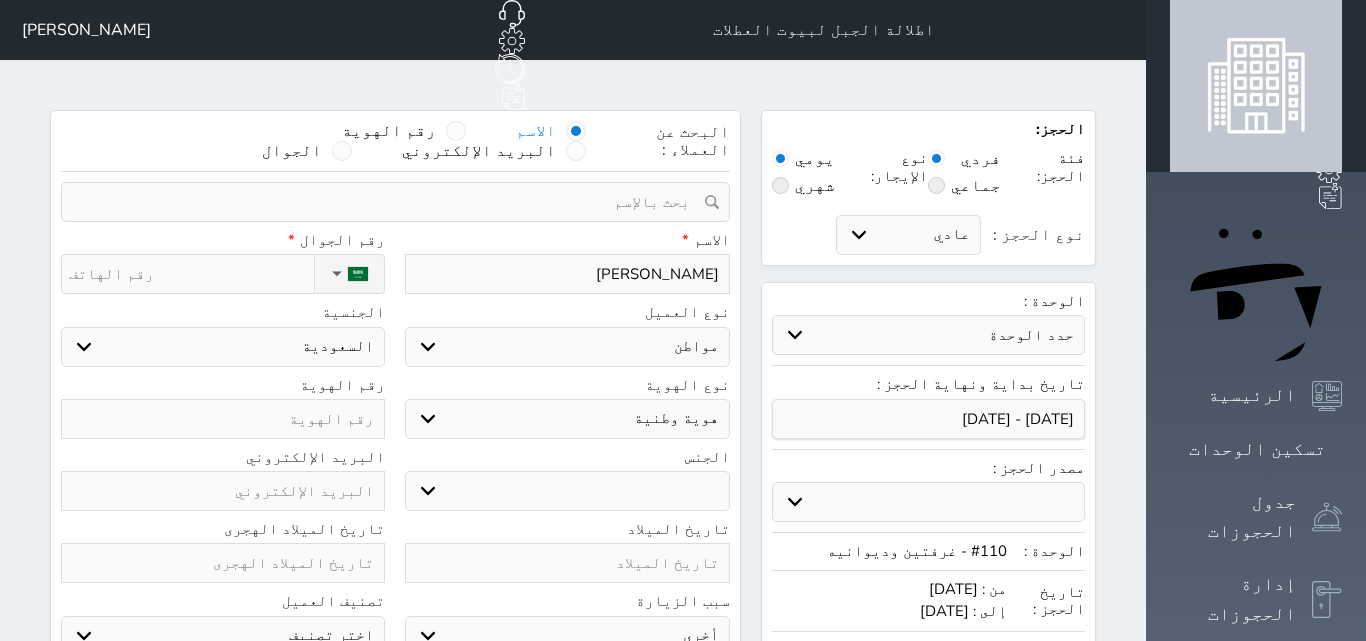 click on "نوع الحجز :" at bounding box center (191, 274) 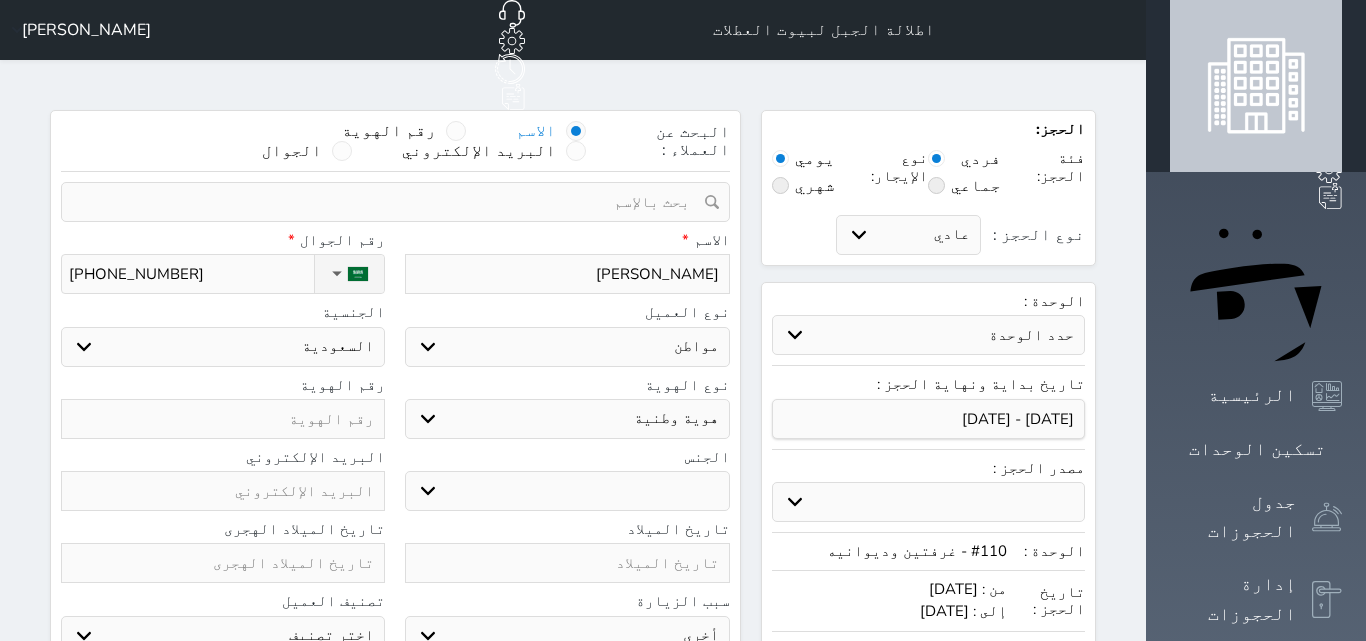 click at bounding box center [223, 419] 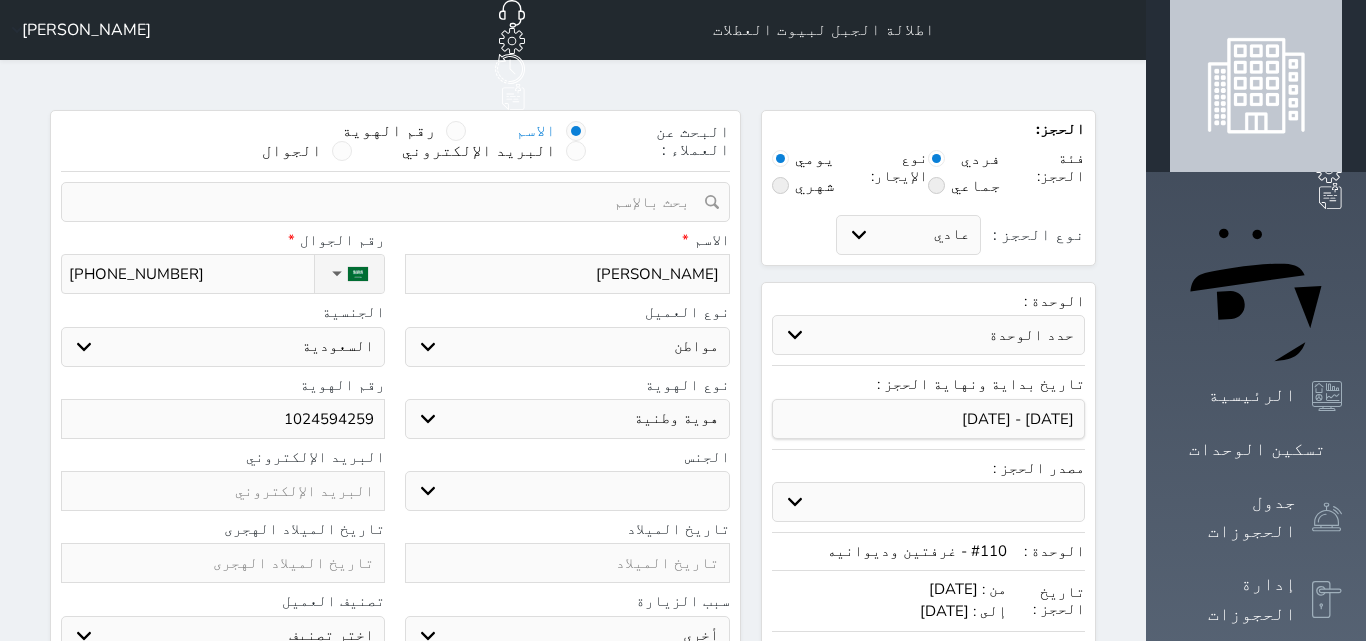 click on "ذكر   انثى" at bounding box center [567, 491] 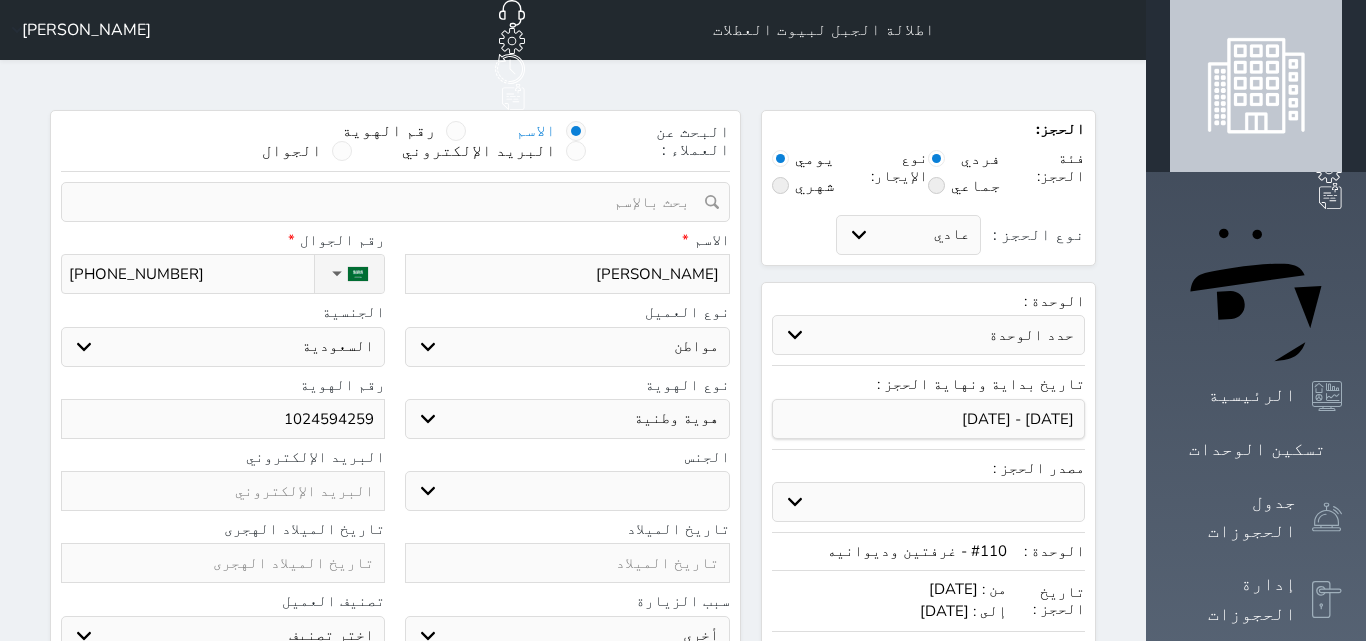 click on "ذكر   انثى" at bounding box center (567, 491) 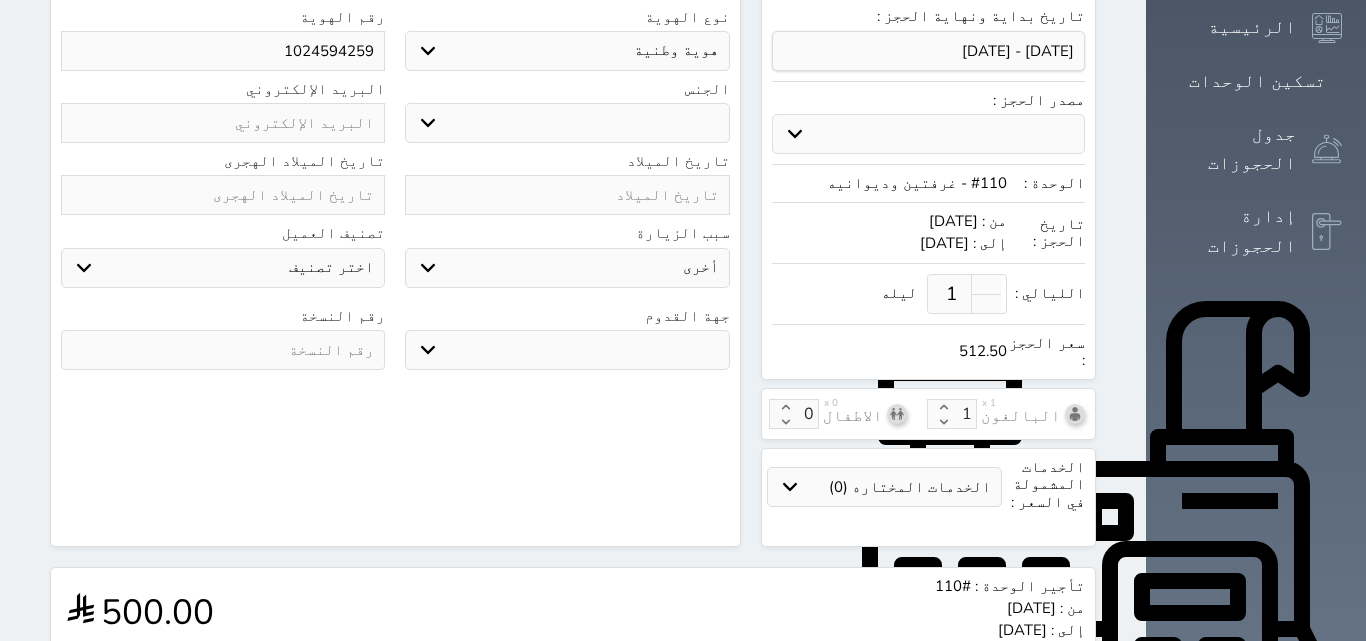 scroll, scrollTop: 545, scrollLeft: 0, axis: vertical 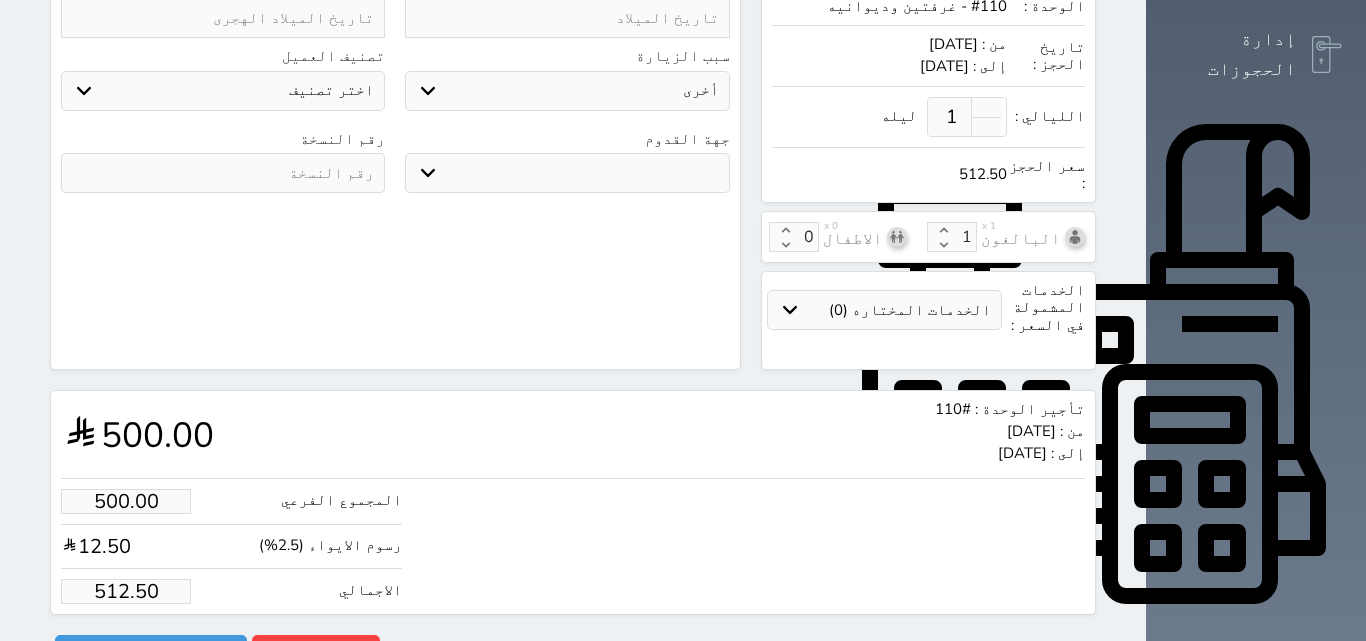 click on "512.50" at bounding box center [126, 591] 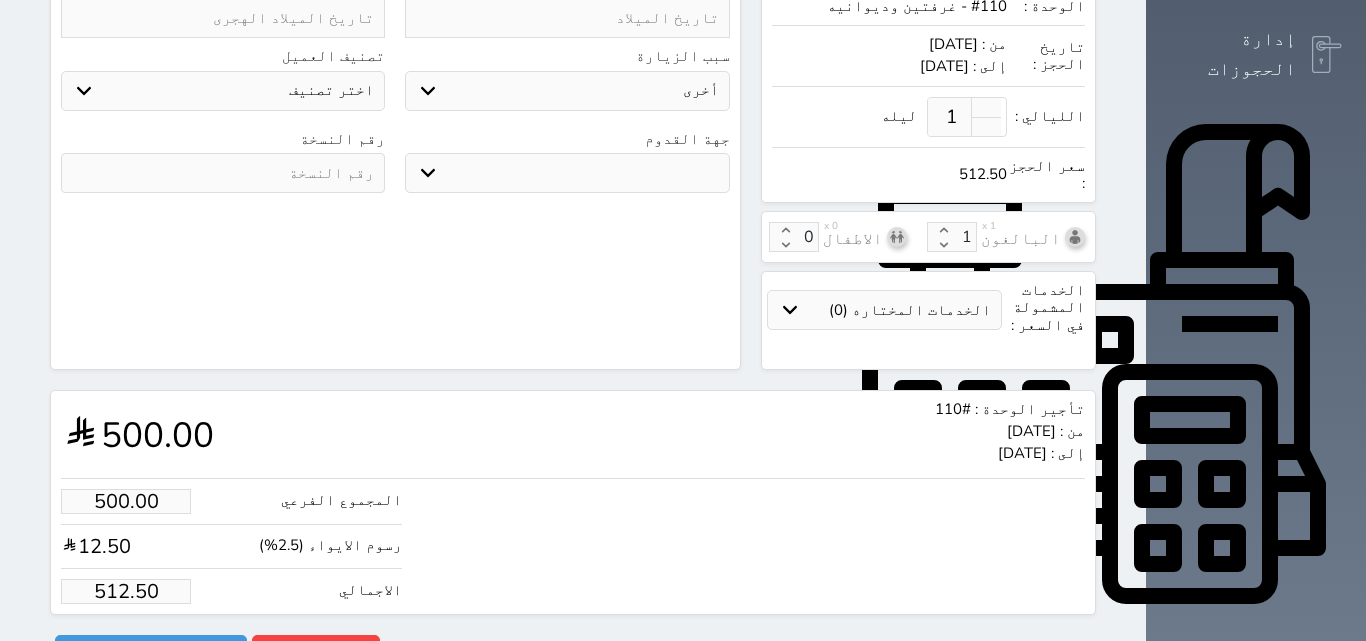click on "512.50" at bounding box center (126, 591) 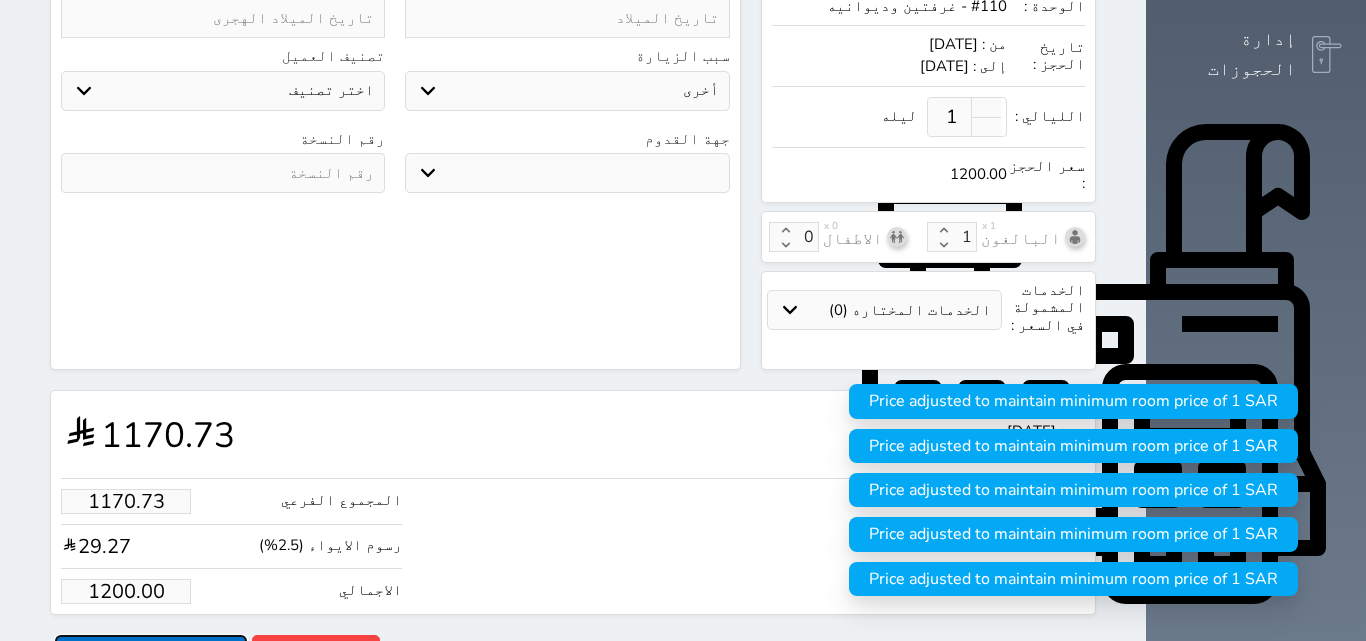 click on "حجز" at bounding box center [151, 652] 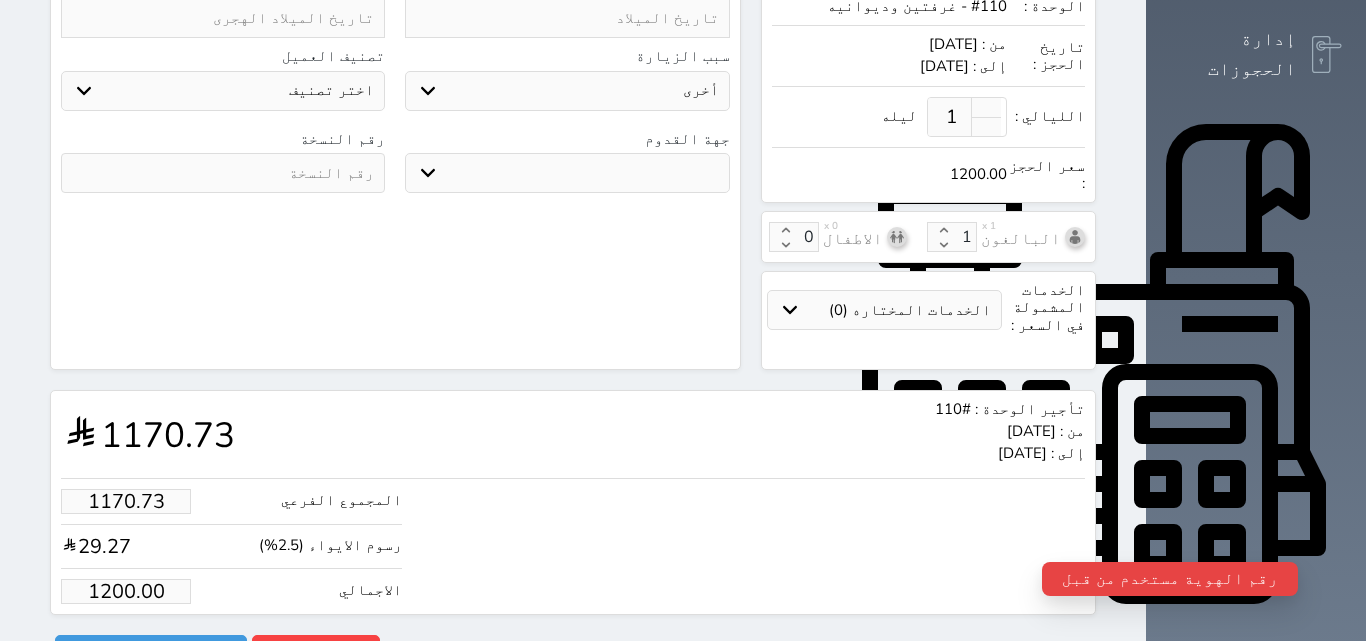 scroll, scrollTop: 0, scrollLeft: 0, axis: both 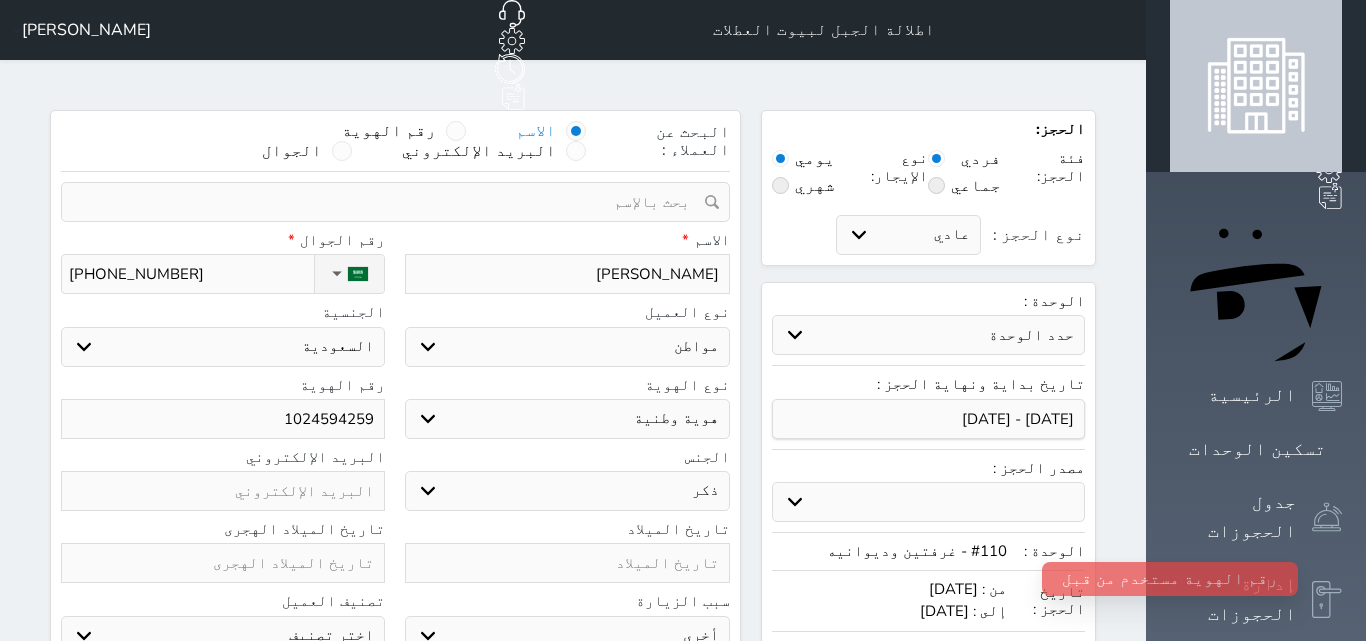 click on "1024594259" at bounding box center [223, 419] 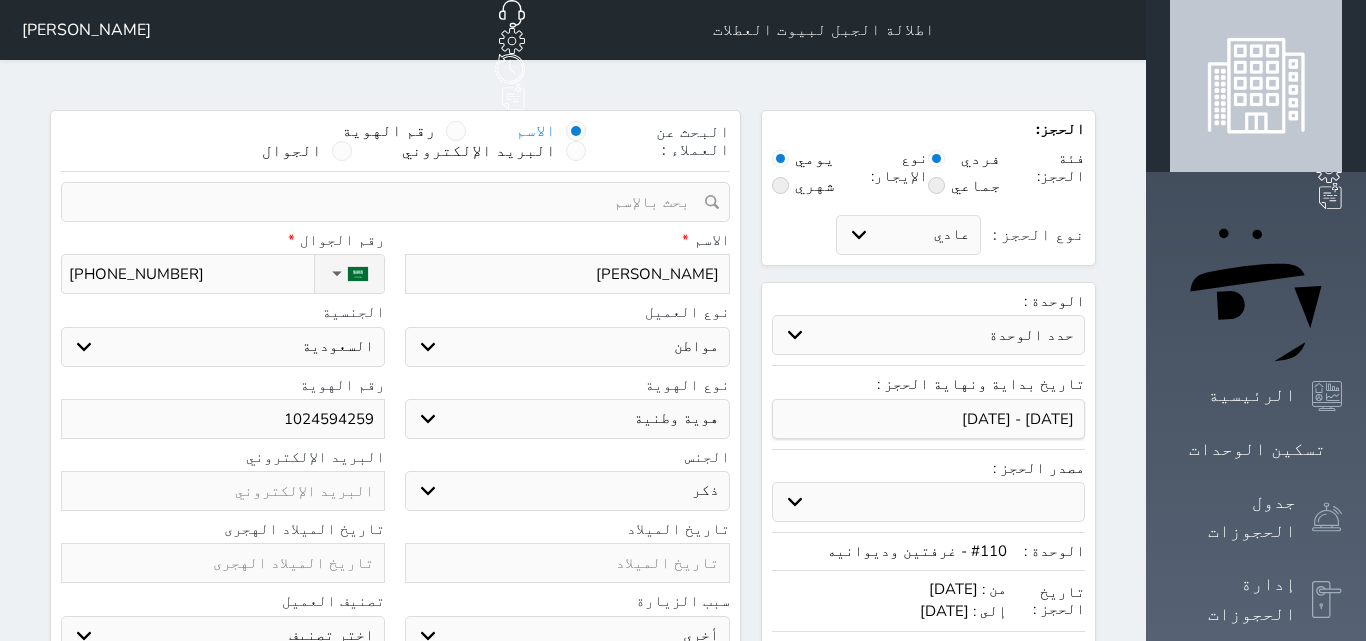 click on "1024594259" at bounding box center (223, 419) 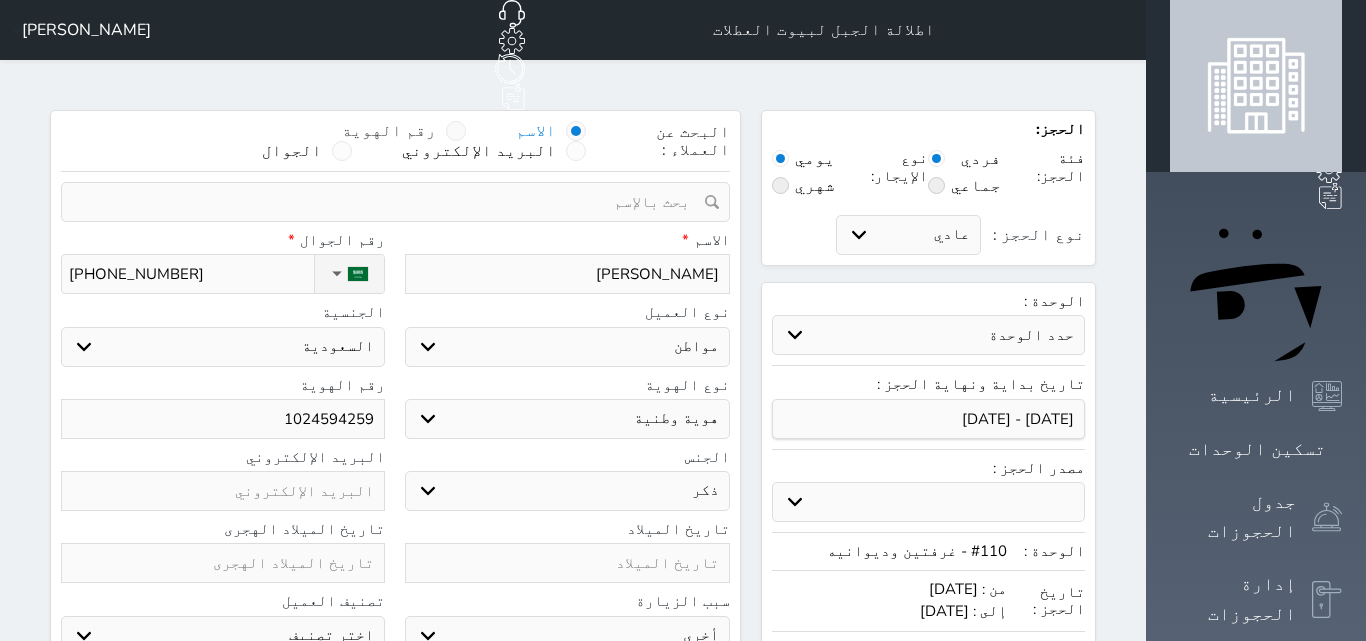 click on "رقم الهوية" at bounding box center (389, 131) 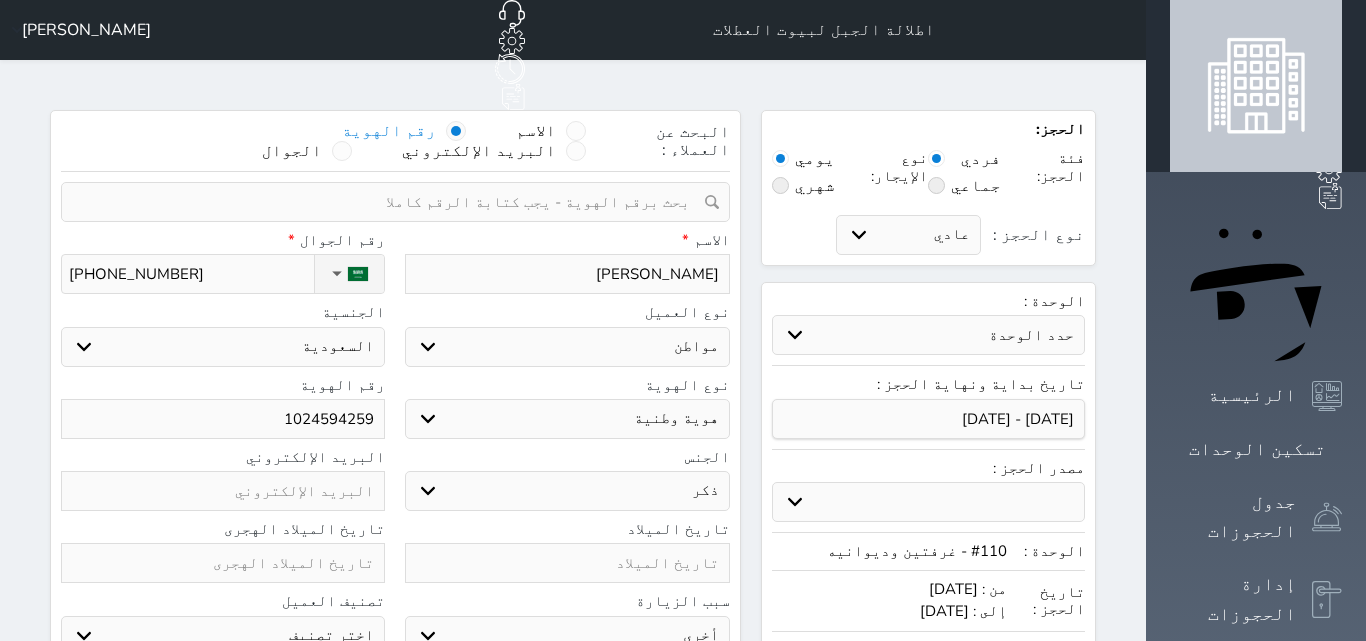 click at bounding box center [388, 202] 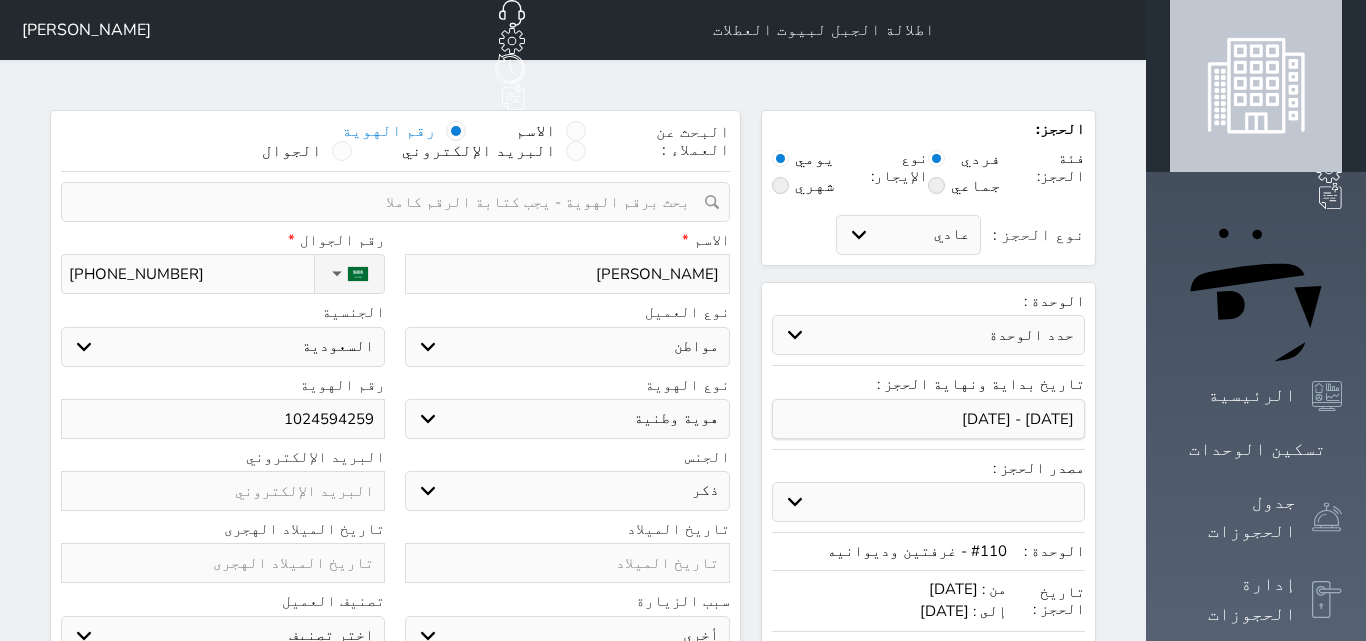 paste on "1024594259" 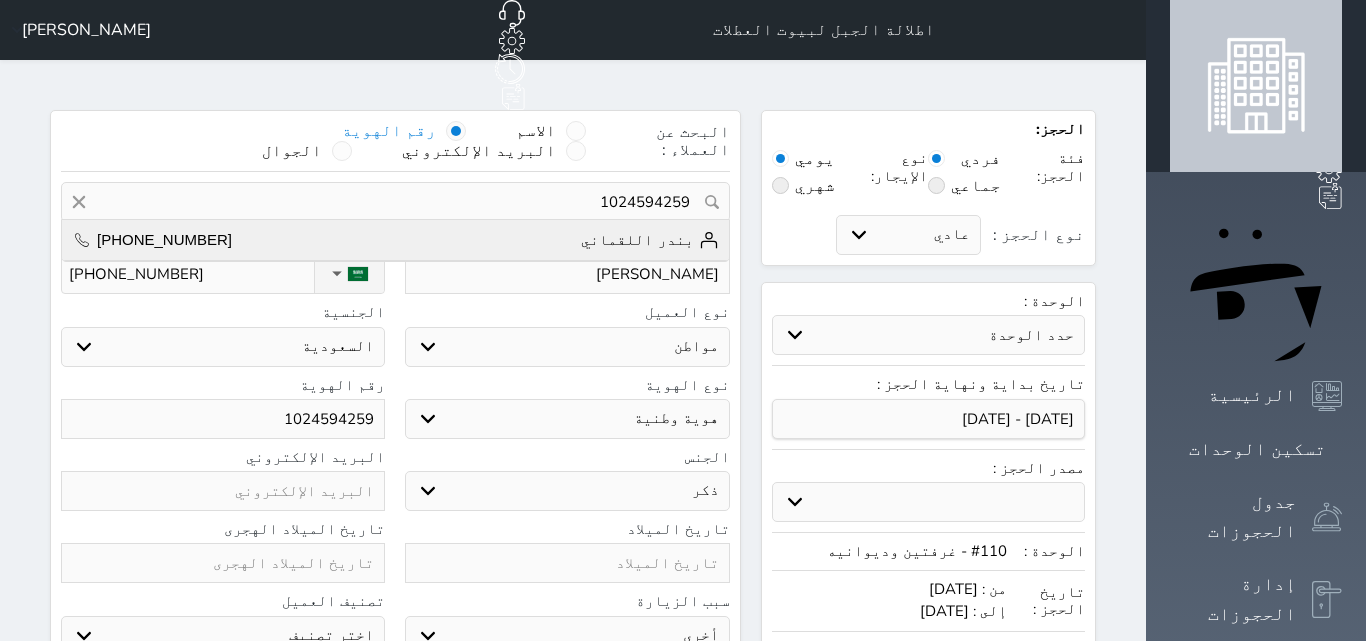 click on "بندر اللقماني" at bounding box center [649, 240] 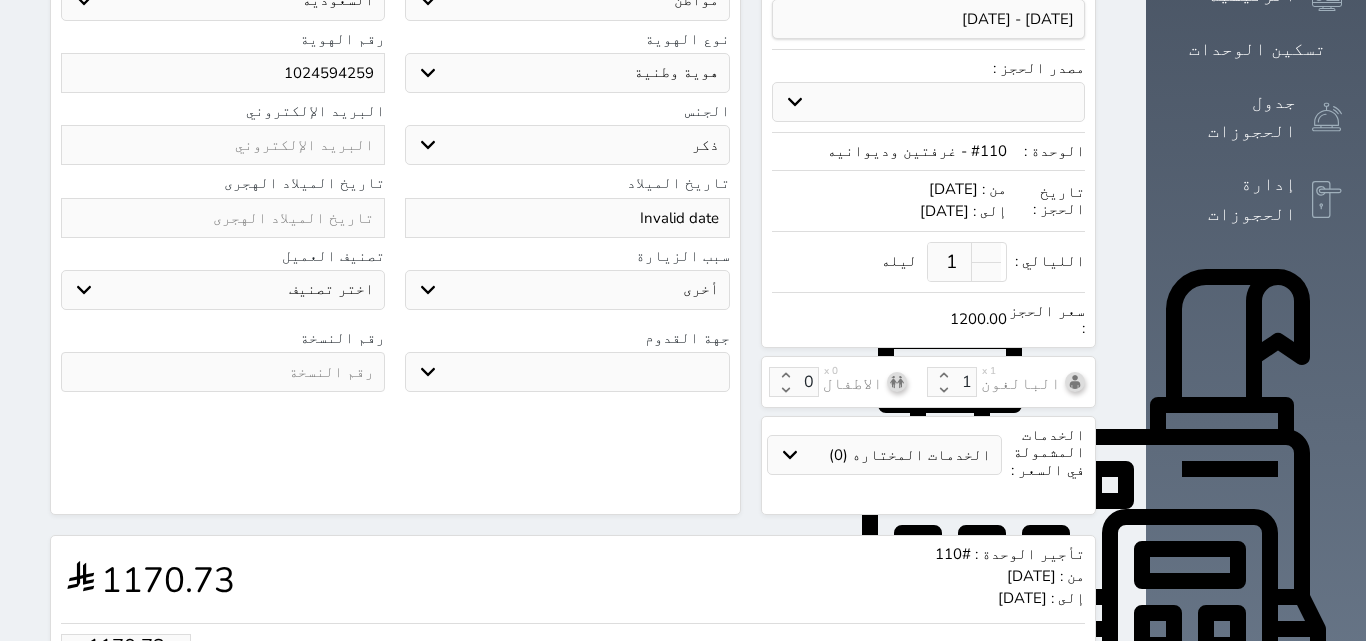 scroll, scrollTop: 545, scrollLeft: 0, axis: vertical 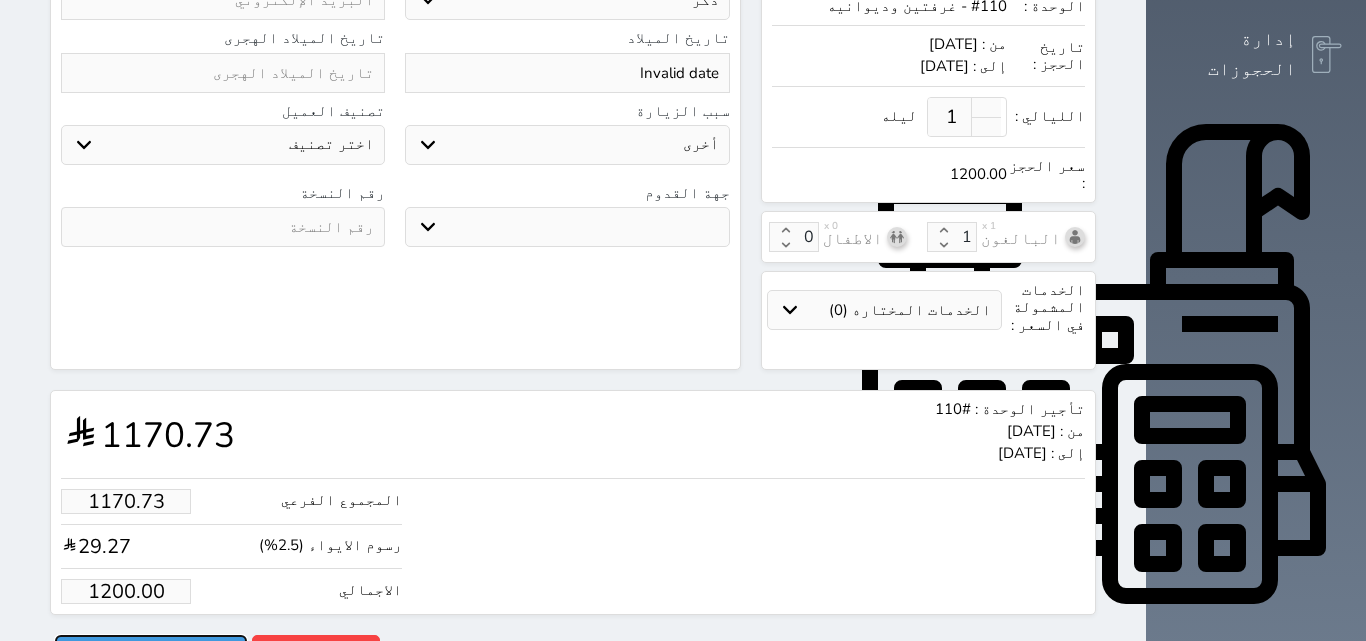 click on "حجز" at bounding box center (151, 652) 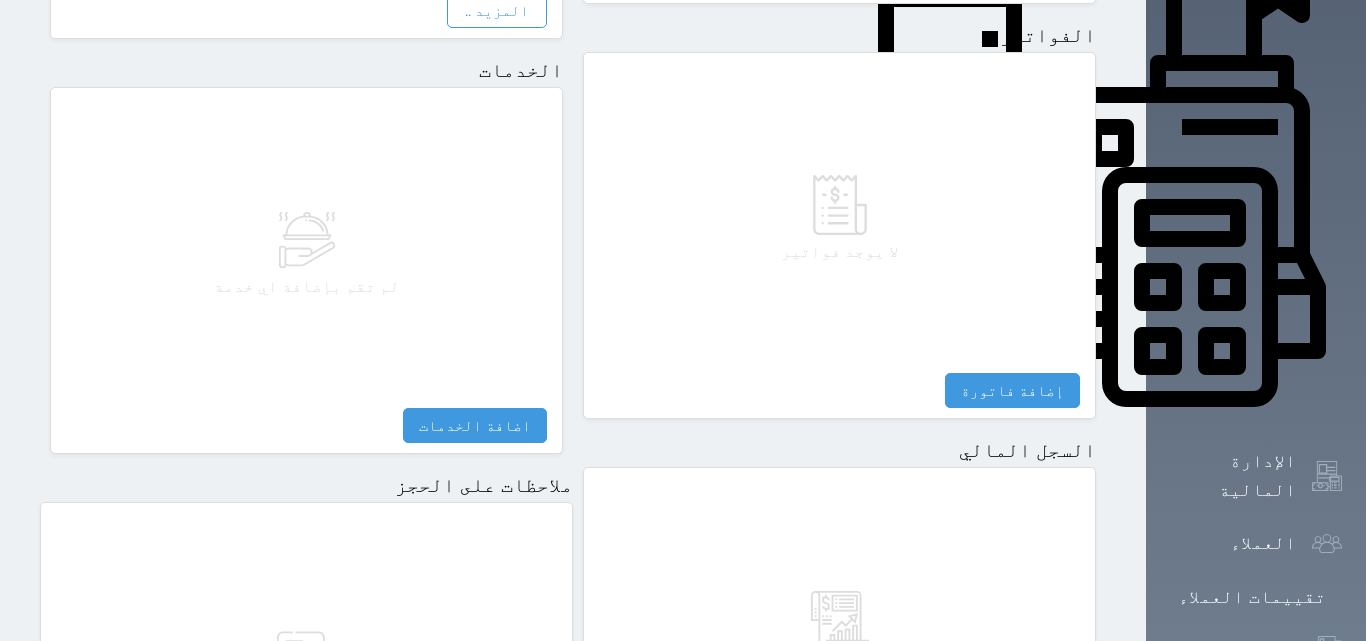 scroll, scrollTop: 1062, scrollLeft: 0, axis: vertical 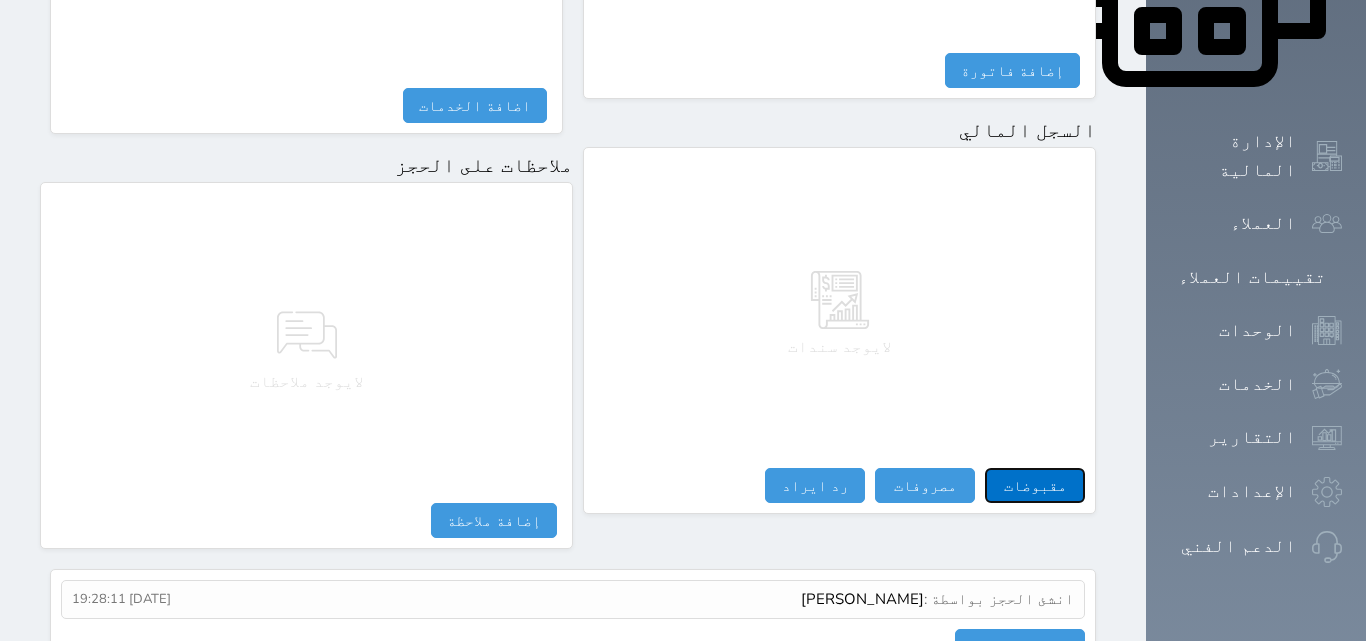 click on "مقبوضات" at bounding box center (1035, 485) 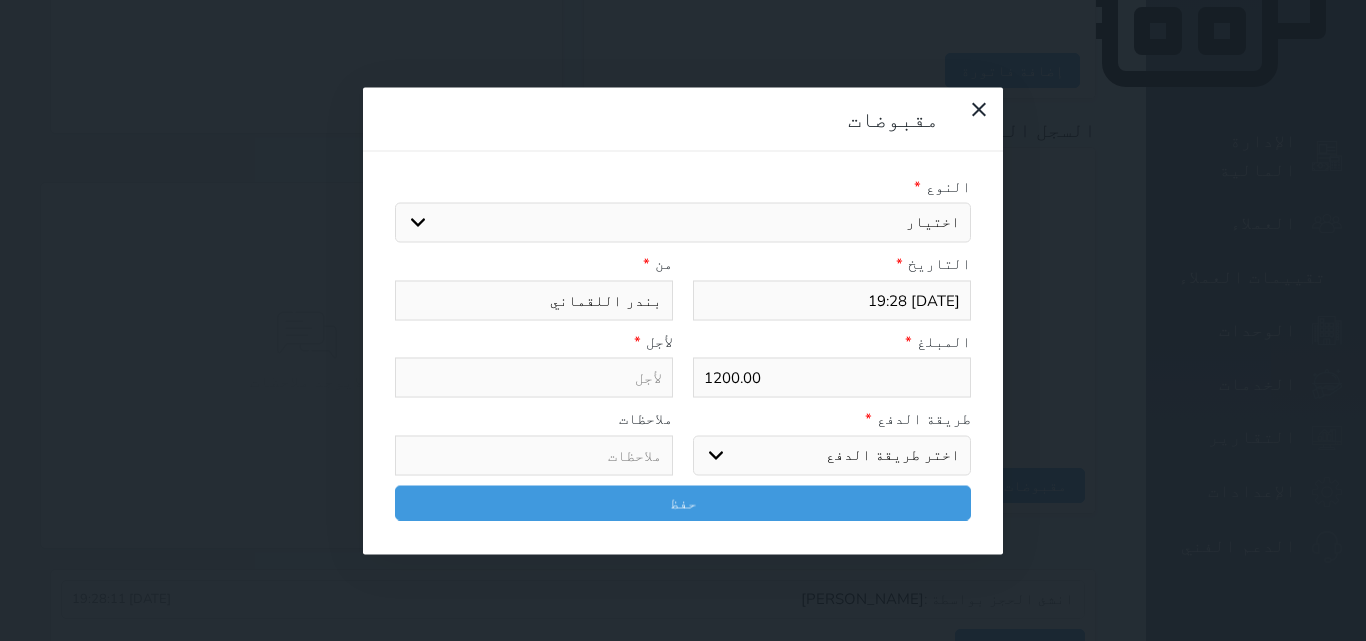 click on "اختر طريقة الدفع   دفع نقدى   تحويل بنكى   مدى   بطاقة ائتمان   آجل" at bounding box center (832, 455) 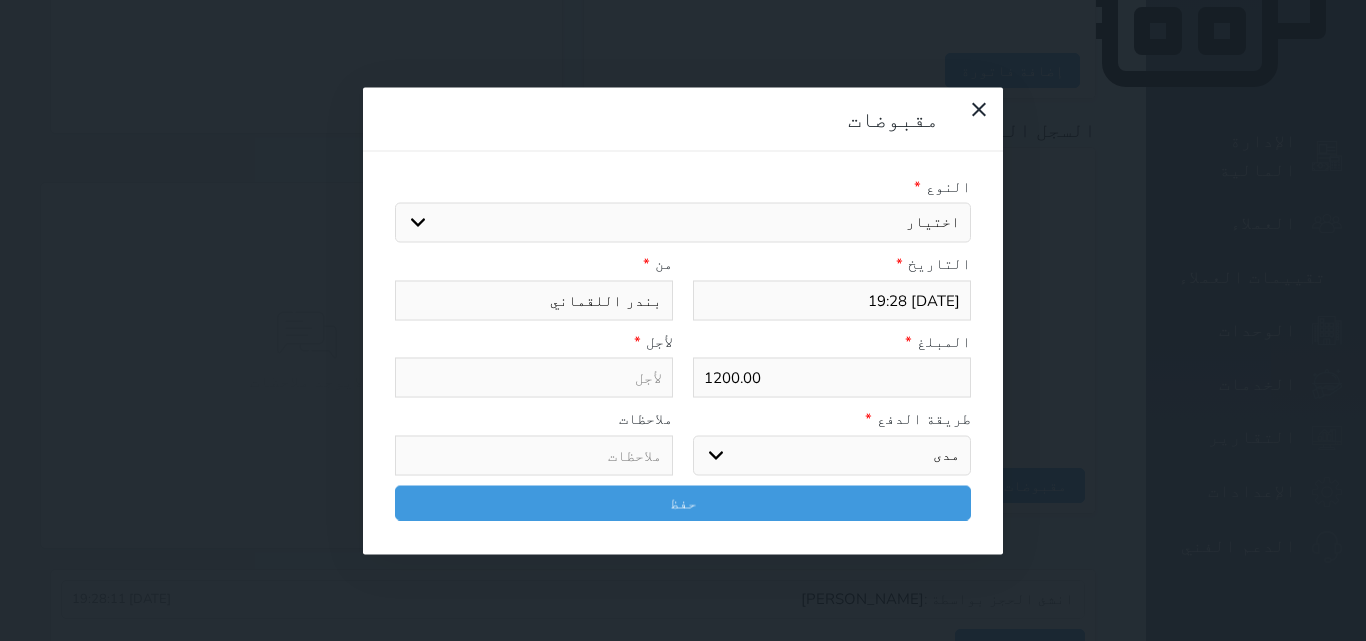 click on "اختر طريقة الدفع   دفع نقدى   تحويل بنكى   مدى   بطاقة ائتمان   آجل" at bounding box center (832, 455) 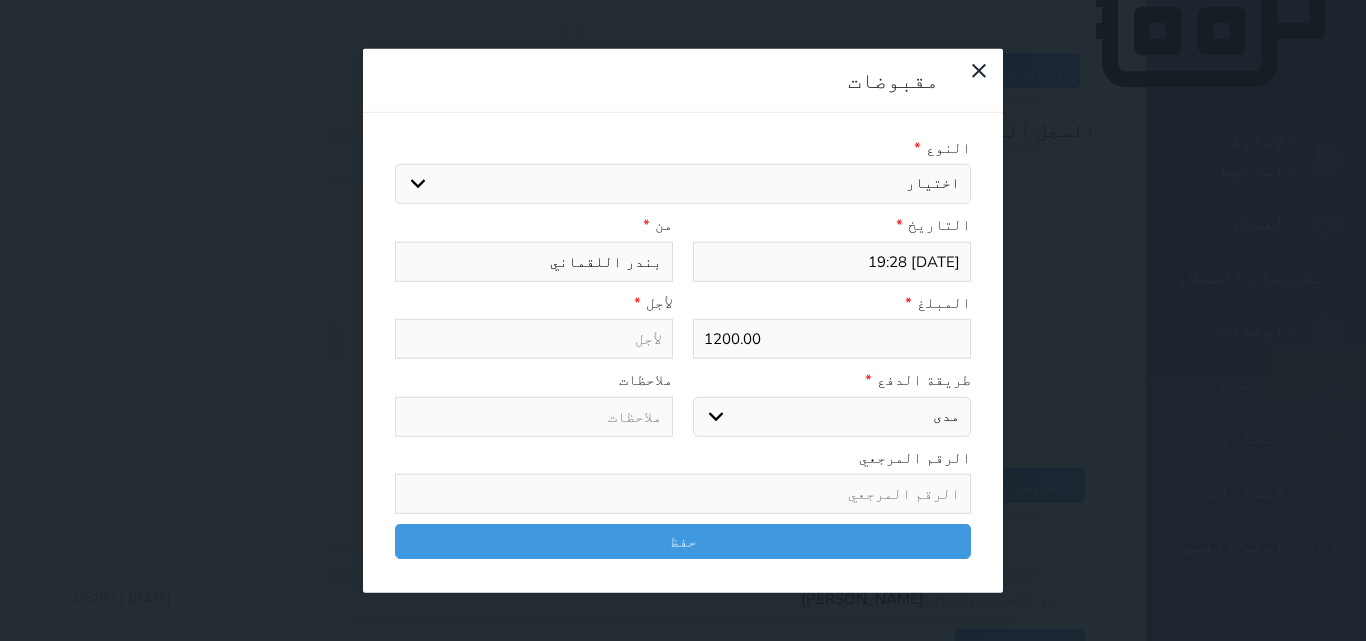 click on "اختيار   مقبوضات عامة قيمة إيجار فواتير تامين عربون لا ينطبق آخر مغسلة واي فاي - الإنترنت مواقف السيارات طعام الأغذية والمشروبات مشروبات المشروبات الباردة المشروبات الساخنة الإفطار غداء عشاء مخبز و كعك حمام سباحة الصالة الرياضية سبا و خدمات الجمال اختيار وإسقاط (خدمات النقل) ميني بار كابل - تلفزيون سرير إضافي تصفيف الشعر التسوق خدمات الجولات السياحية المنظمة خدمات الدليل السياحي" at bounding box center [683, 184] 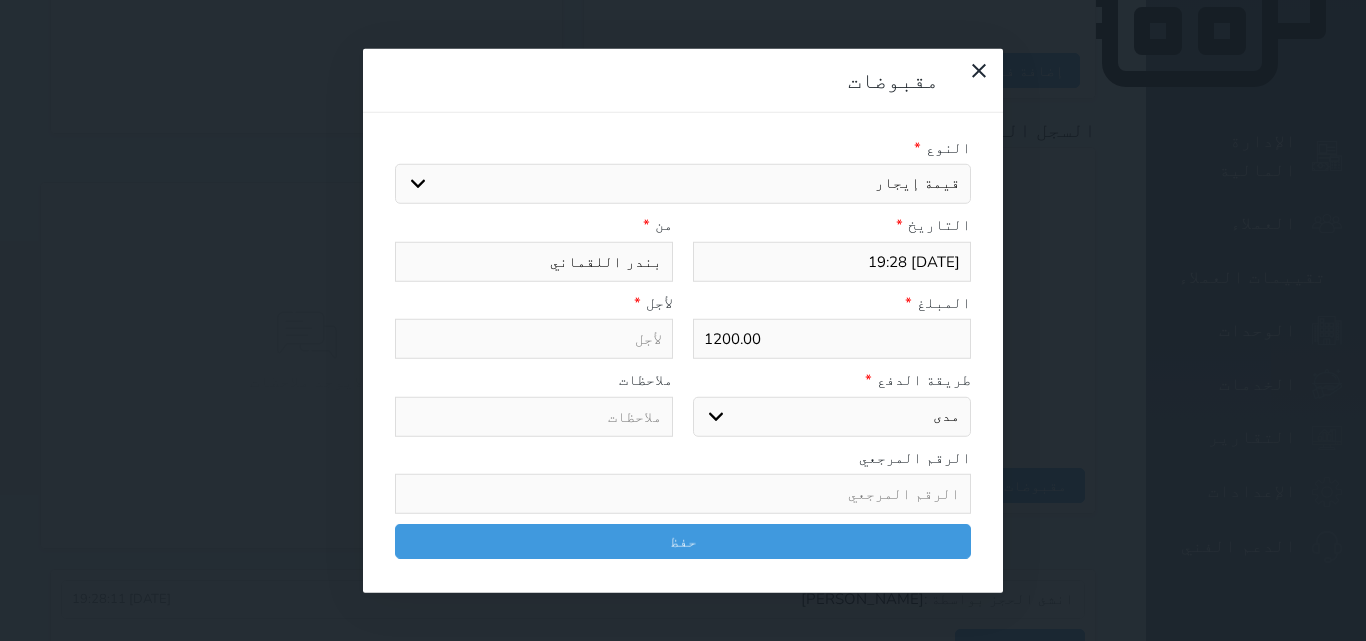 click on "اختيار   مقبوضات عامة قيمة إيجار فواتير تامين عربون لا ينطبق آخر مغسلة واي فاي - الإنترنت مواقف السيارات طعام الأغذية والمشروبات مشروبات المشروبات الباردة المشروبات الساخنة الإفطار غداء عشاء مخبز و كعك حمام سباحة الصالة الرياضية سبا و خدمات الجمال اختيار وإسقاط (خدمات النقل) ميني بار كابل - تلفزيون سرير إضافي تصفيف الشعر التسوق خدمات الجولات السياحية المنظمة خدمات الدليل السياحي" at bounding box center (683, 184) 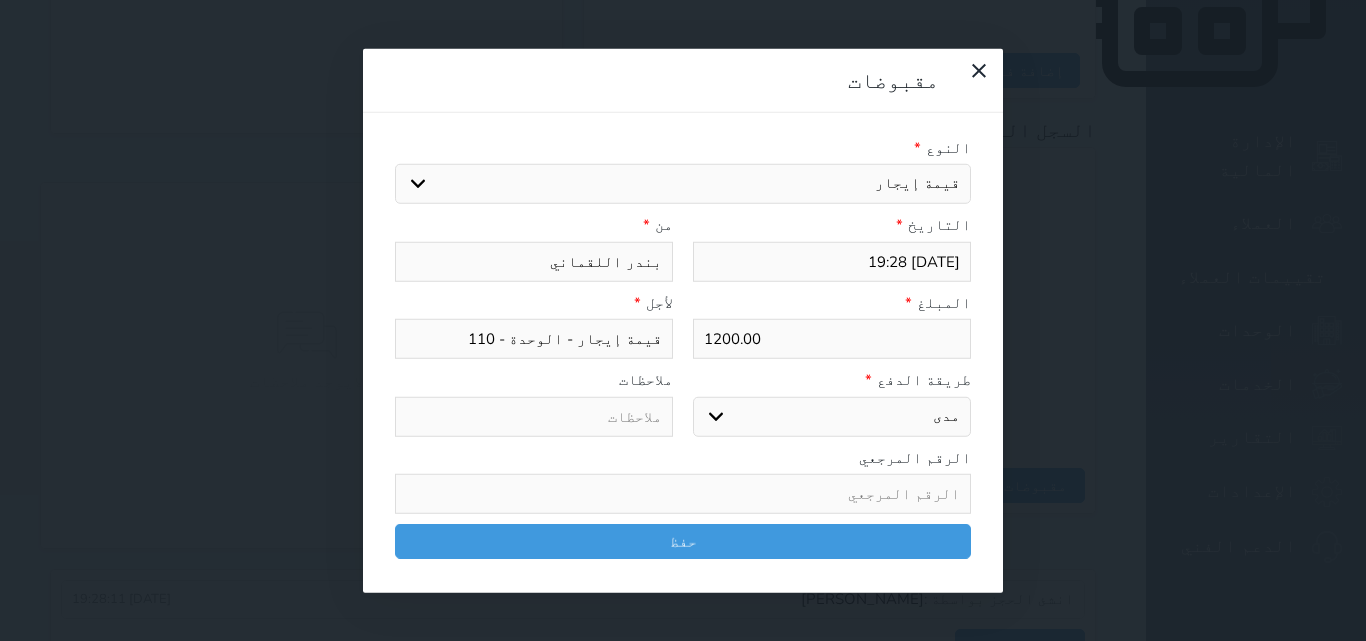 click on "النوع  *    اختيار   مقبوضات عامة قيمة إيجار فواتير تامين عربون لا ينطبق آخر مغسلة واي فاي - الإنترنت مواقف السيارات طعام الأغذية والمشروبات مشروبات المشروبات الباردة المشروبات الساخنة الإفطار غداء عشاء مخبز و كعك حمام سباحة الصالة الرياضية سبا و خدمات الجمال اختيار وإسقاط (خدمات النقل) ميني بار كابل - تلفزيون سرير إضافي تصفيف الشعر التسوق خدمات الجولات السياحية المنظمة خدمات الدليل السياحي   التاريخ *   [DATE] 19:28   من *   [PERSON_NAME]   المبلغ *   1200.00   لأجل *   قيمة إيجار - الوحدة - 110   طريقة الدفع *   اختر طريقة الدفع   دفع نقدى   تحويل بنكى   مدى   بطاقة ائتمان   آجل" at bounding box center (683, 352) 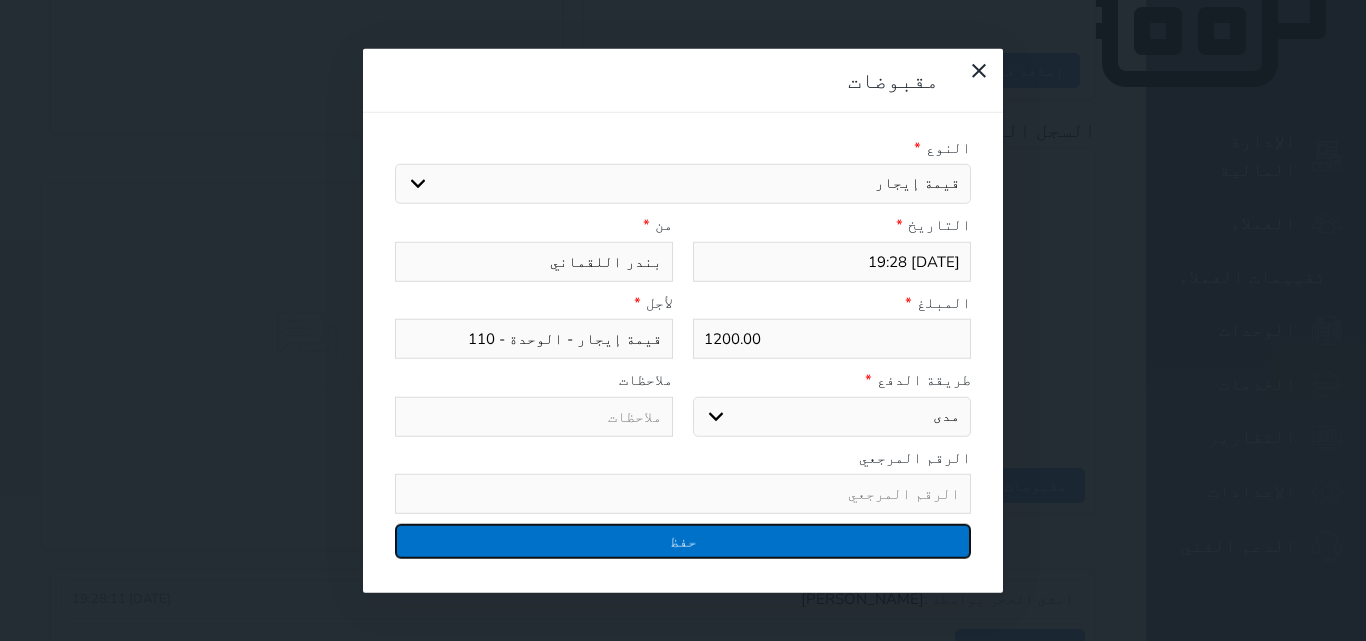click on "حفظ" at bounding box center [683, 541] 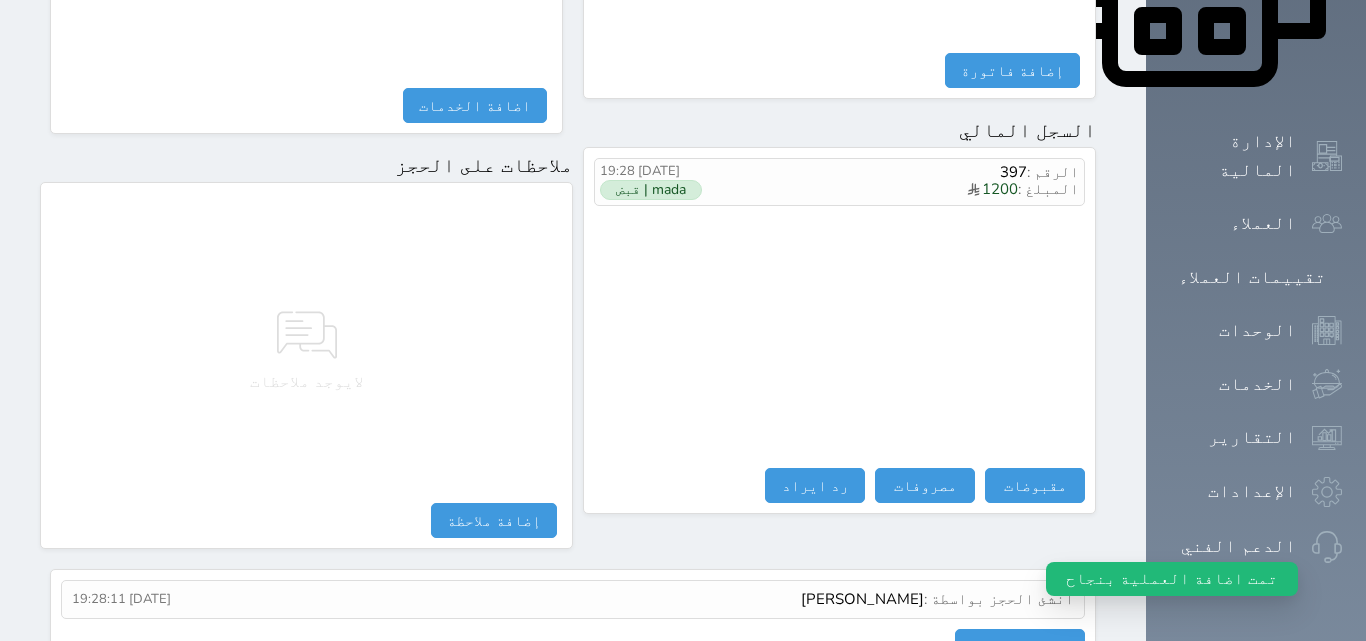 scroll, scrollTop: 0, scrollLeft: 0, axis: both 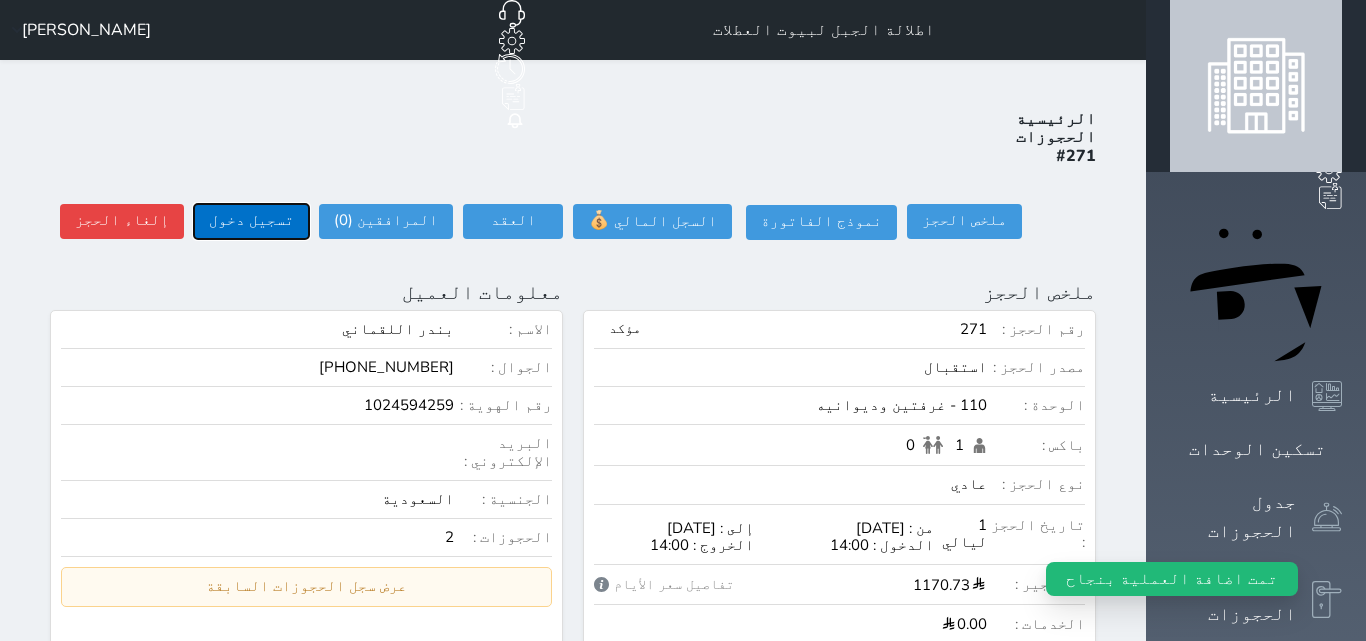 click on "تسجيل دخول" at bounding box center [251, 221] 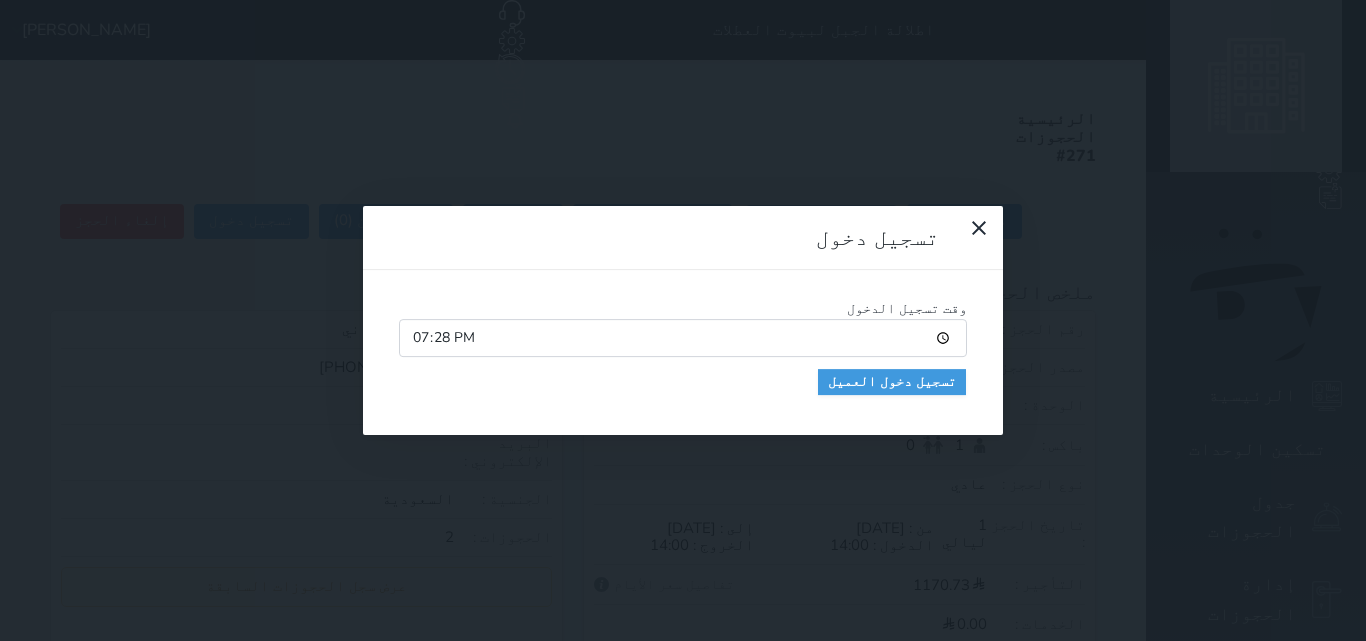 click on "19:28" at bounding box center [683, 338] 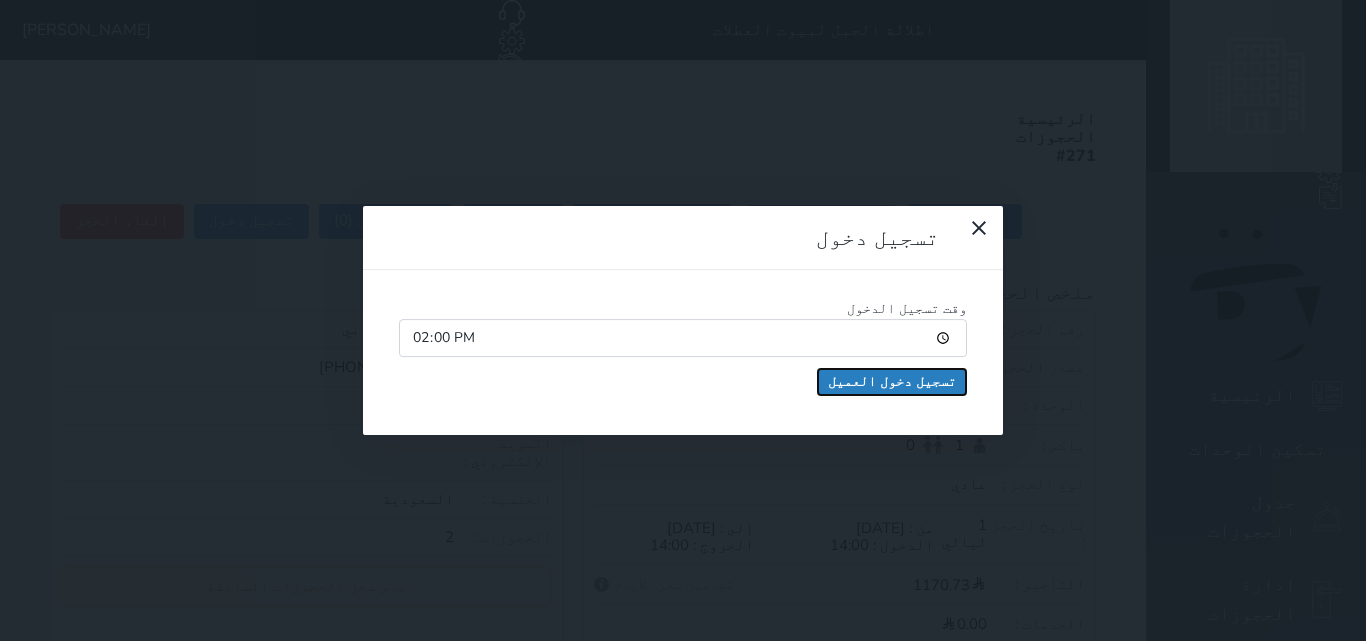 click on "تسجيل دخول العميل" at bounding box center [892, 382] 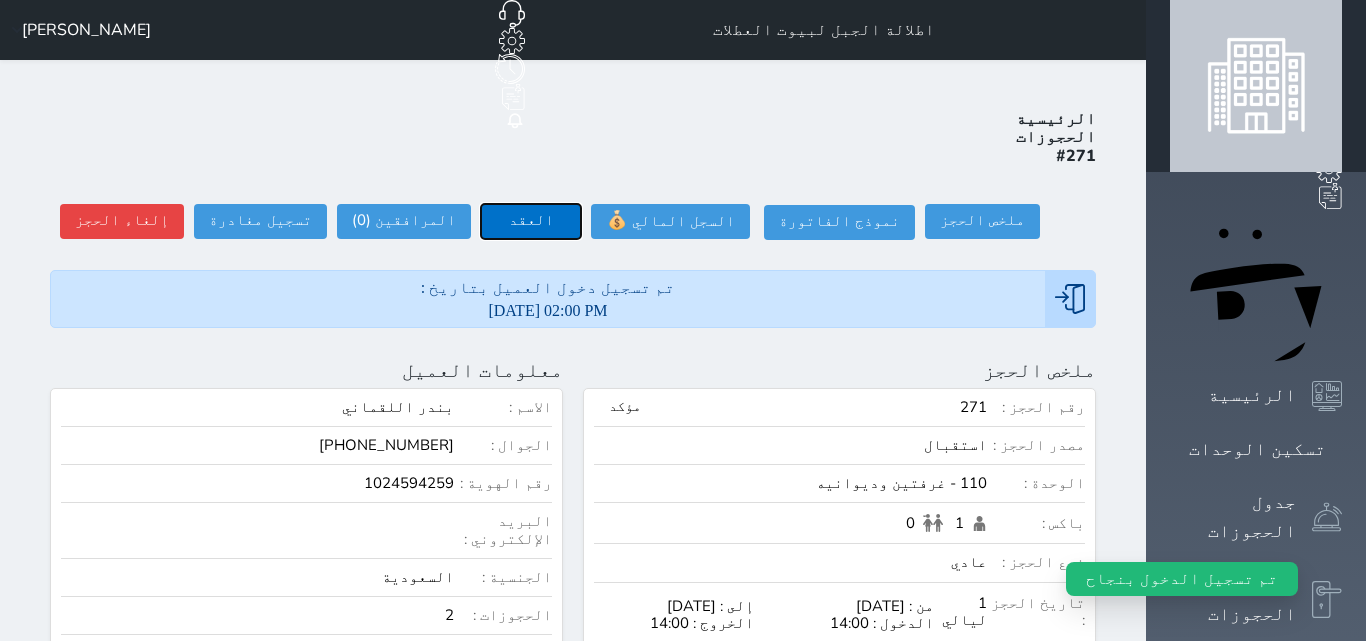 click on "العقد" at bounding box center (531, 221) 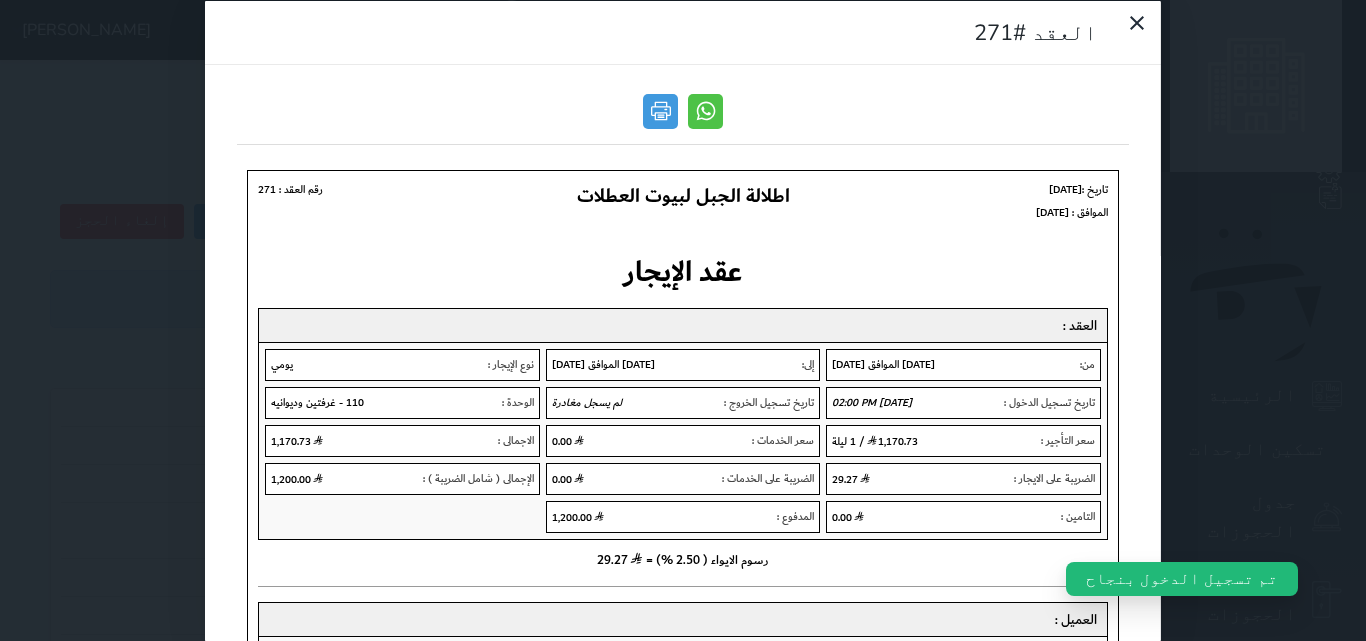 scroll, scrollTop: 0, scrollLeft: 0, axis: both 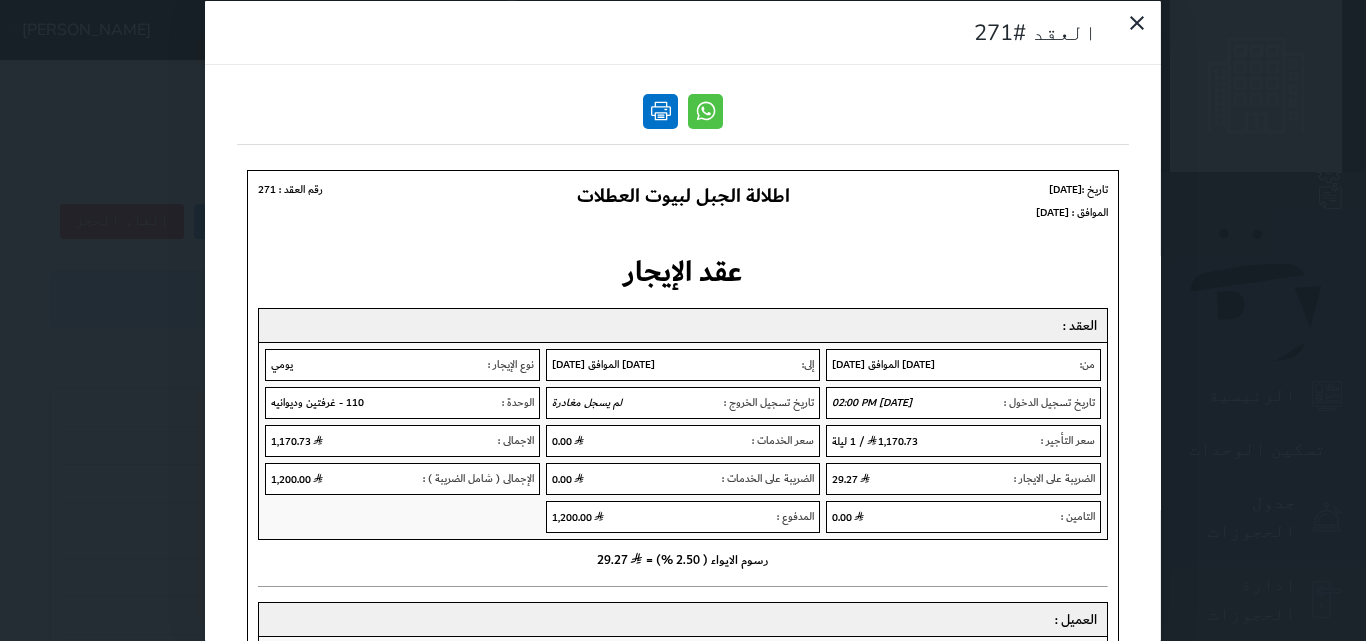 click at bounding box center [660, 110] 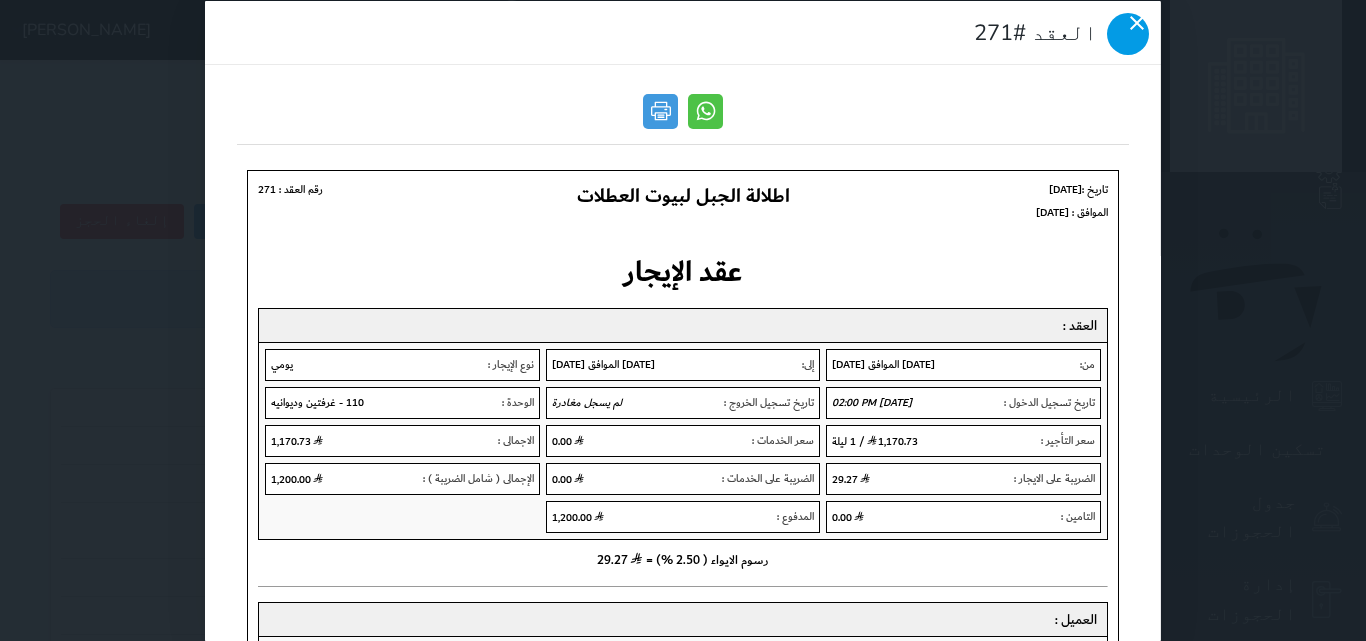 click 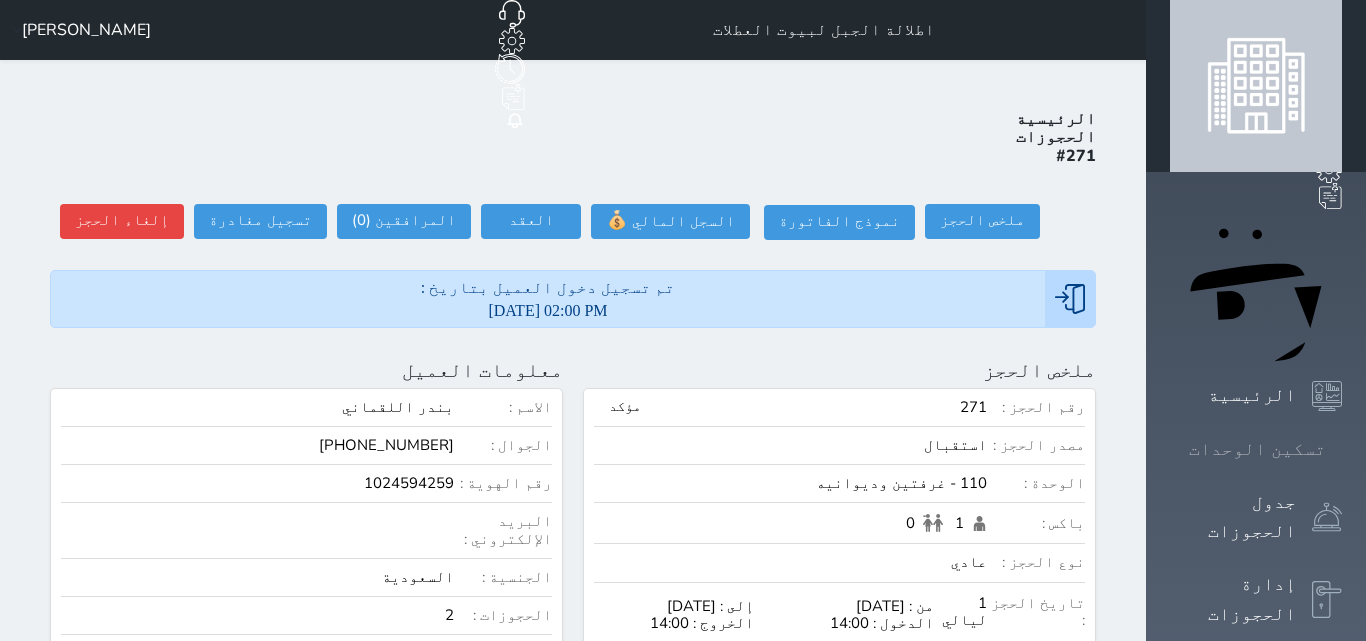 click 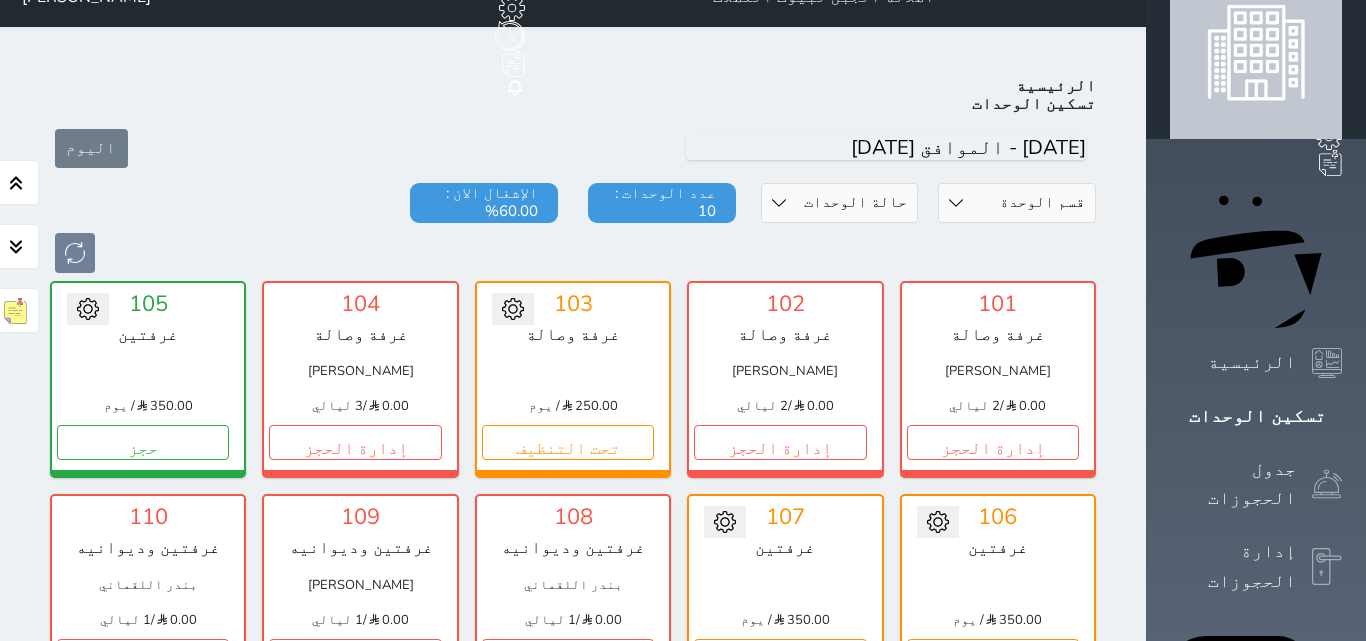 scroll, scrollTop: 78, scrollLeft: 0, axis: vertical 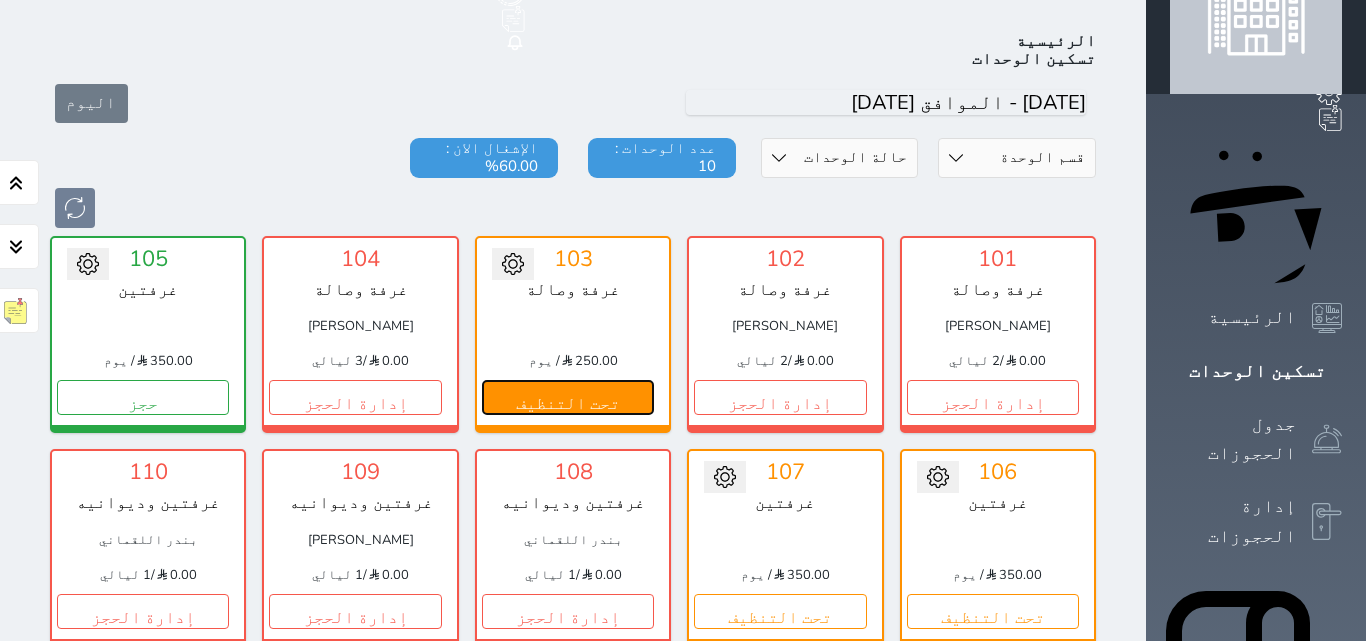 click on "تحت التنظيف" at bounding box center (568, 397) 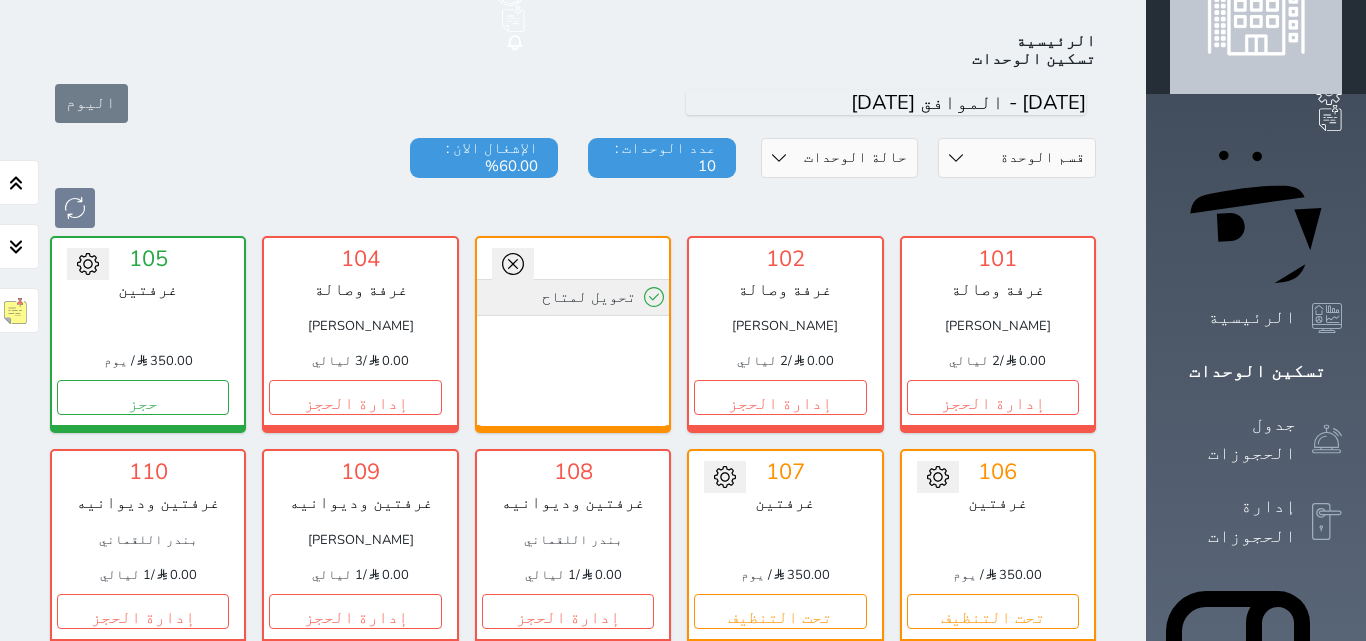 click on "تحويل لمتاح" at bounding box center [573, 297] 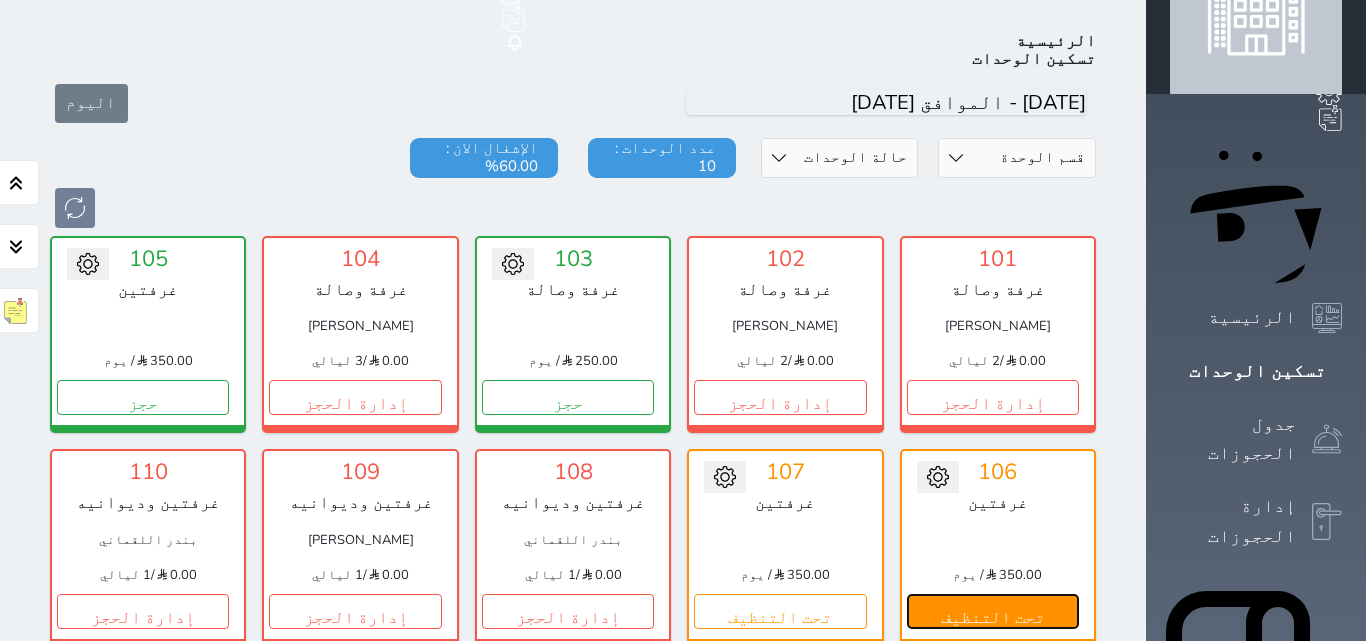 click on "تحت التنظيف" at bounding box center [993, 611] 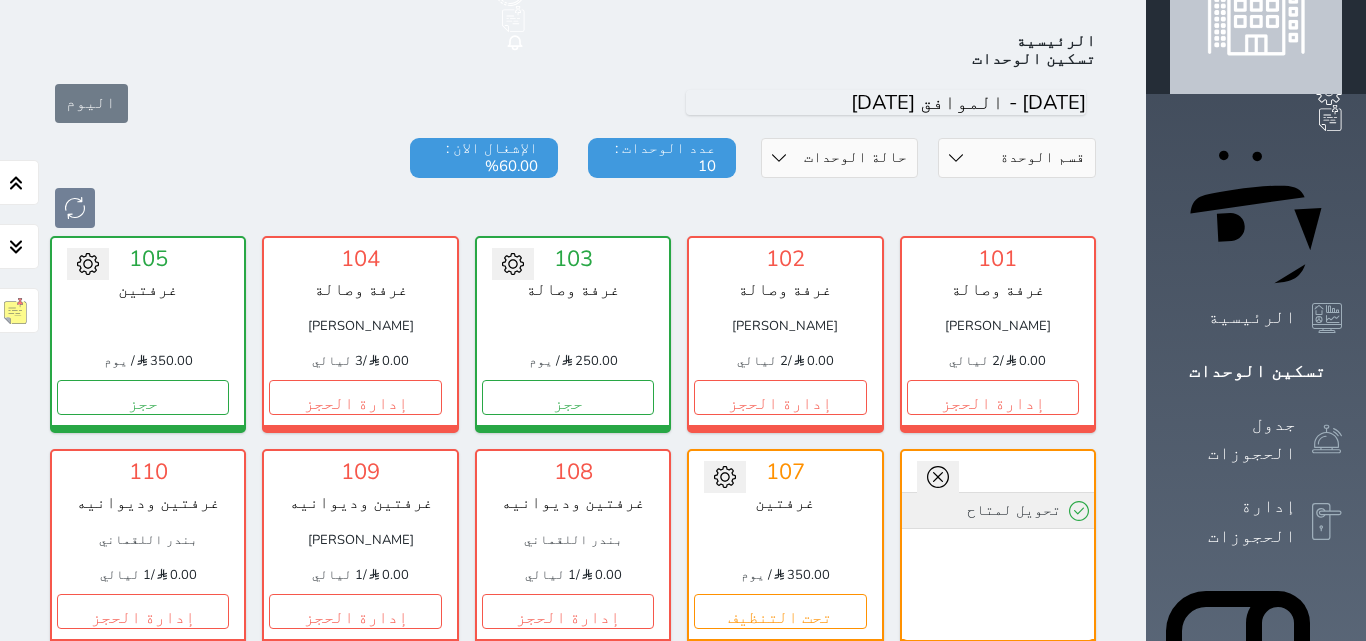 click on "تحويل لمتاح" at bounding box center [998, 510] 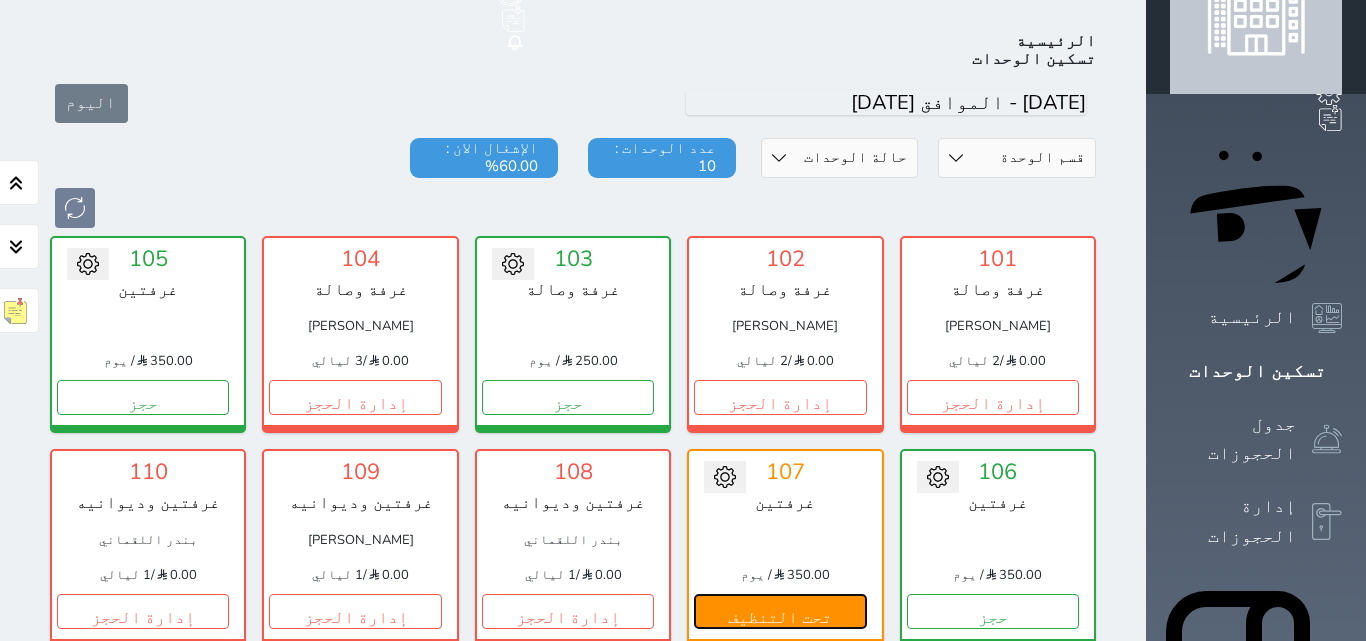 click on "تحت التنظيف" at bounding box center [780, 611] 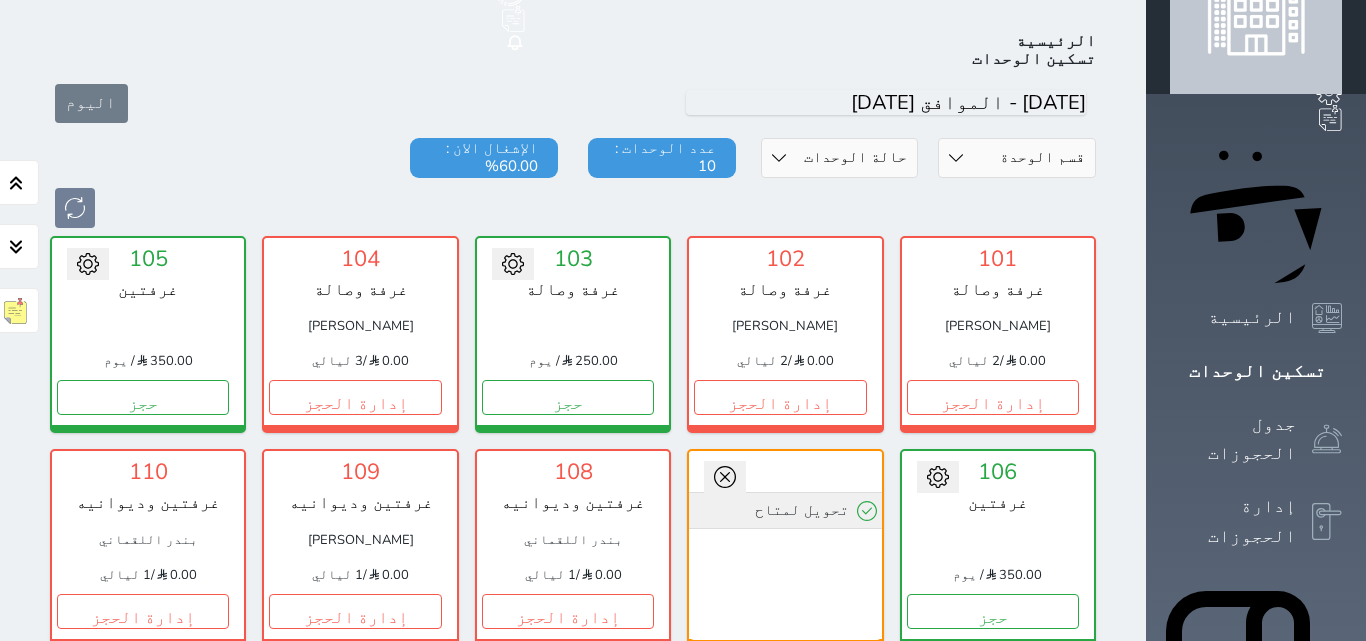 click 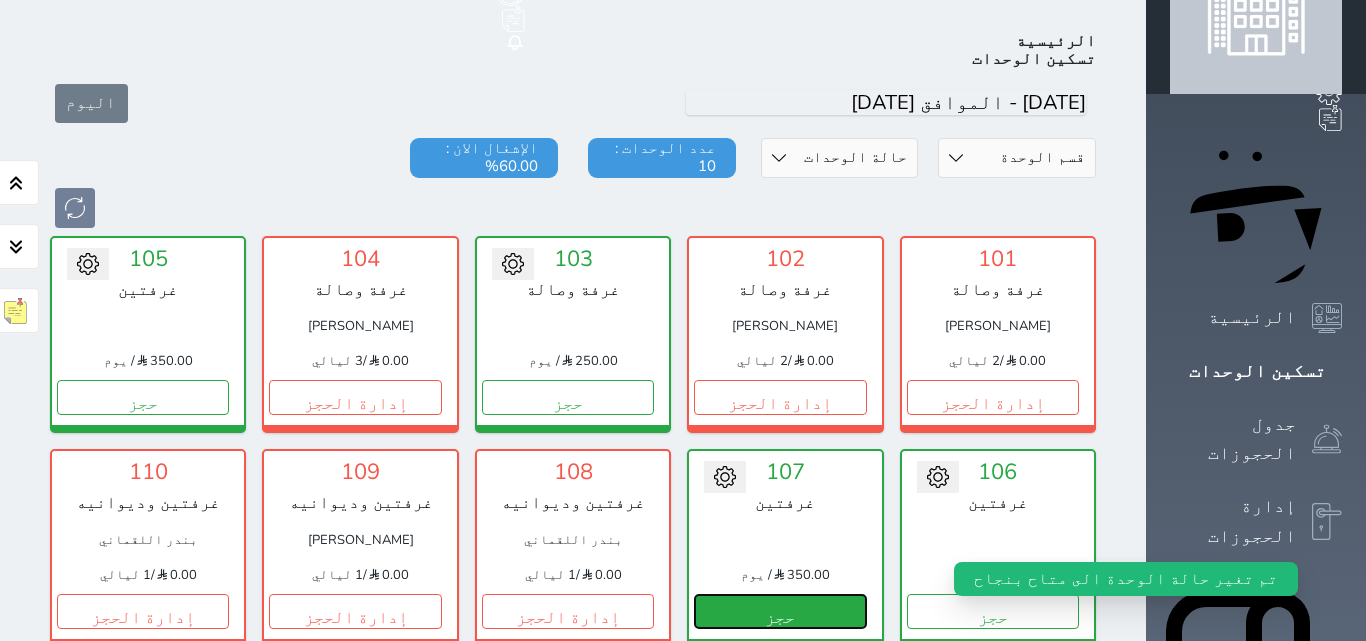 click on "حجز" at bounding box center [780, 611] 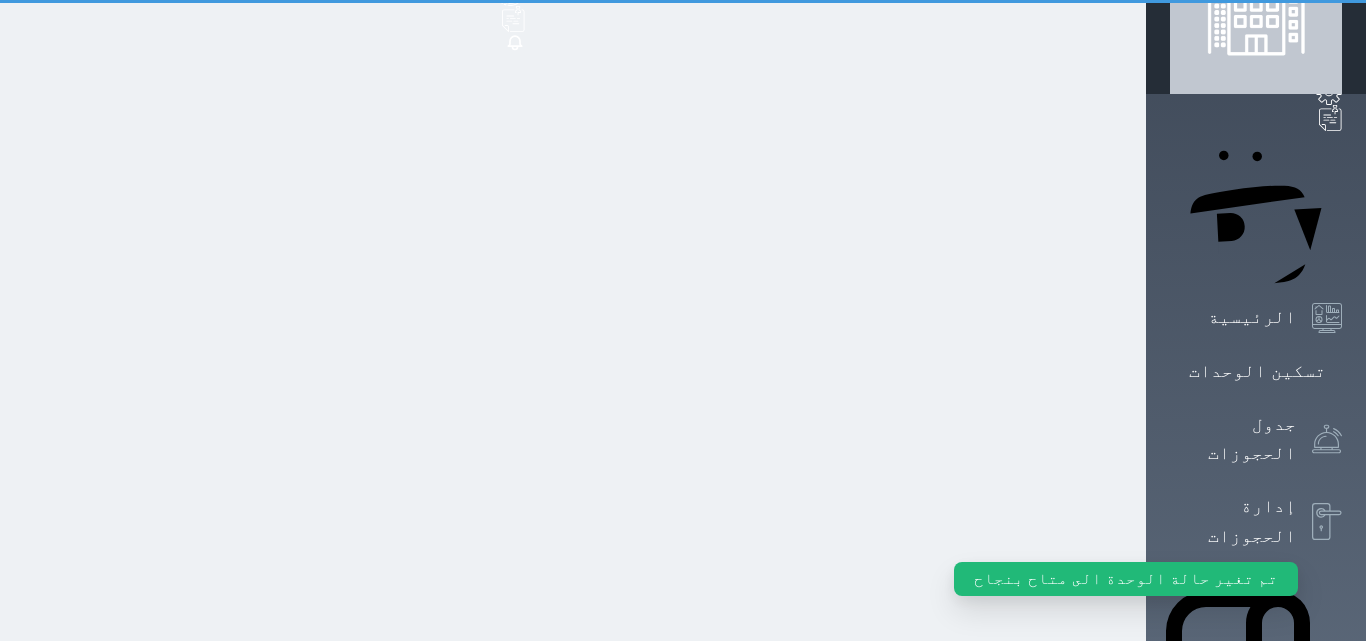 scroll, scrollTop: 0, scrollLeft: 0, axis: both 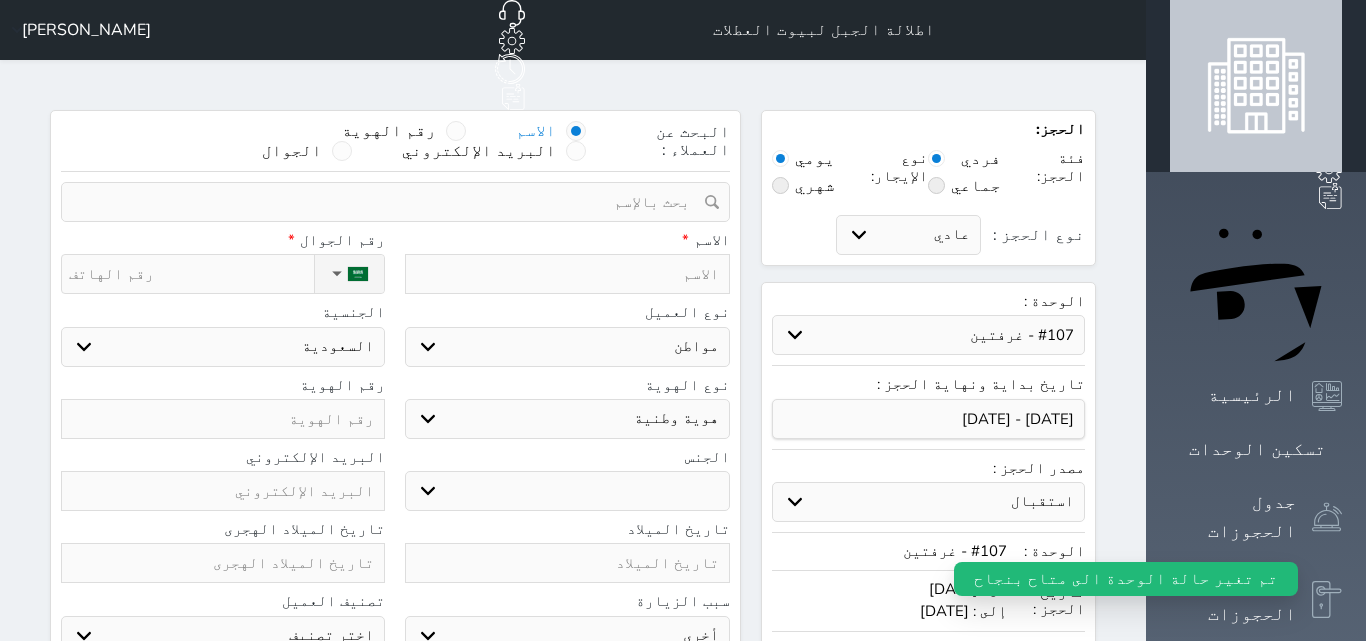 click at bounding box center (567, 274) 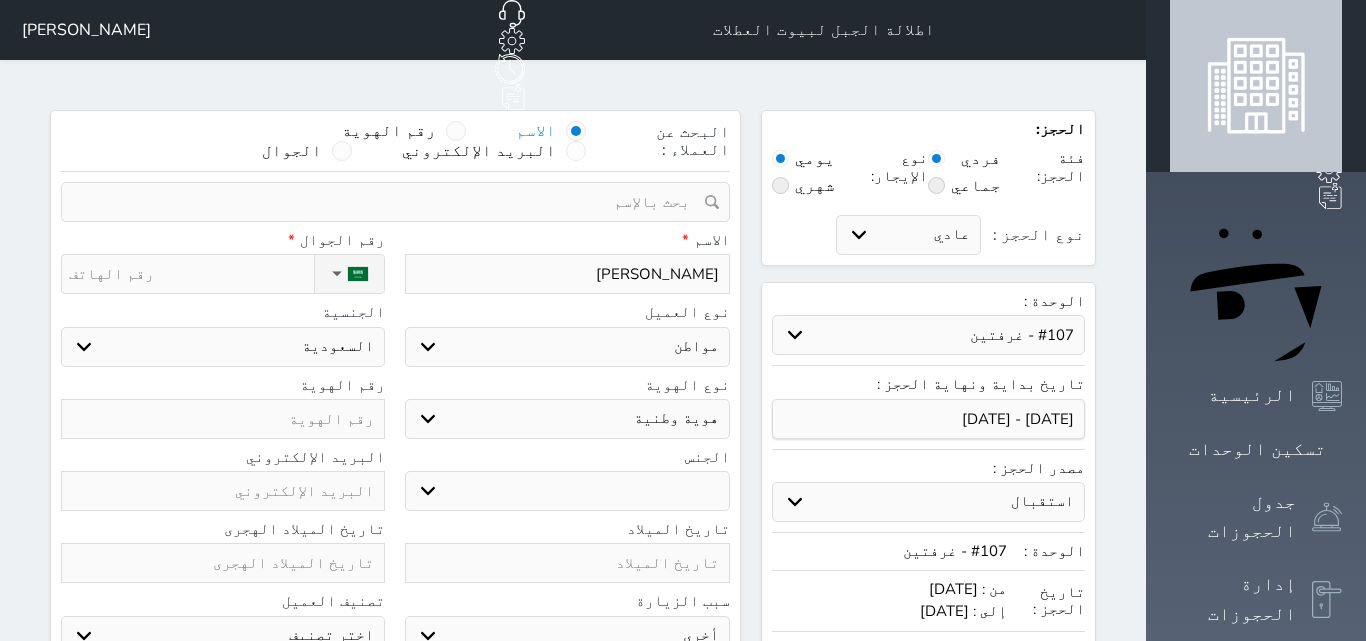 click on "نوع الحجز :" at bounding box center [191, 274] 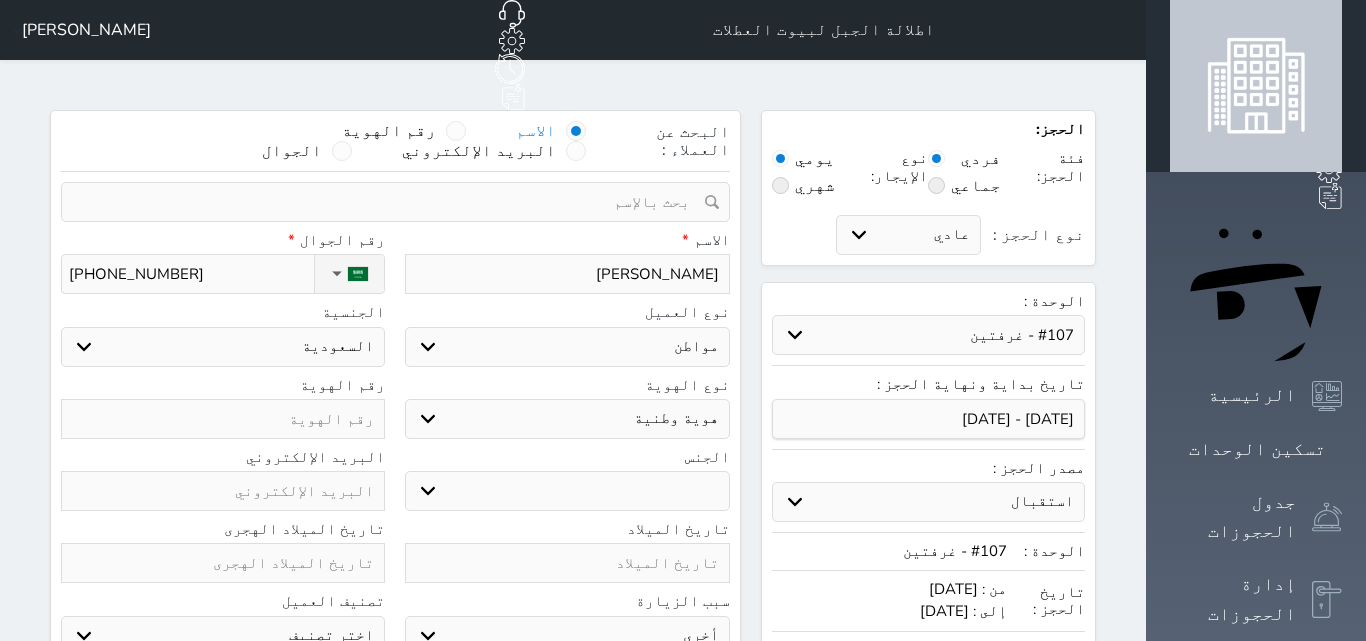 click at bounding box center (223, 419) 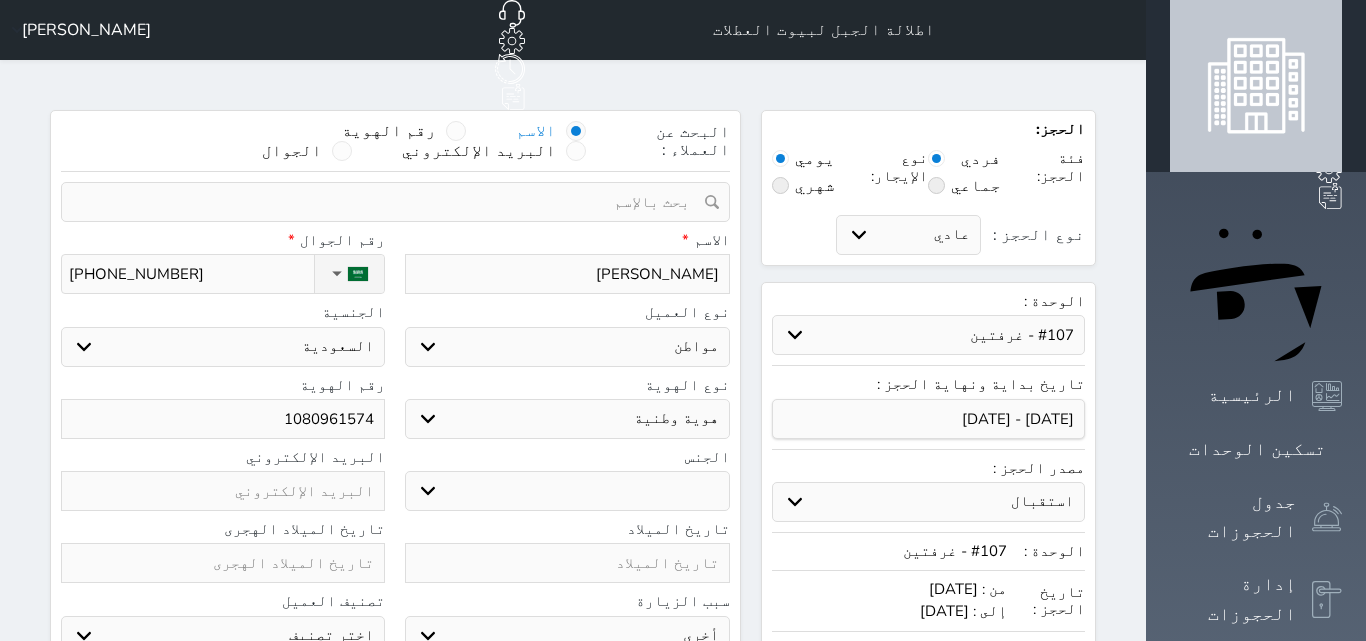 click on "ذكر   انثى" at bounding box center [567, 491] 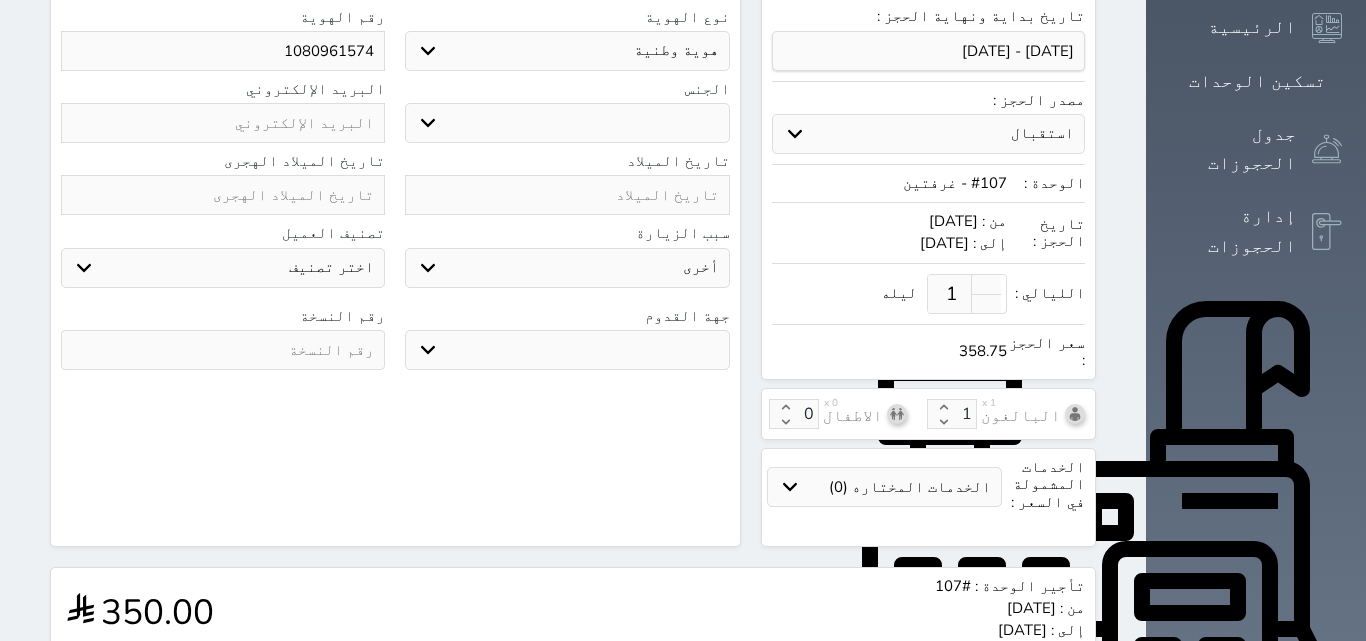 scroll, scrollTop: 545, scrollLeft: 0, axis: vertical 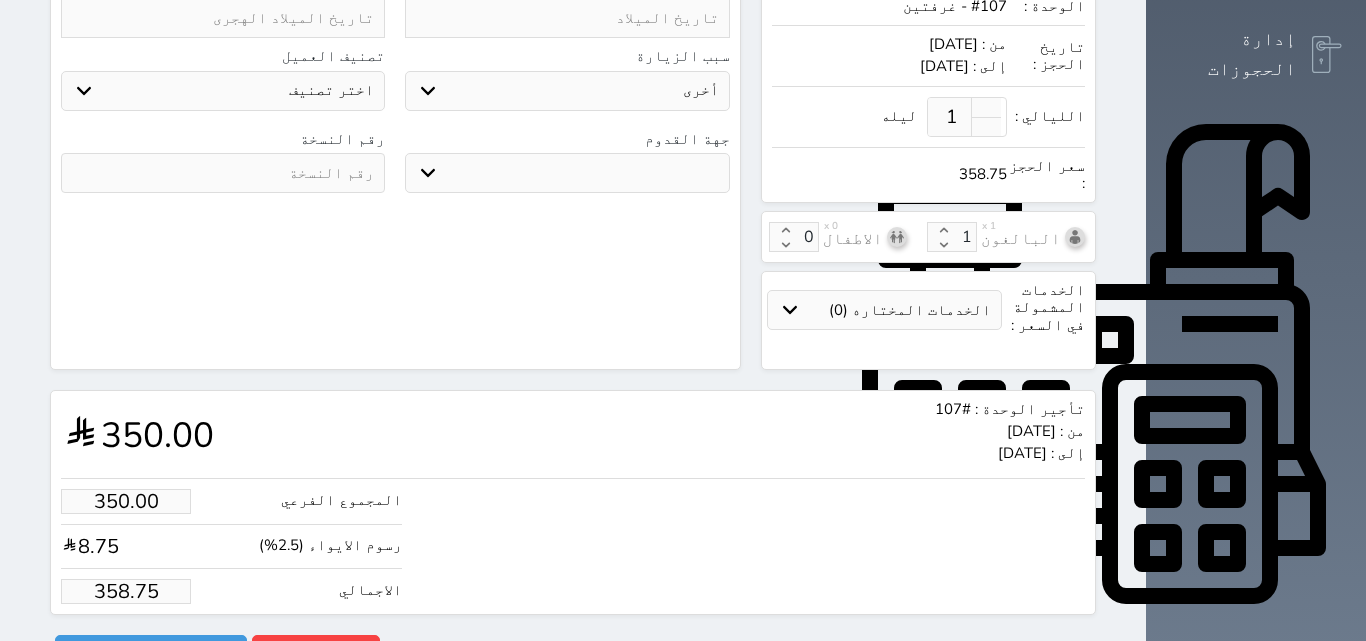 click on "358.75" at bounding box center (126, 591) 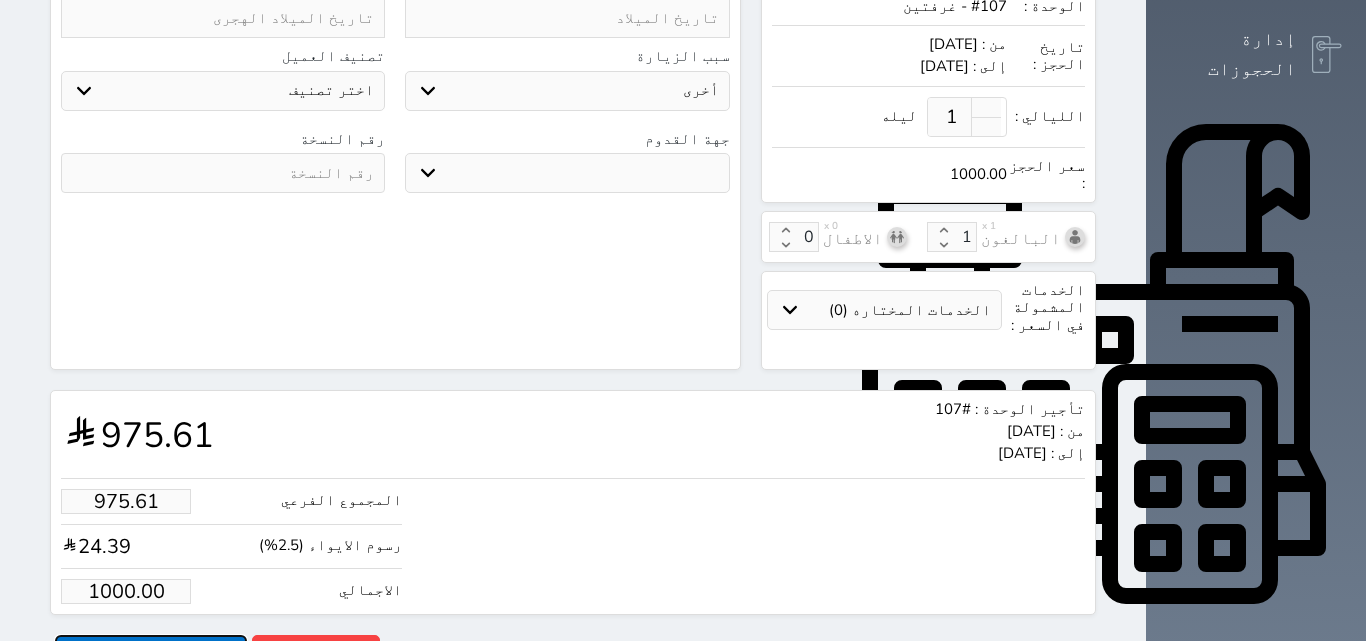 click on "حجز" at bounding box center (151, 652) 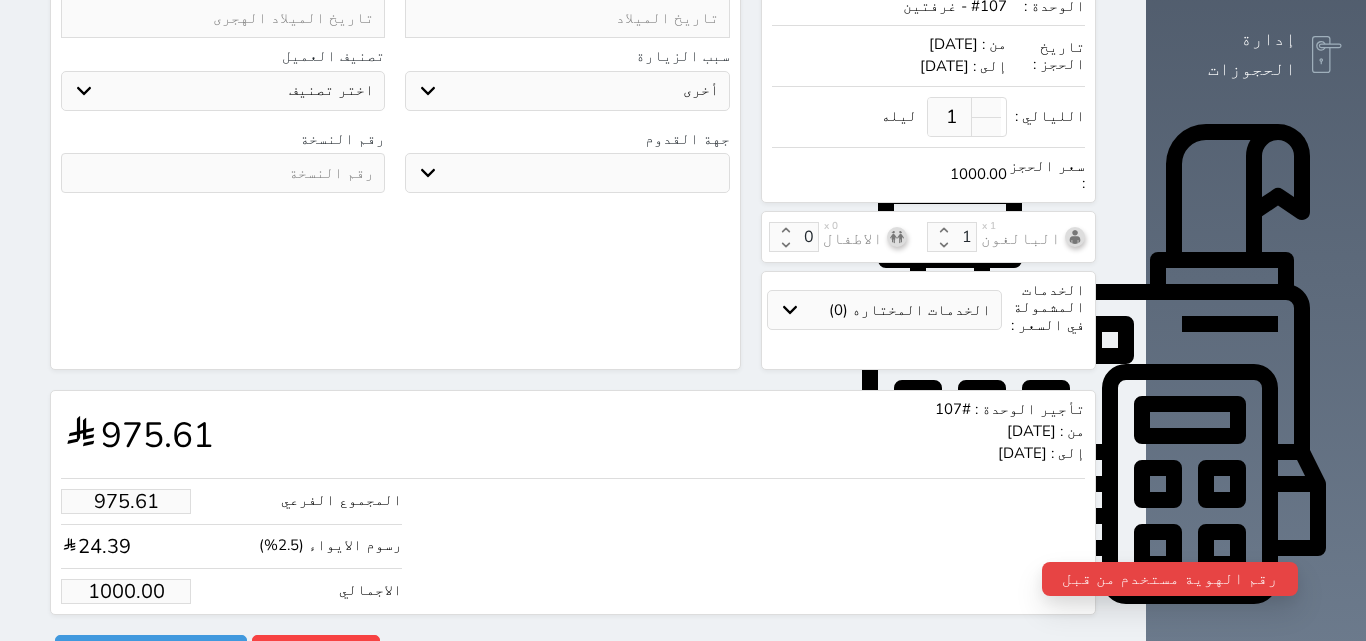 scroll, scrollTop: 0, scrollLeft: 0, axis: both 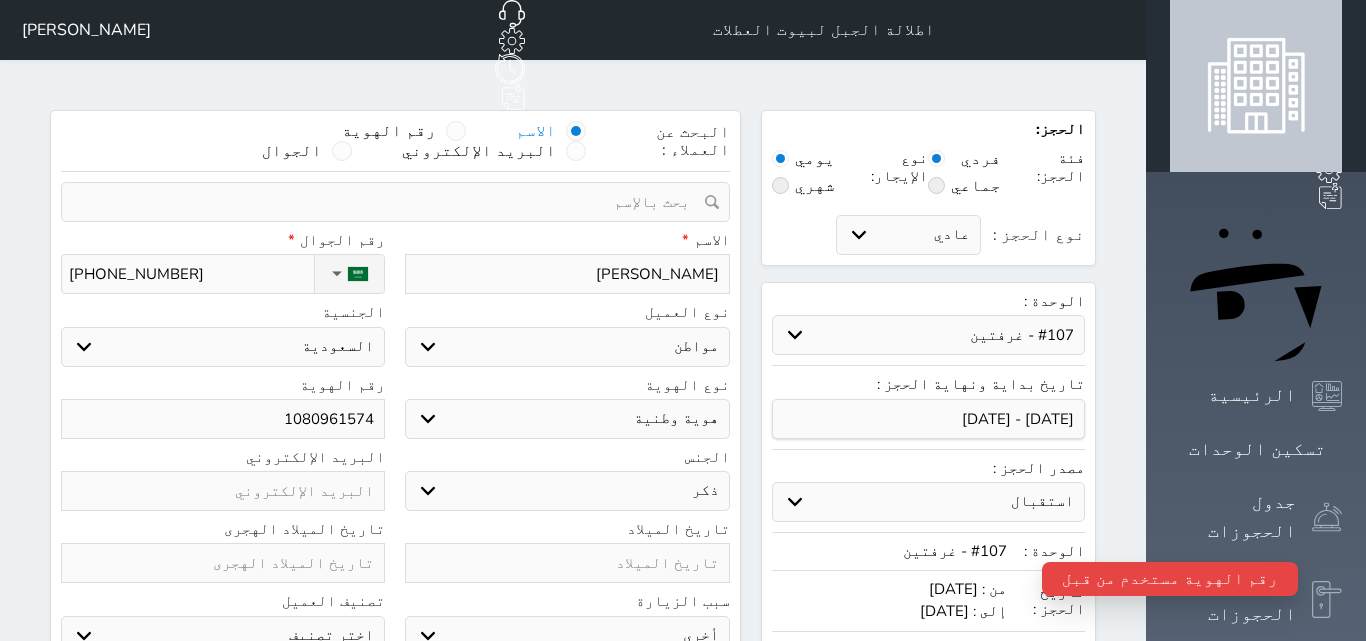 click on "1080961574" at bounding box center [223, 419] 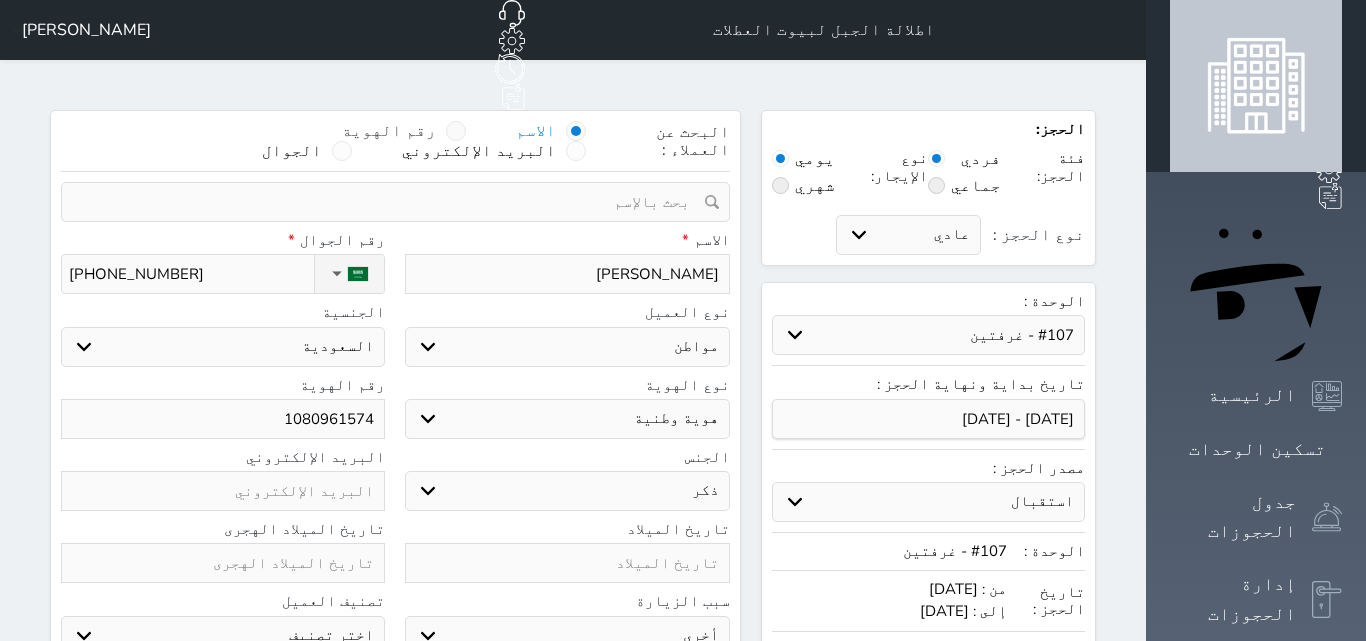 click on "رقم الهوية" at bounding box center [389, 131] 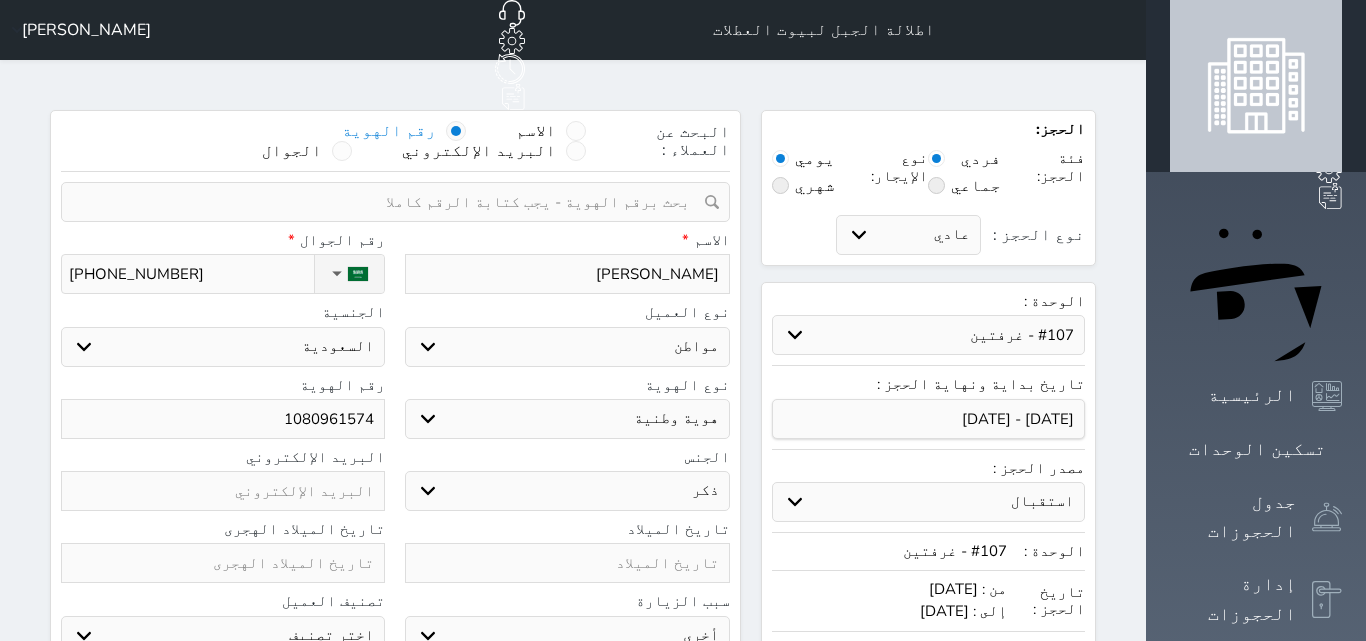 click at bounding box center (388, 202) 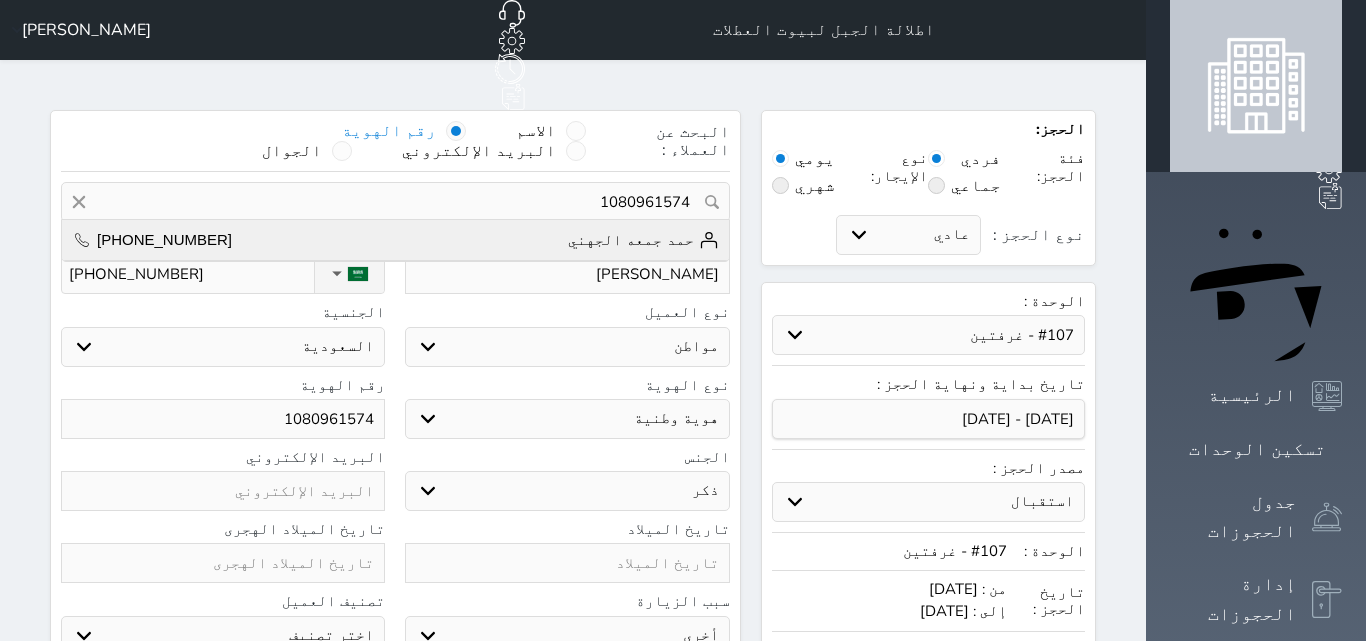 click on "حمد جمعه الجهني" at bounding box center [643, 240] 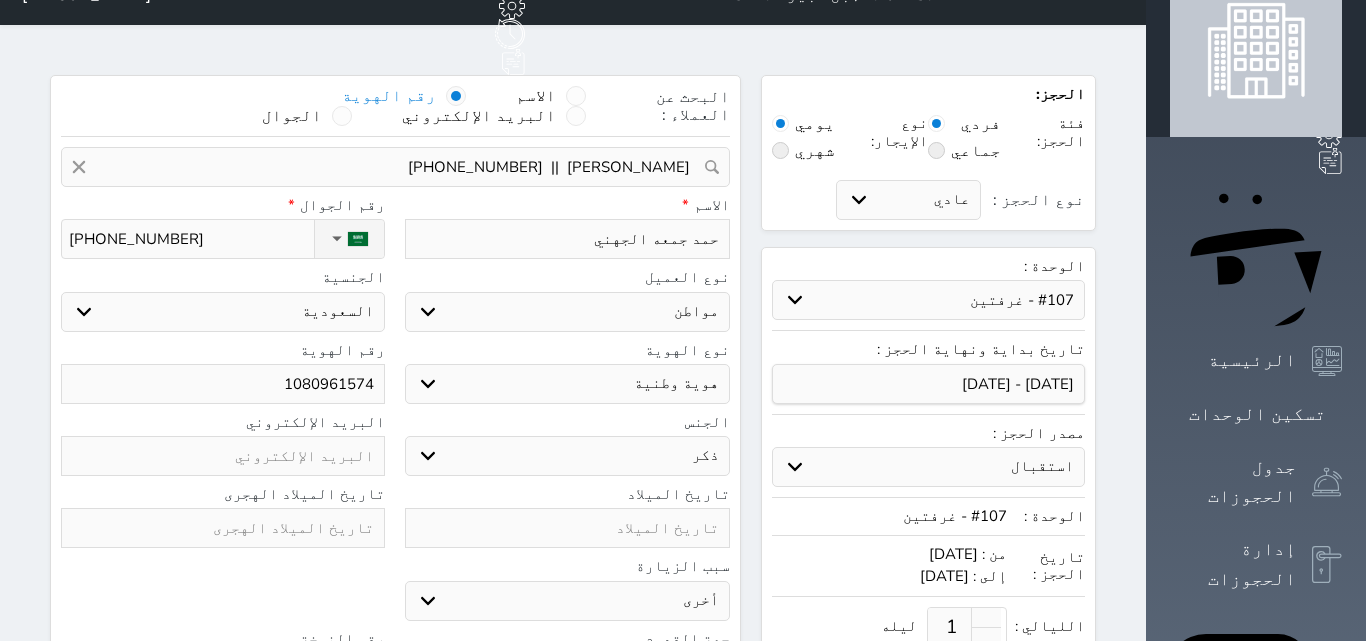 scroll, scrollTop: 545, scrollLeft: 0, axis: vertical 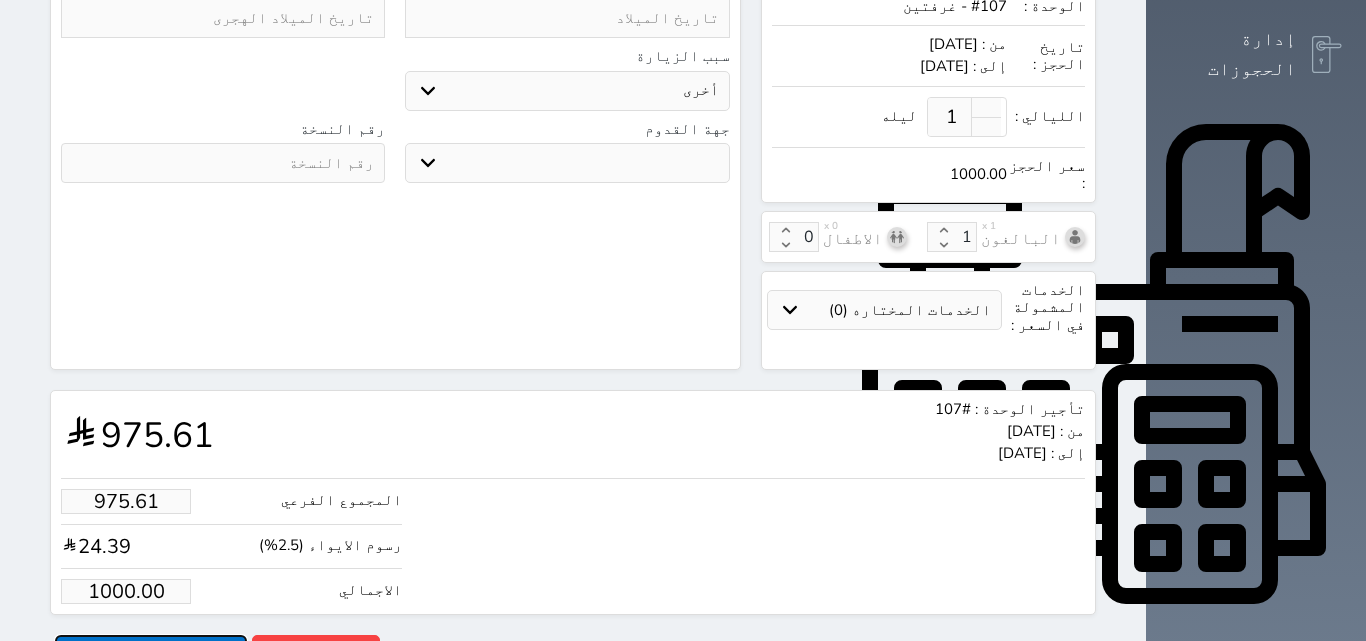 click on "حجز" at bounding box center [151, 652] 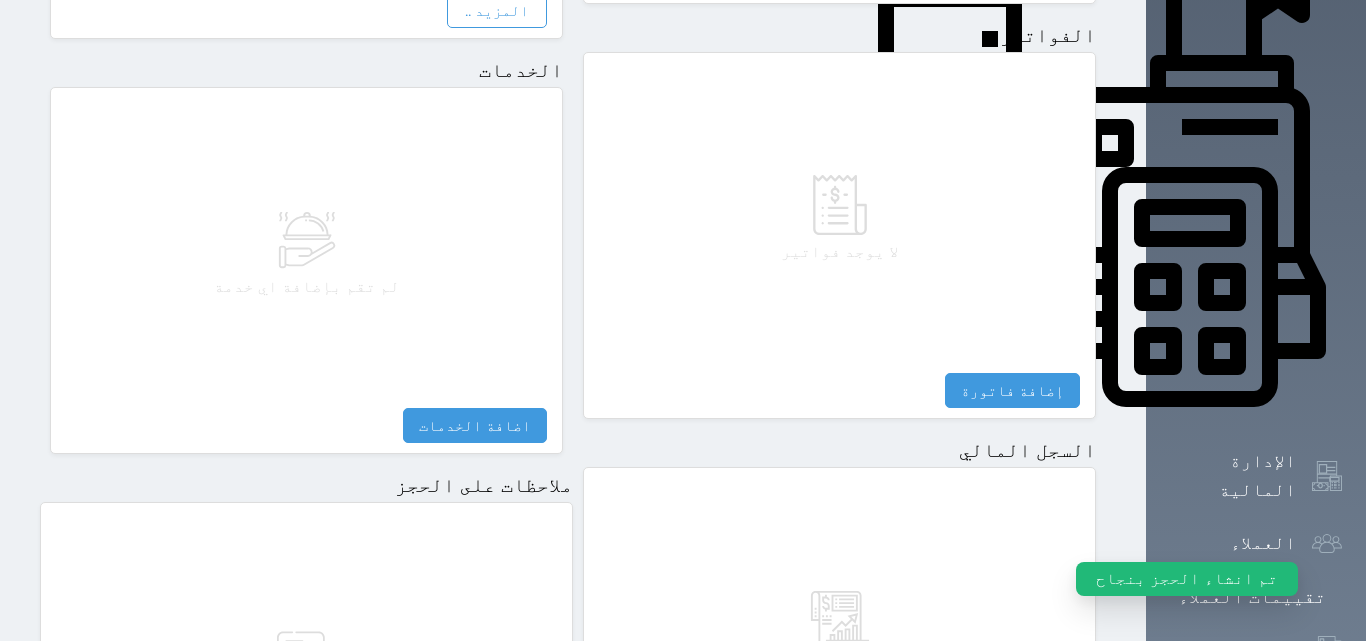 scroll, scrollTop: 1062, scrollLeft: 0, axis: vertical 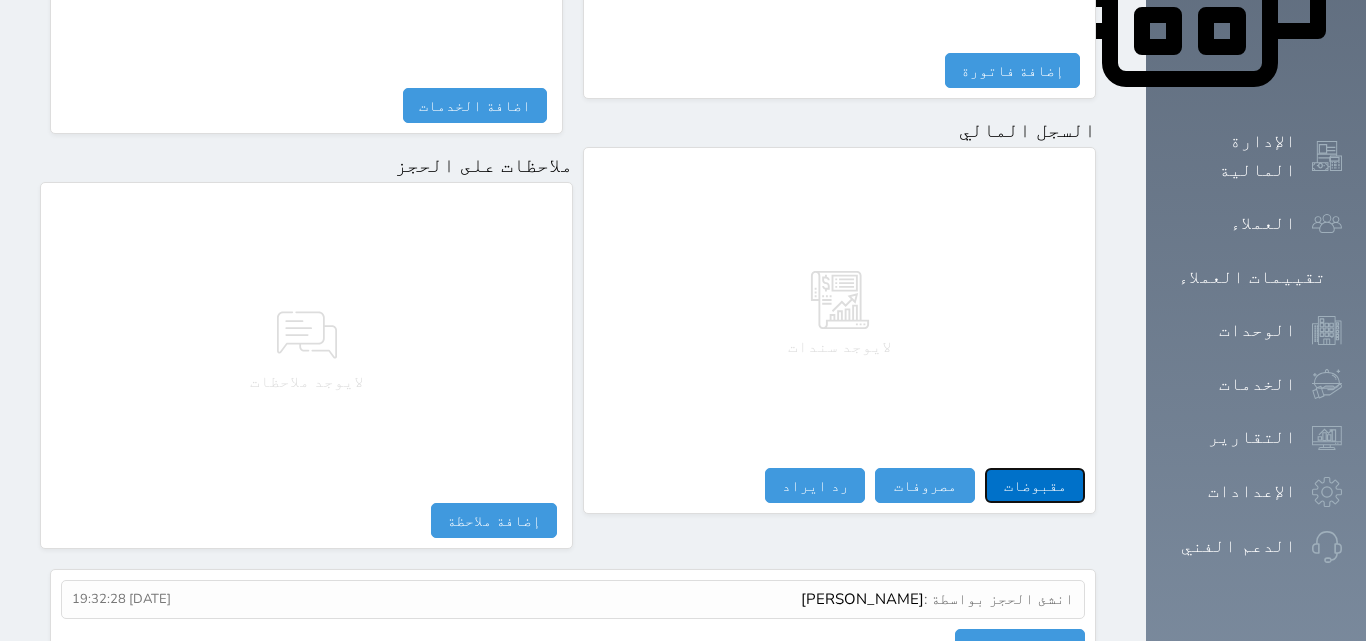 click on "مقبوضات" at bounding box center [1035, 485] 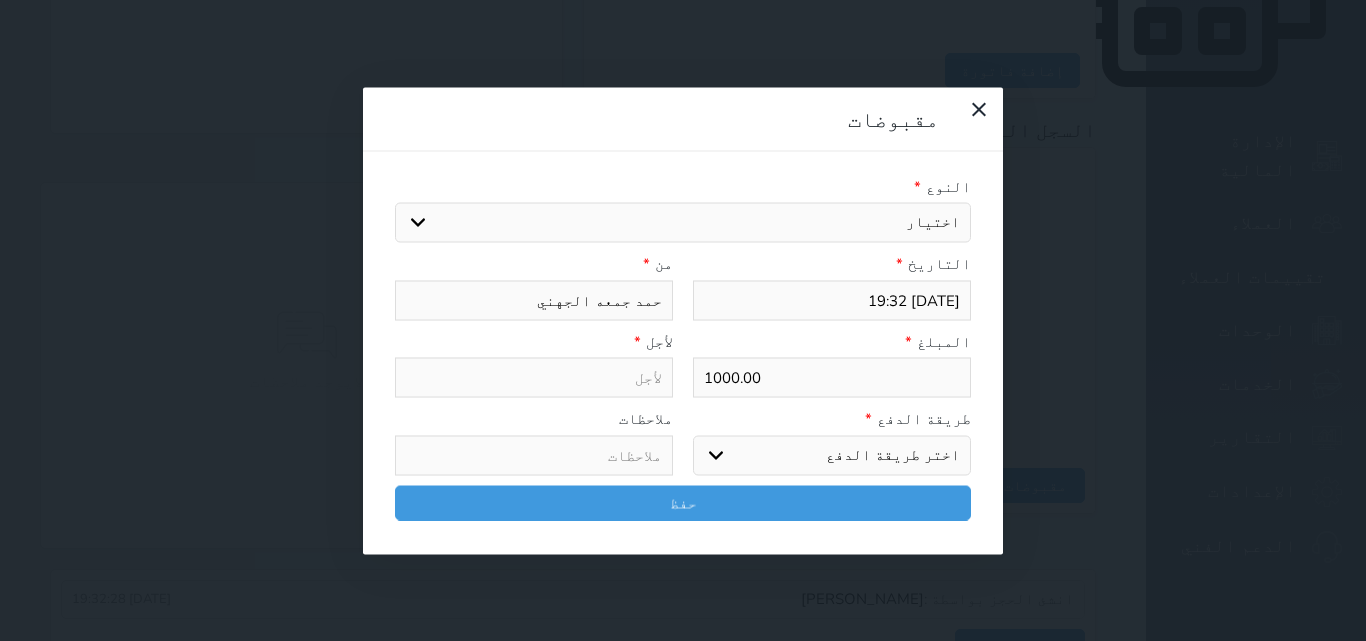 click on "اختر طريقة الدفع   دفع نقدى   تحويل بنكى   مدى   بطاقة ائتمان   آجل" at bounding box center (832, 455) 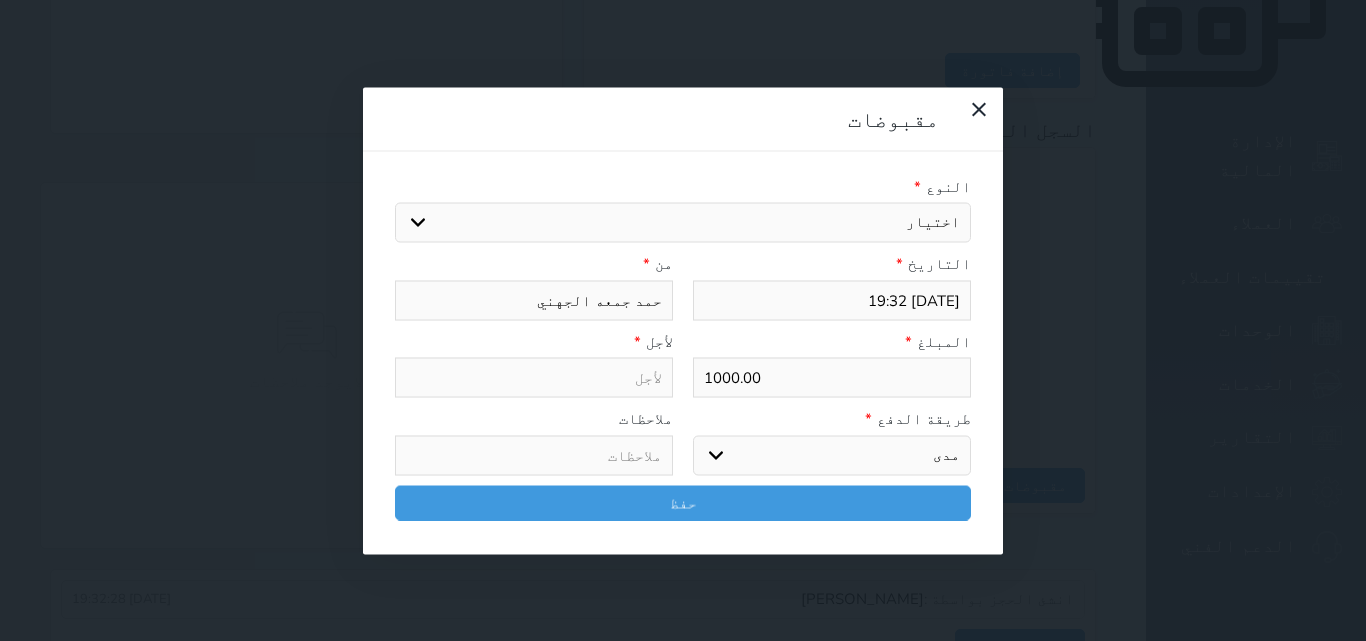 click on "اختر طريقة الدفع   دفع نقدى   تحويل بنكى   مدى   بطاقة ائتمان   آجل" at bounding box center [832, 455] 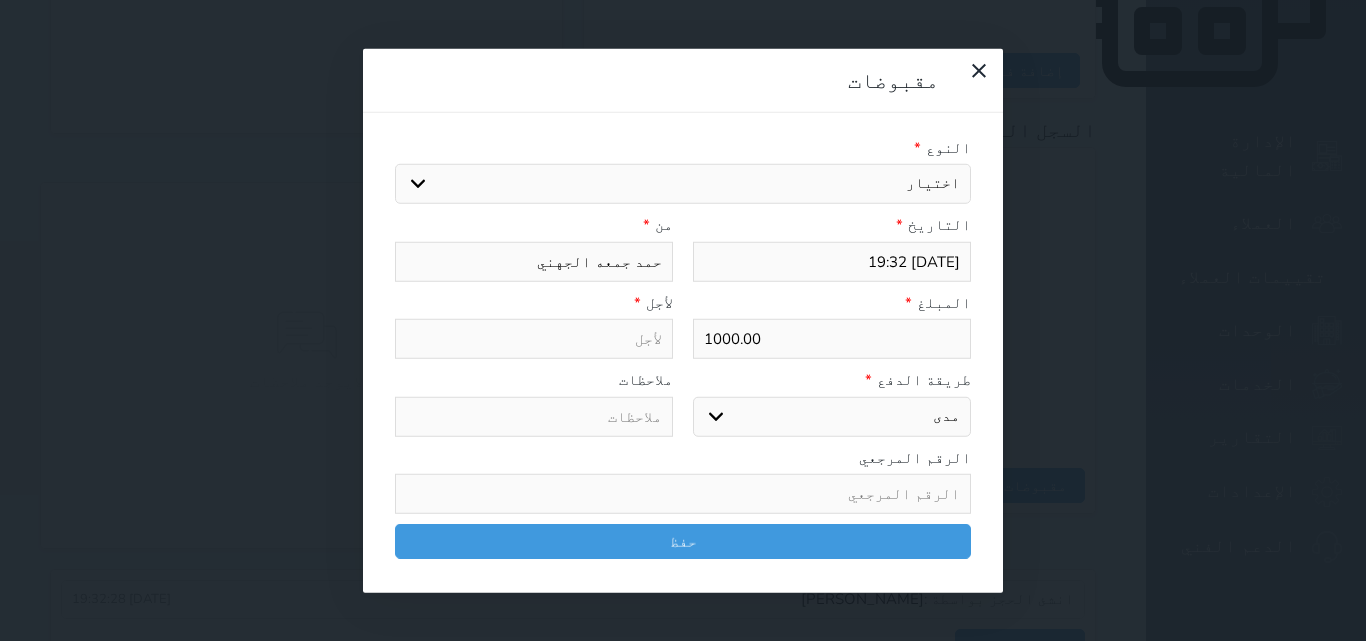 click on "اختيار   مقبوضات عامة قيمة إيجار فواتير تامين عربون لا ينطبق آخر مغسلة واي فاي - الإنترنت مواقف السيارات طعام الأغذية والمشروبات مشروبات المشروبات الباردة المشروبات الساخنة الإفطار غداء عشاء مخبز و كعك حمام سباحة الصالة الرياضية سبا و خدمات الجمال اختيار وإسقاط (خدمات النقل) ميني بار كابل - تلفزيون سرير إضافي تصفيف الشعر التسوق خدمات الجولات السياحية المنظمة خدمات الدليل السياحي" at bounding box center (683, 184) 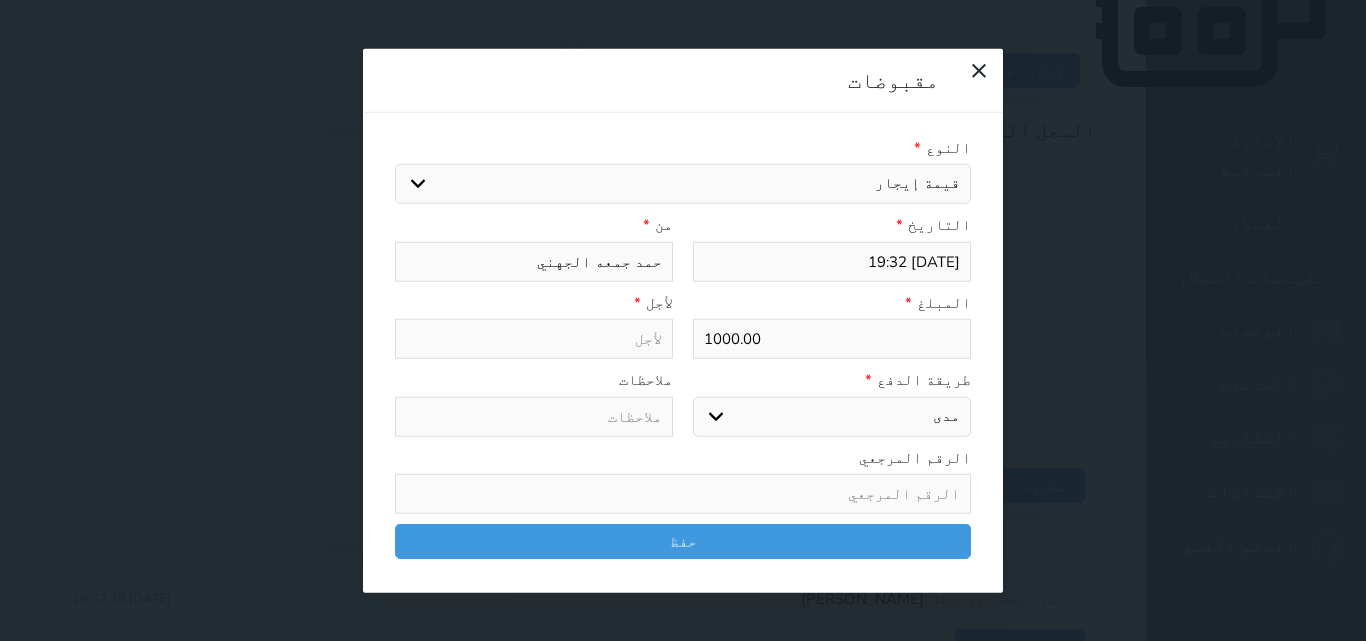 click on "اختيار   مقبوضات عامة قيمة إيجار فواتير تامين عربون لا ينطبق آخر مغسلة واي فاي - الإنترنت مواقف السيارات طعام الأغذية والمشروبات مشروبات المشروبات الباردة المشروبات الساخنة الإفطار غداء عشاء مخبز و كعك حمام سباحة الصالة الرياضية سبا و خدمات الجمال اختيار وإسقاط (خدمات النقل) ميني بار كابل - تلفزيون سرير إضافي تصفيف الشعر التسوق خدمات الجولات السياحية المنظمة خدمات الدليل السياحي" at bounding box center [683, 184] 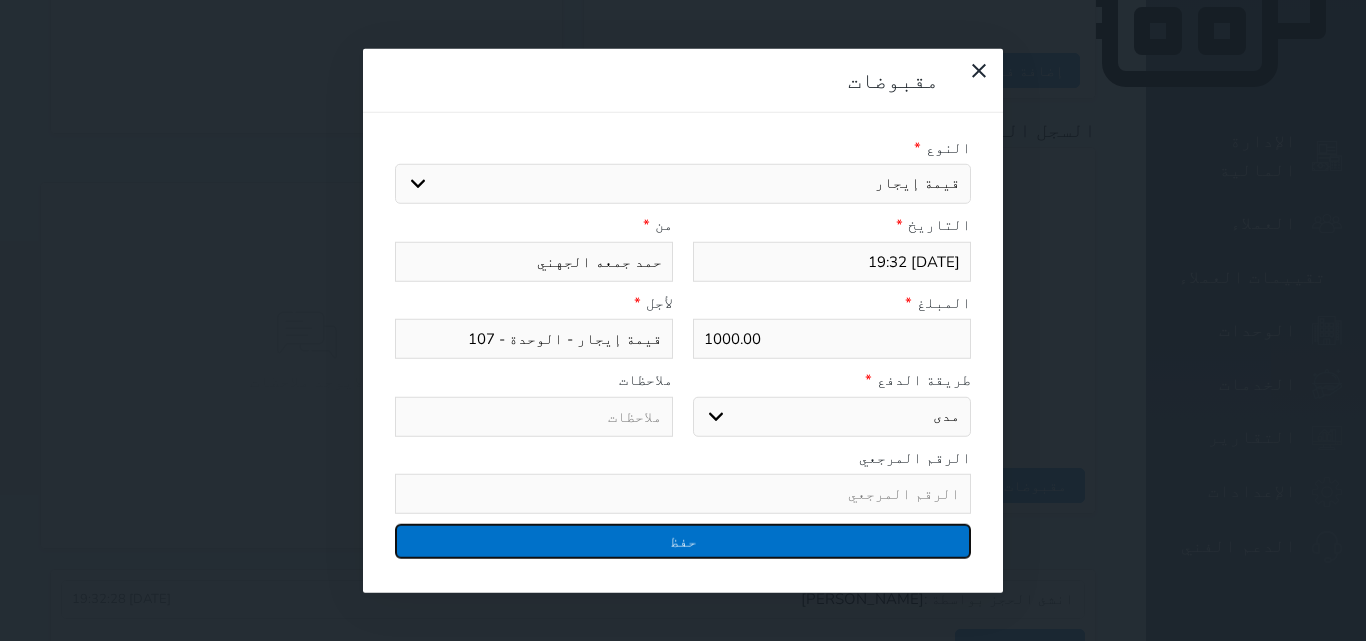 click on "حفظ" at bounding box center [683, 541] 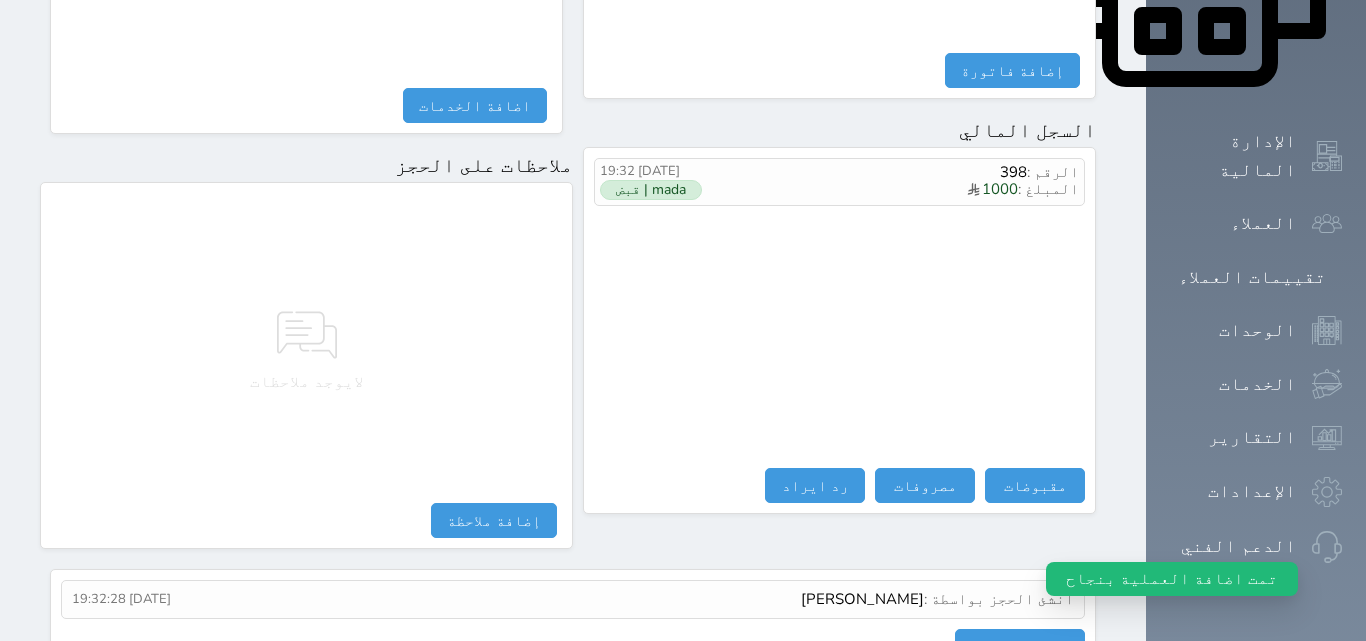 scroll, scrollTop: 0, scrollLeft: 0, axis: both 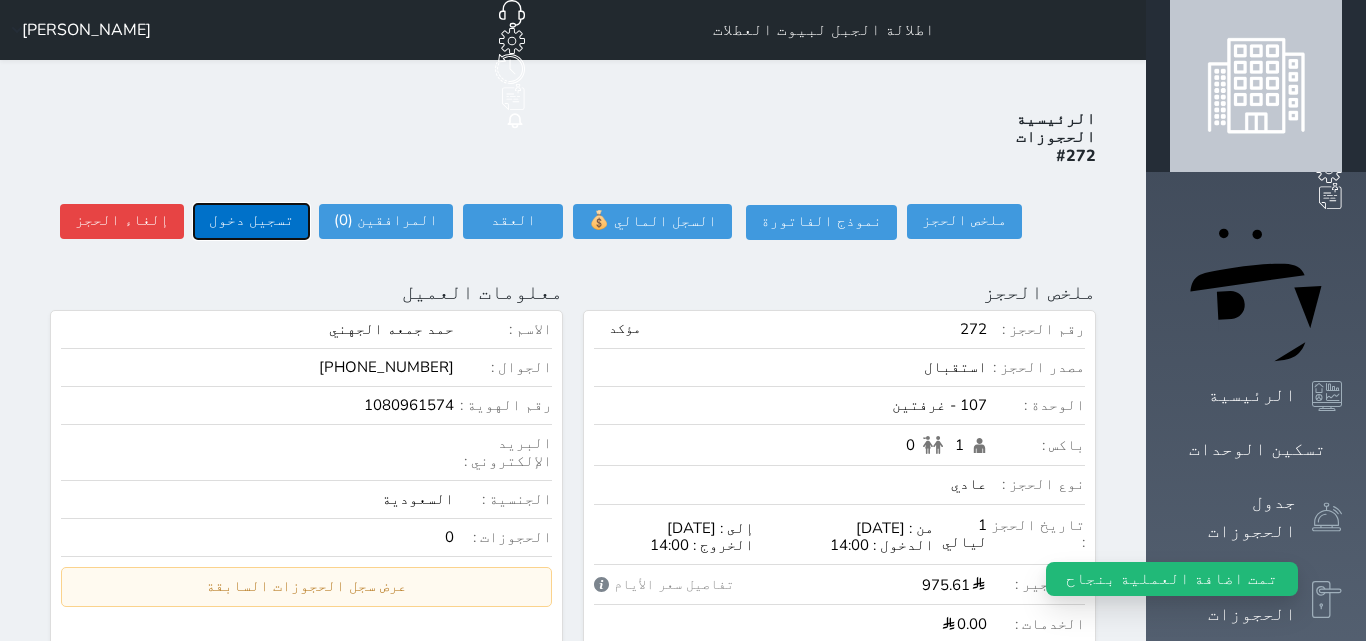 click on "تسجيل دخول" at bounding box center [251, 221] 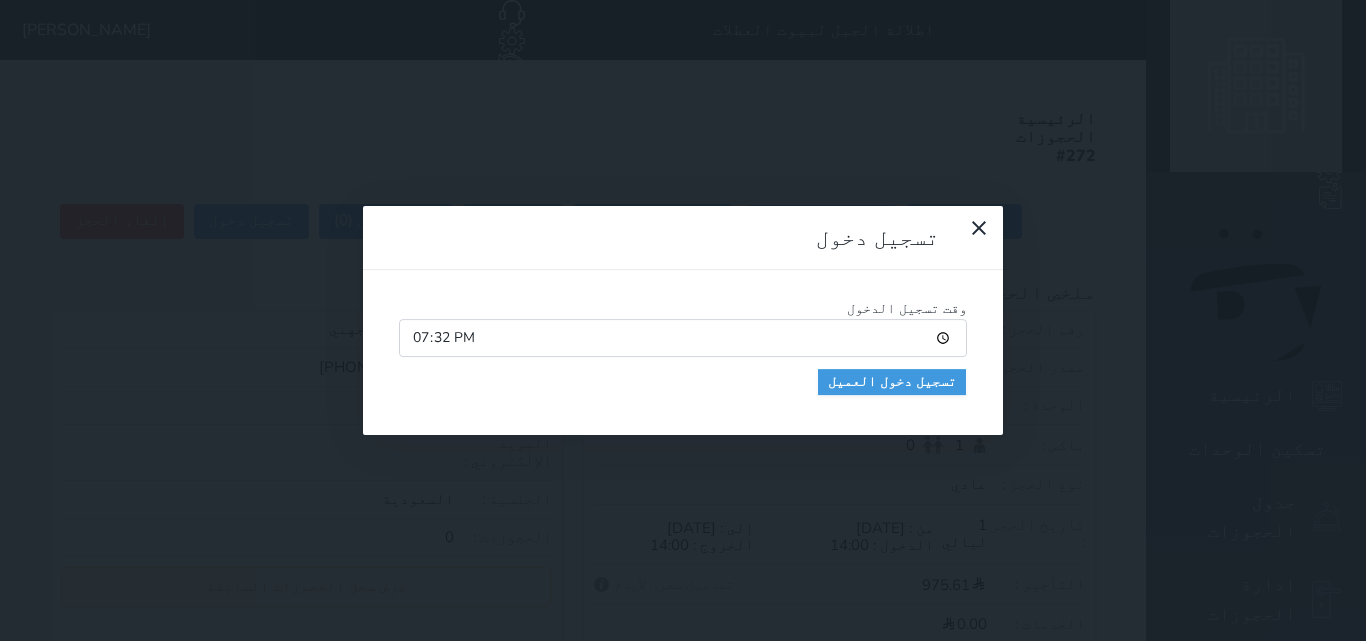 click on "19:32" at bounding box center (683, 338) 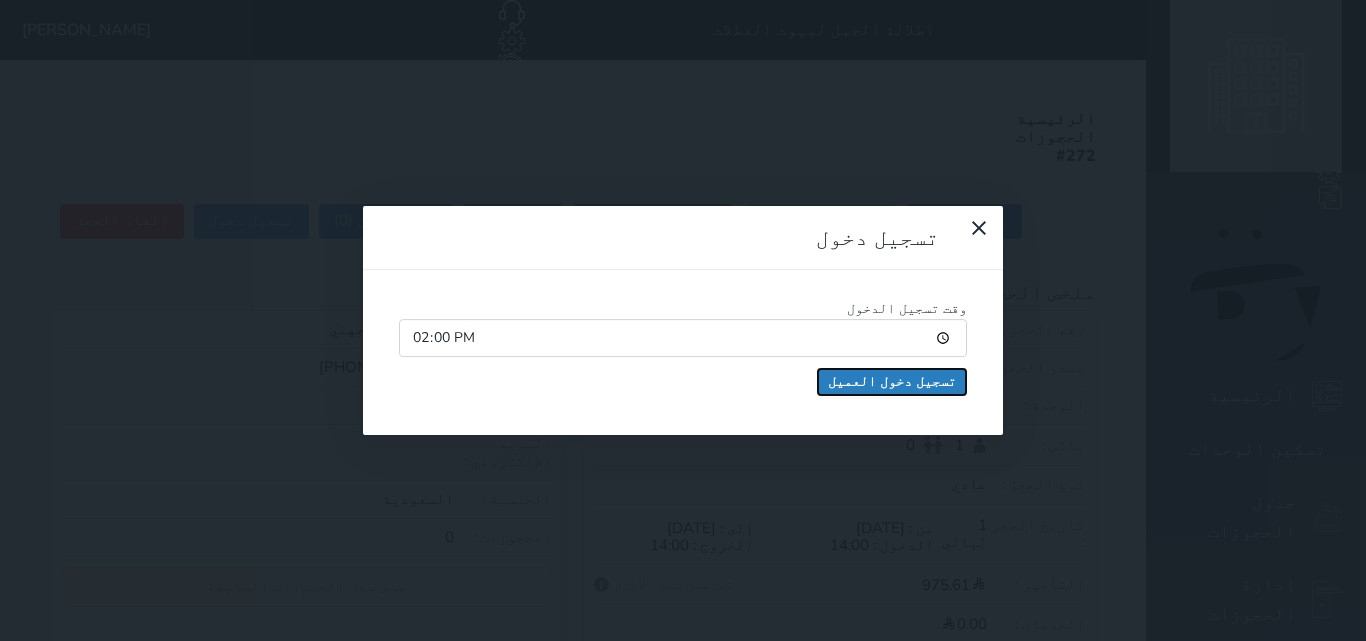click on "تسجيل دخول العميل" at bounding box center (892, 382) 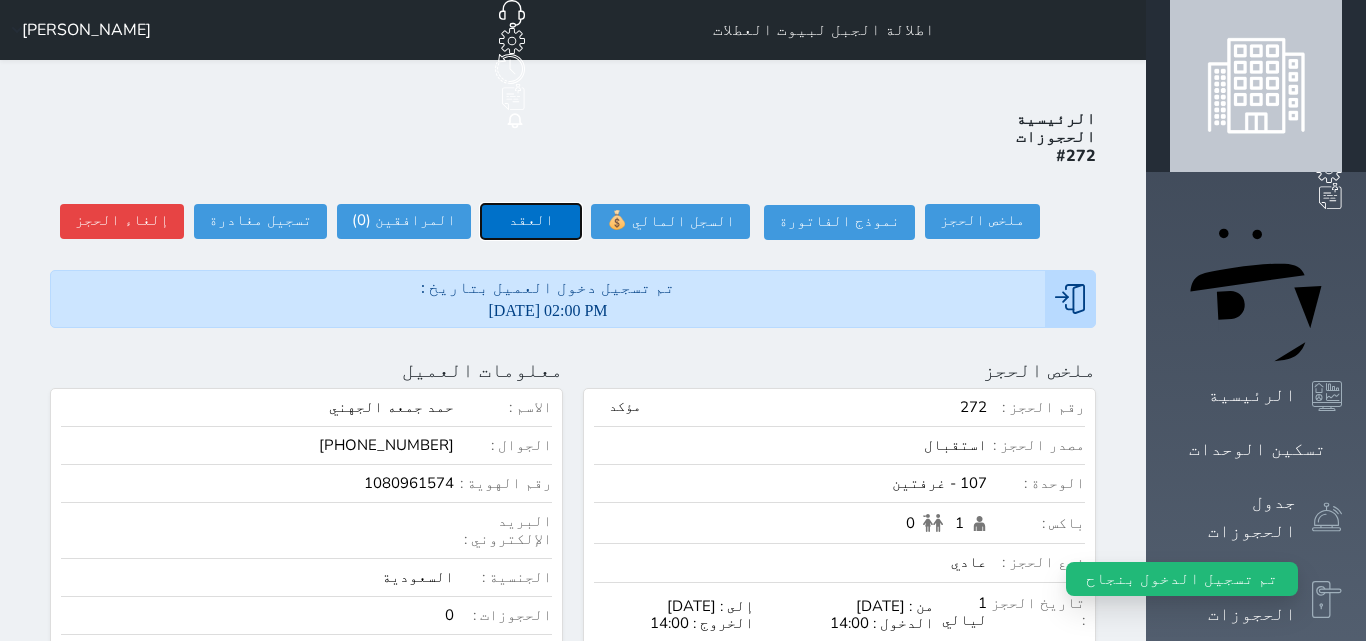 click on "العقد" at bounding box center (531, 221) 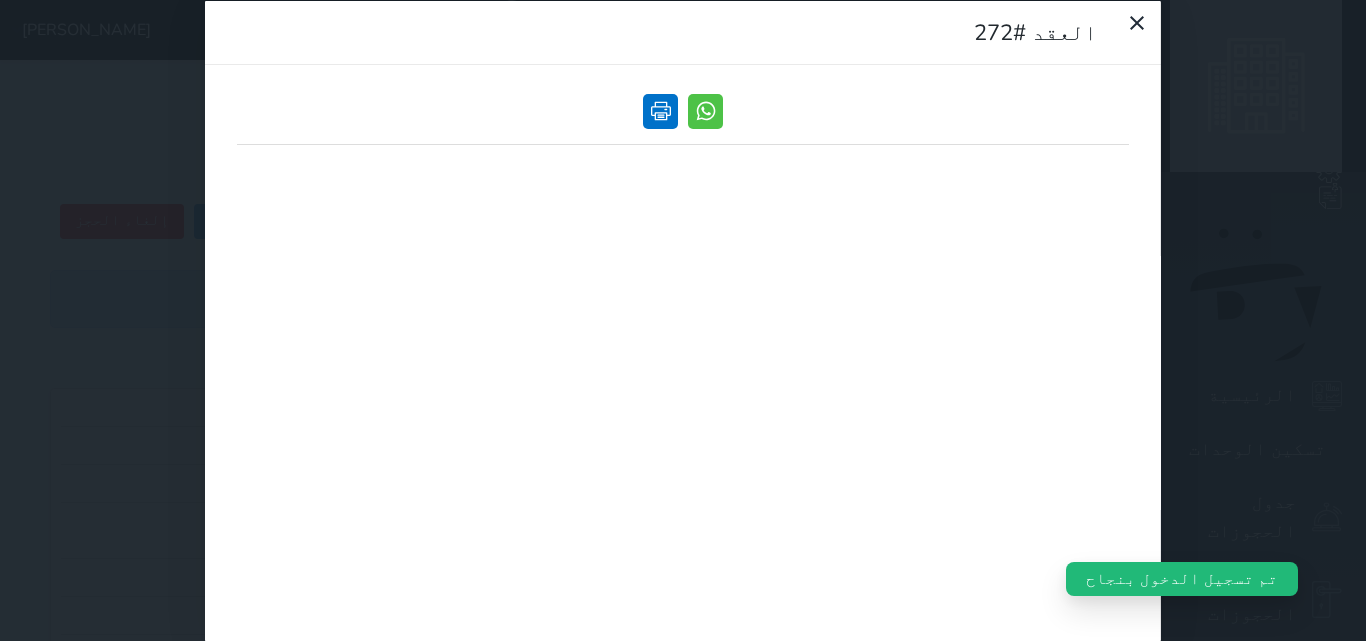 click at bounding box center [660, 110] 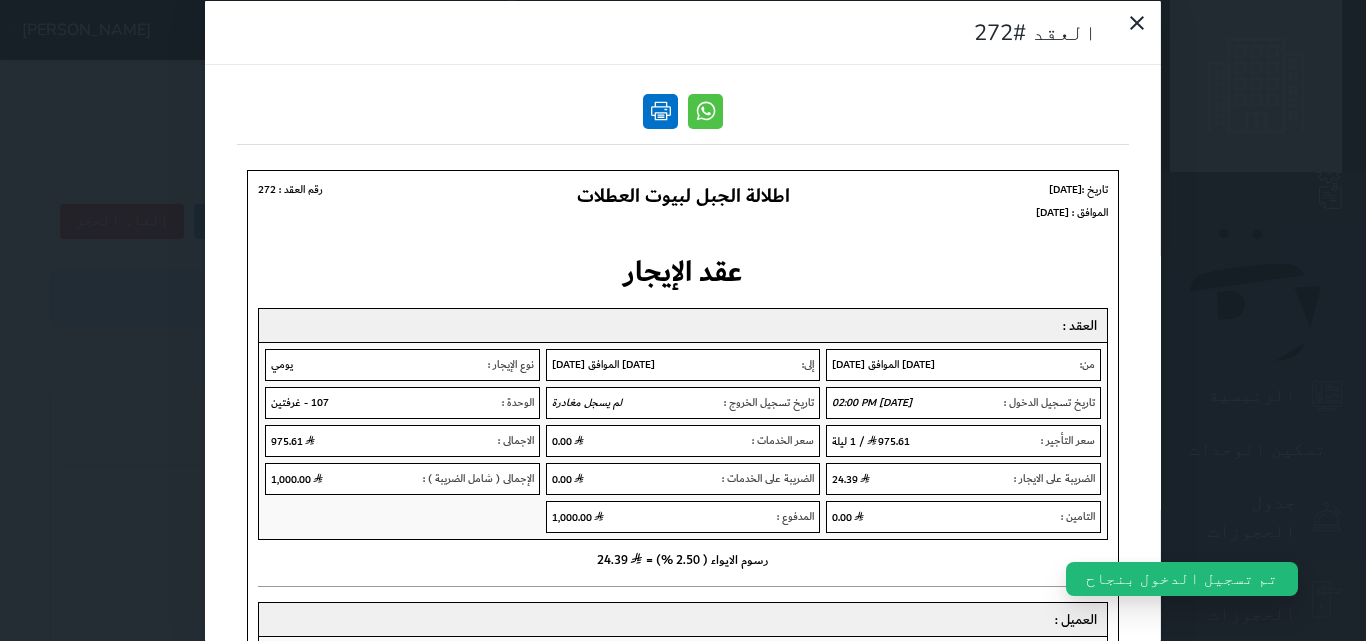 scroll, scrollTop: 0, scrollLeft: 0, axis: both 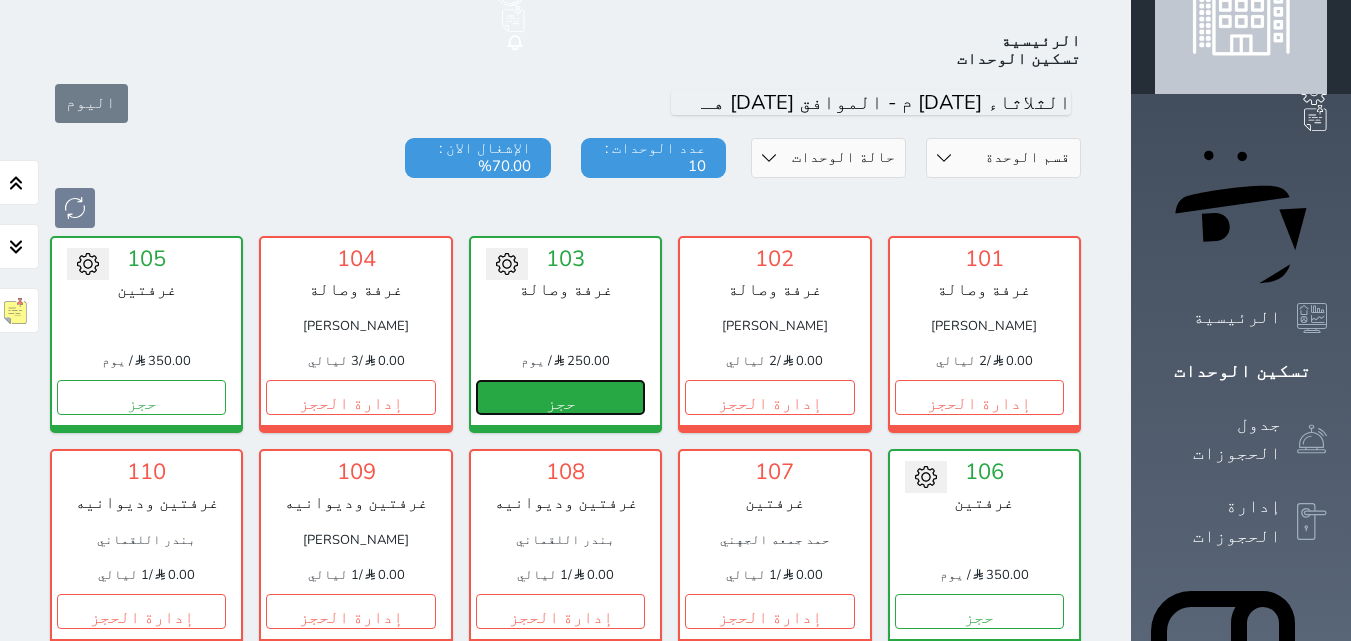 click on "حجز" at bounding box center [560, 397] 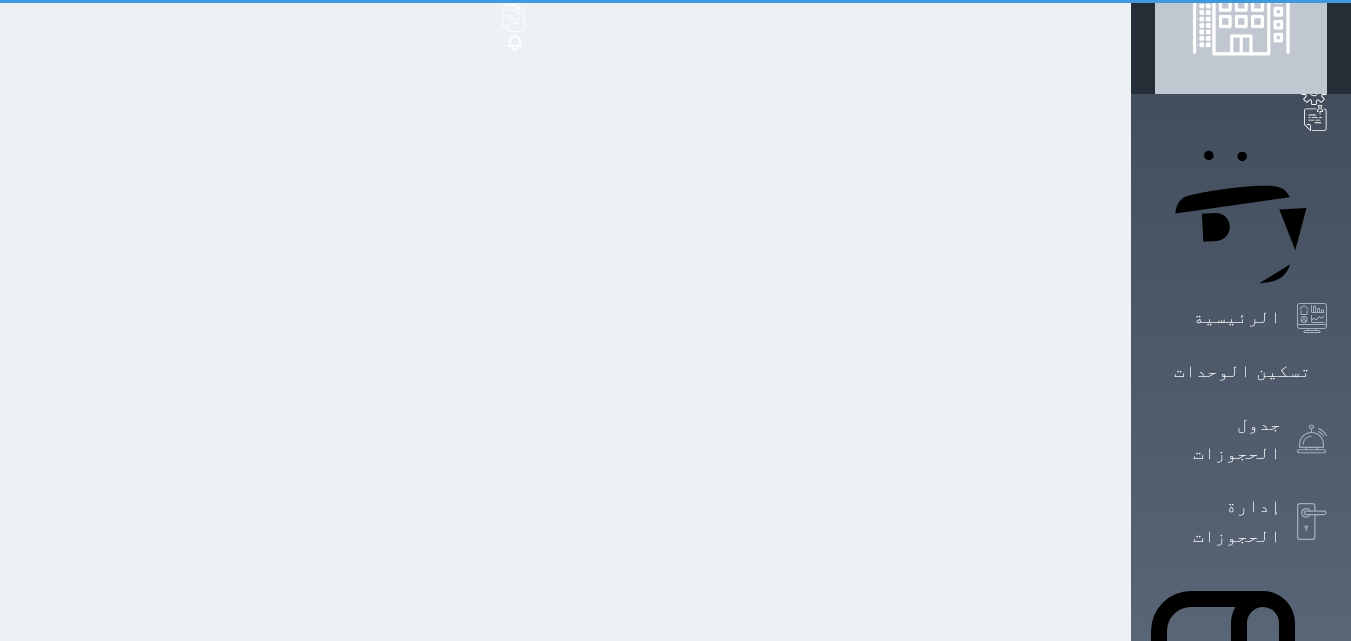 scroll, scrollTop: 0, scrollLeft: 0, axis: both 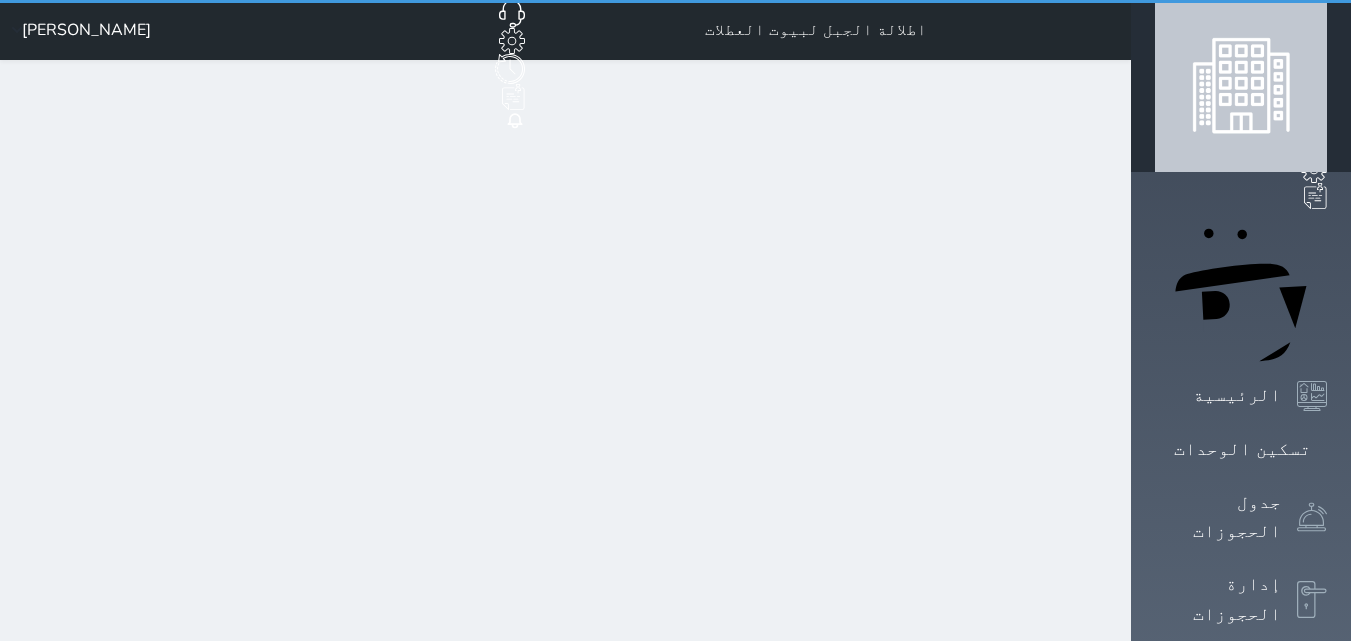 select on "1" 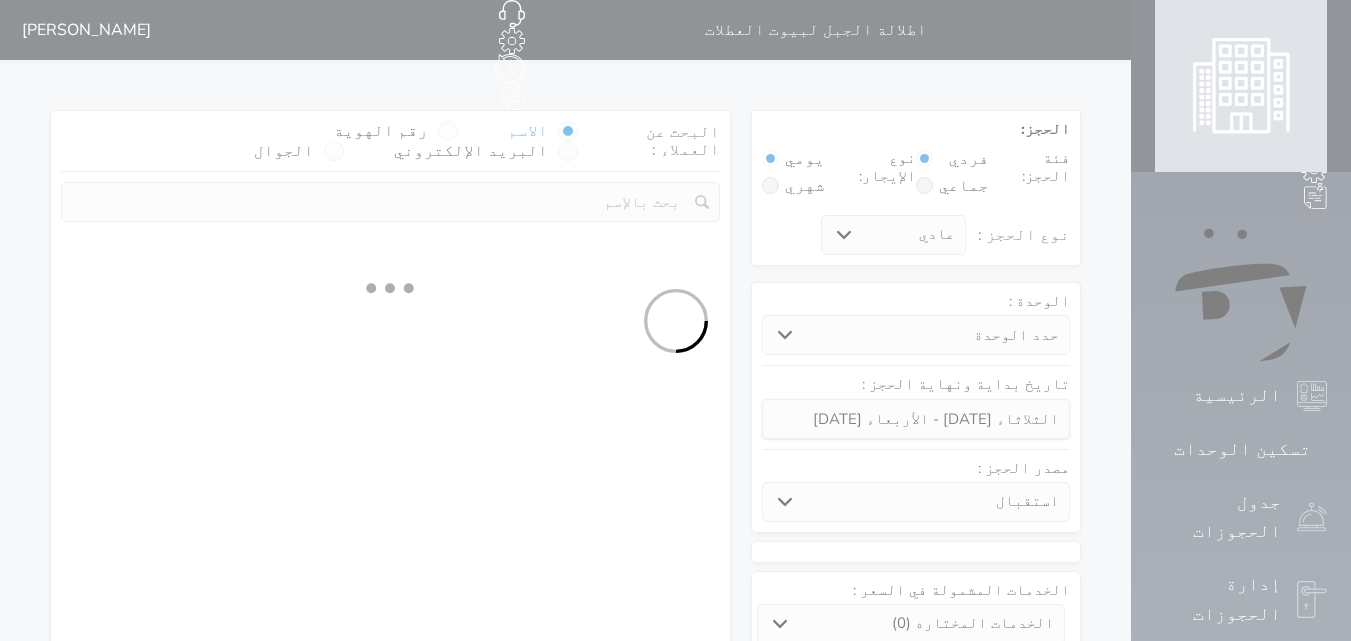 select on "74837" 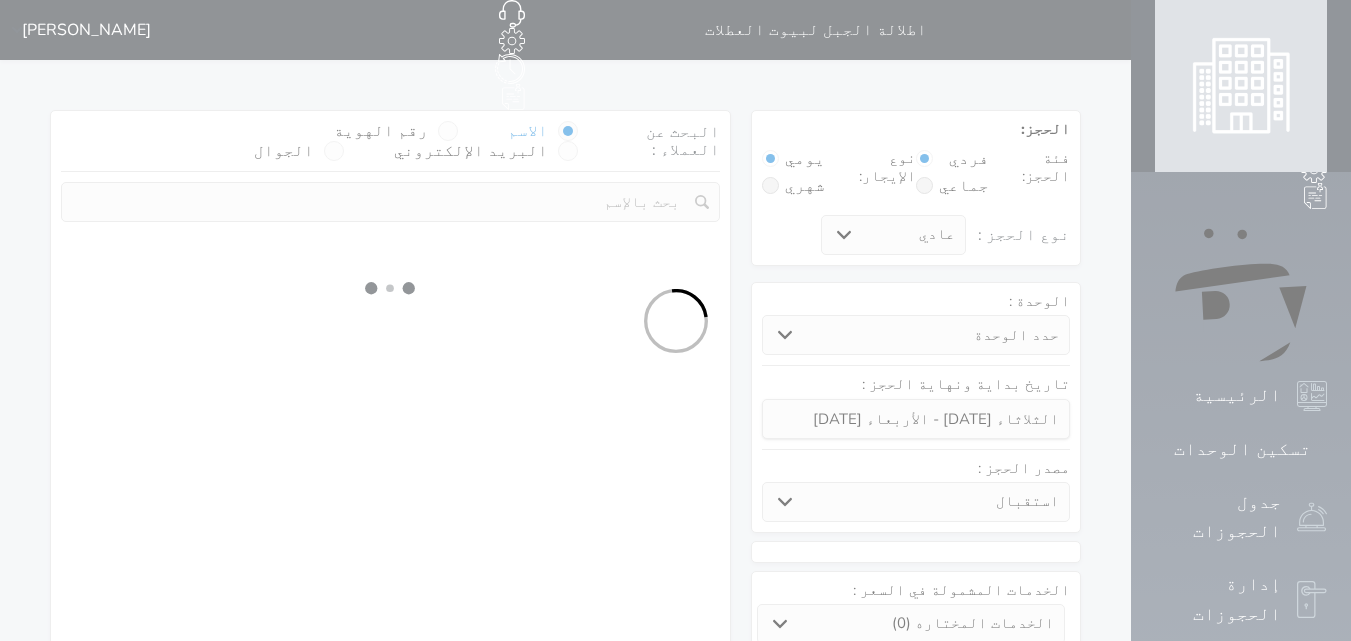 select on "1" 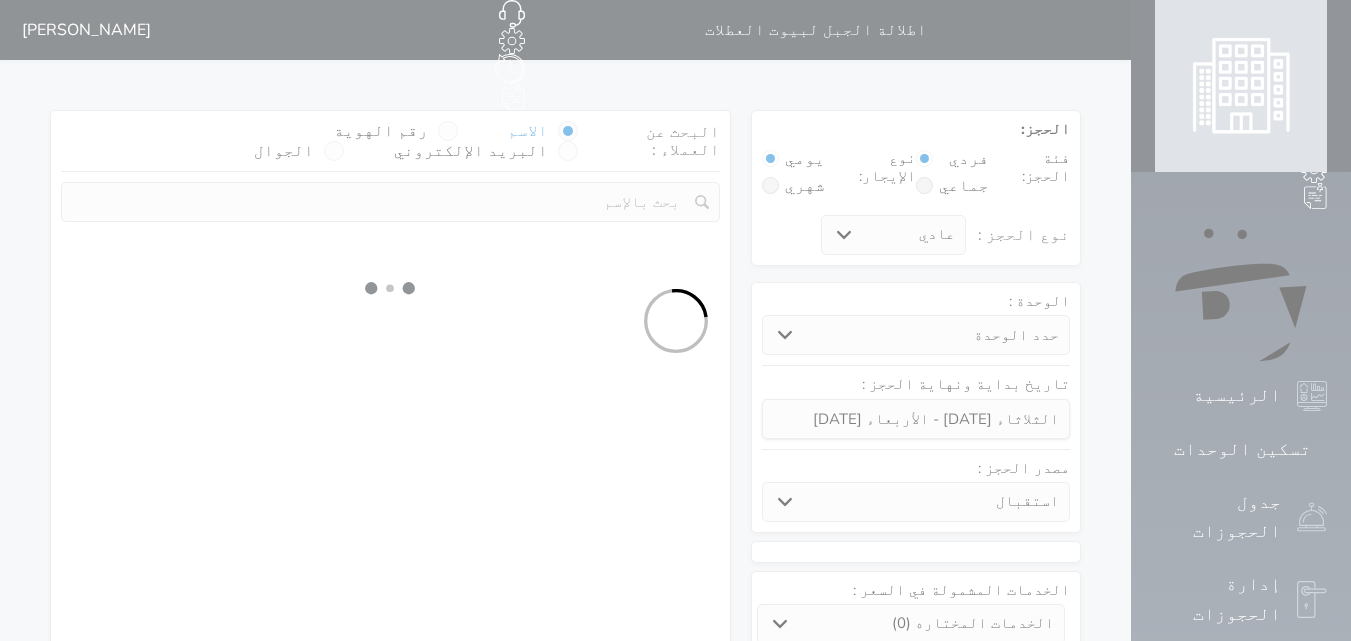 select on "113" 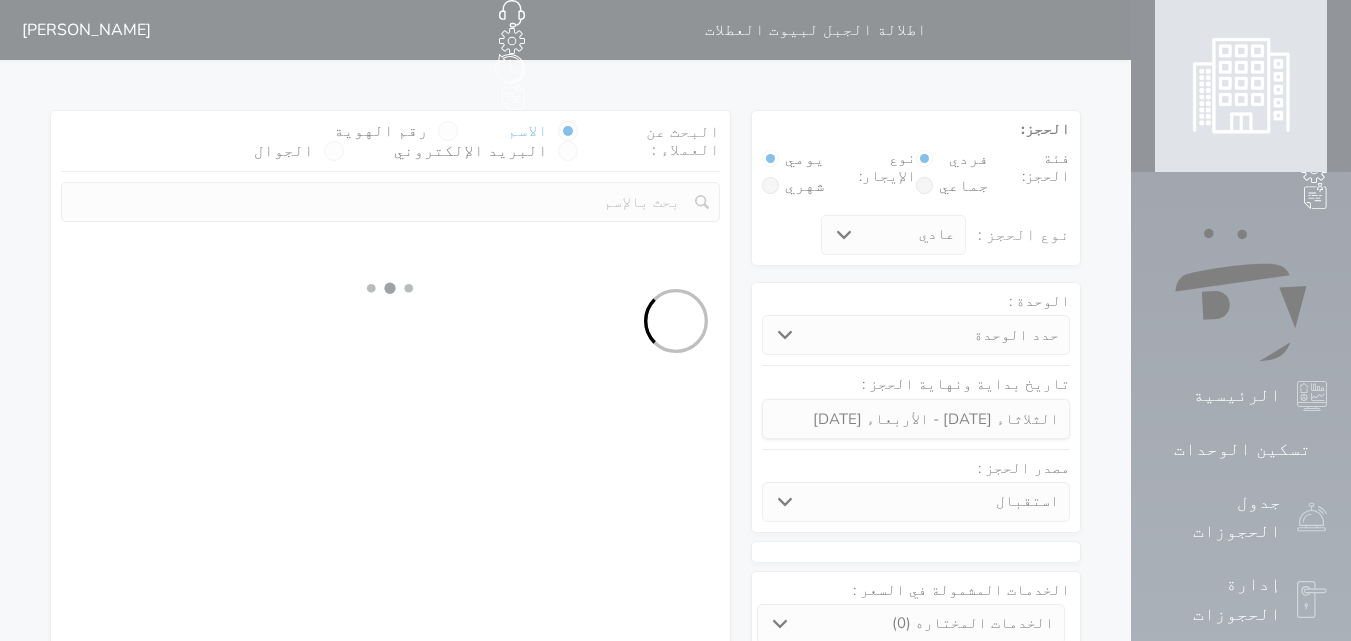 select on "1" 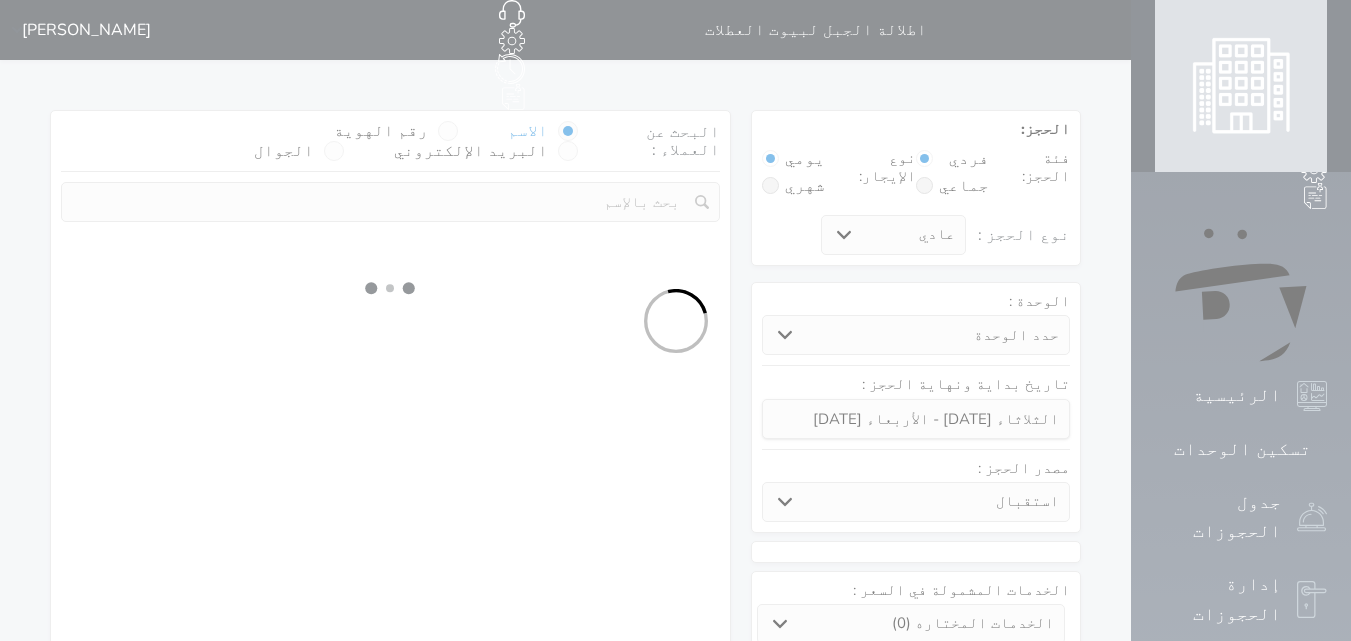 select 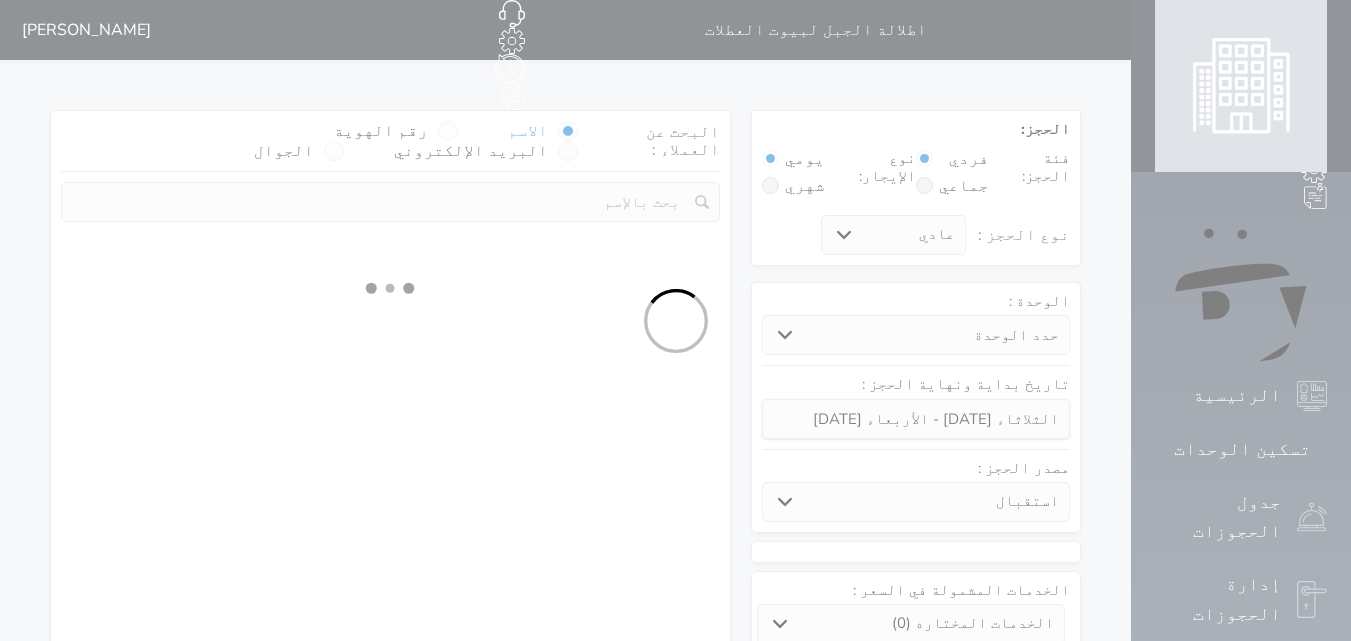 select on "7" 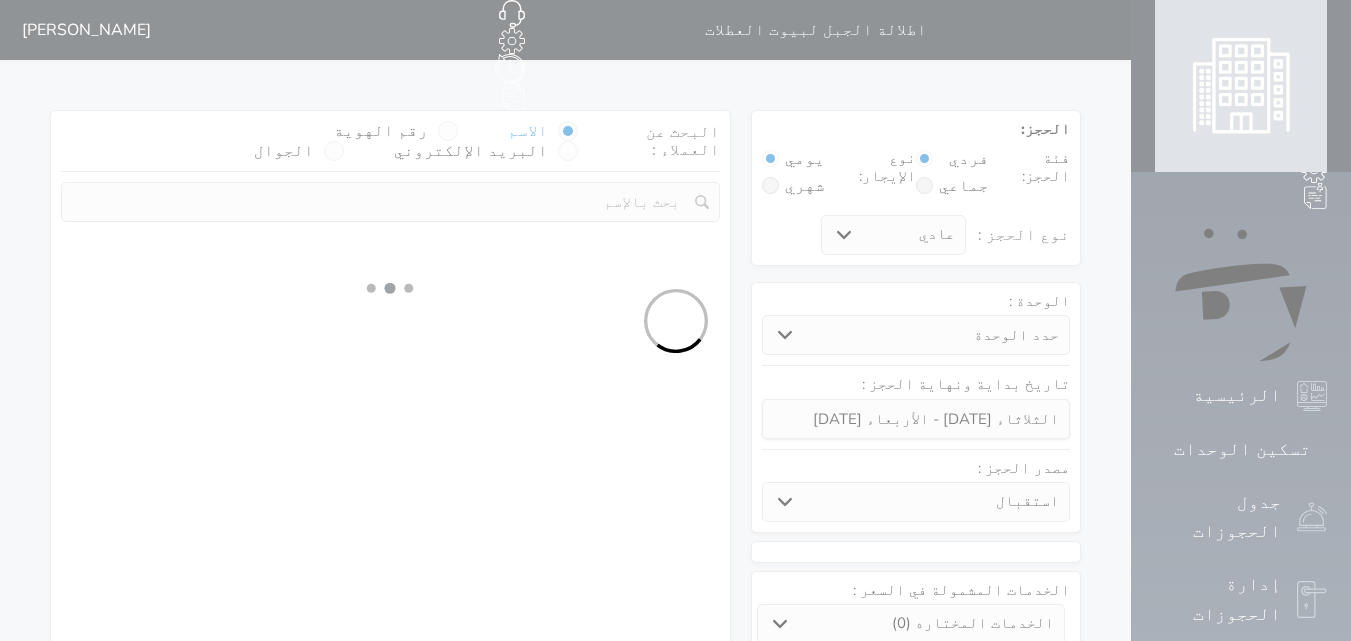 select 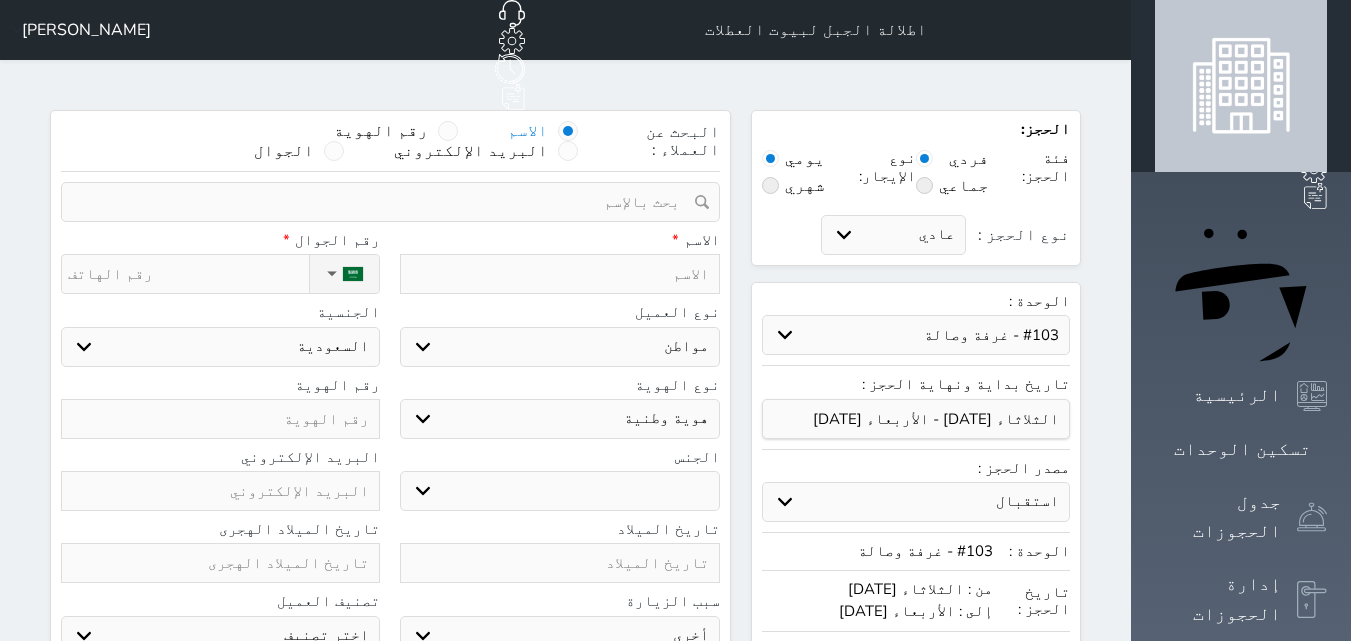 select 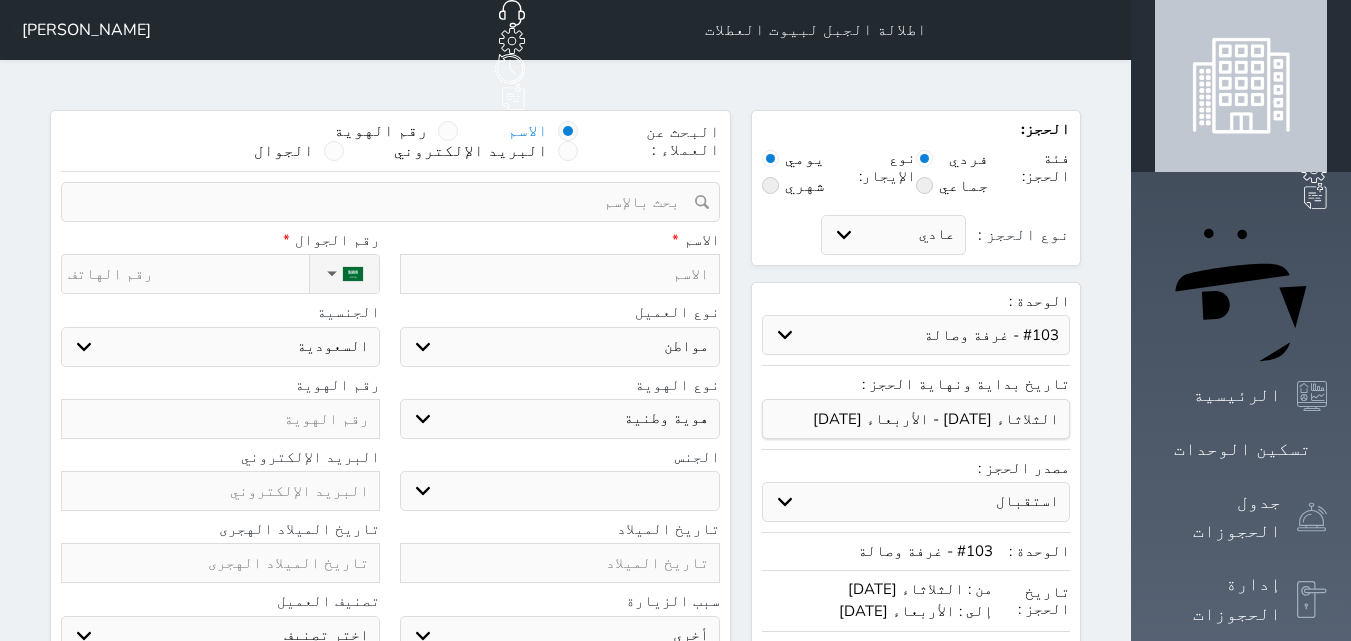 select 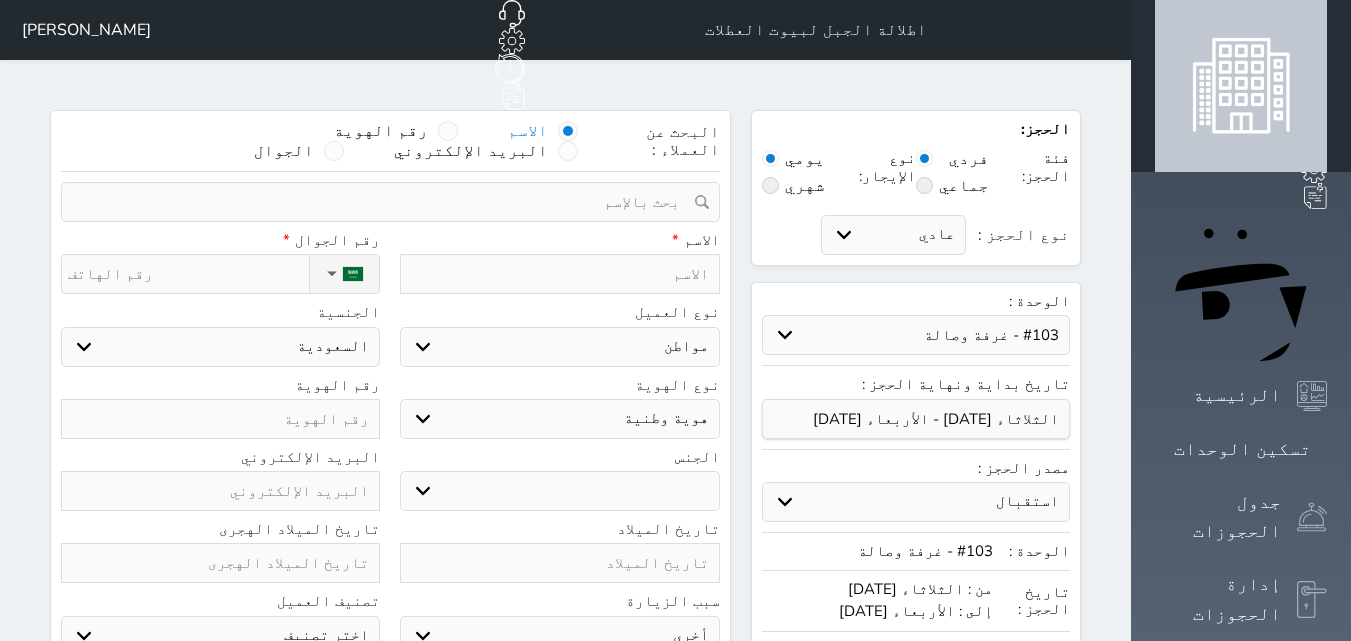 type on "1" 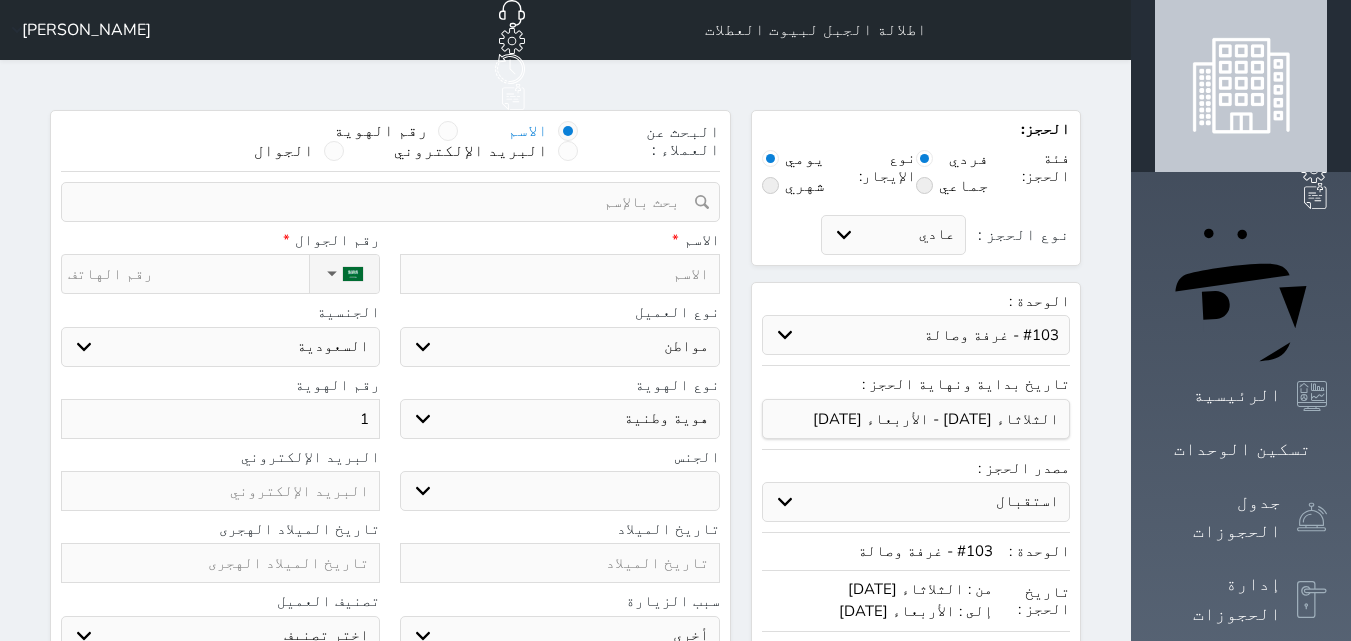 type on "10" 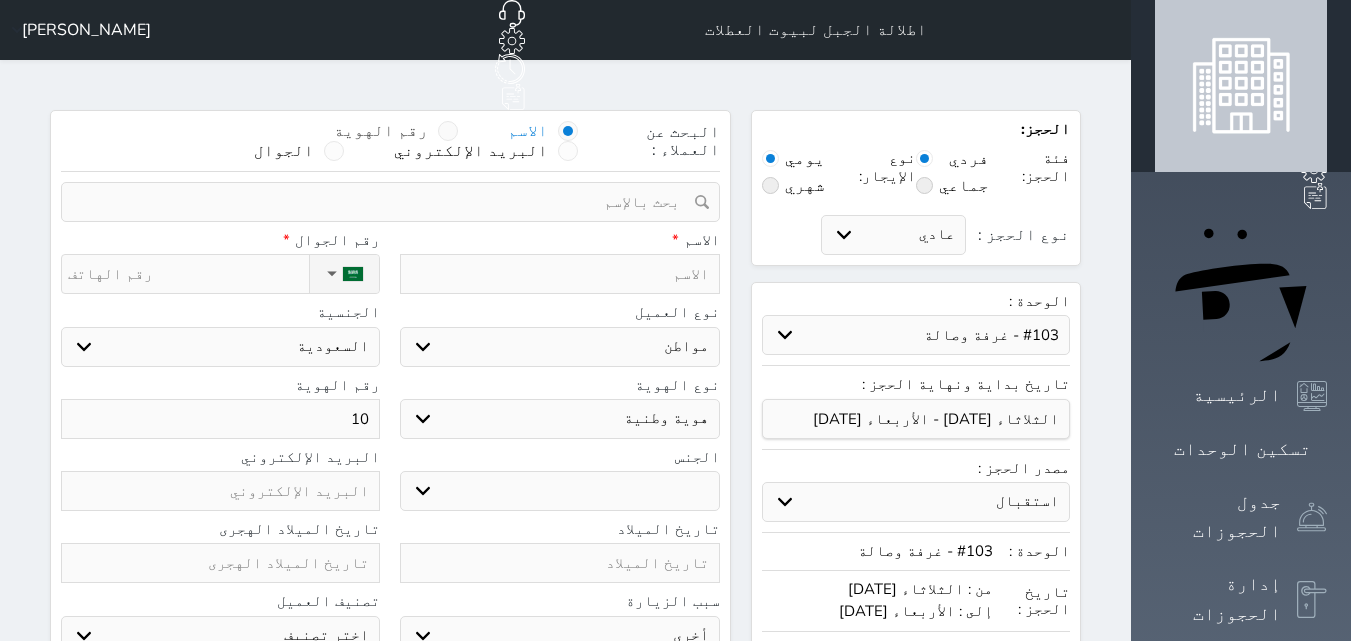 type on "10" 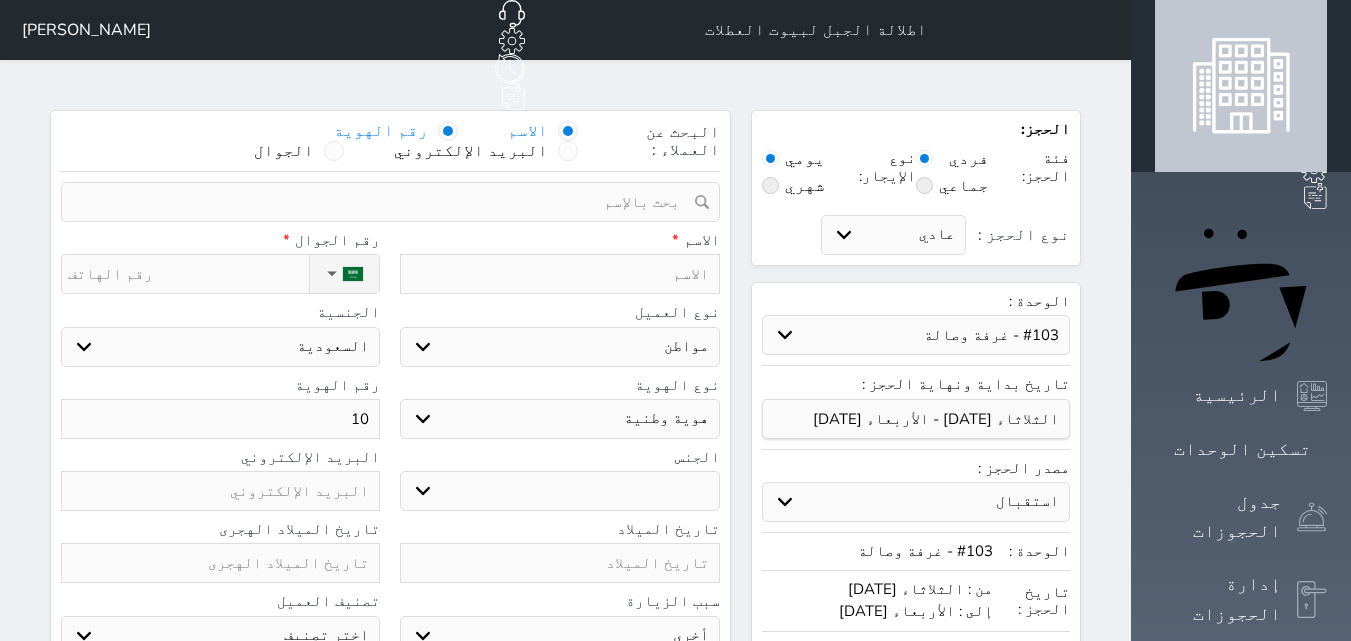 select 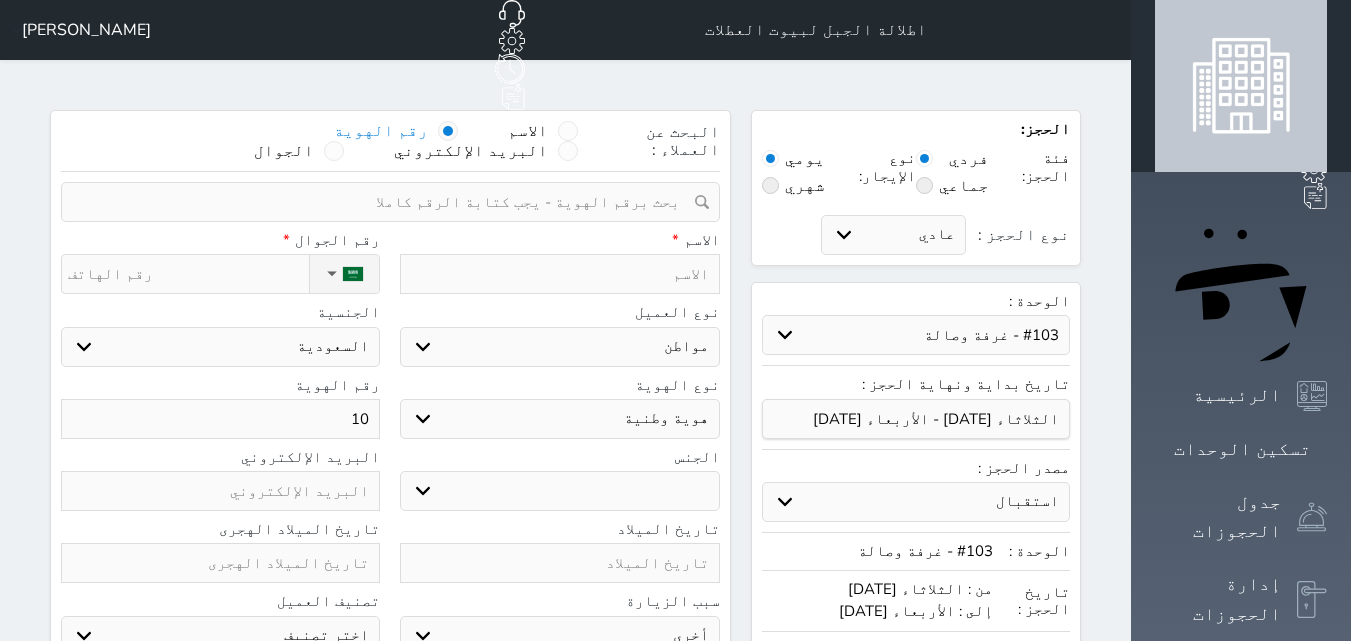 click at bounding box center (383, 202) 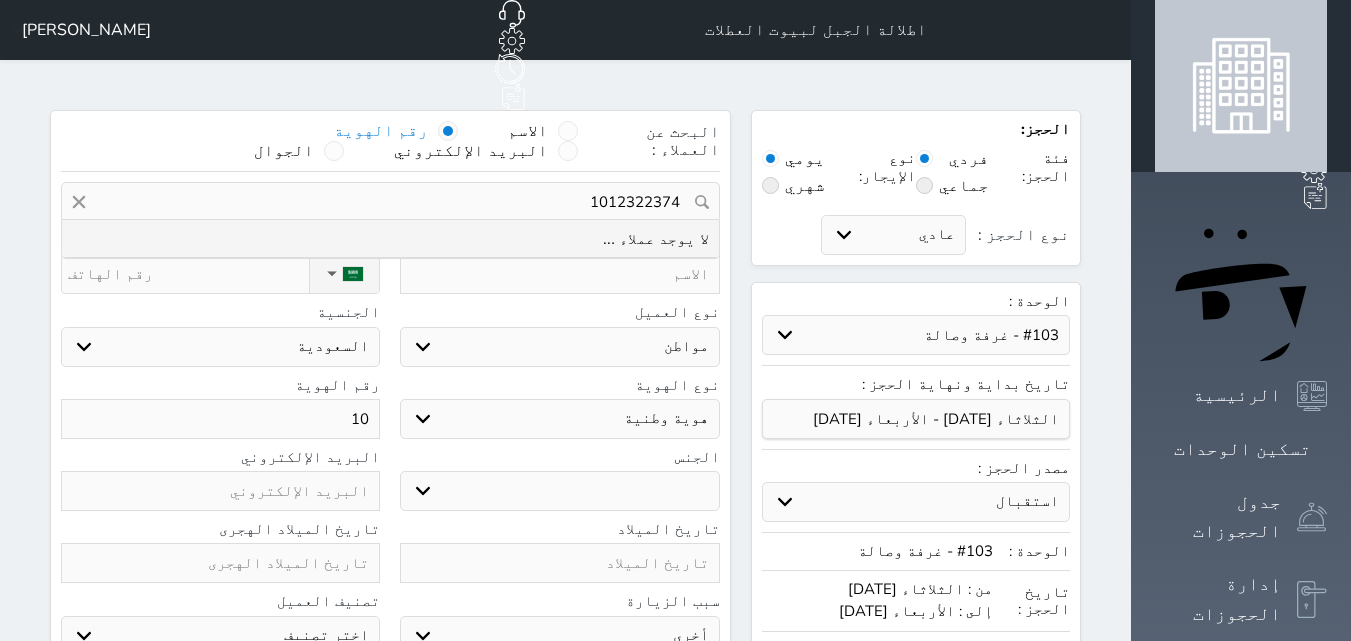 click on "1012322374" at bounding box center (390, 202) 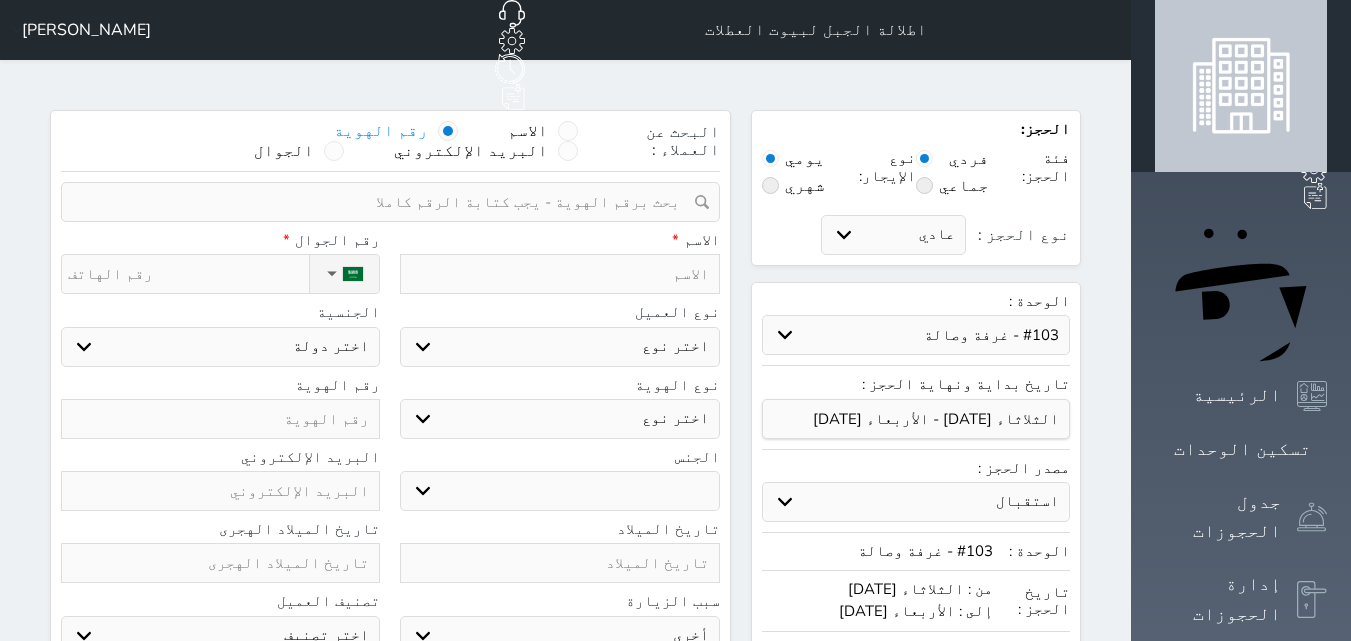 type on "ا" 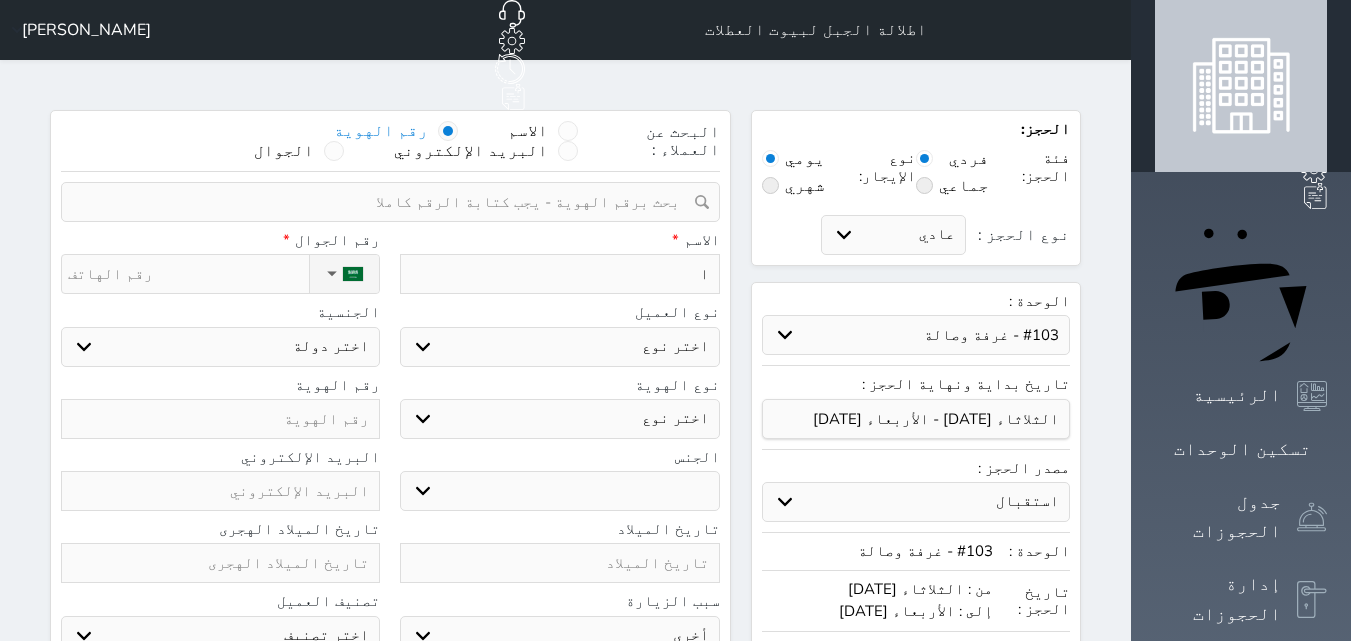 type on "اح" 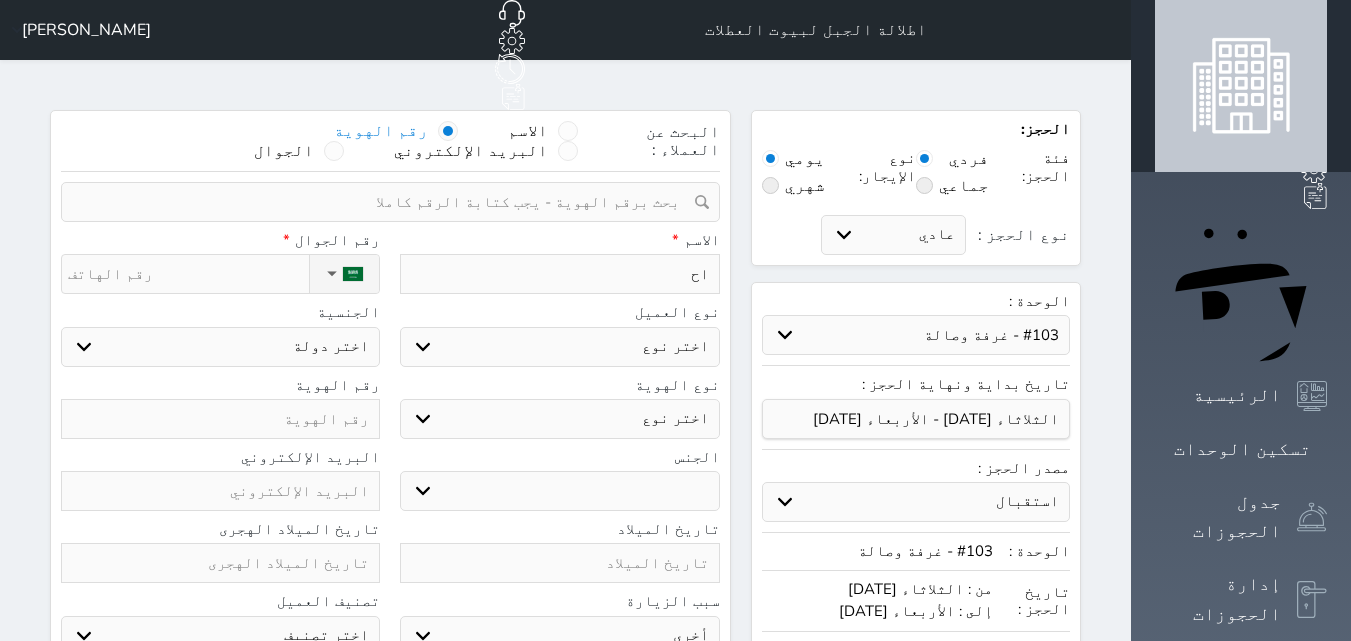 type on "احم" 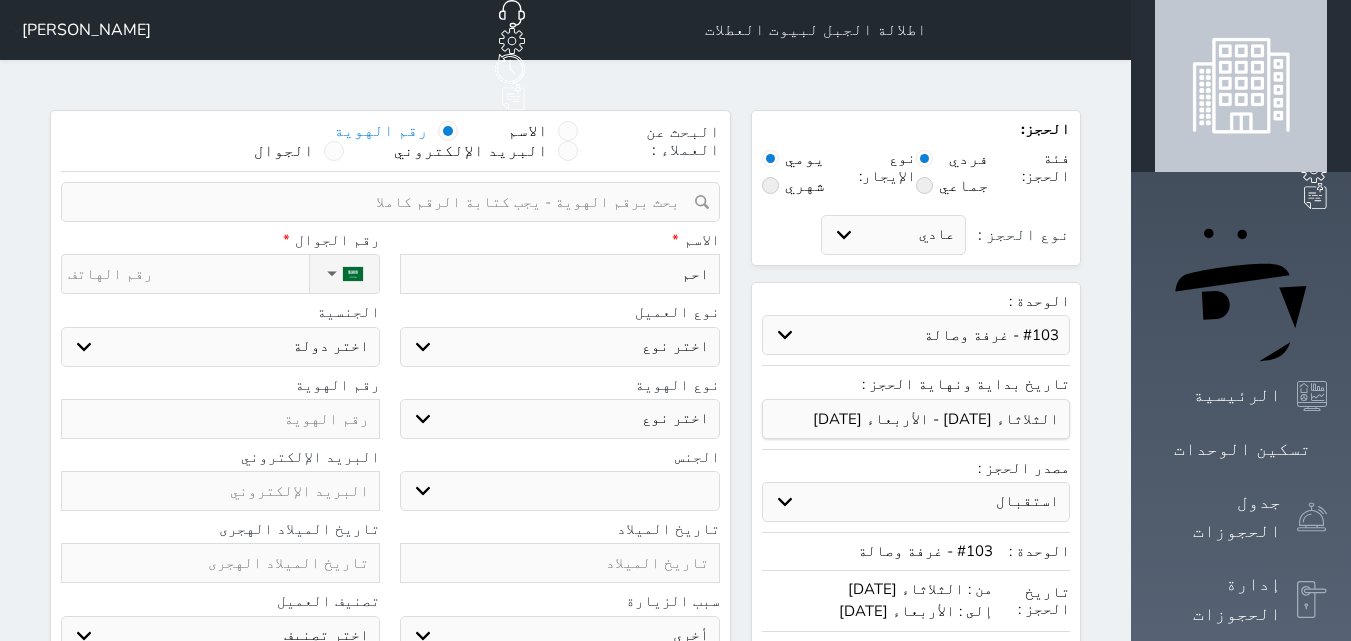 type on "احمد" 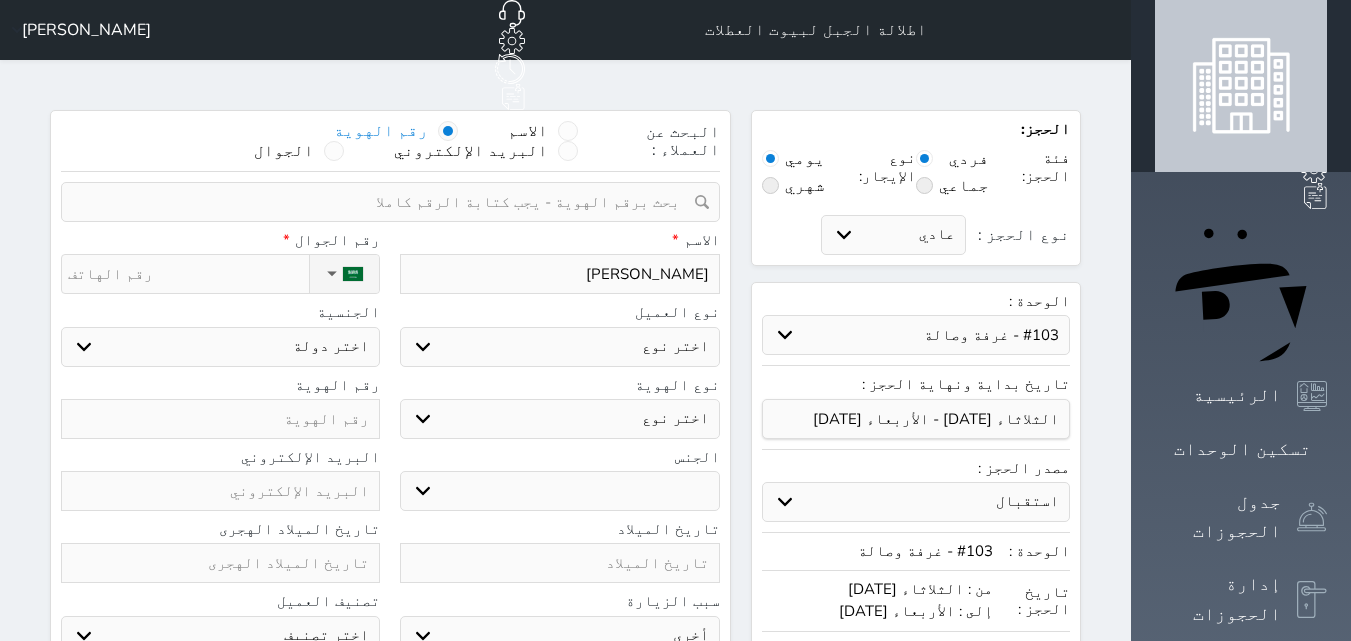 type on "احمد" 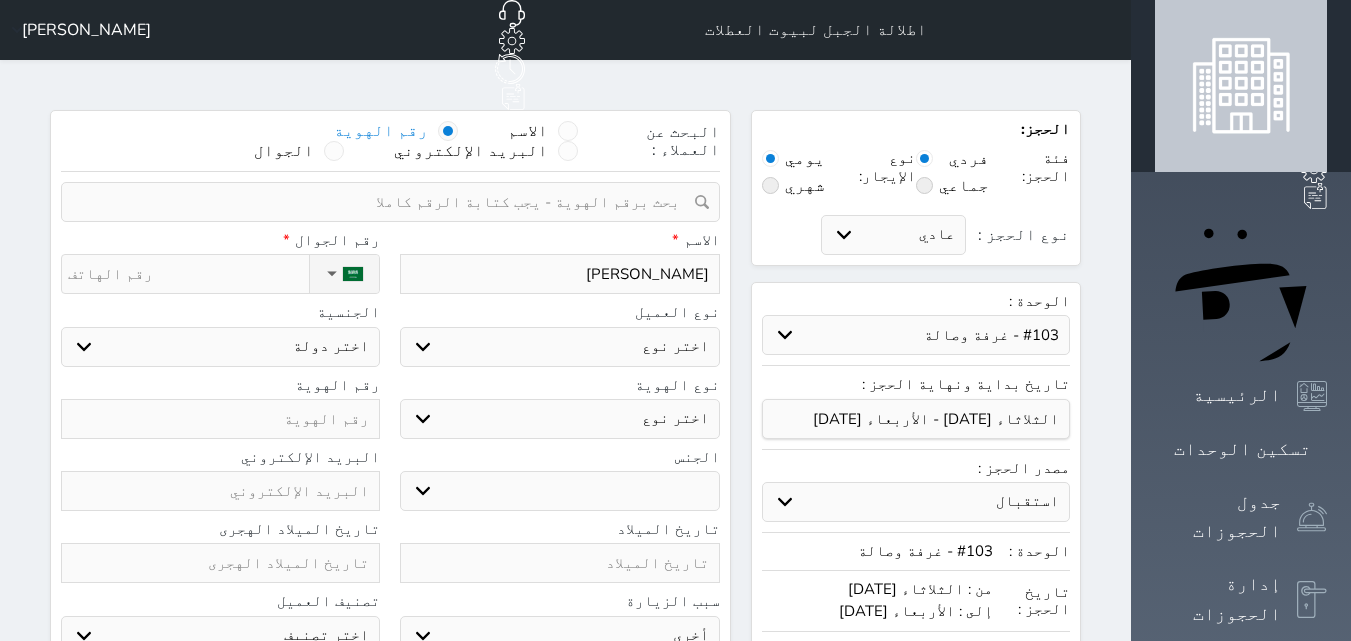 type on "احمد ع" 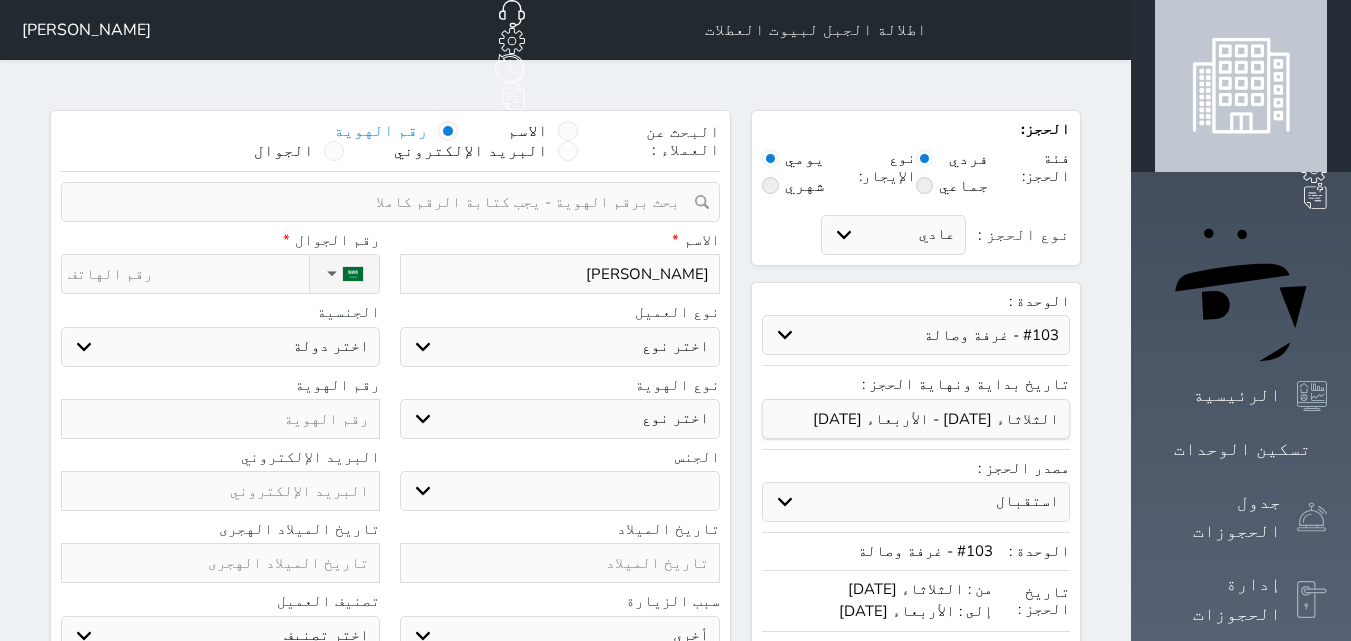 type on "احمد عب" 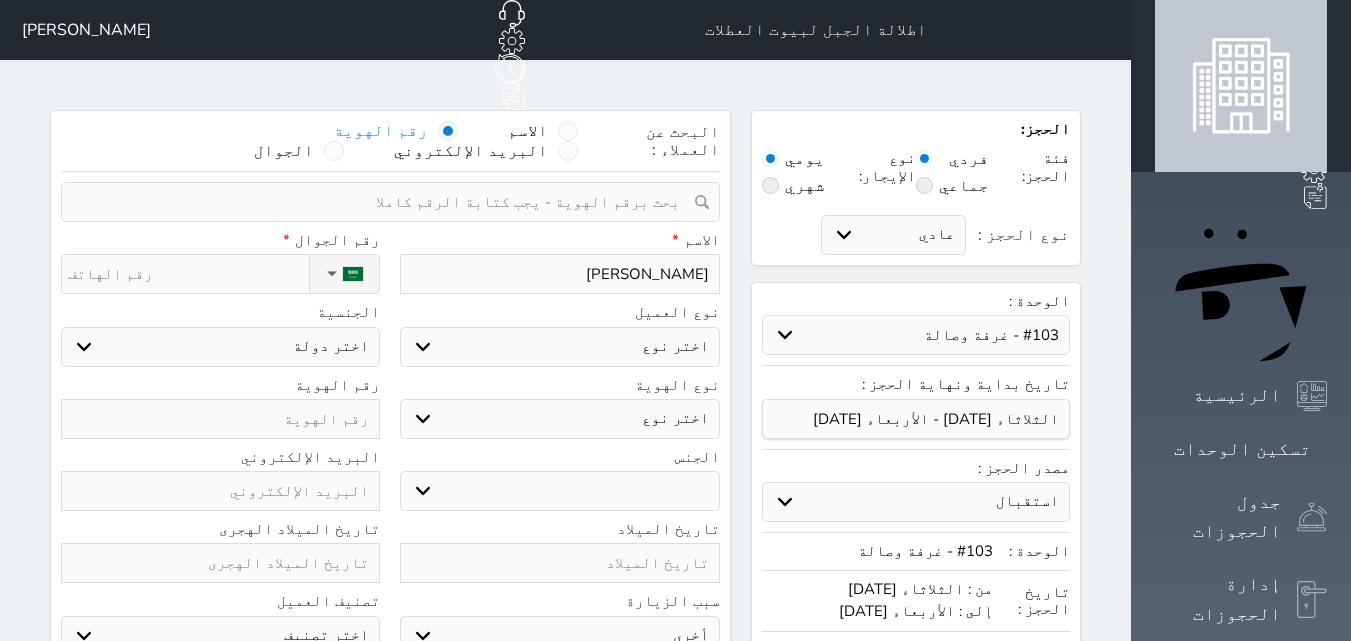 type on "احمد عبدالله ا" 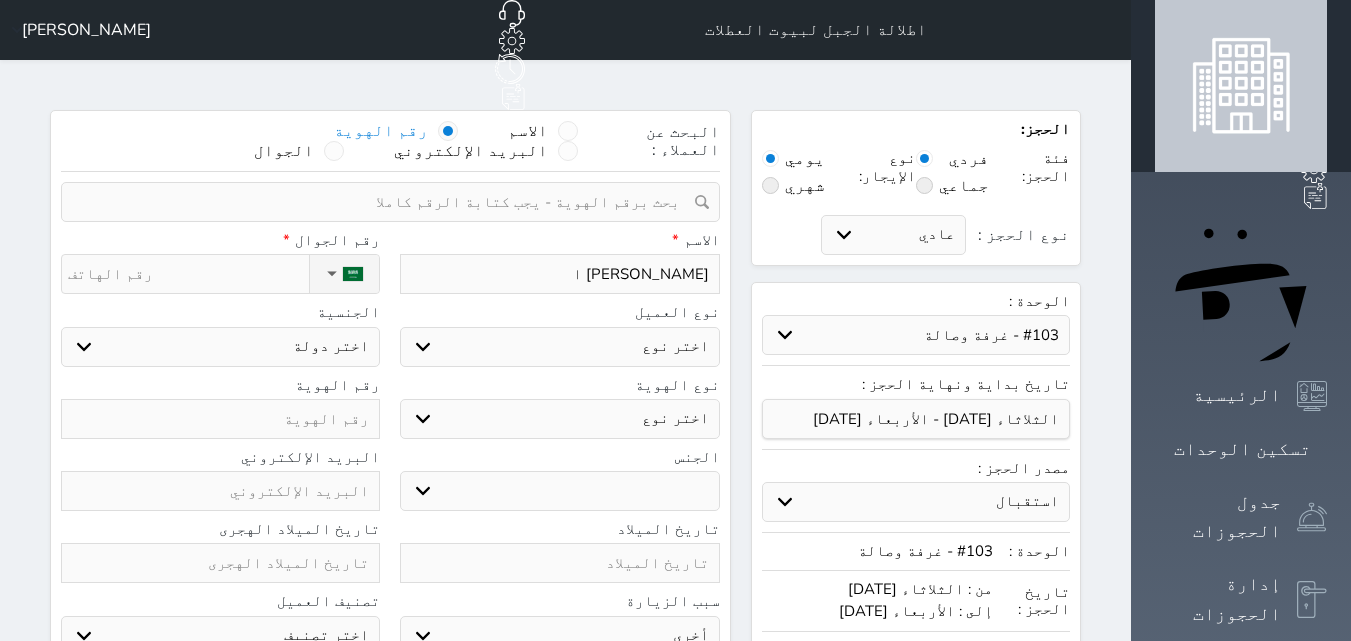 select 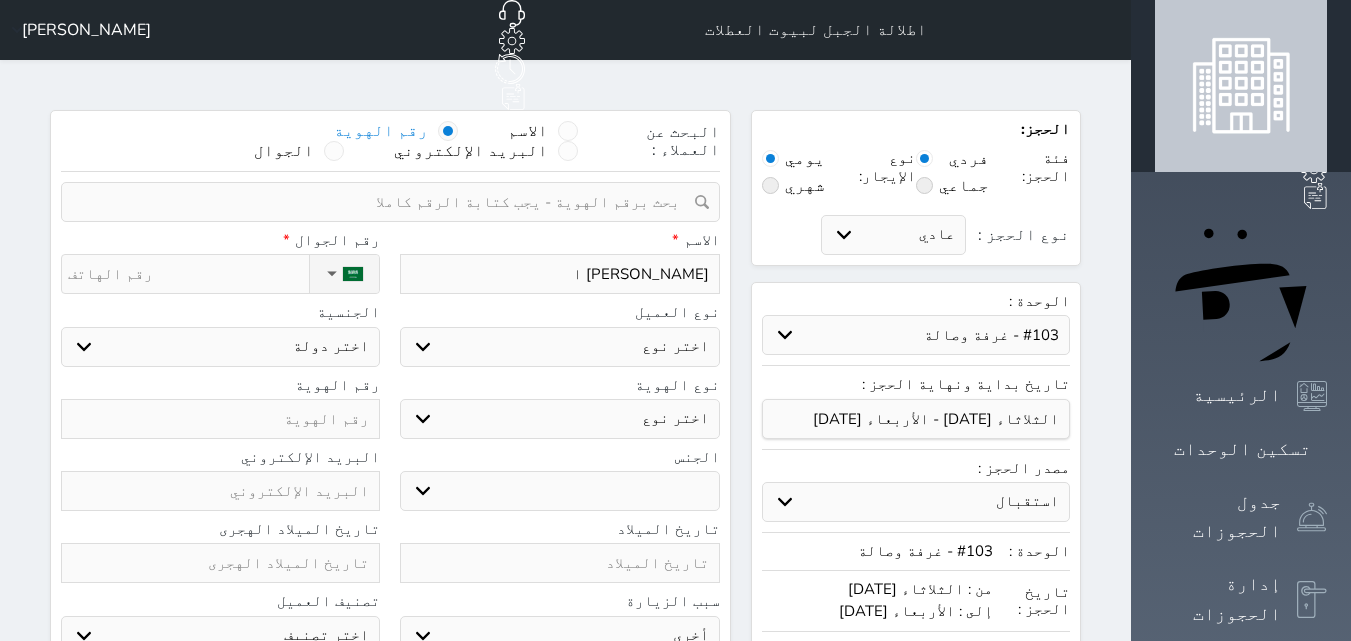 type on "احمد عبدالله ال" 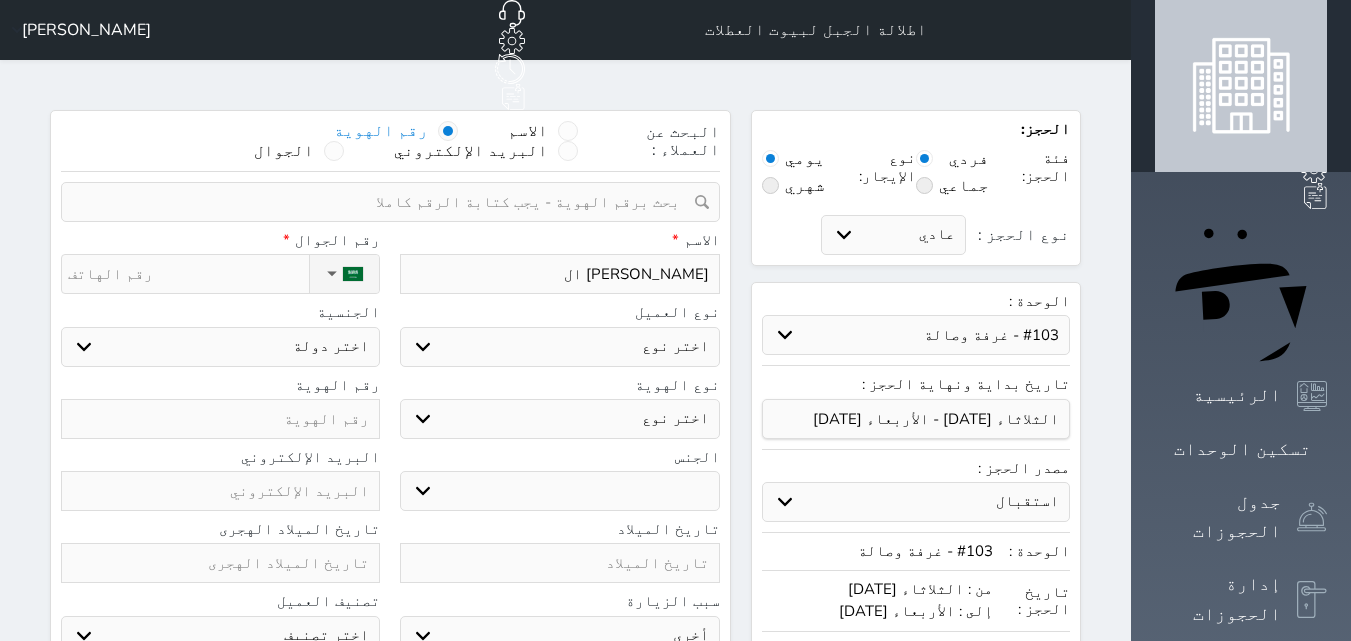 type on "احمد عبدالله الص" 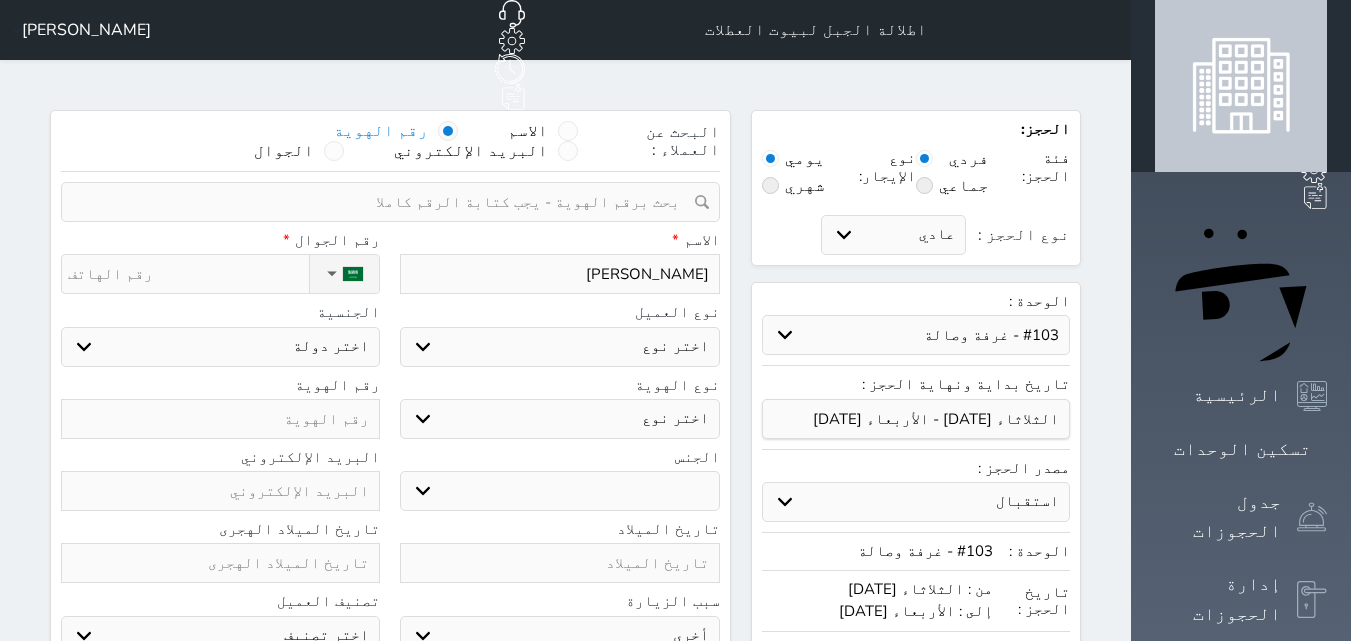 type on "احمد عبدالله الصق" 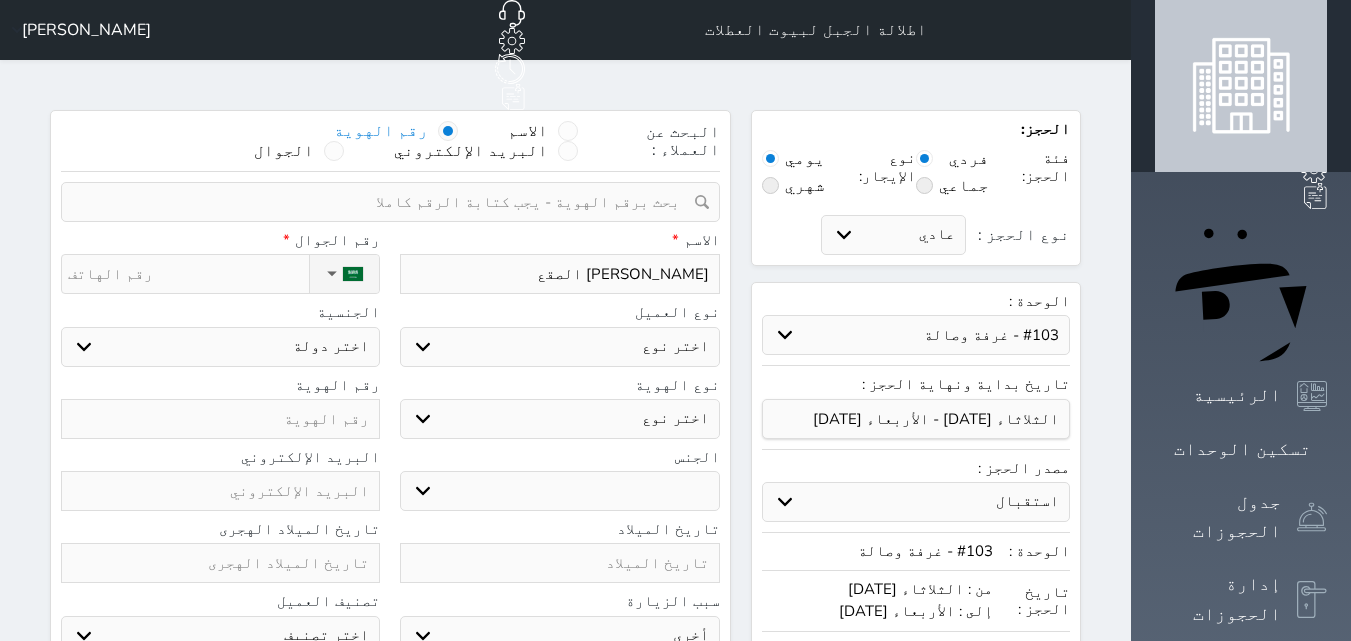 type on "احمد عبدالله الصقعب" 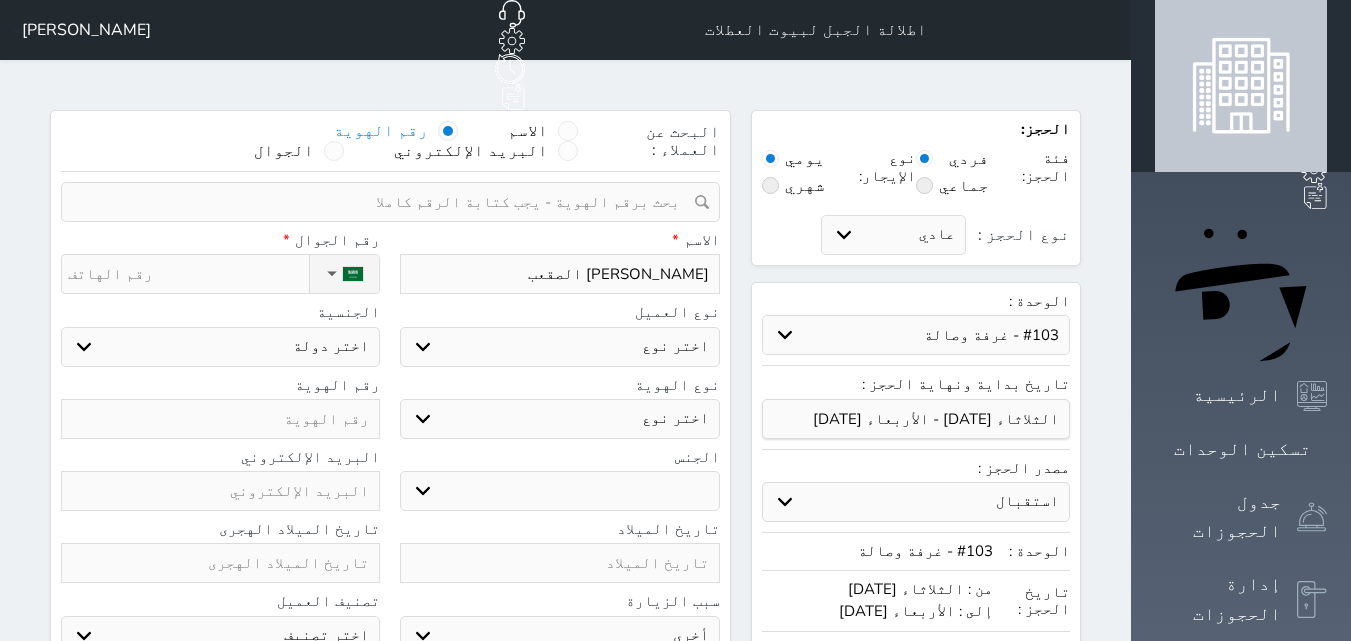 type on "احمد عبدالله الصقعبي" 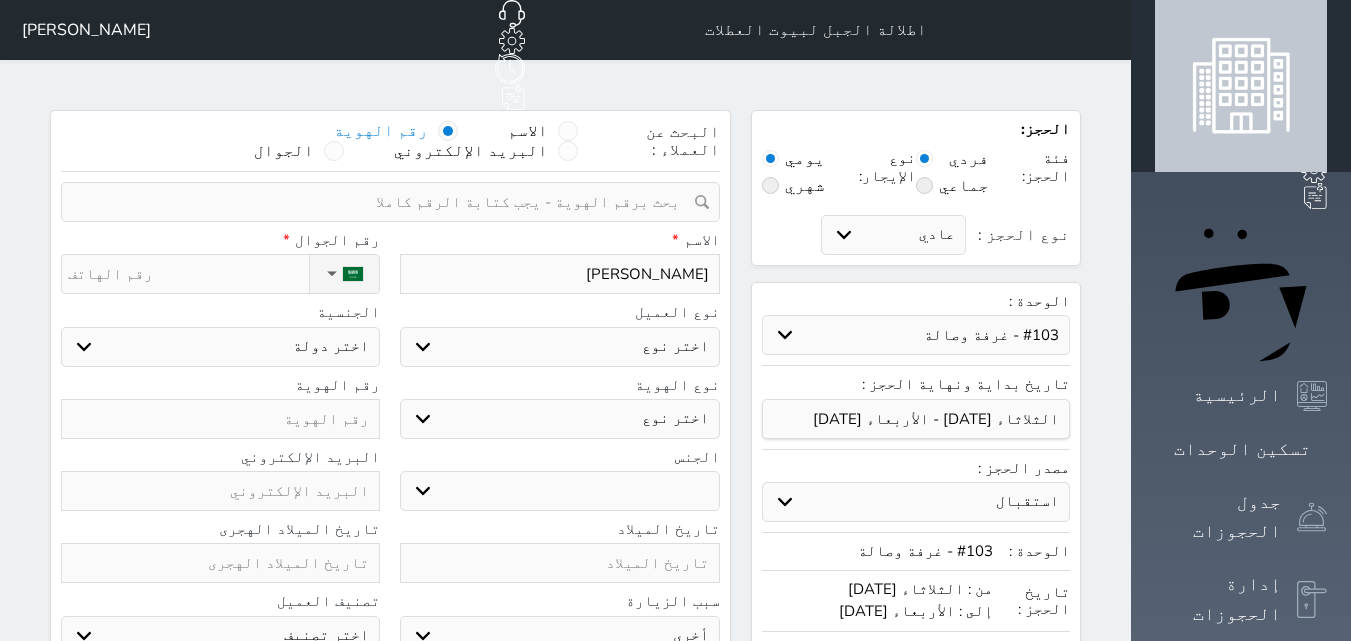 type on "احمد عبدالله الصقعبي" 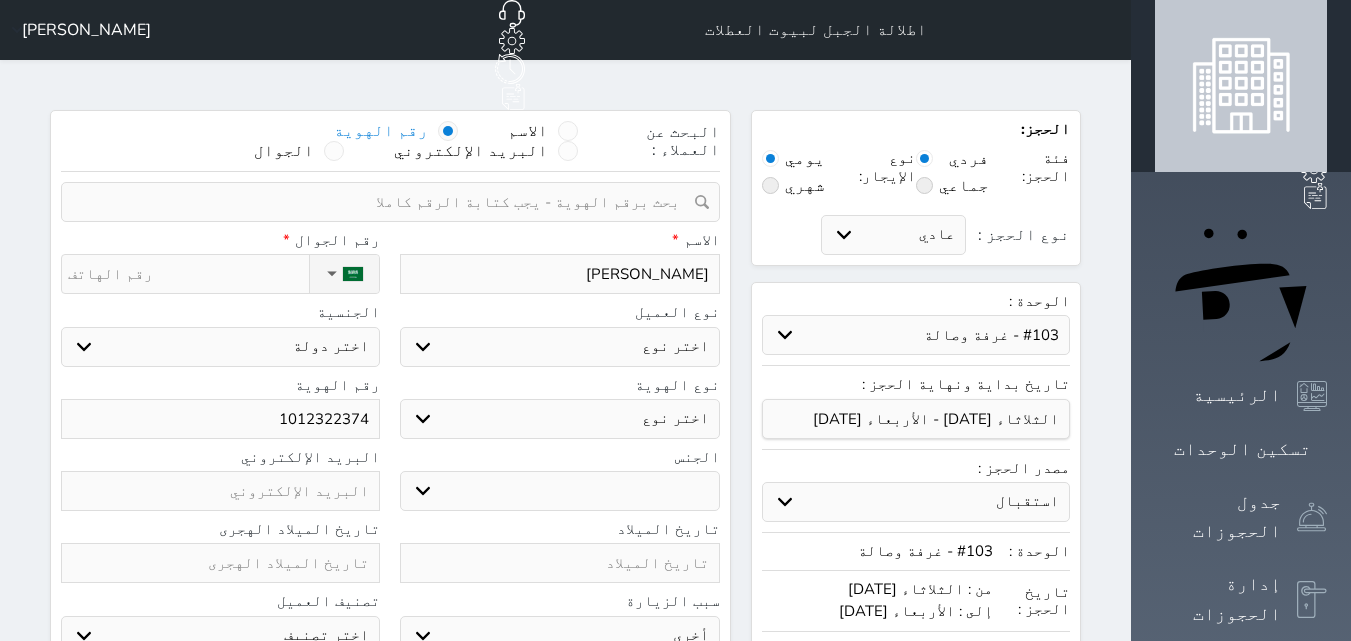 type on "1012322374" 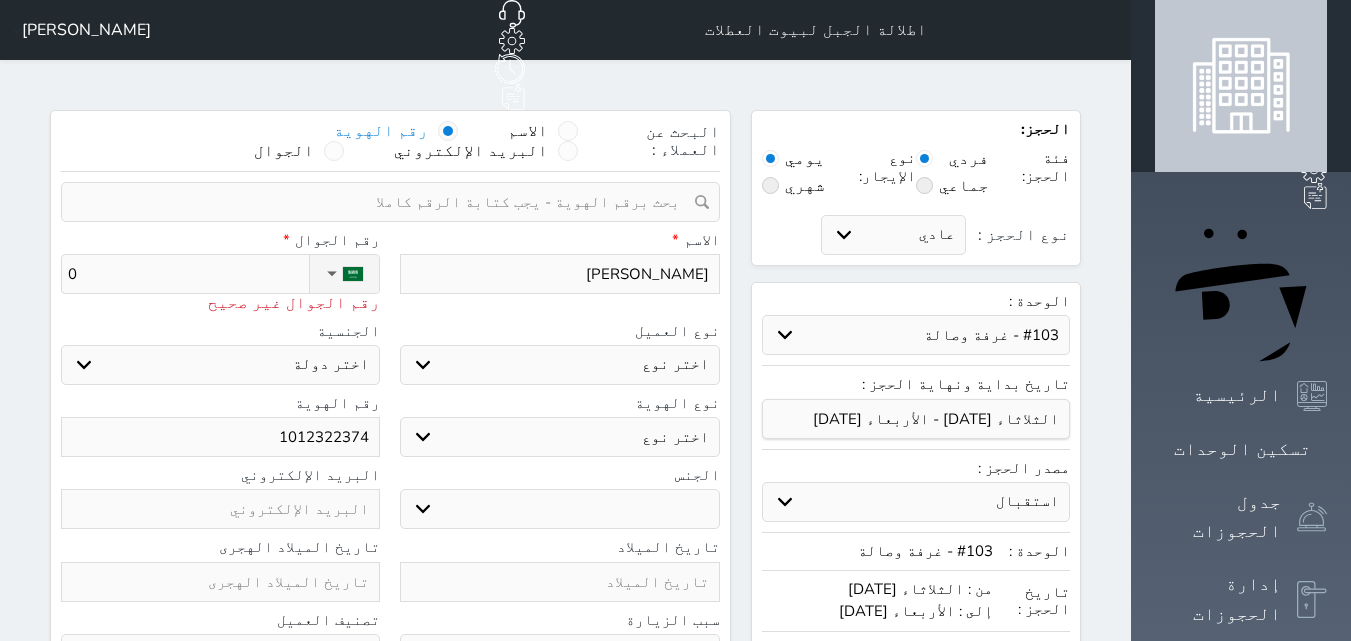 type on "05" 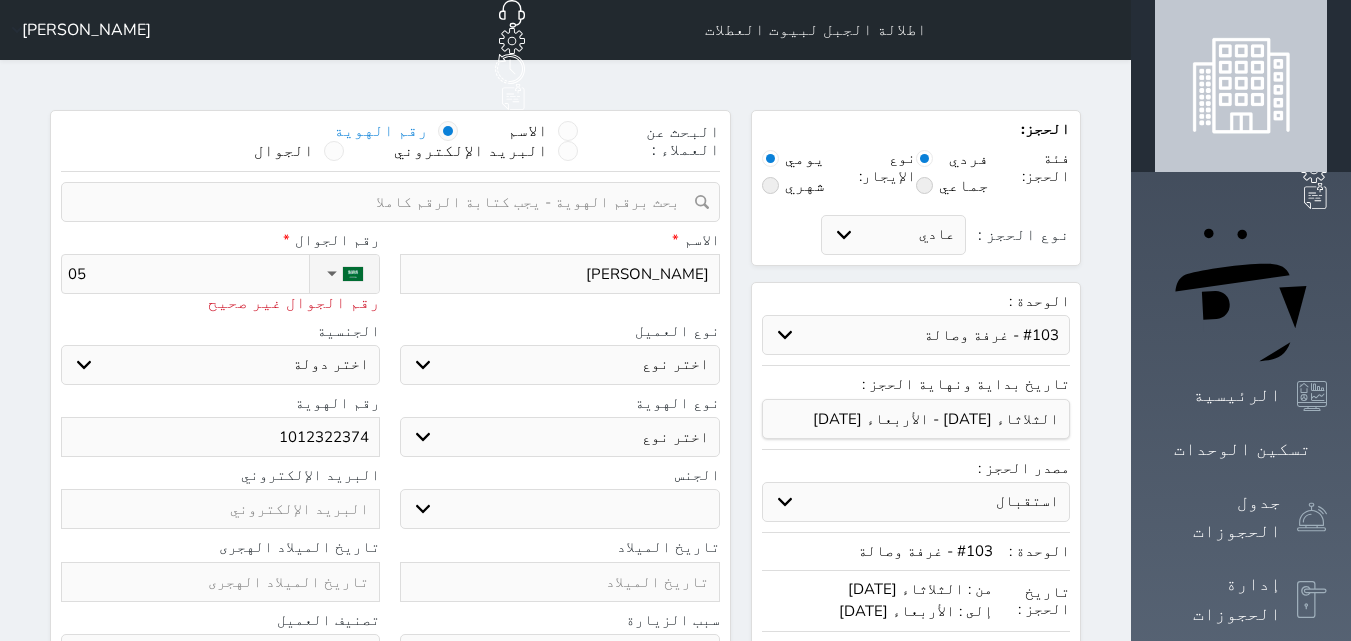 type on "050" 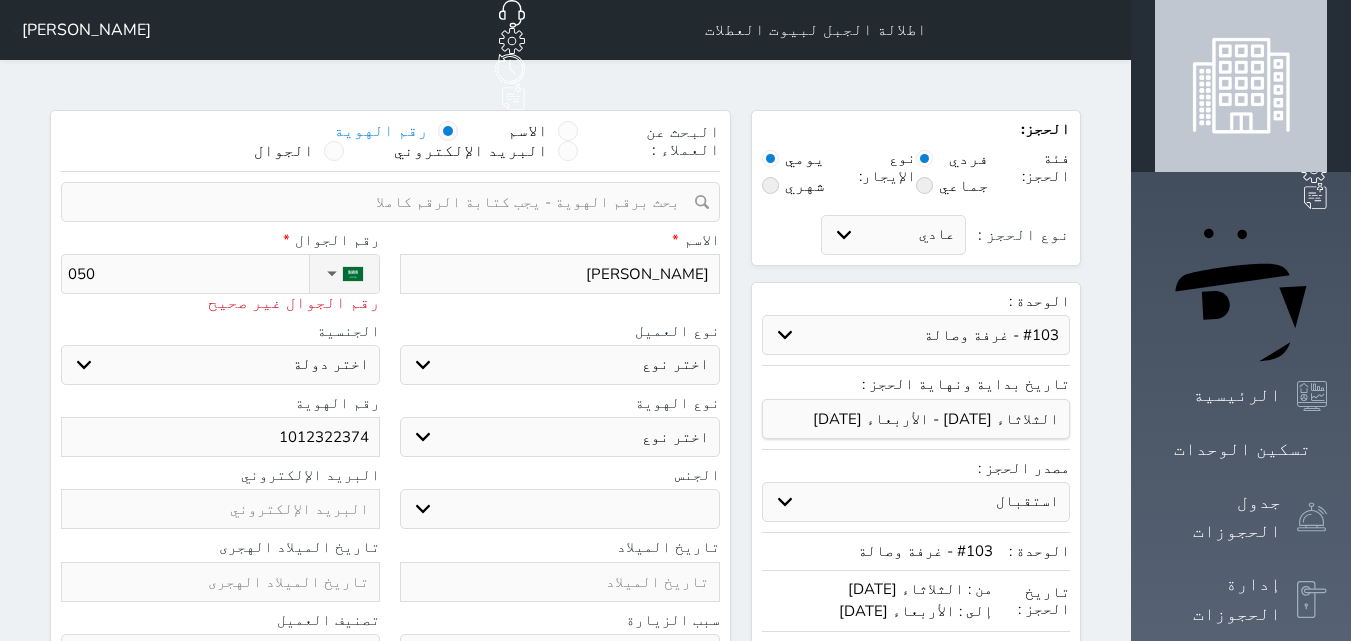 type on "0504" 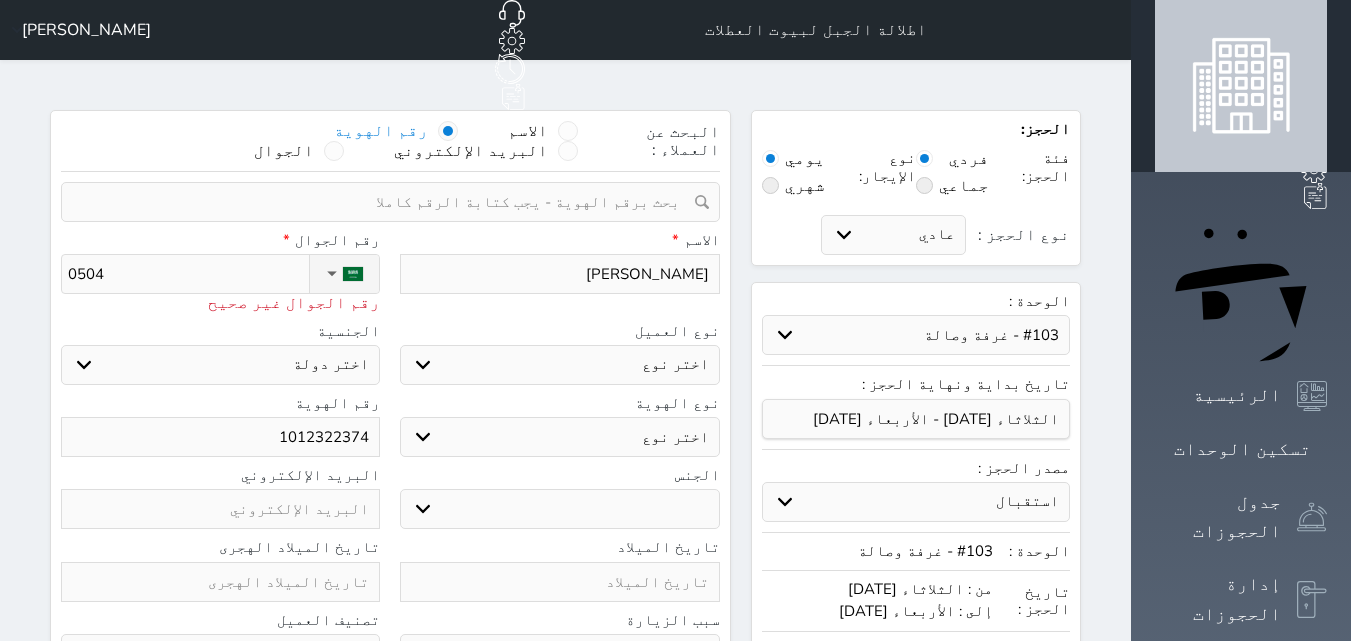 type on "05048" 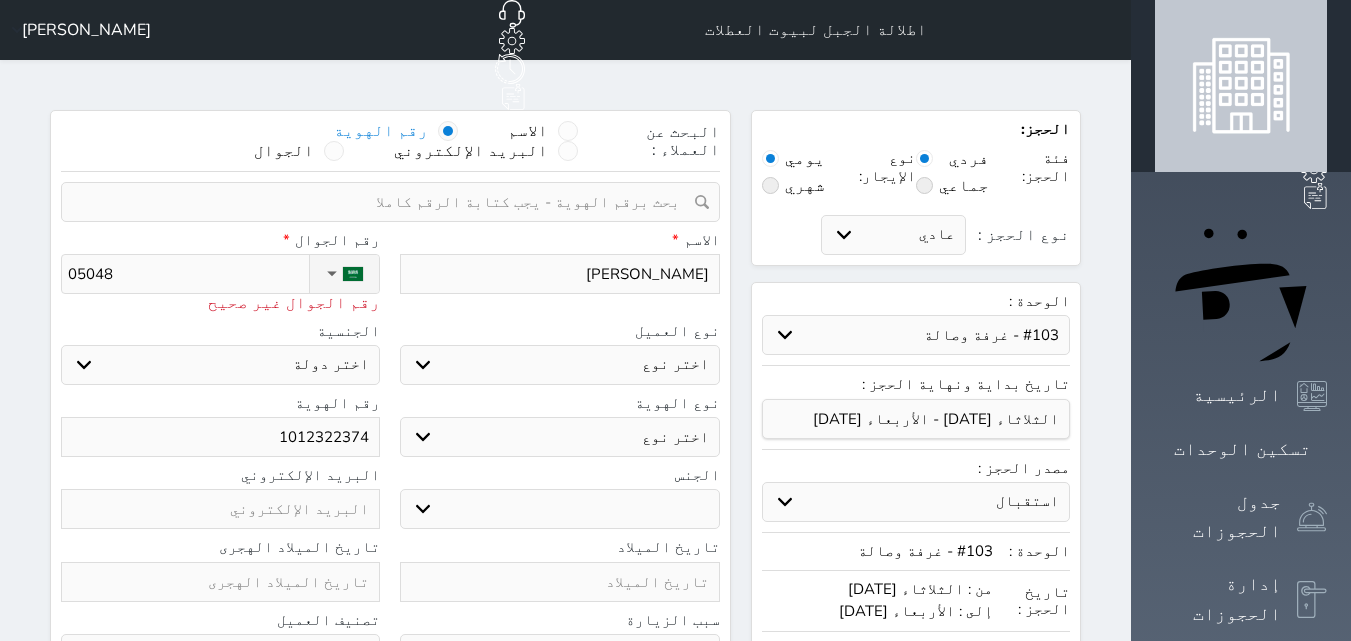 select 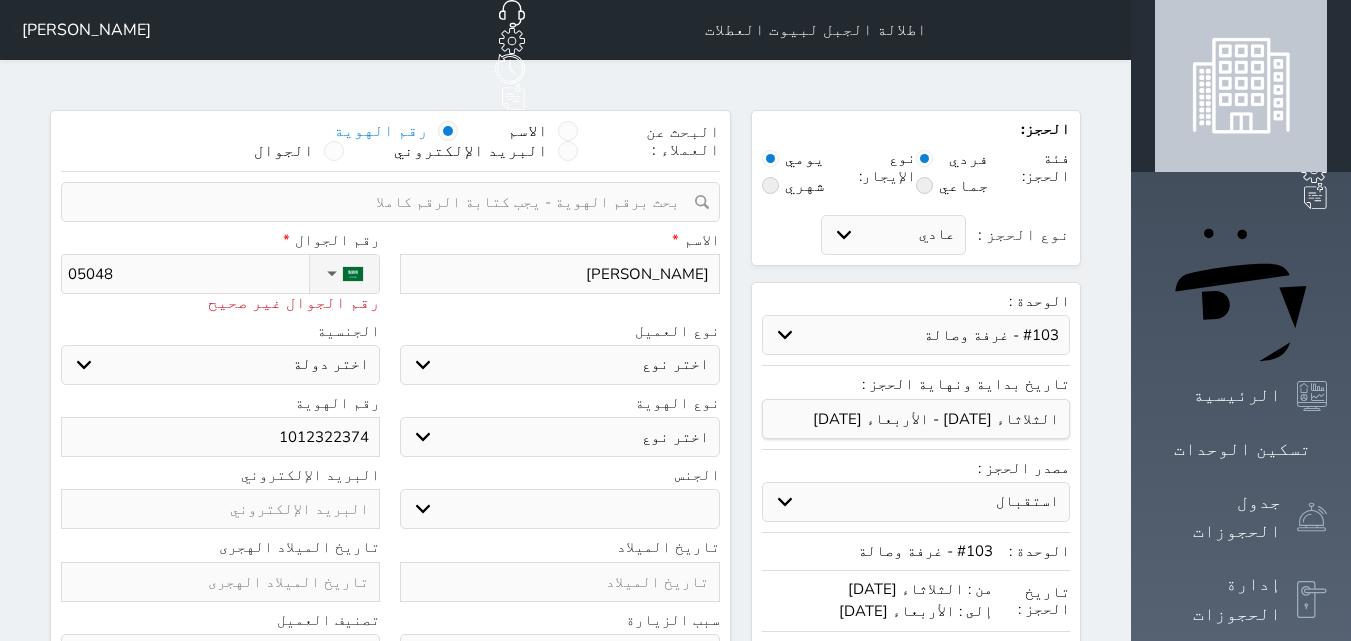 type on "050488" 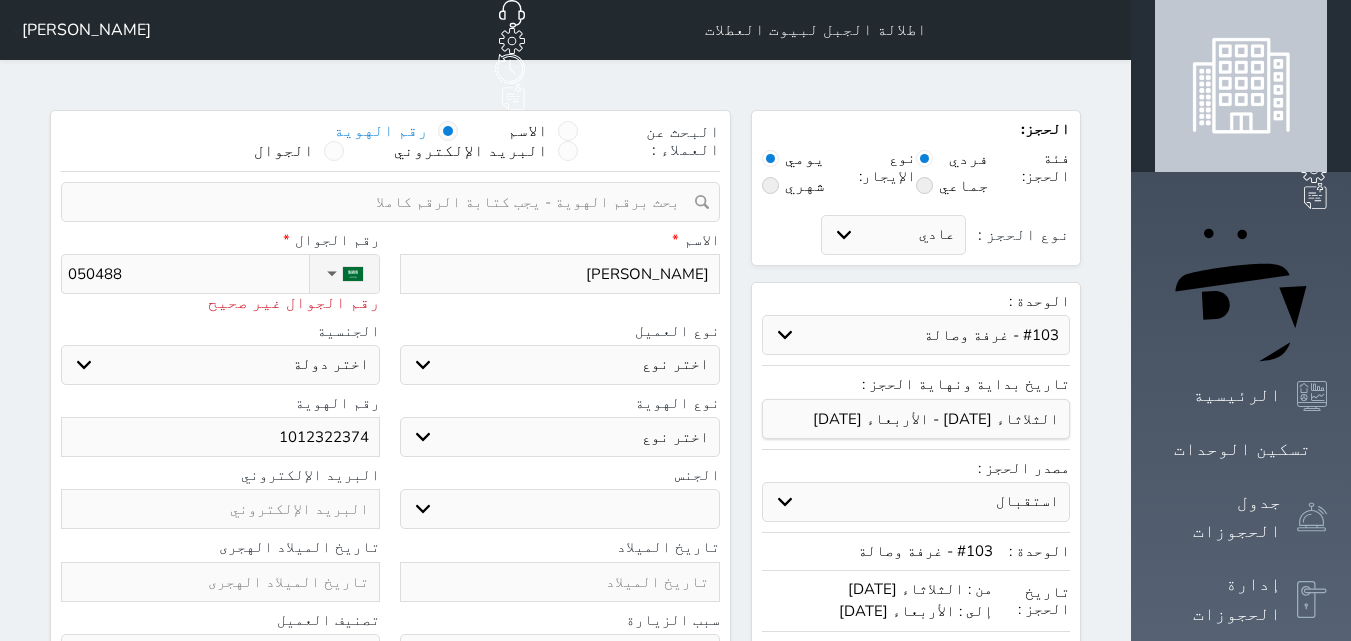 type on "0504884" 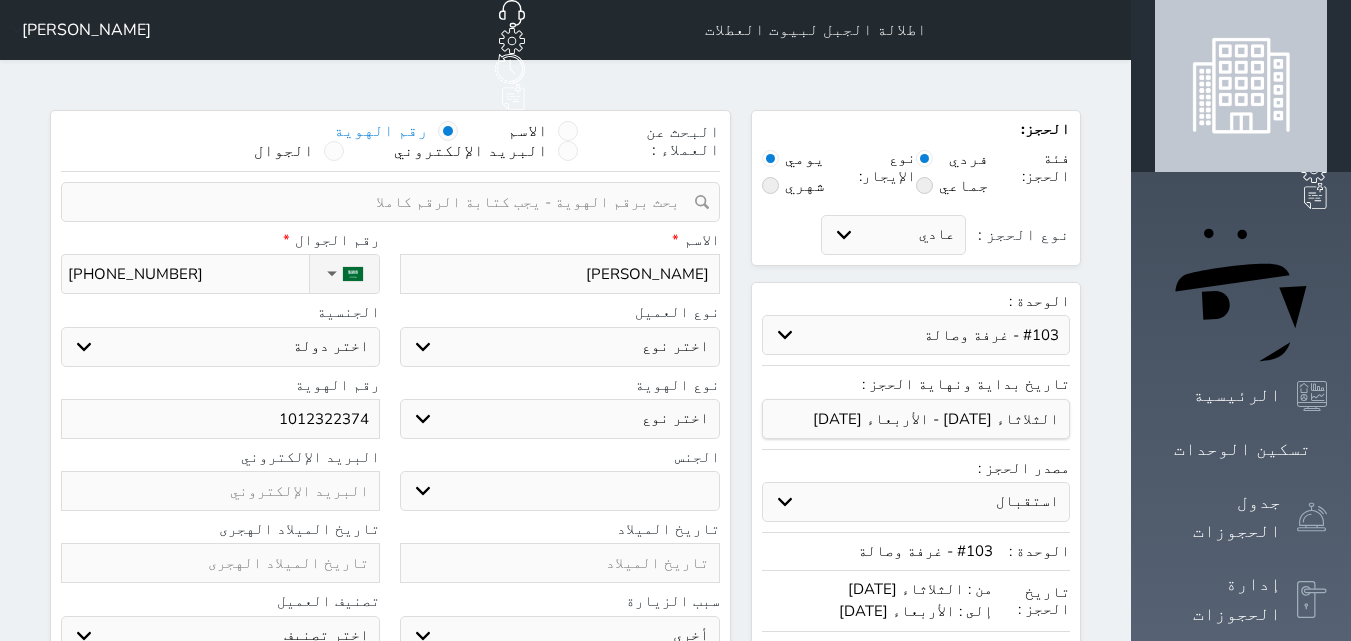 click on "اختر دولة
السعودية" at bounding box center [220, 347] 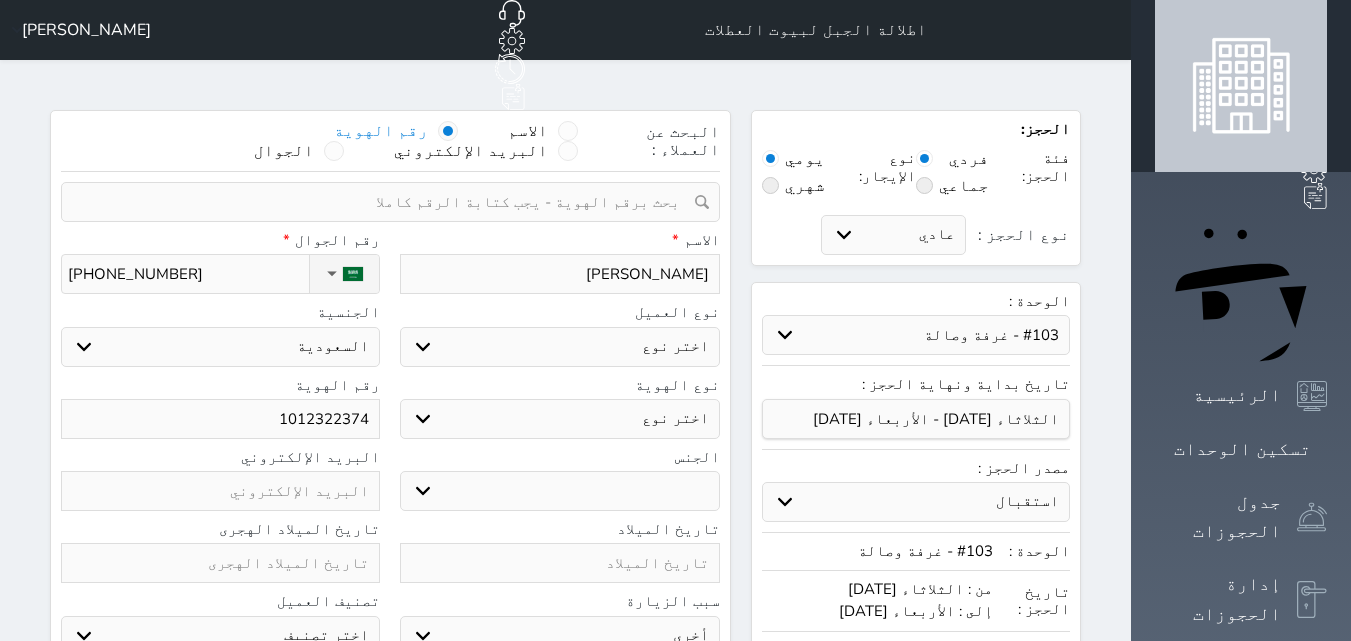 click on "اختر دولة
السعودية" at bounding box center [220, 347] 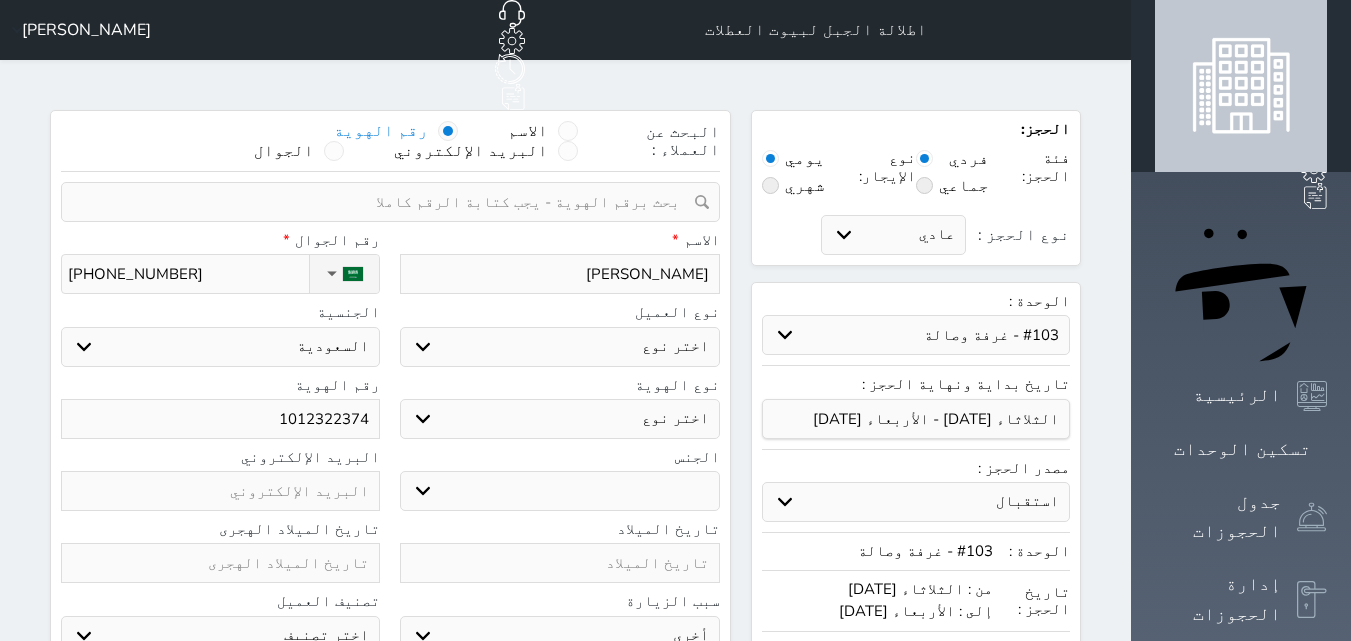 click on "اختر نوع   هوية وطنية هوية عائلية جواز السفر" at bounding box center (559, 419) 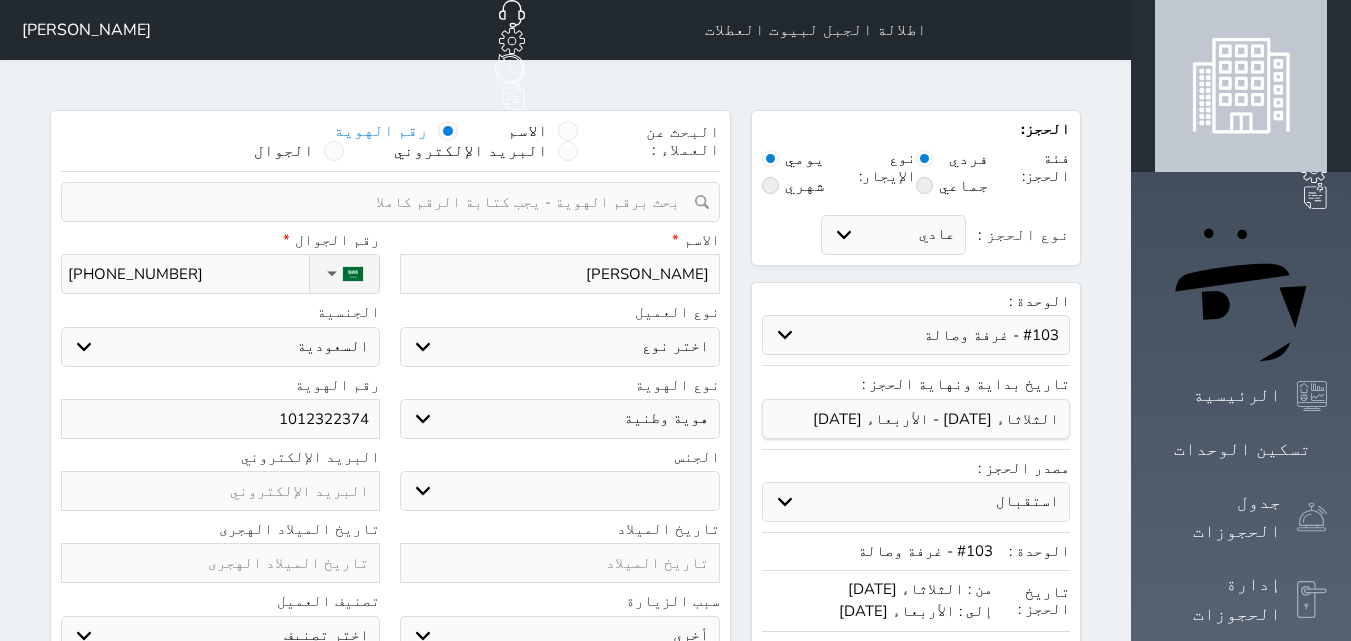 click on "اختر نوع   هوية وطنية هوية عائلية جواز السفر" at bounding box center [559, 419] 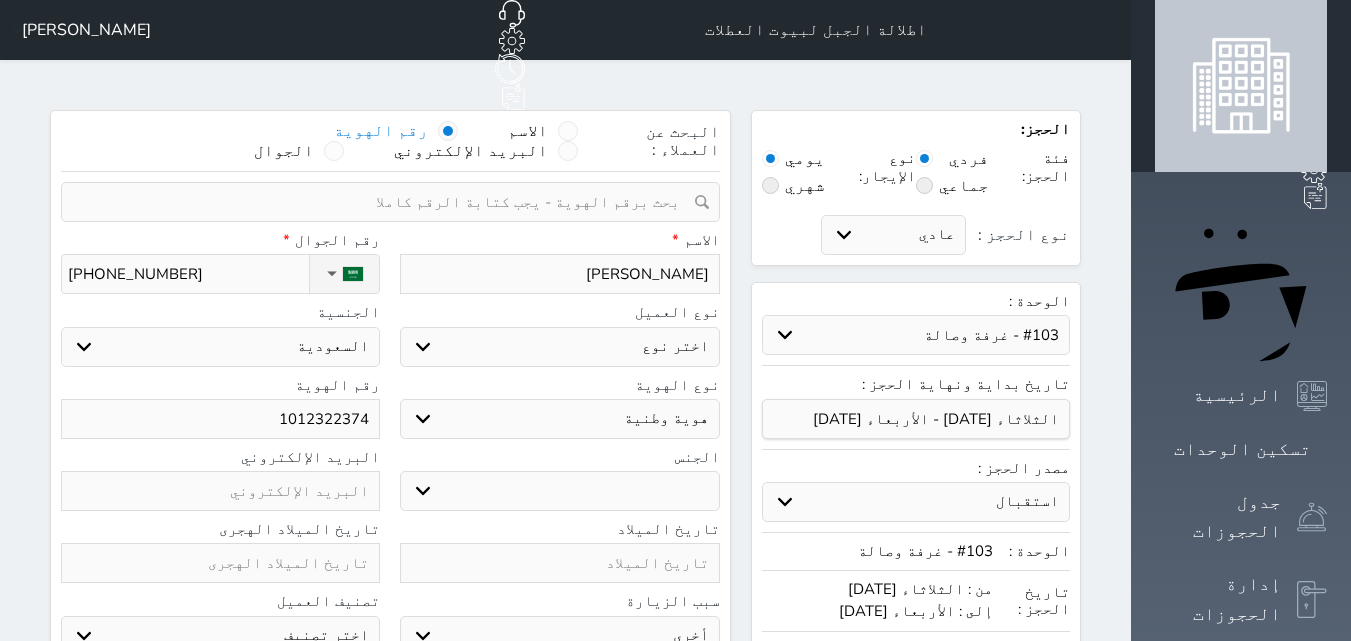 click on "ذكر   انثى" at bounding box center [559, 491] 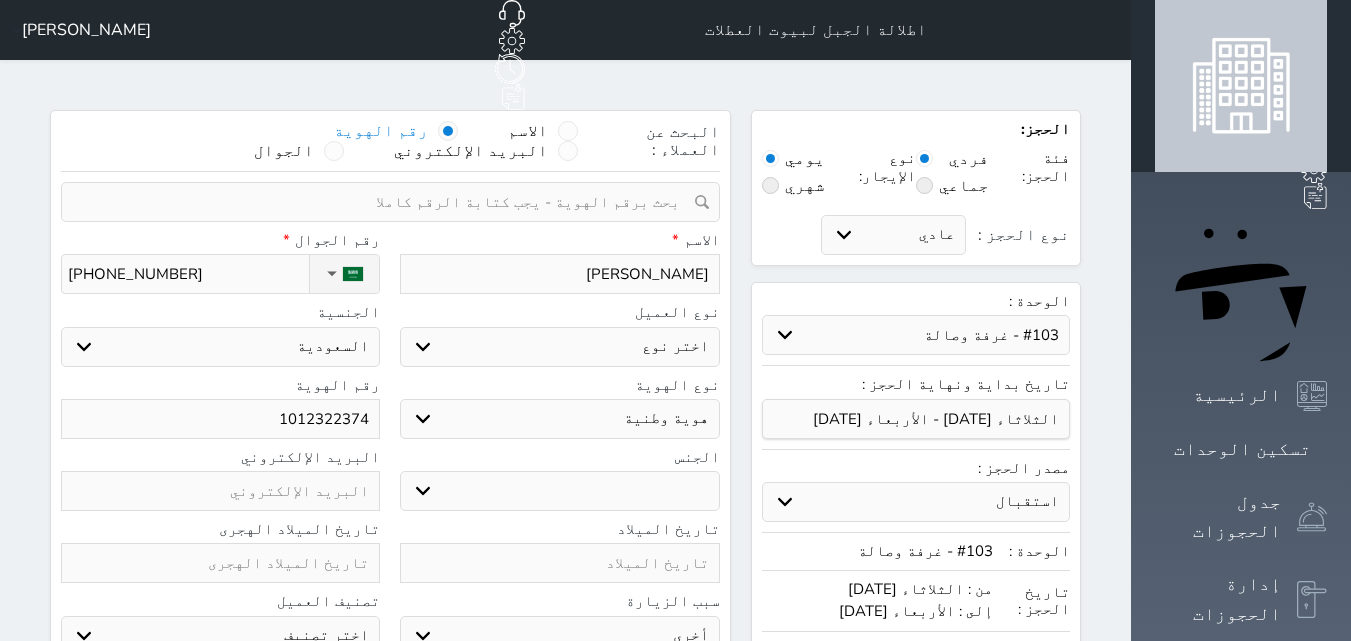 click on "اختر نوع   مواطن مواطن خليجي زائر مقيم" at bounding box center [559, 347] 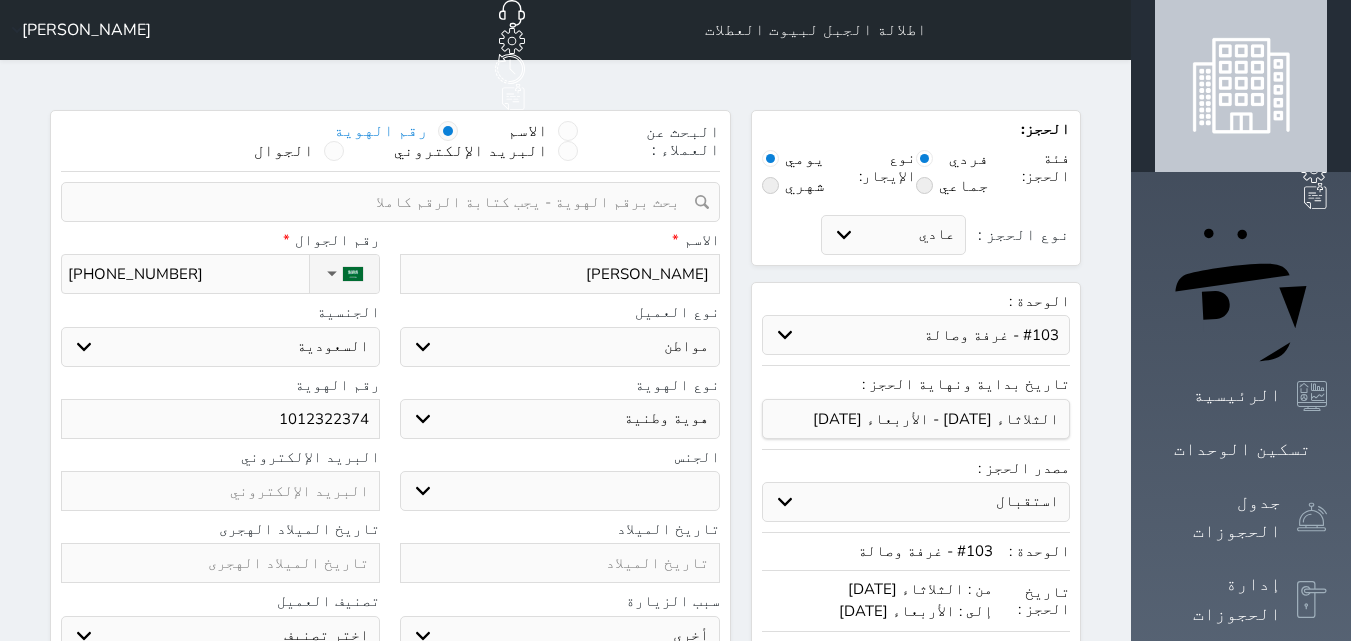 click on "اختر نوع   مواطن مواطن خليجي زائر مقيم" at bounding box center (559, 347) 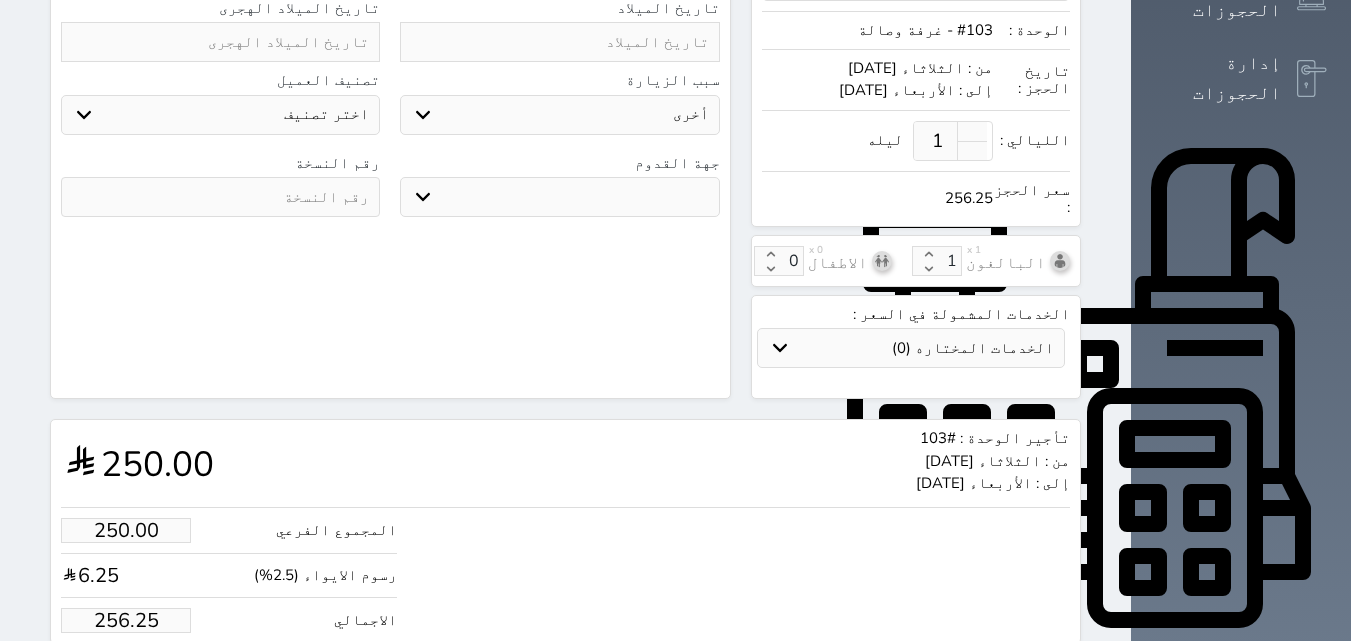 scroll, scrollTop: 548, scrollLeft: 0, axis: vertical 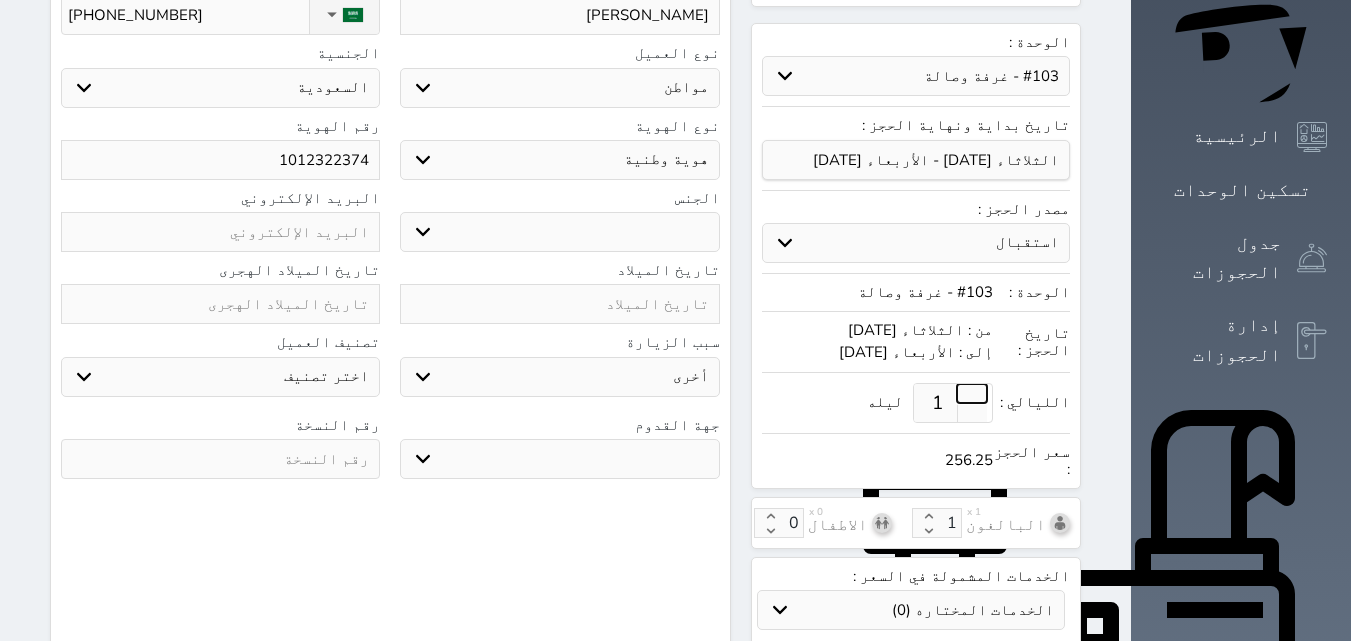 click at bounding box center (972, 393) 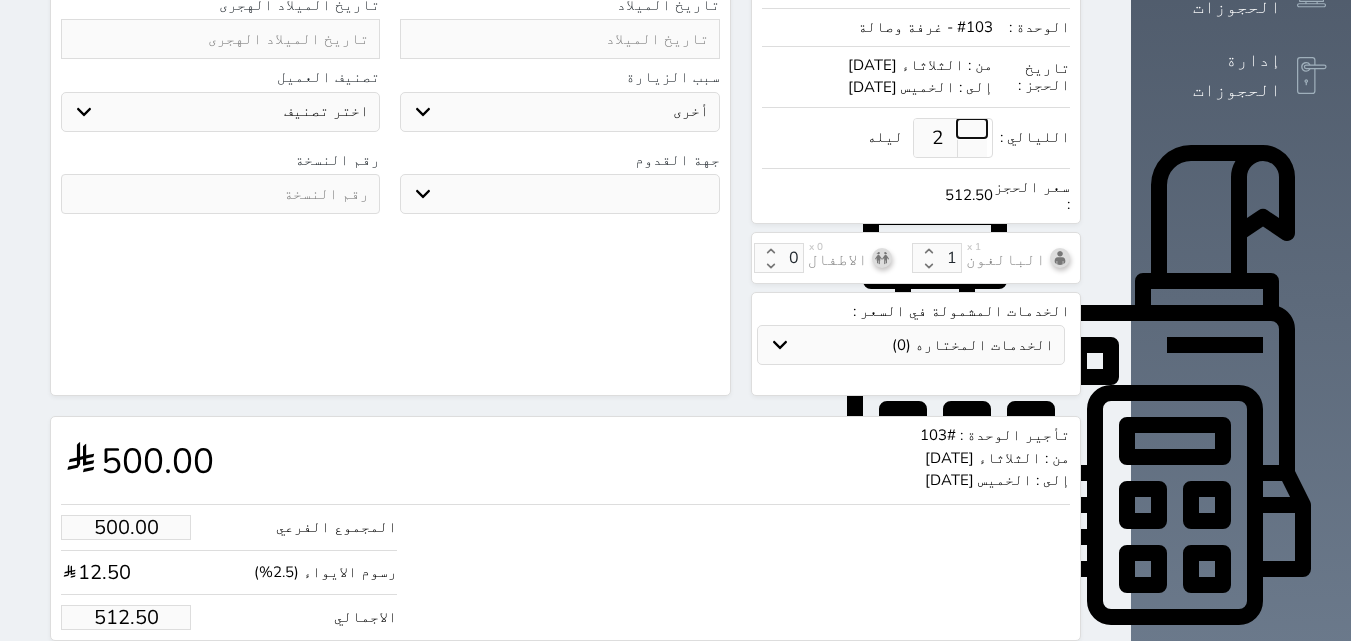scroll, scrollTop: 548, scrollLeft: 0, axis: vertical 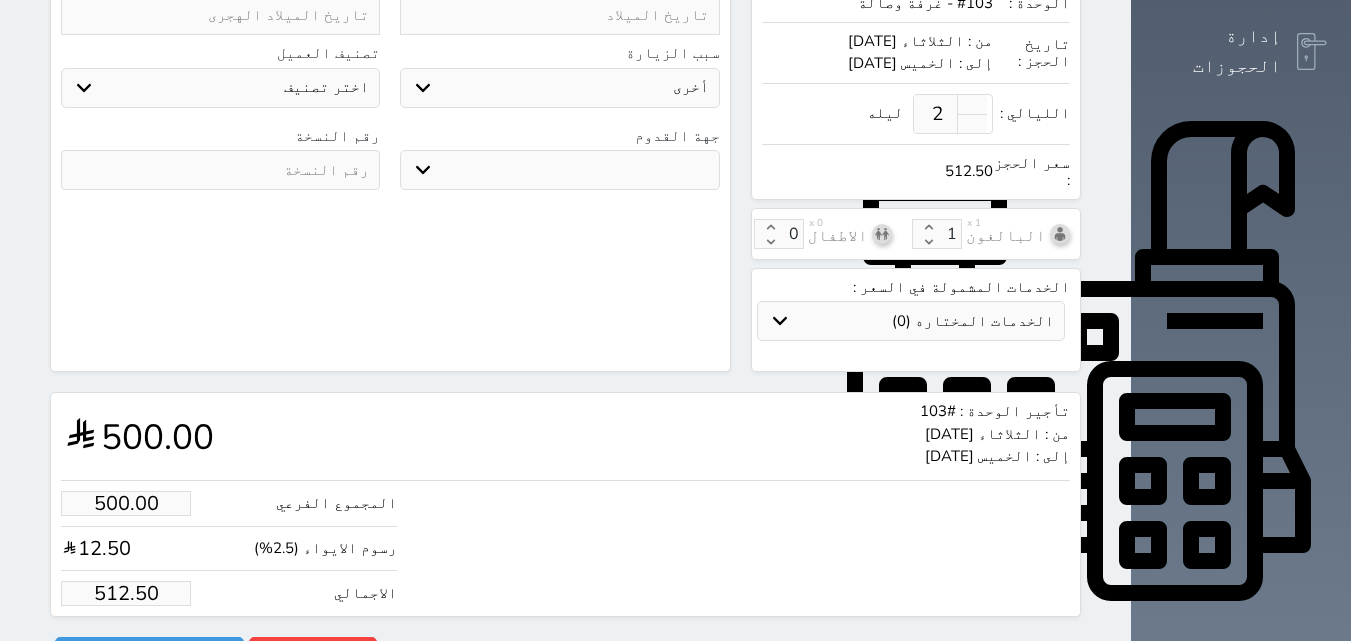click on "512.50" at bounding box center [126, 593] 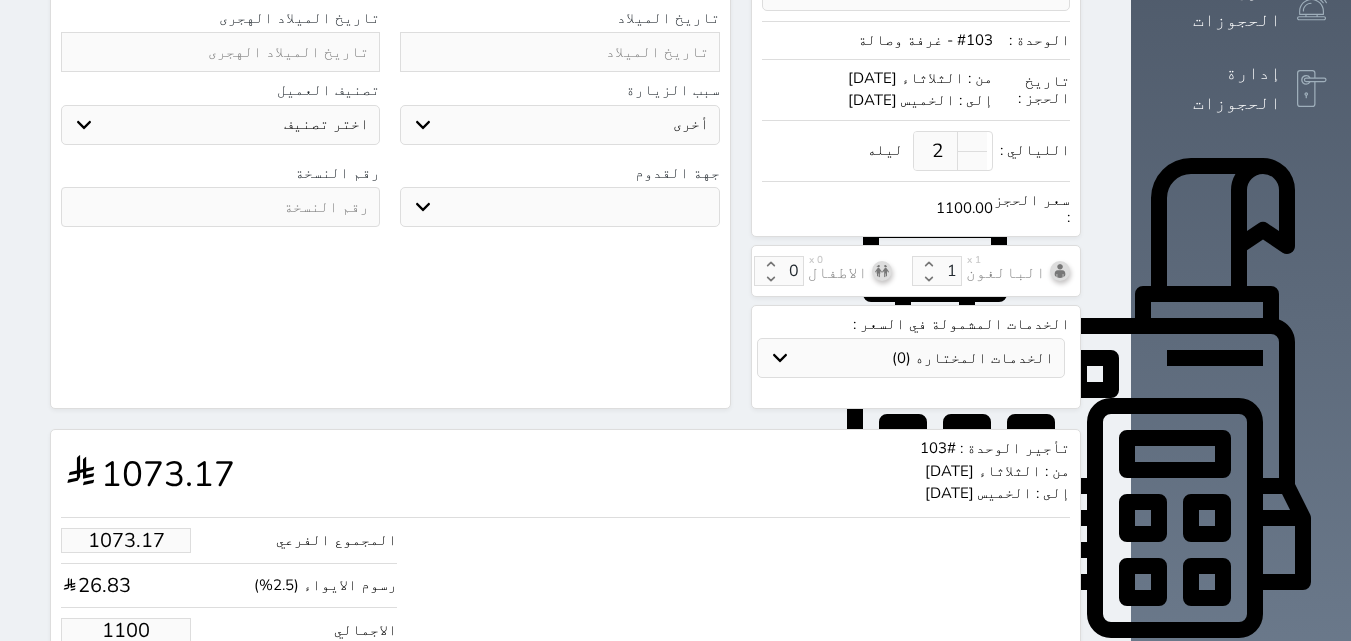 scroll, scrollTop: 548, scrollLeft: 0, axis: vertical 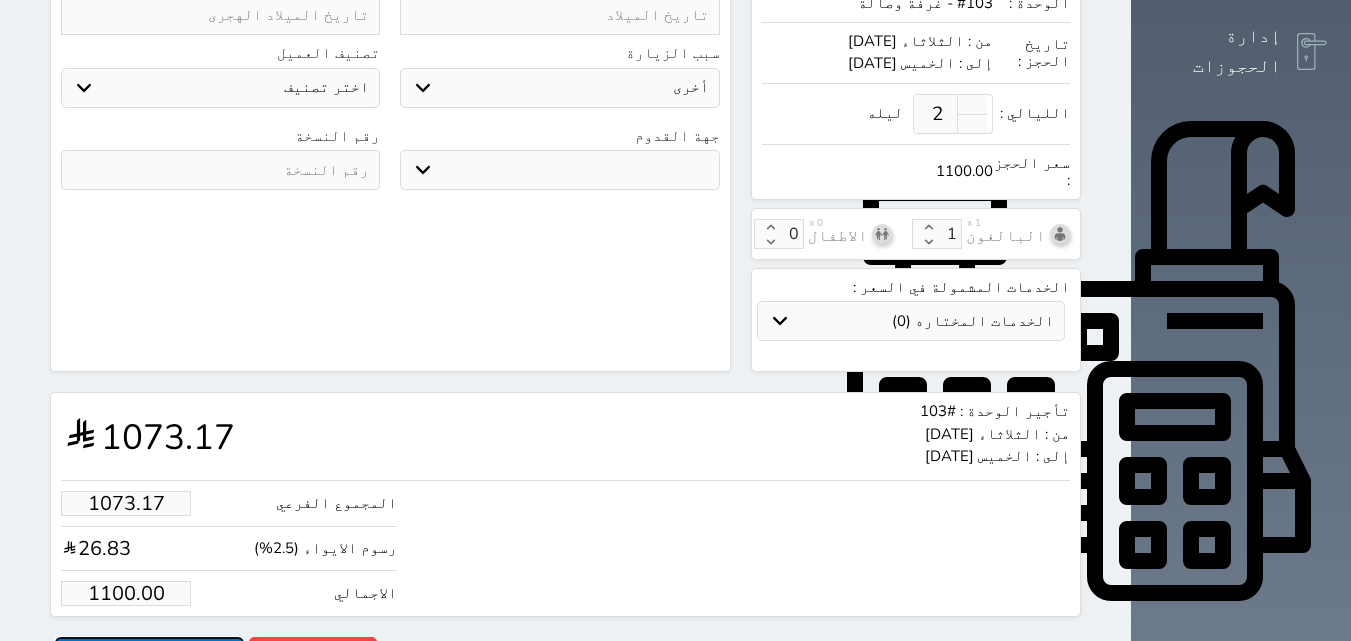 click on "حجز" at bounding box center (149, 654) 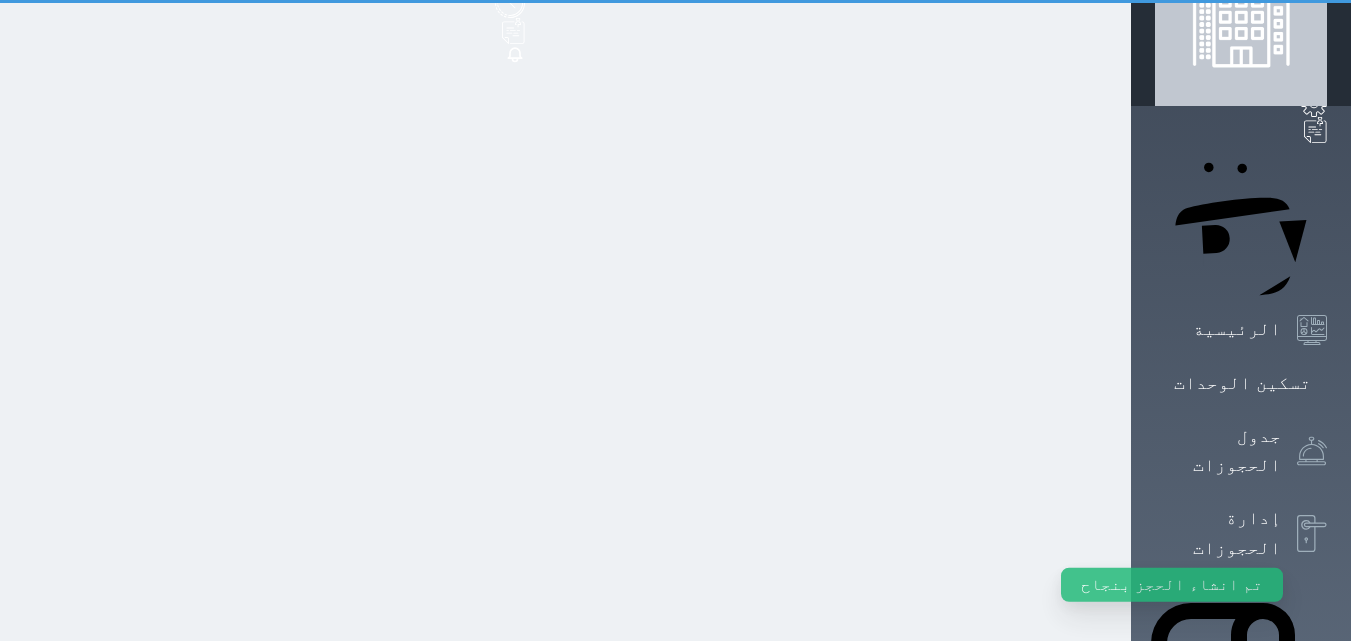 scroll, scrollTop: 0, scrollLeft: 0, axis: both 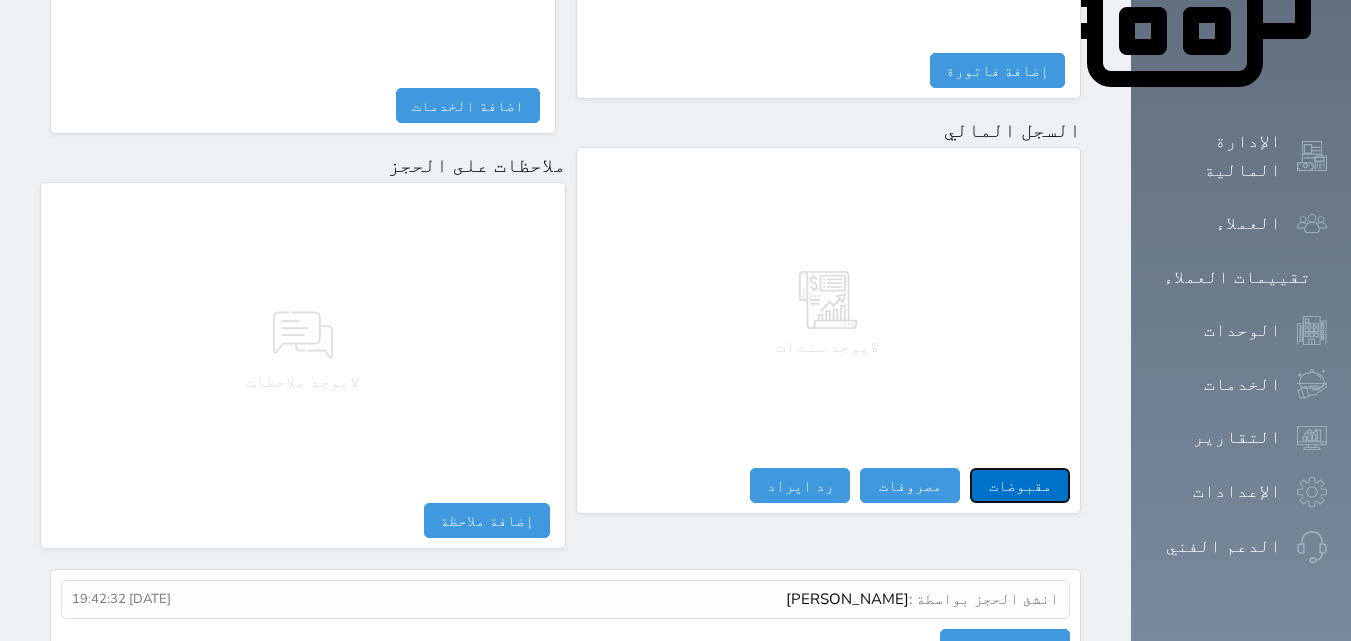 click on "مقبوضات" at bounding box center [1020, 485] 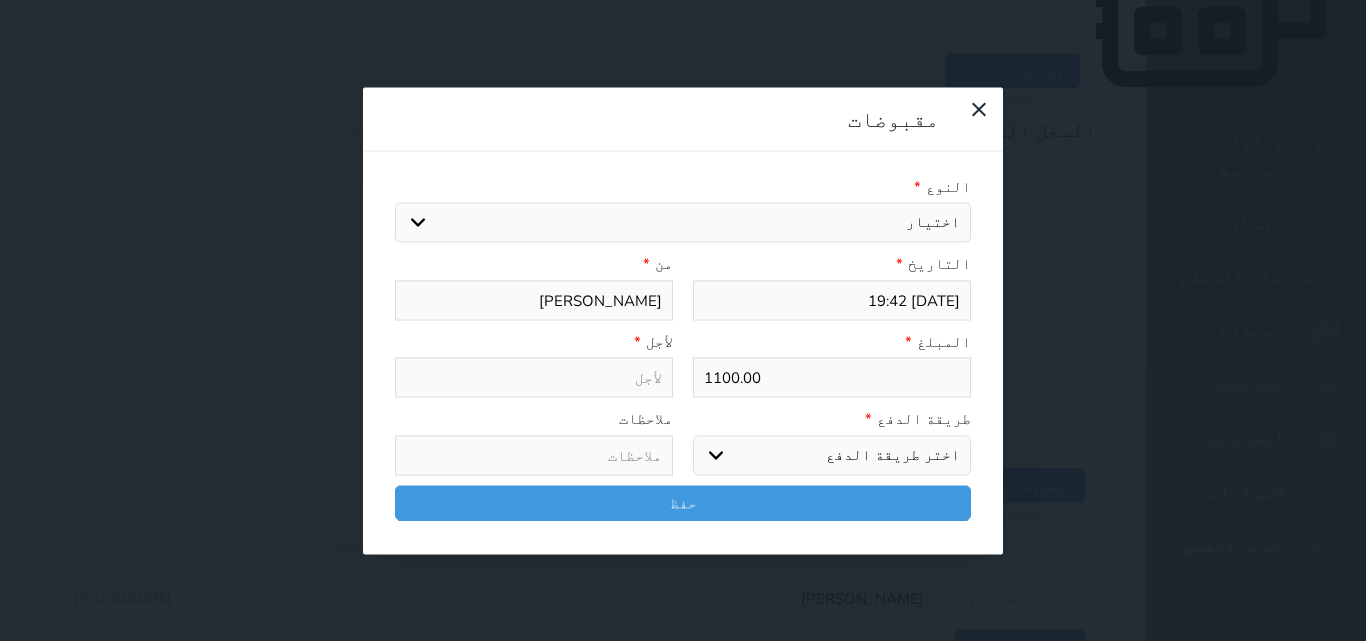 click on "اختر طريقة الدفع   دفع نقدى   تحويل بنكى   مدى   بطاقة ائتمان   آجل" at bounding box center [832, 455] 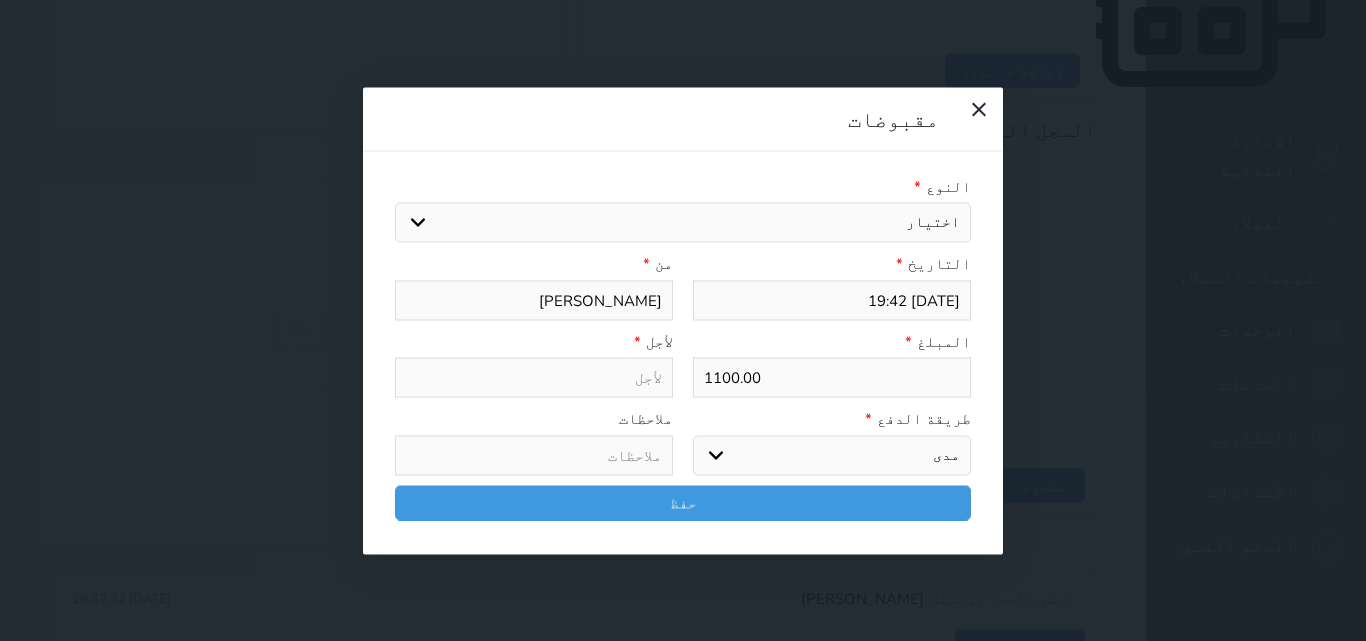 click on "اختر طريقة الدفع   دفع نقدى   تحويل بنكى   مدى   بطاقة ائتمان   آجل" at bounding box center [832, 455] 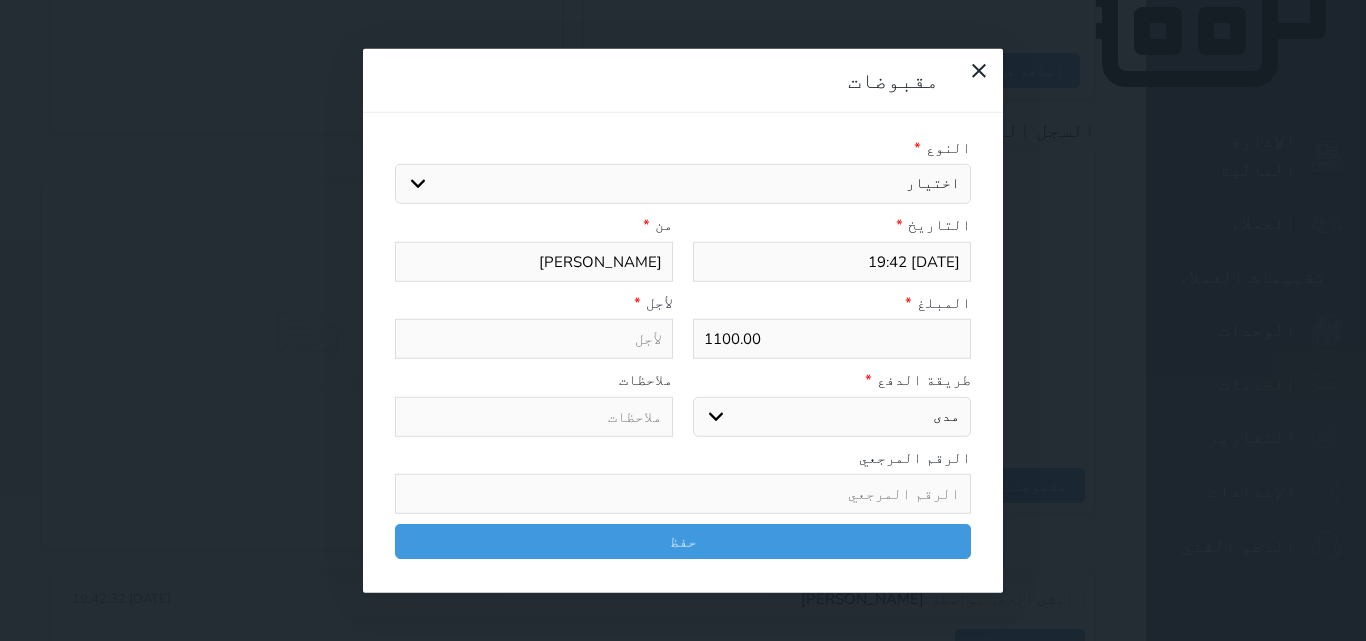 click on "اختيار   مقبوضات عامة قيمة إيجار فواتير تامين عربون لا ينطبق آخر مغسلة واي فاي - الإنترنت مواقف السيارات طعام الأغذية والمشروبات مشروبات المشروبات الباردة المشروبات الساخنة الإفطار غداء عشاء مخبز و كعك حمام سباحة الصالة الرياضية سبا و خدمات الجمال اختيار وإسقاط (خدمات النقل) ميني بار كابل - تلفزيون سرير إضافي تصفيف الشعر التسوق خدمات الجولات السياحية المنظمة خدمات الدليل السياحي" at bounding box center [683, 184] 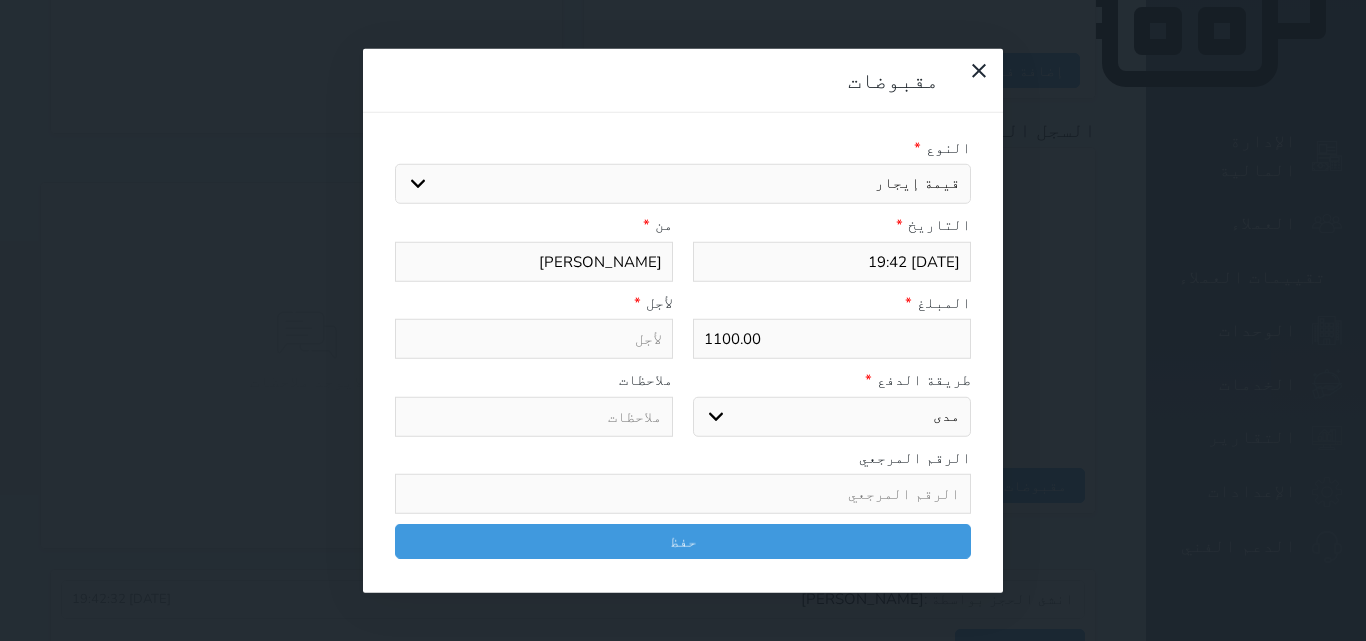click on "اختيار   مقبوضات عامة قيمة إيجار فواتير تامين عربون لا ينطبق آخر مغسلة واي فاي - الإنترنت مواقف السيارات طعام الأغذية والمشروبات مشروبات المشروبات الباردة المشروبات الساخنة الإفطار غداء عشاء مخبز و كعك حمام سباحة الصالة الرياضية سبا و خدمات الجمال اختيار وإسقاط (خدمات النقل) ميني بار كابل - تلفزيون سرير إضافي تصفيف الشعر التسوق خدمات الجولات السياحية المنظمة خدمات الدليل السياحي" at bounding box center (683, 184) 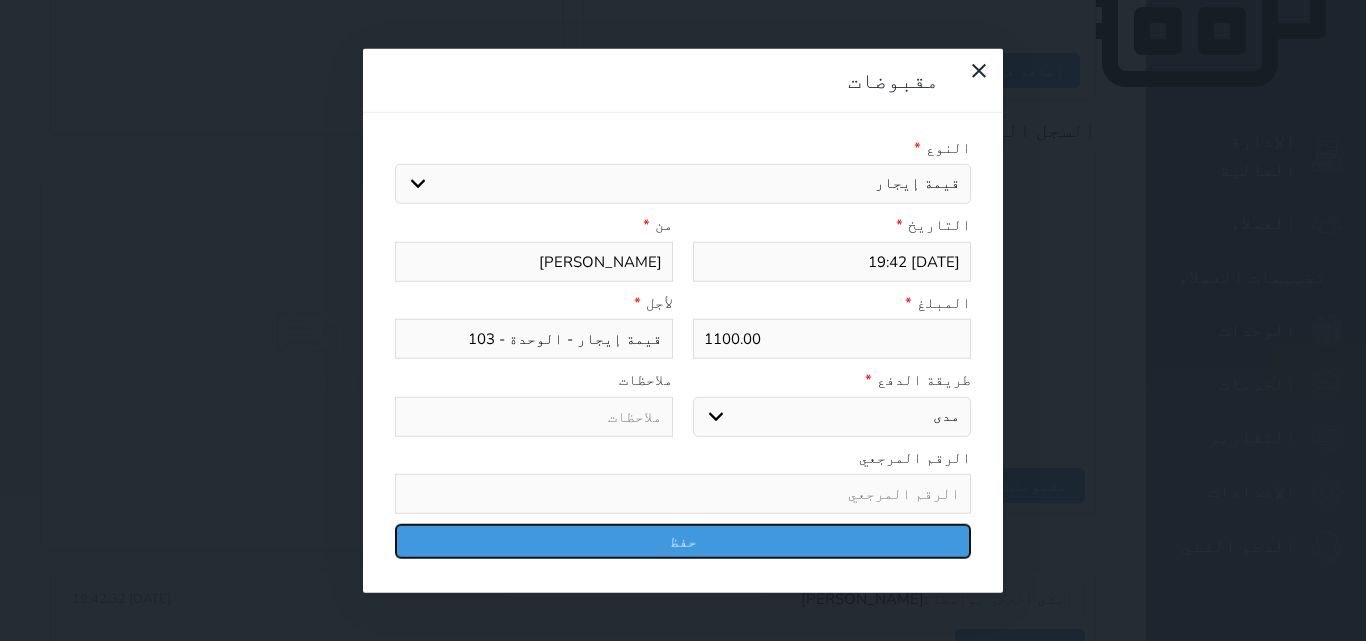 click on "حفظ" at bounding box center (683, 541) 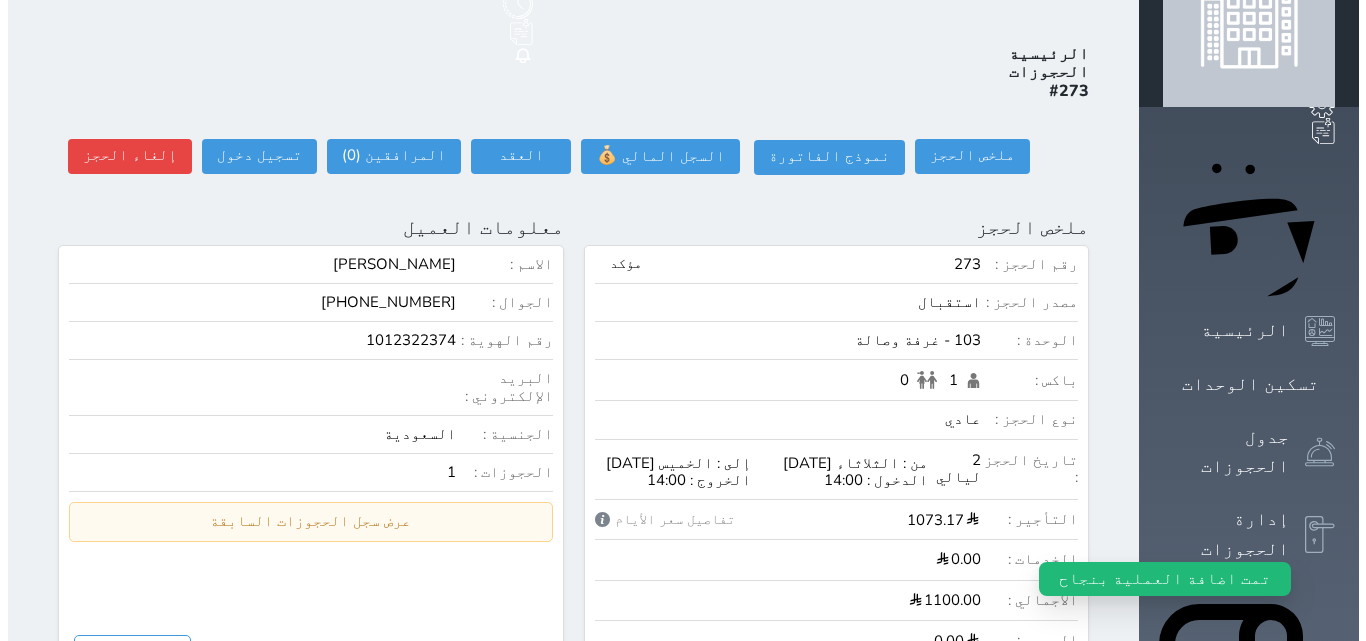 scroll, scrollTop: 0, scrollLeft: 0, axis: both 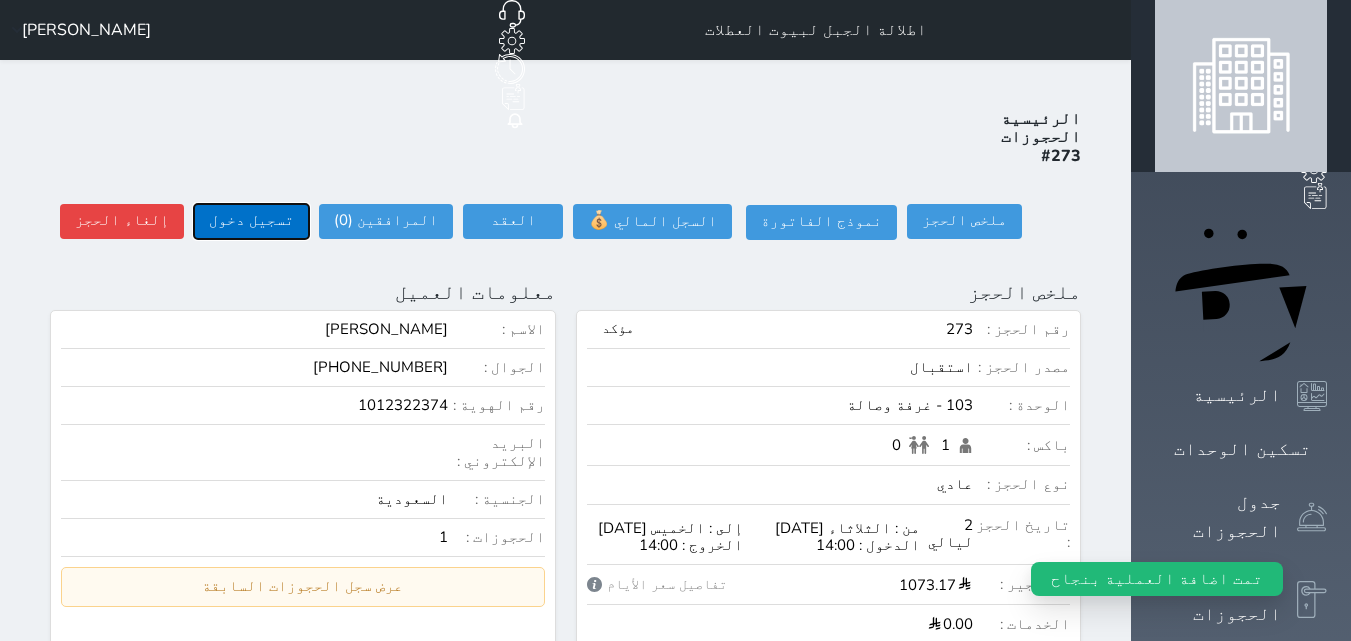 click on "تسجيل دخول" at bounding box center (251, 221) 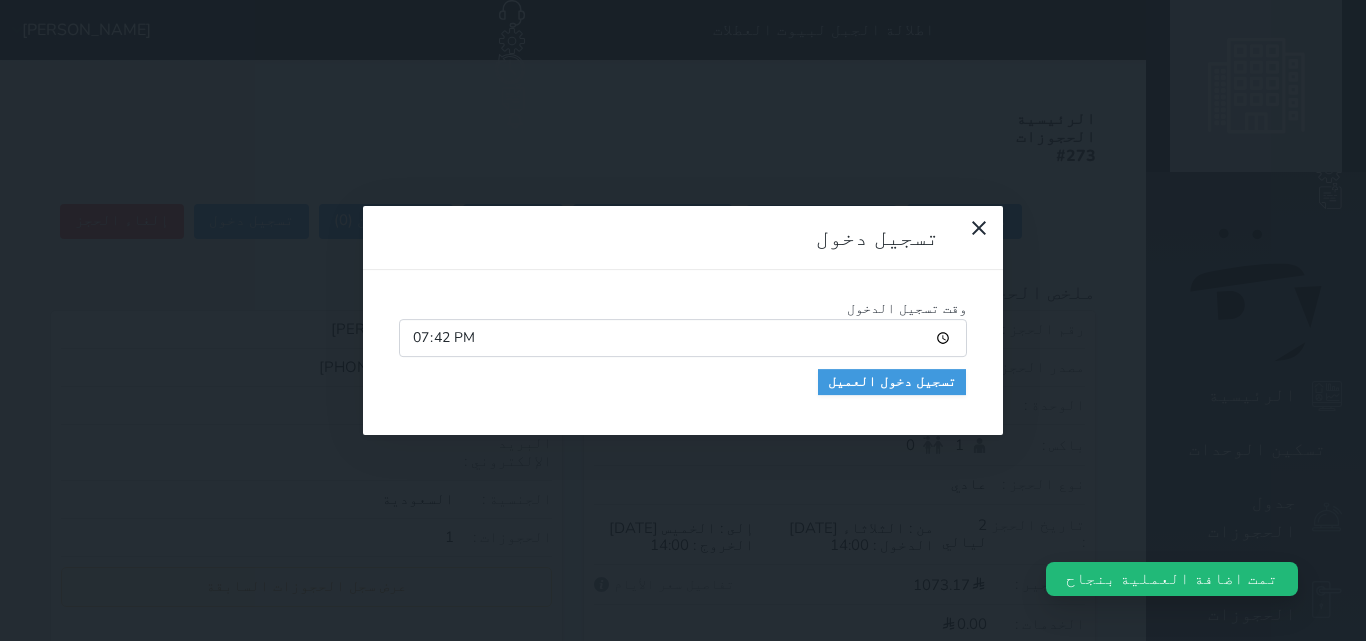 click on "19:42" at bounding box center (683, 338) 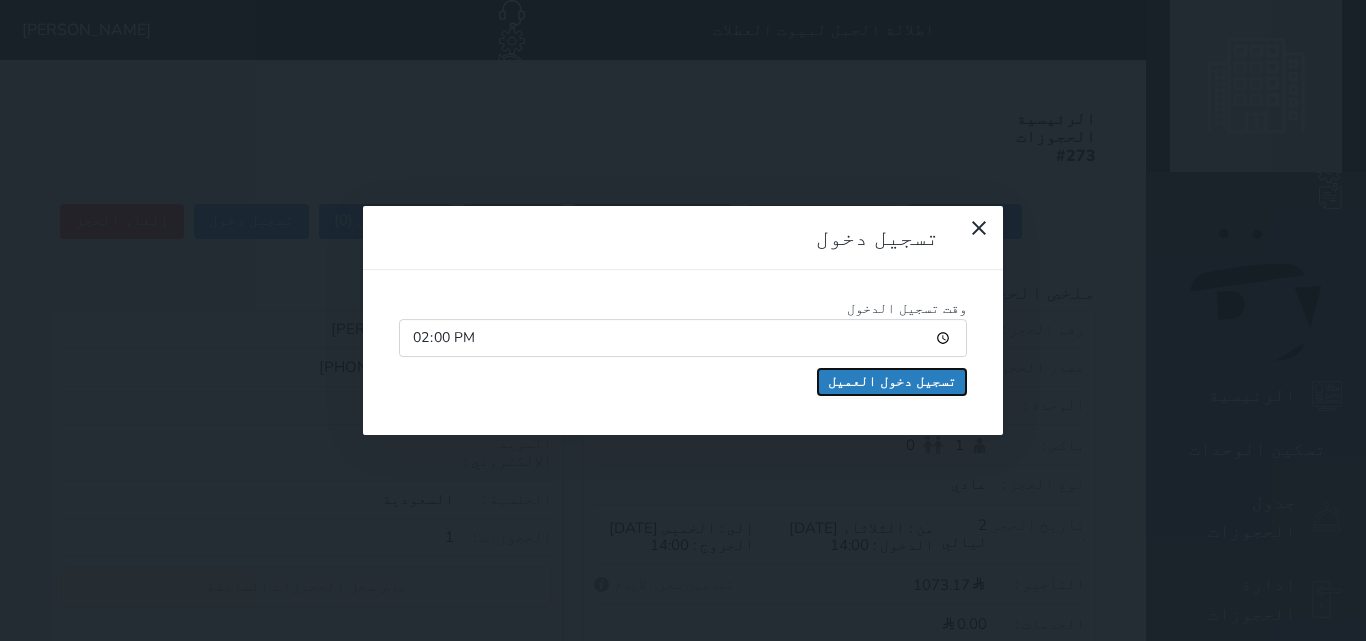 click on "تسجيل دخول العميل" at bounding box center [892, 382] 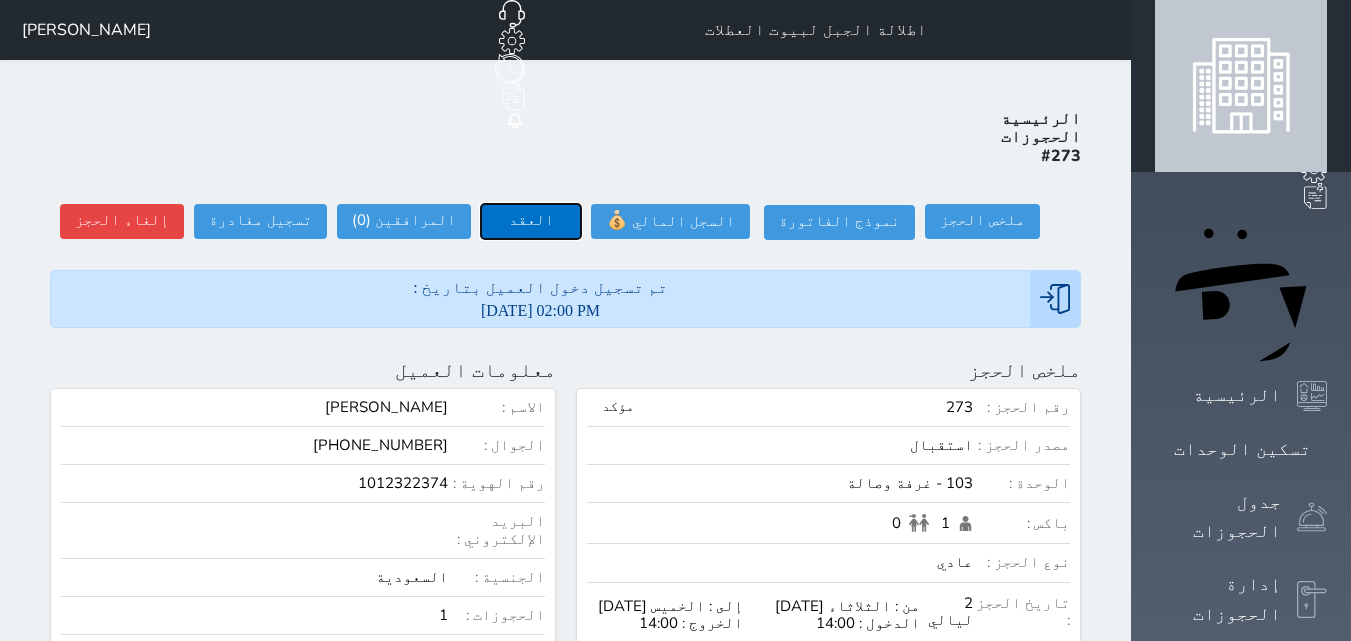click on "العقد" at bounding box center [531, 221] 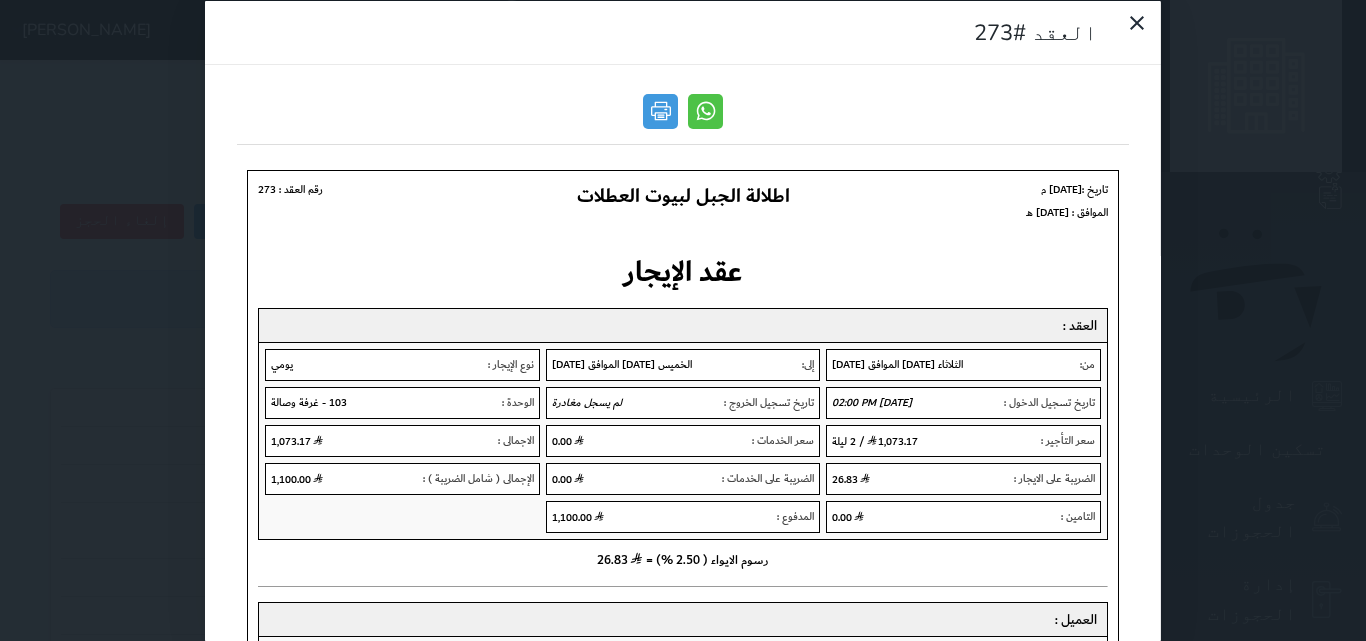scroll, scrollTop: 0, scrollLeft: 0, axis: both 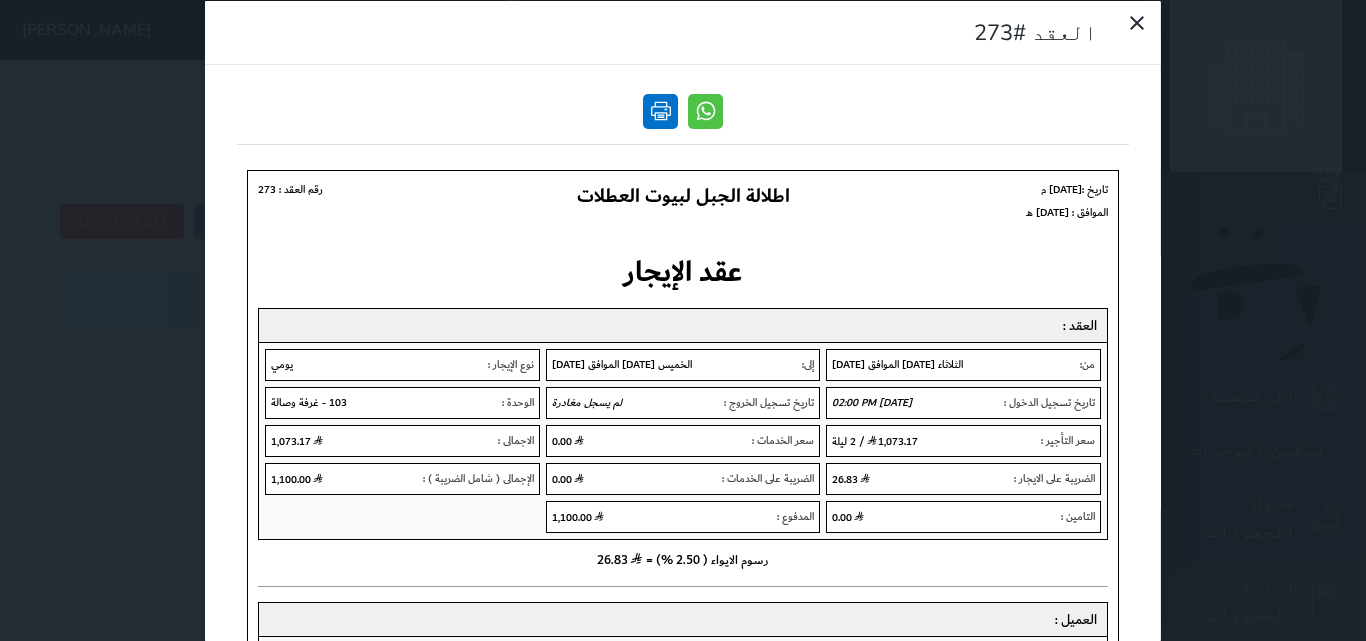 click at bounding box center (660, 110) 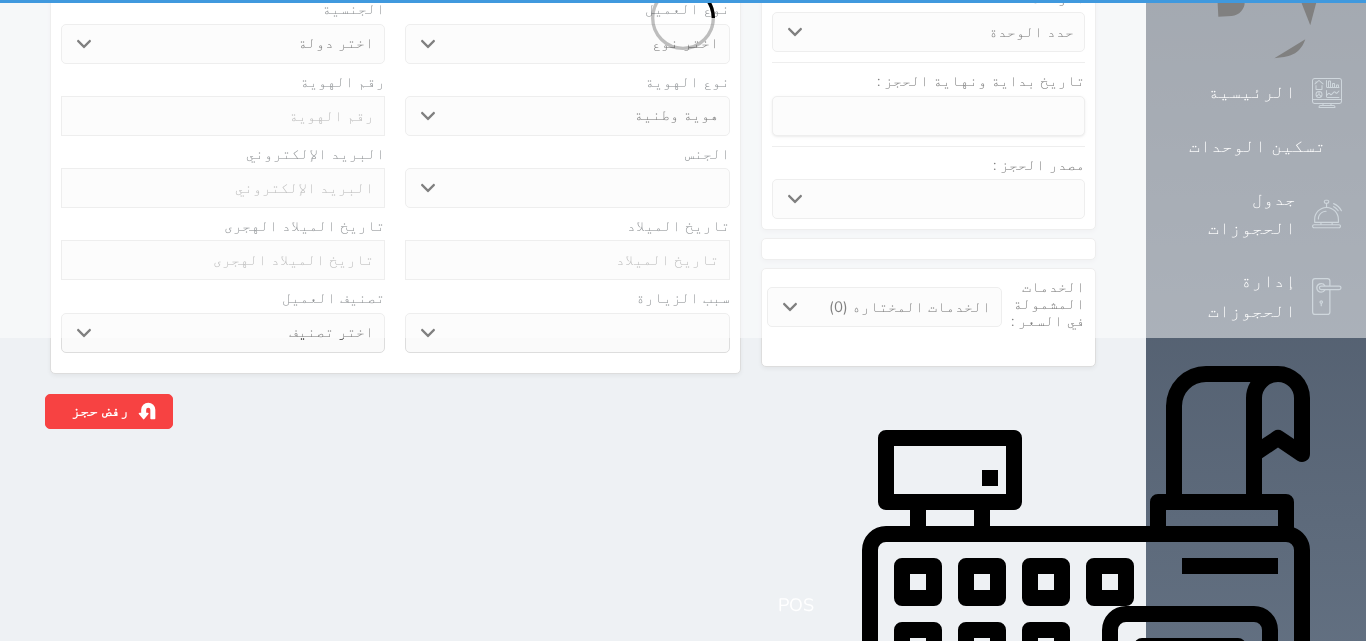 scroll, scrollTop: 0, scrollLeft: 0, axis: both 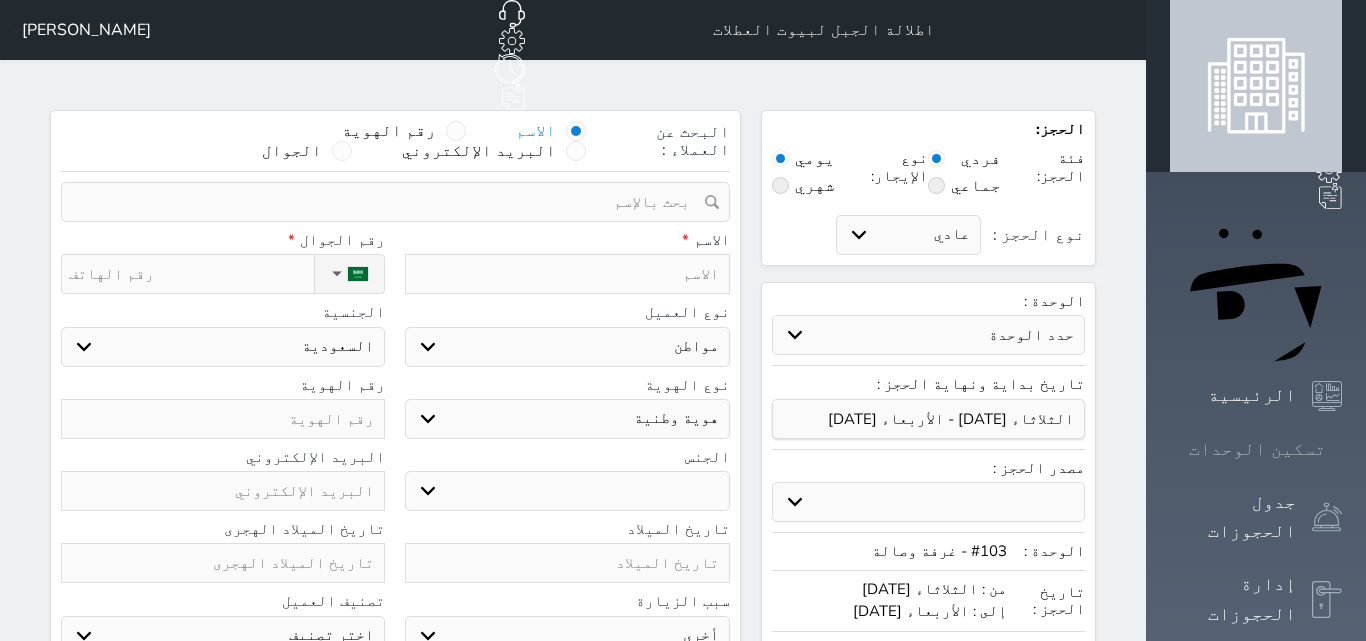 click on "تسكين الوحدات" at bounding box center [1257, 449] 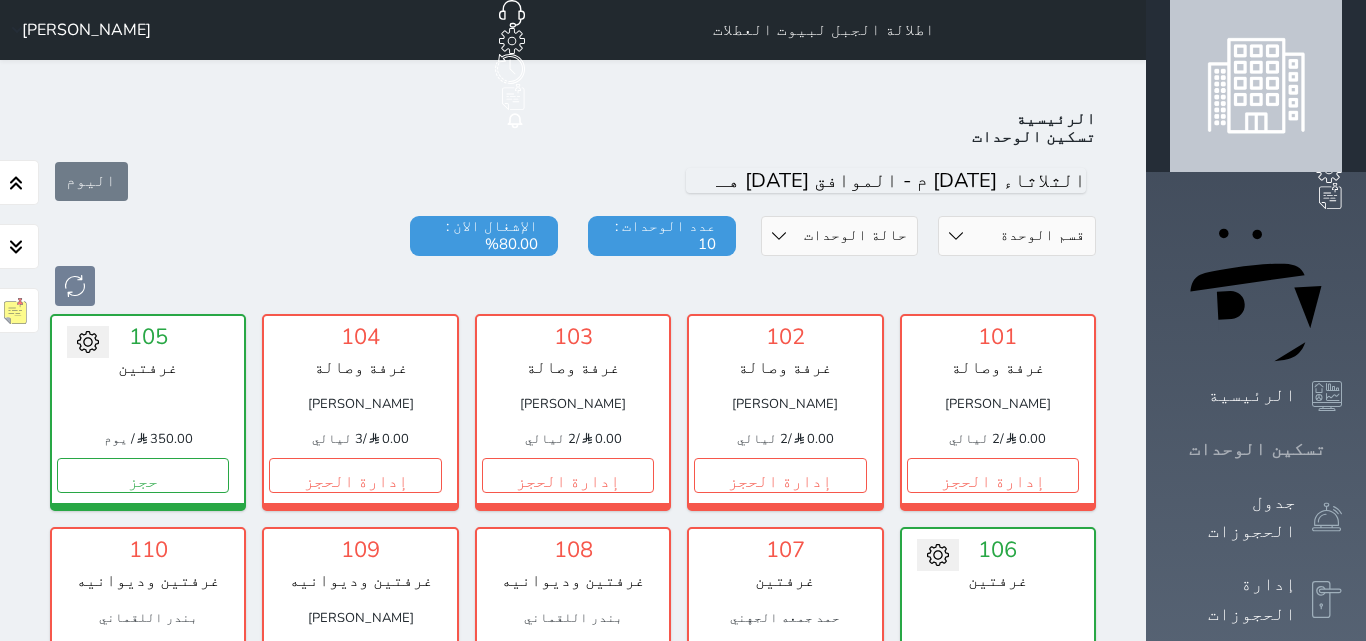 scroll, scrollTop: 78, scrollLeft: 0, axis: vertical 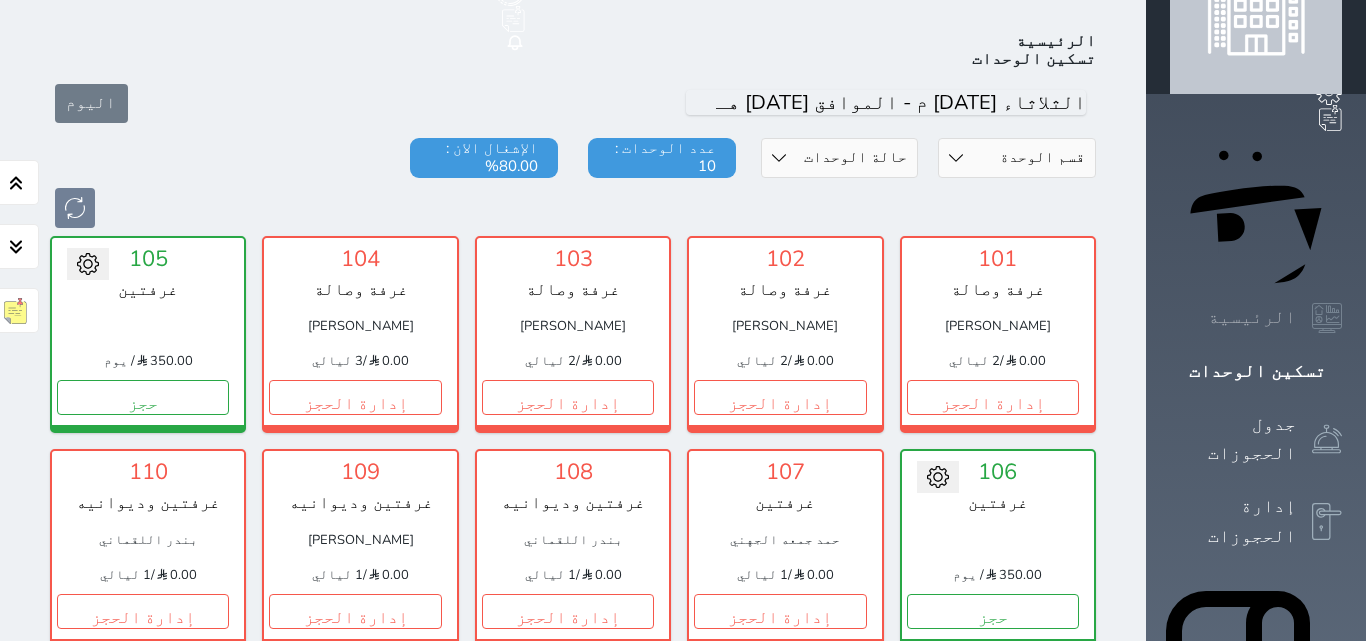 click on "الرئيسية" at bounding box center (1252, 317) 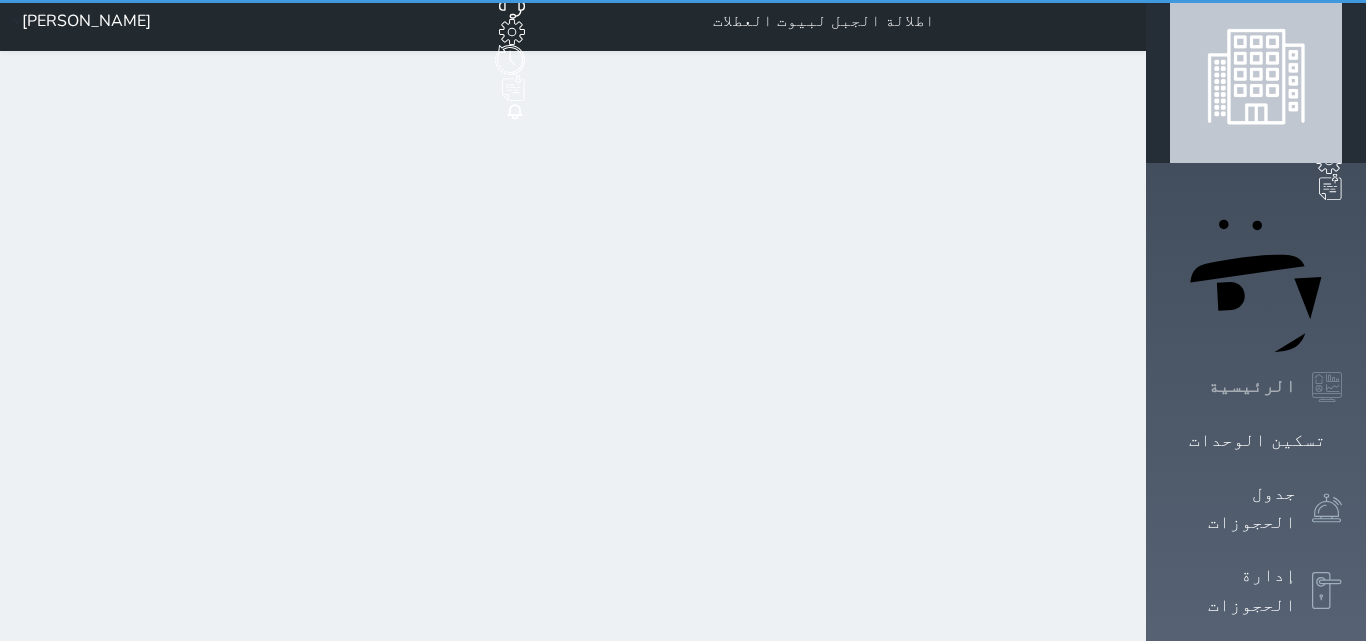 scroll, scrollTop: 0, scrollLeft: 0, axis: both 